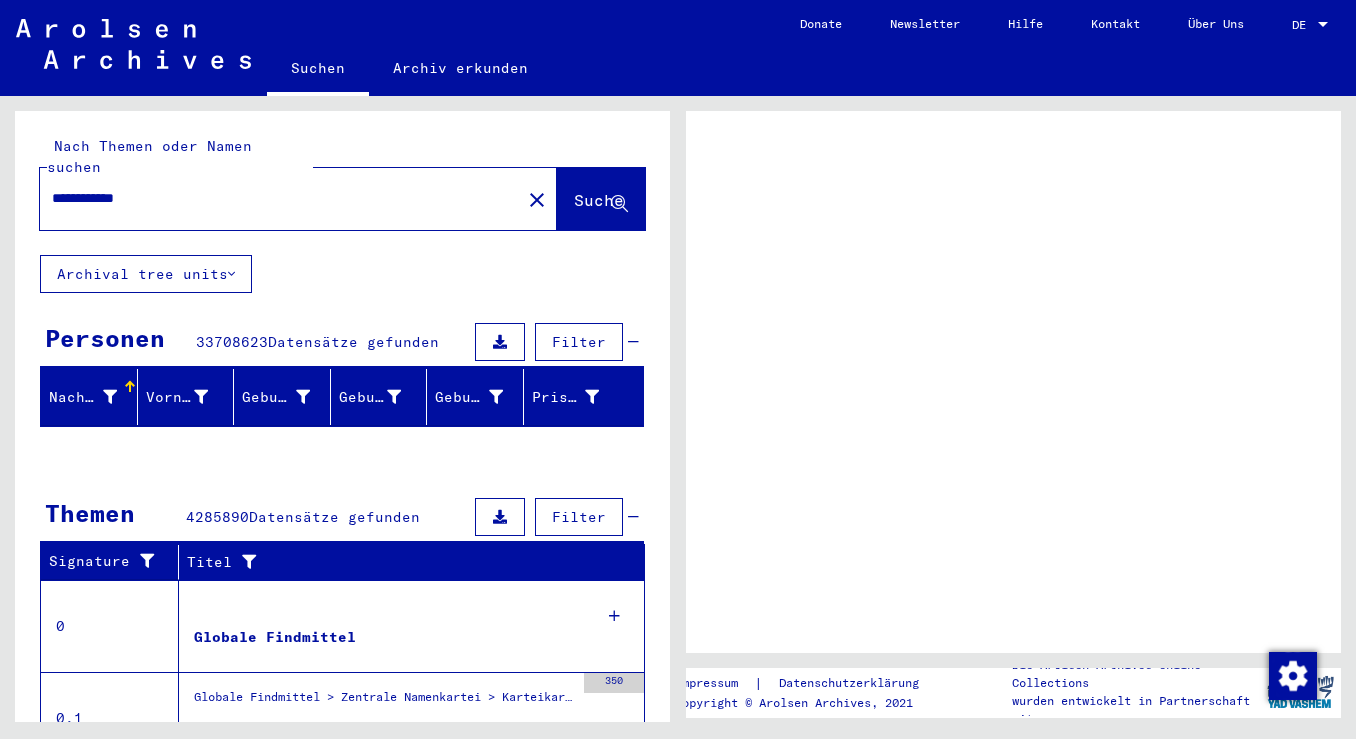 scroll, scrollTop: 0, scrollLeft: 0, axis: both 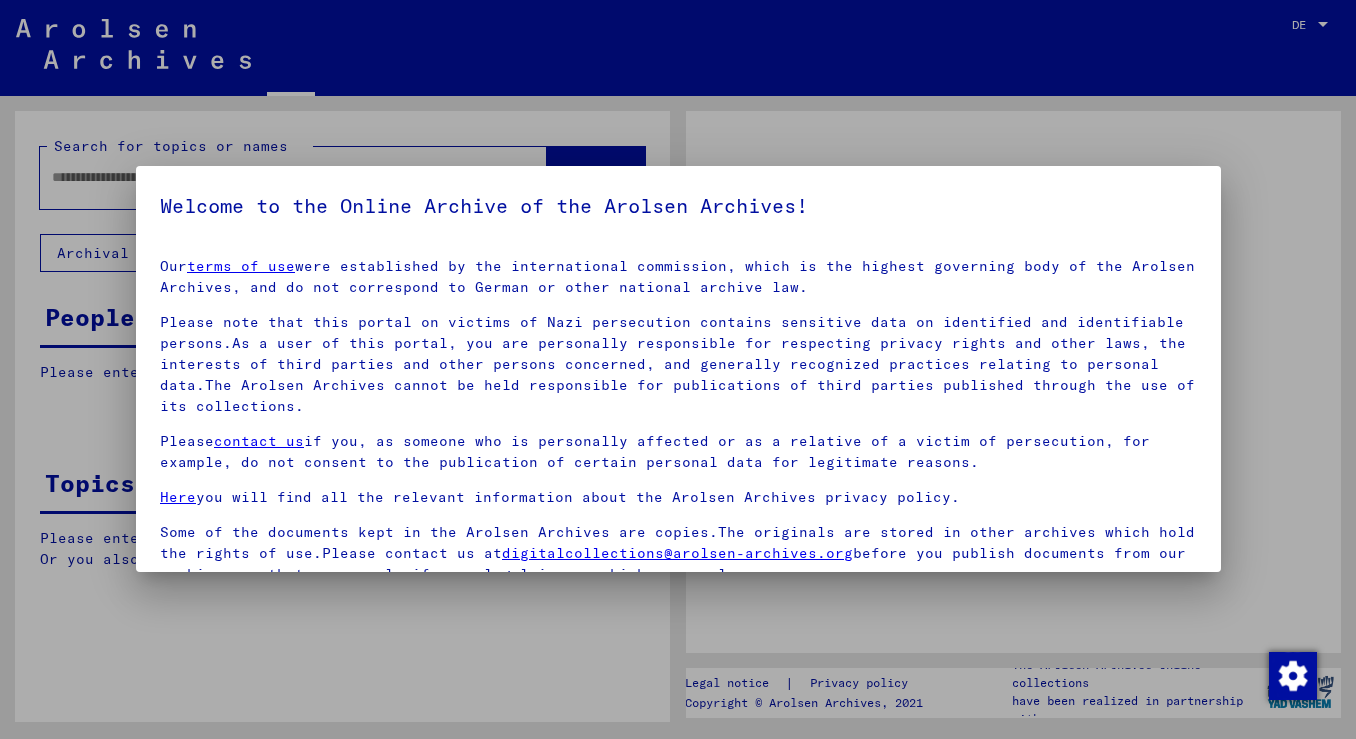 type on "**********" 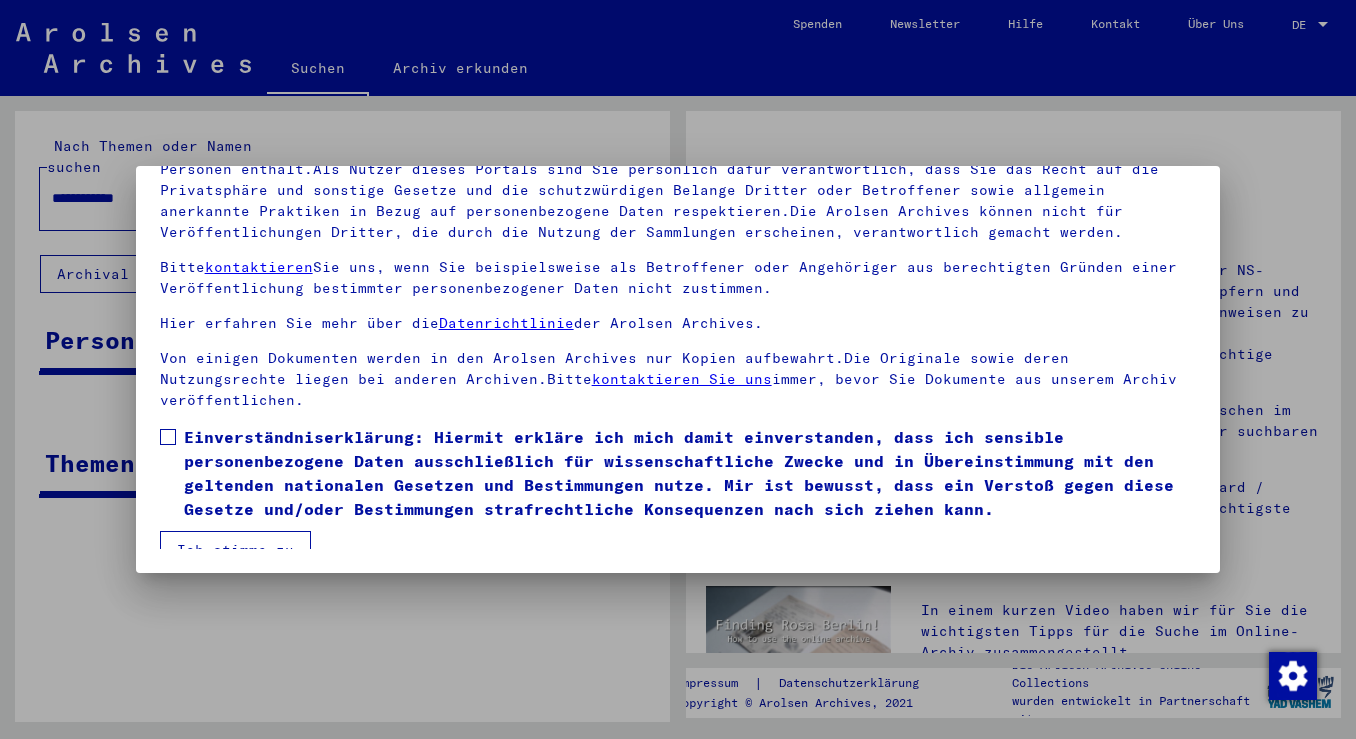 scroll, scrollTop: 174, scrollLeft: 0, axis: vertical 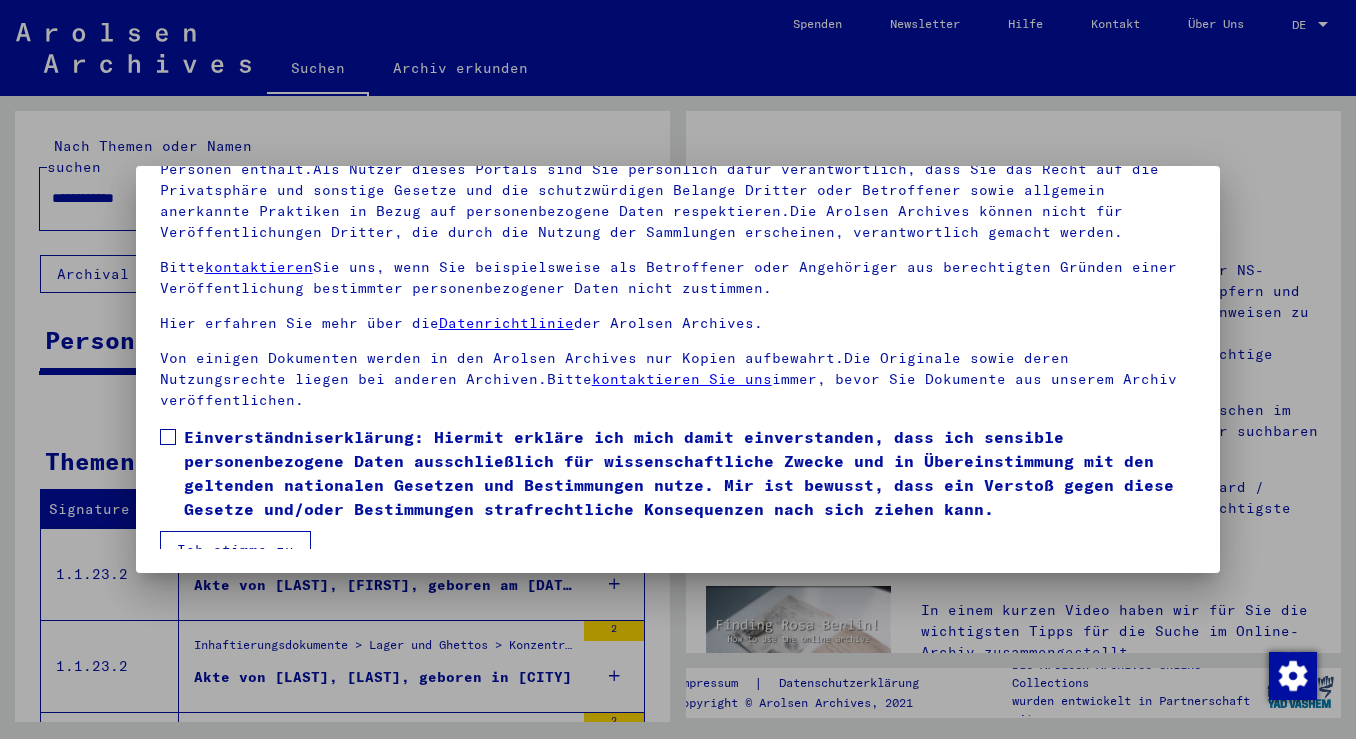 click on "Ich stimme zu" at bounding box center [235, 550] 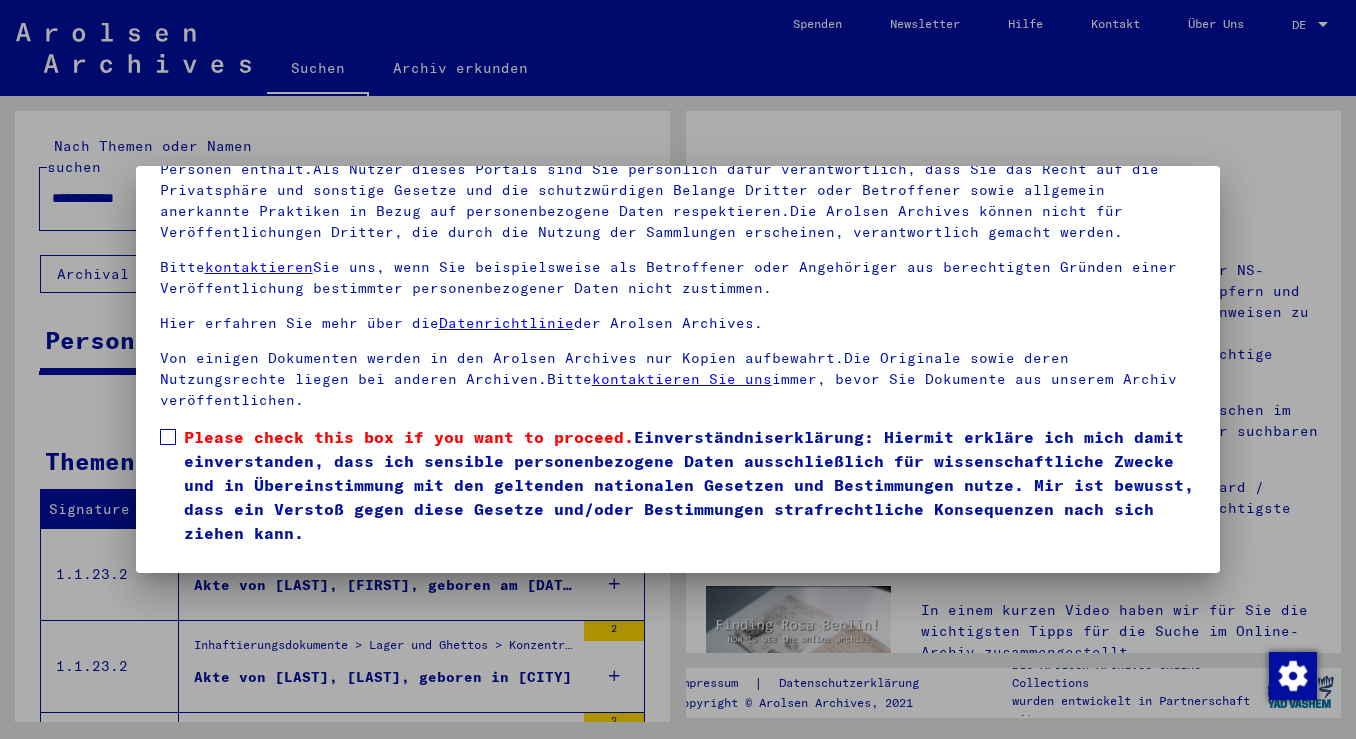 click on "Please check this box if you want to proceed." at bounding box center [409, 437] 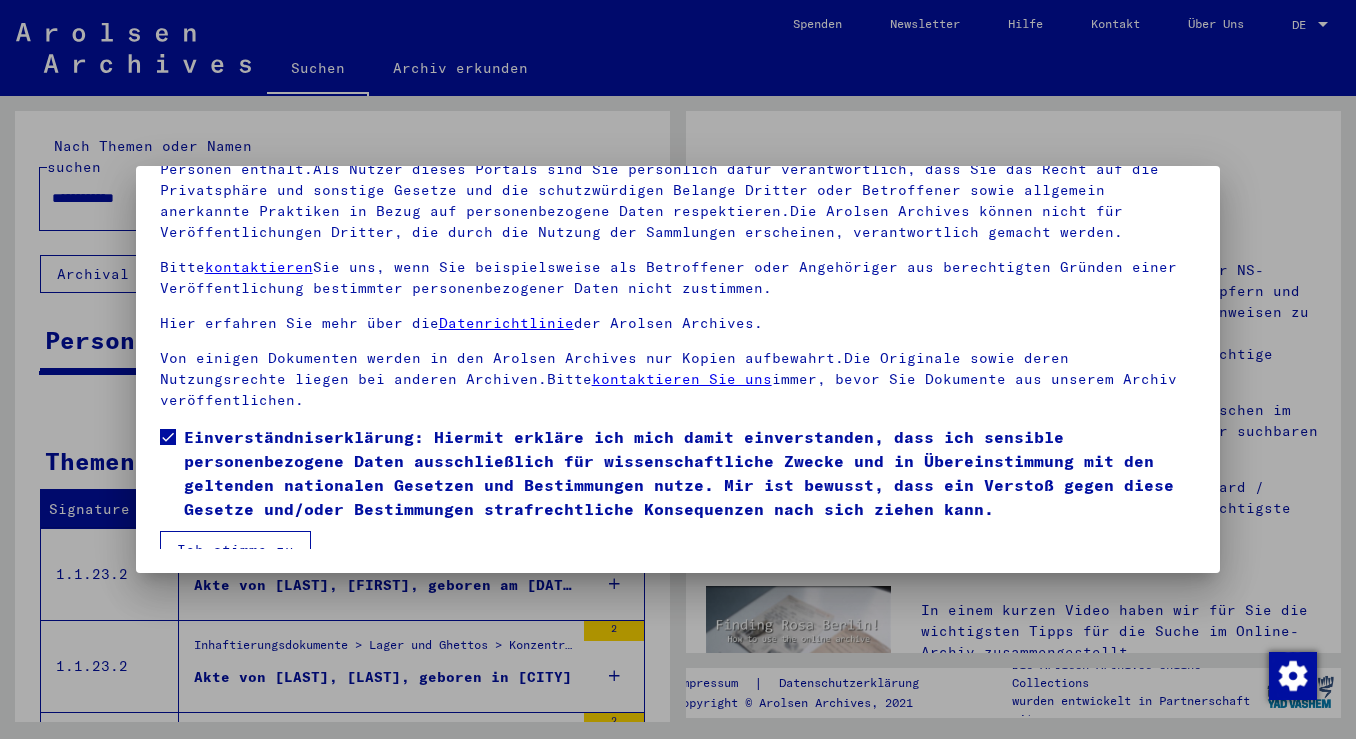 click on "Ich stimme zu" at bounding box center [235, 550] 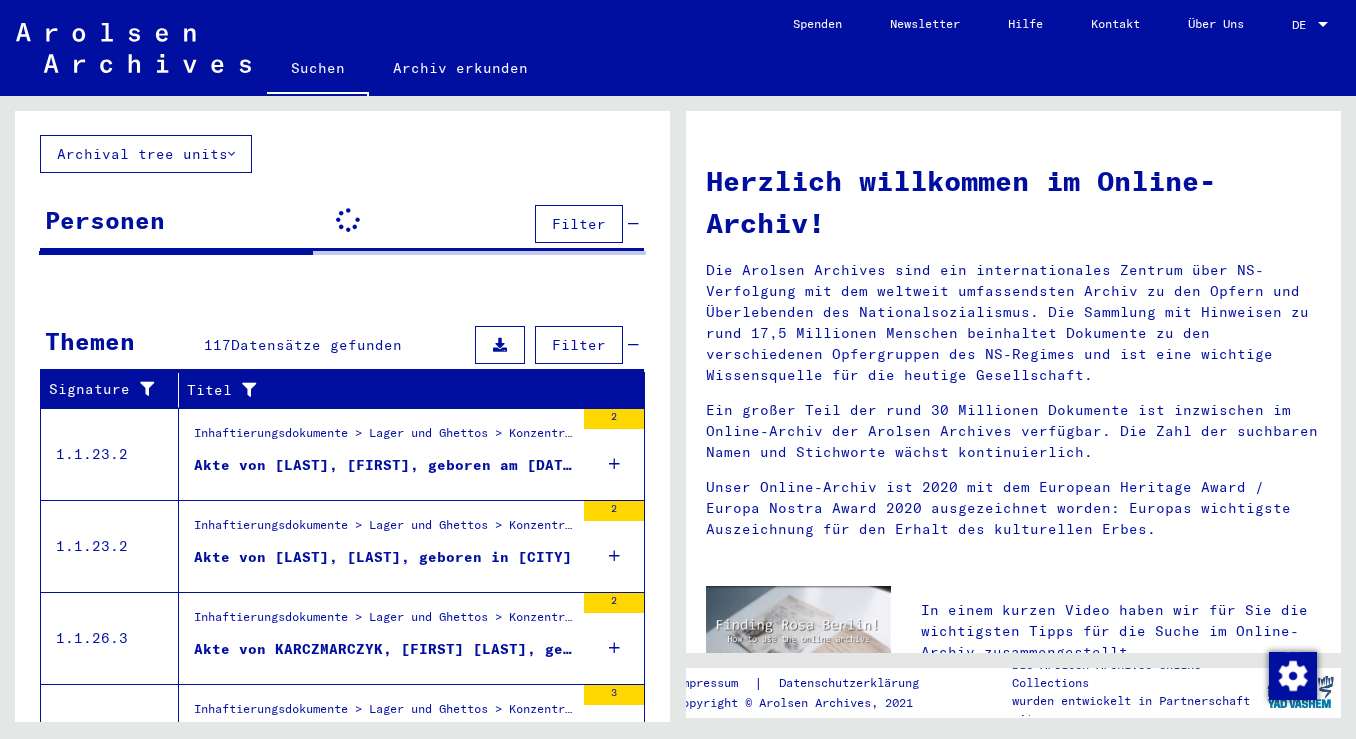 scroll, scrollTop: 135, scrollLeft: 0, axis: vertical 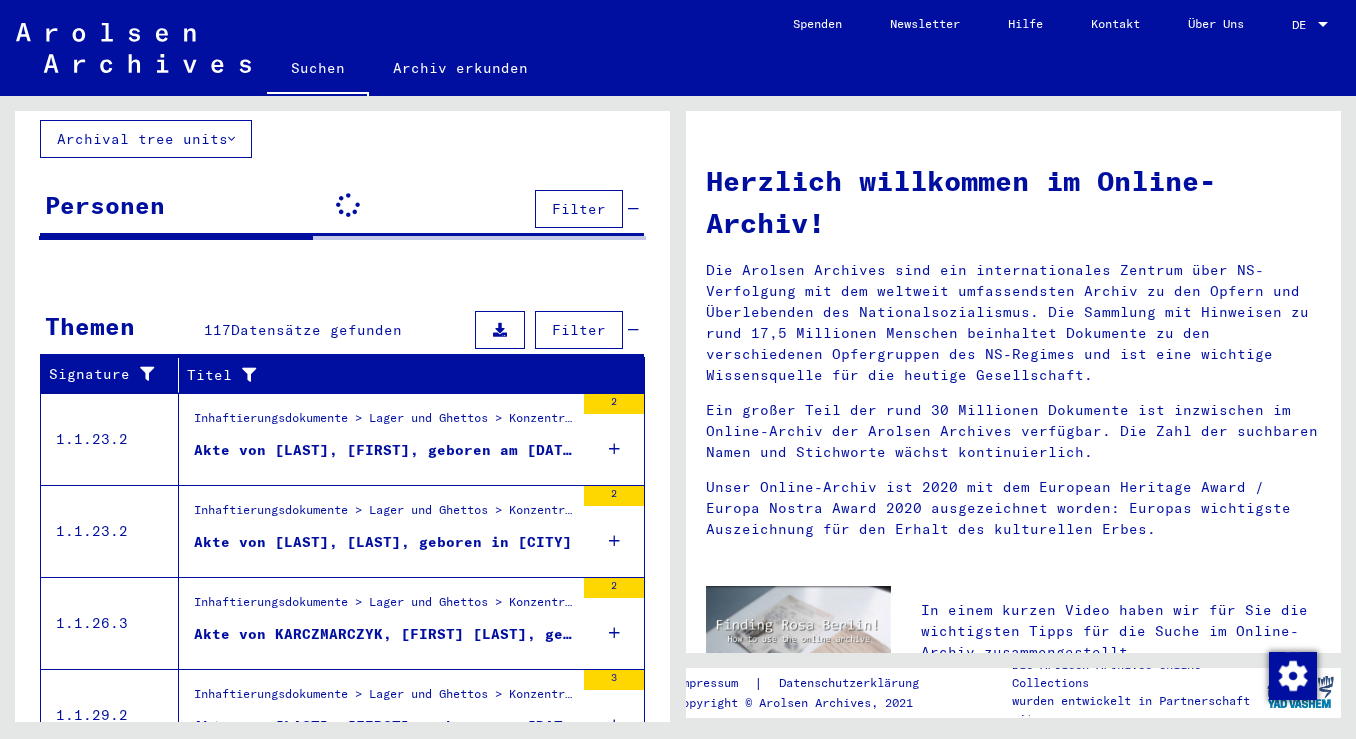 click at bounding box center (614, 541) 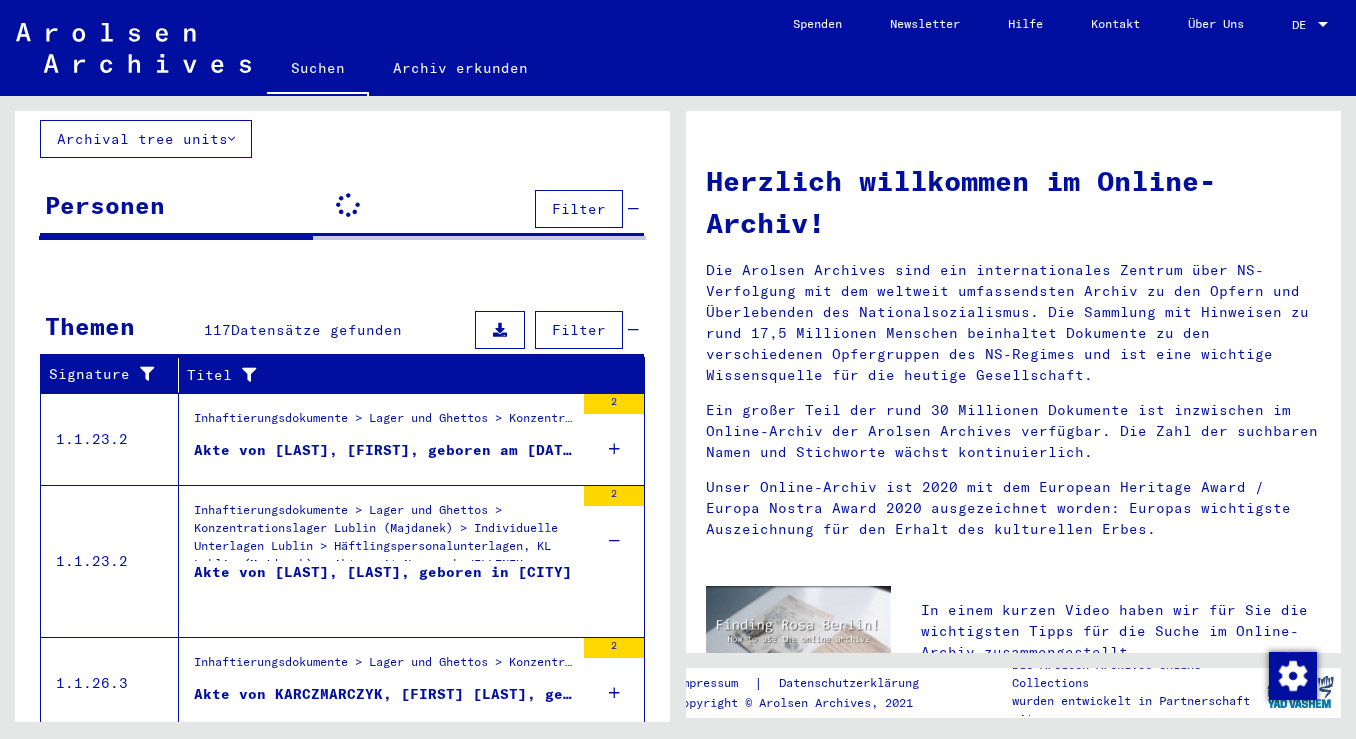 click at bounding box center (614, 449) 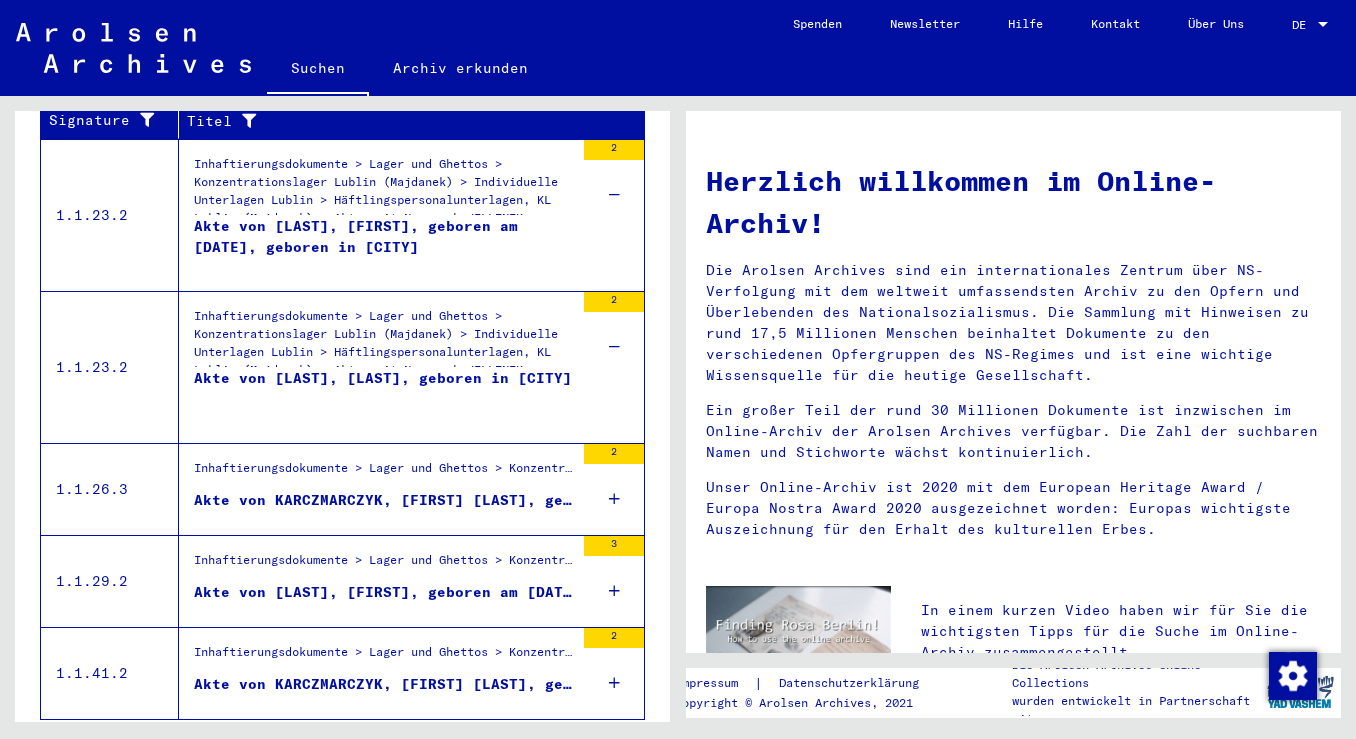 scroll, scrollTop: 403, scrollLeft: 0, axis: vertical 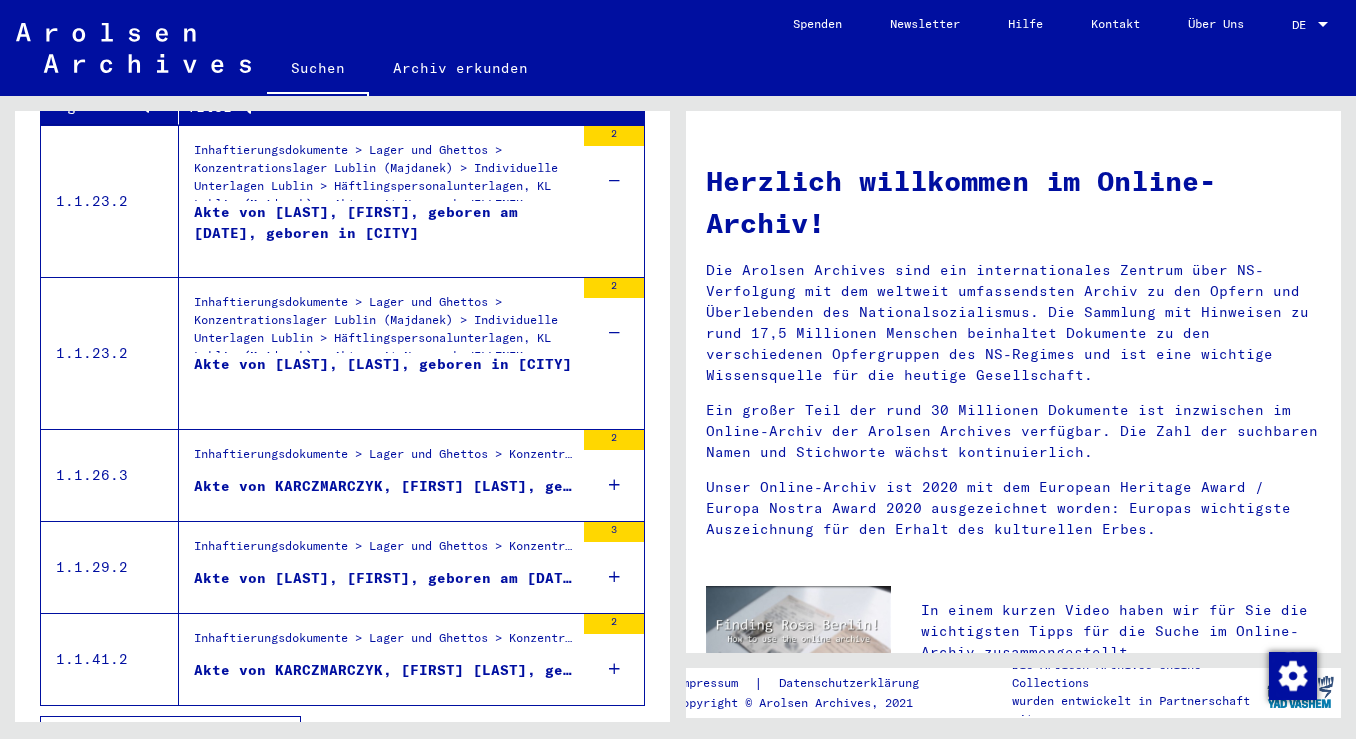click on "2" at bounding box center [614, 475] 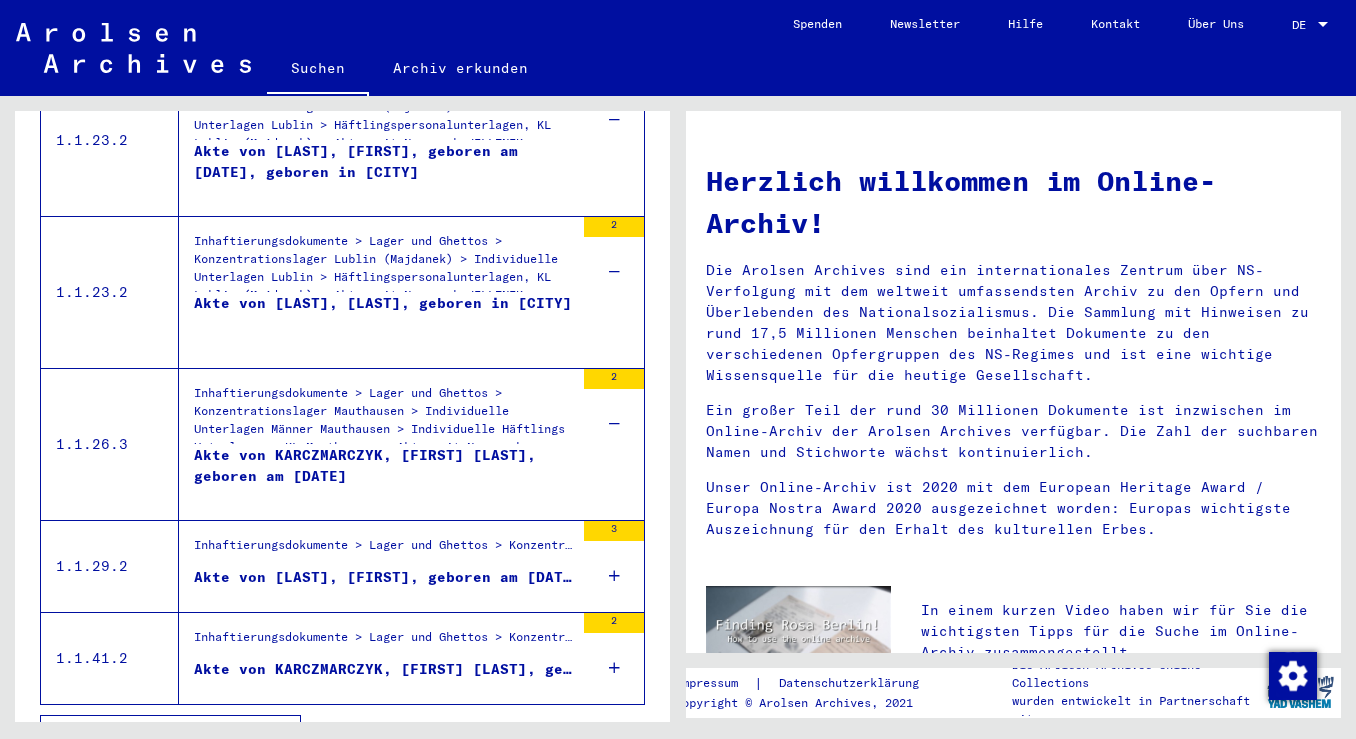 scroll, scrollTop: 471, scrollLeft: 0, axis: vertical 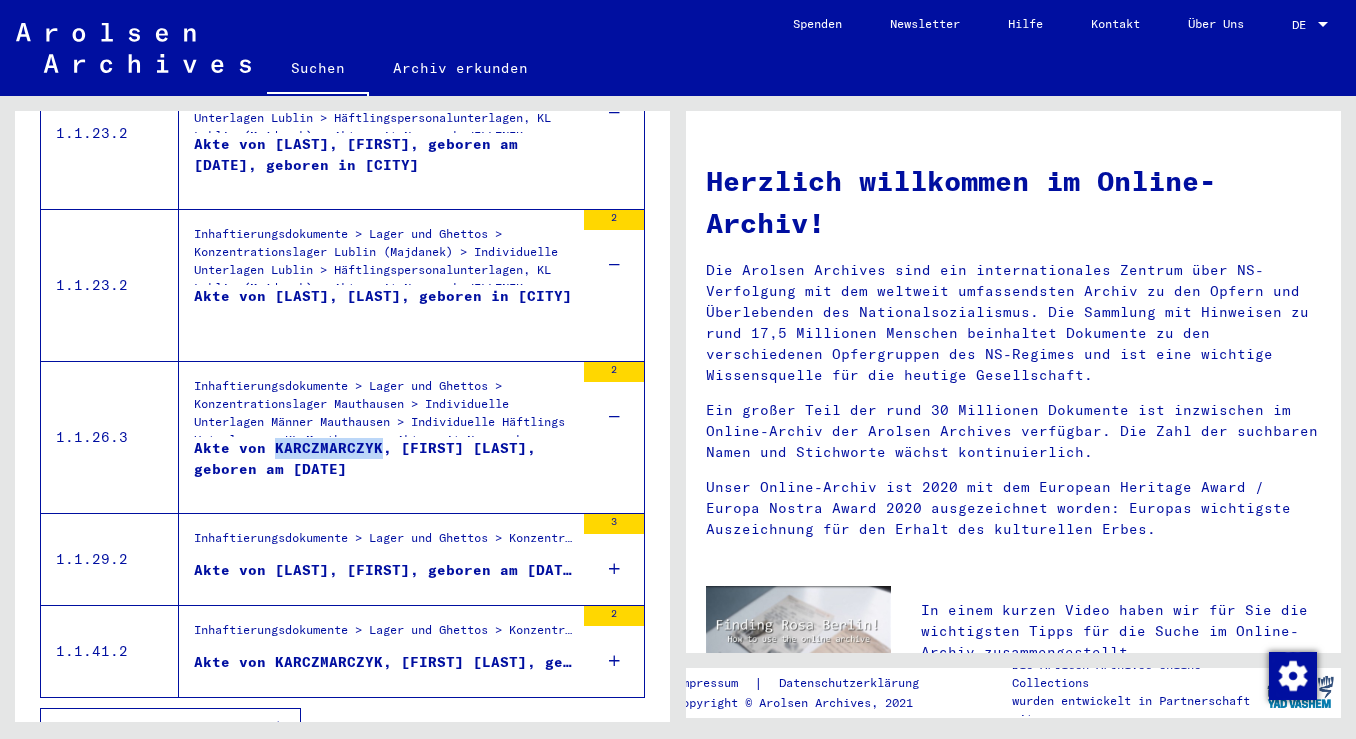 click on "Akte von KARCZMARCZYK, [FIRST] [LAST], geboren am [DATE]" at bounding box center [384, 468] 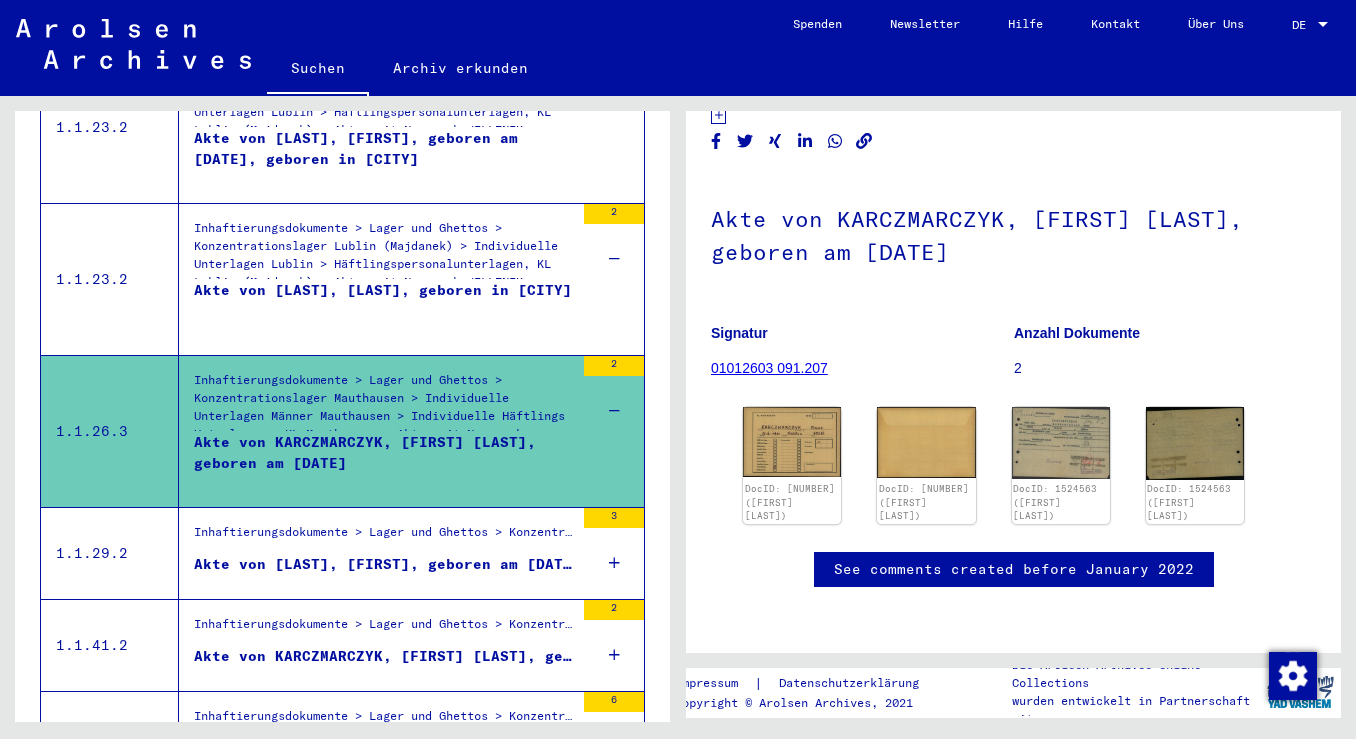 scroll, scrollTop: 82, scrollLeft: 0, axis: vertical 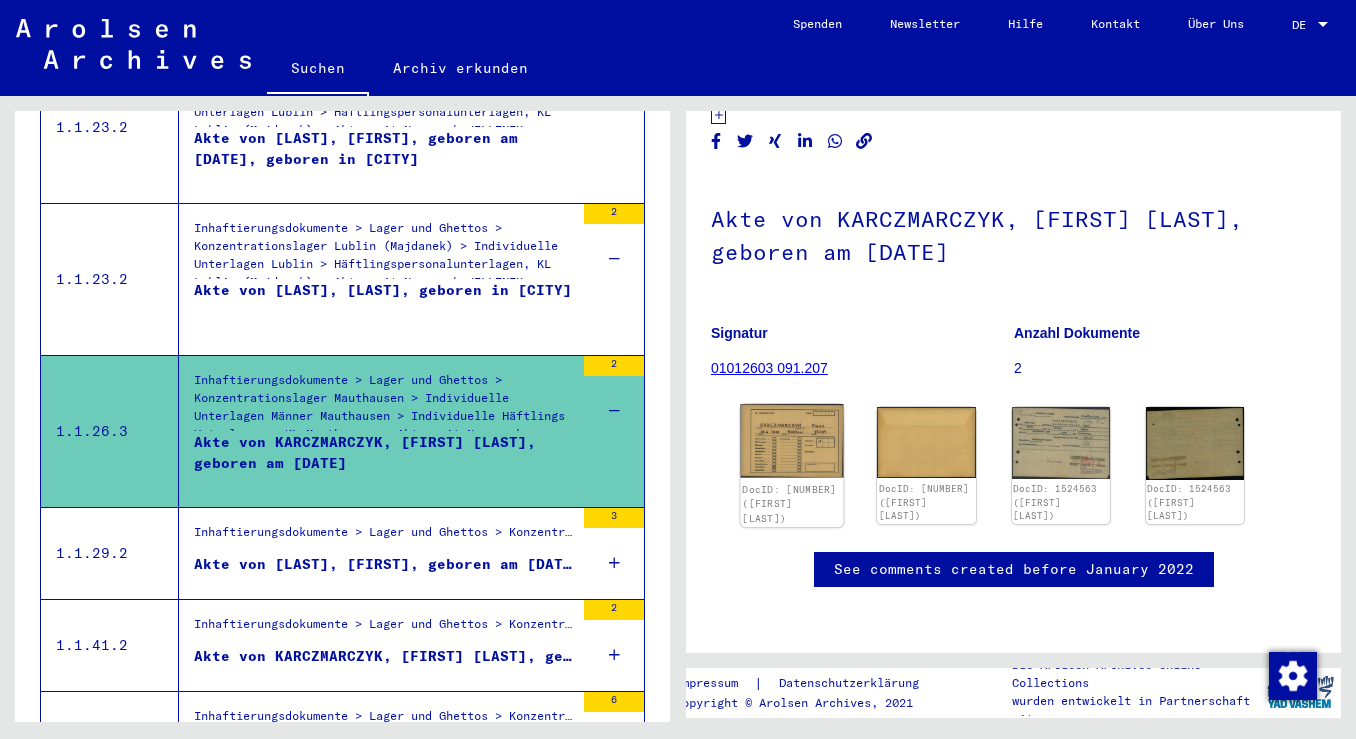 click 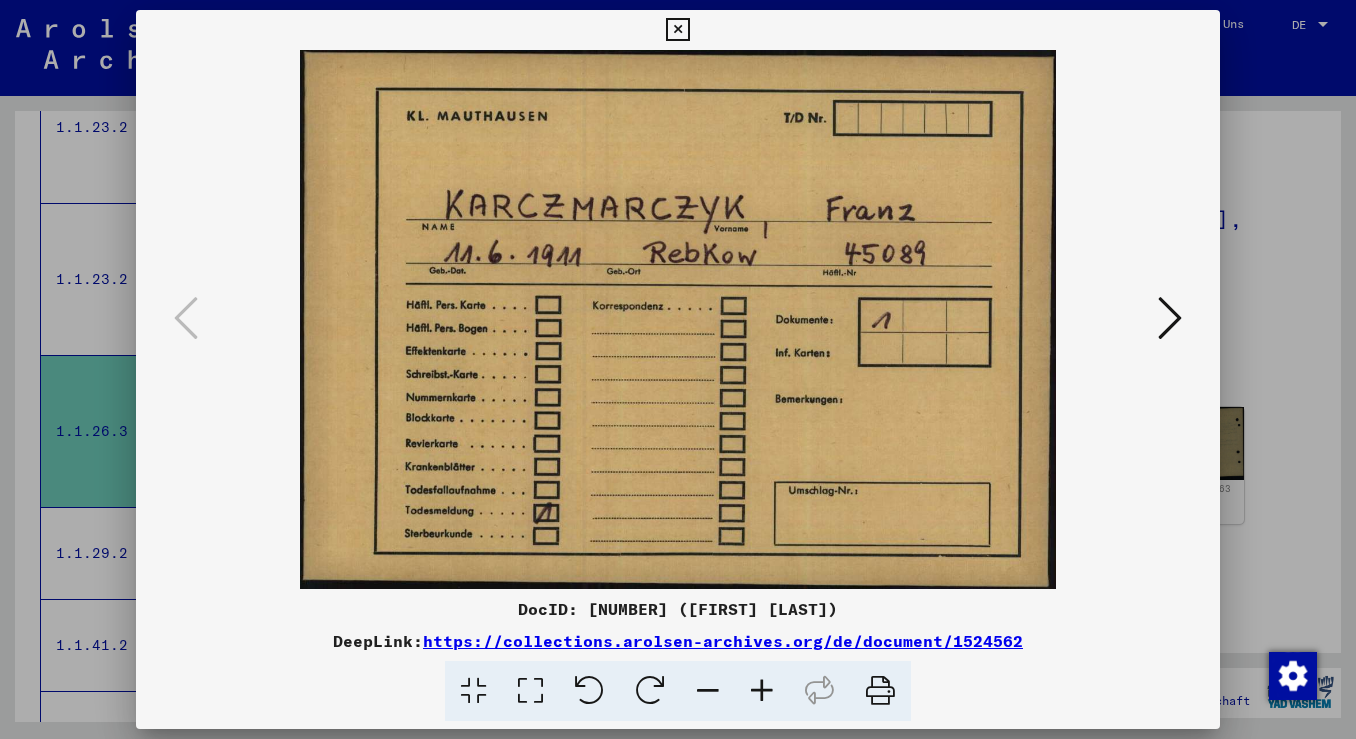 scroll, scrollTop: 0, scrollLeft: 0, axis: both 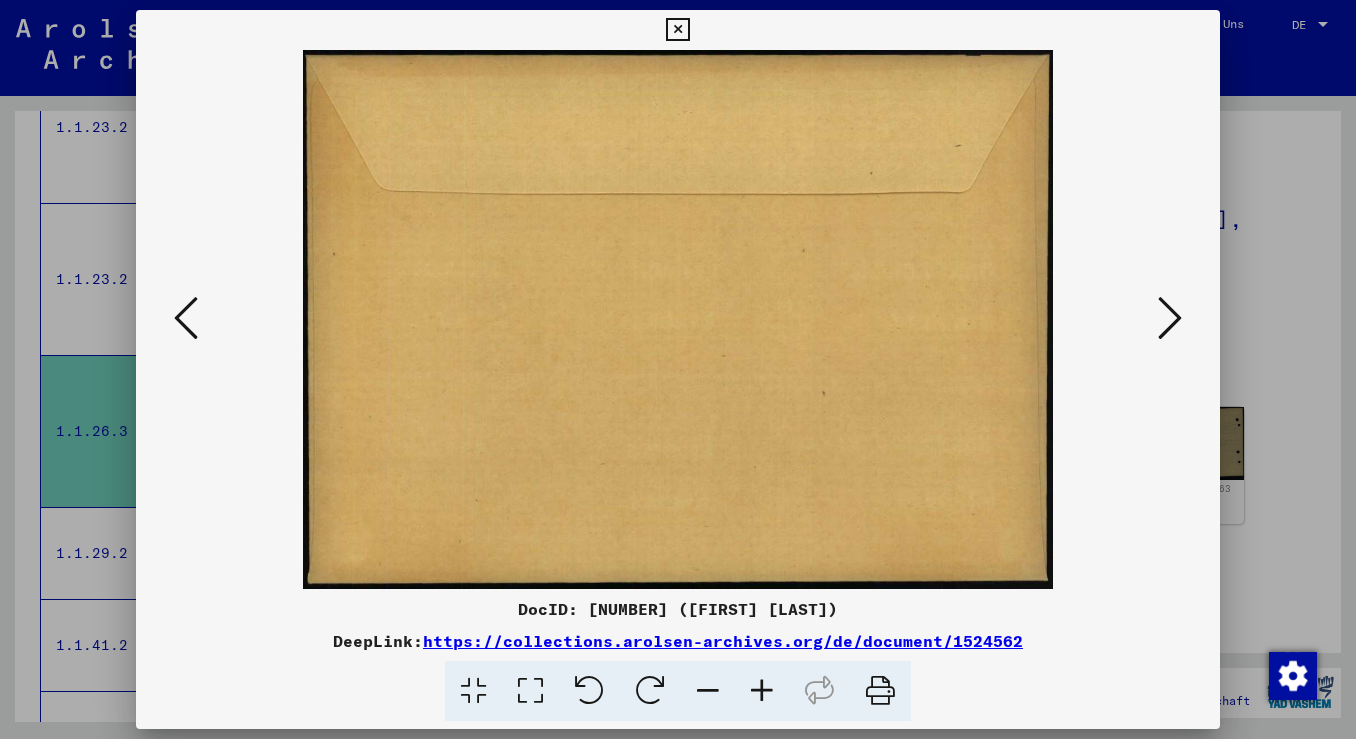 click at bounding box center (1170, 318) 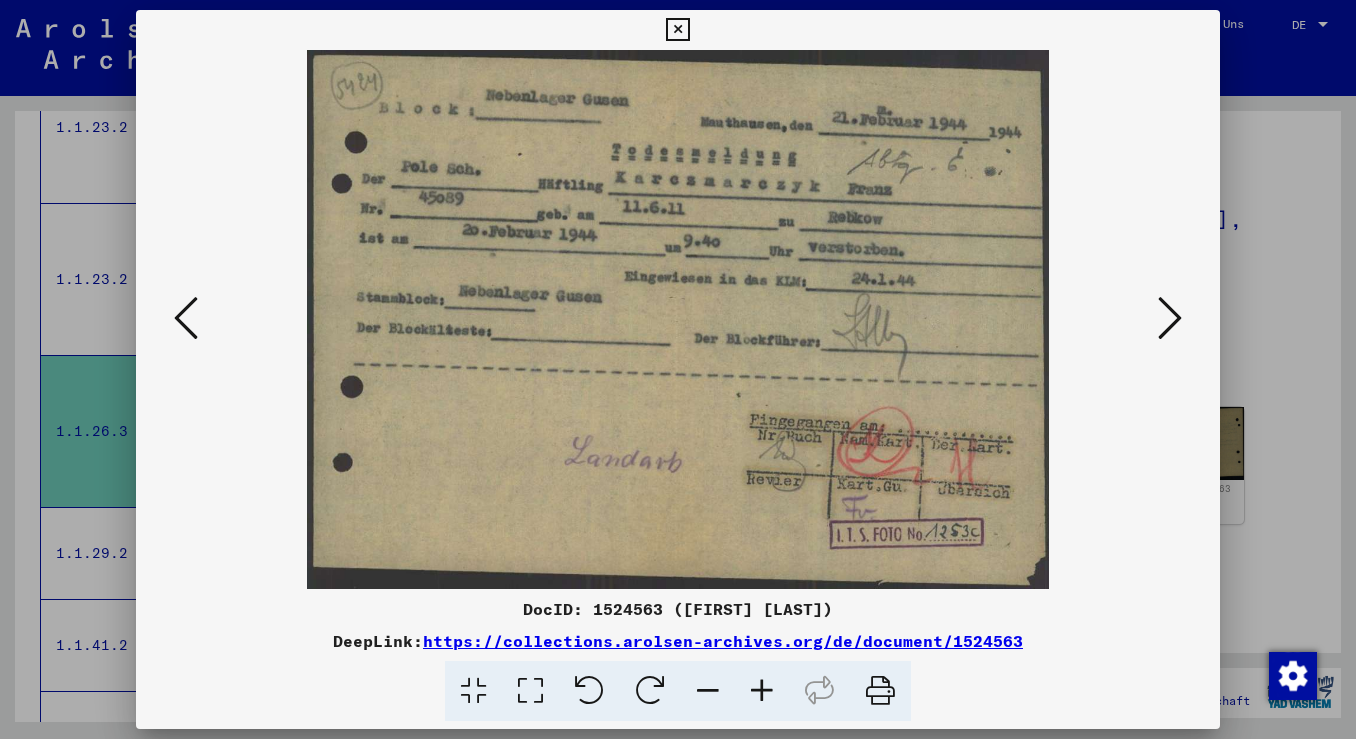 click at bounding box center (678, 369) 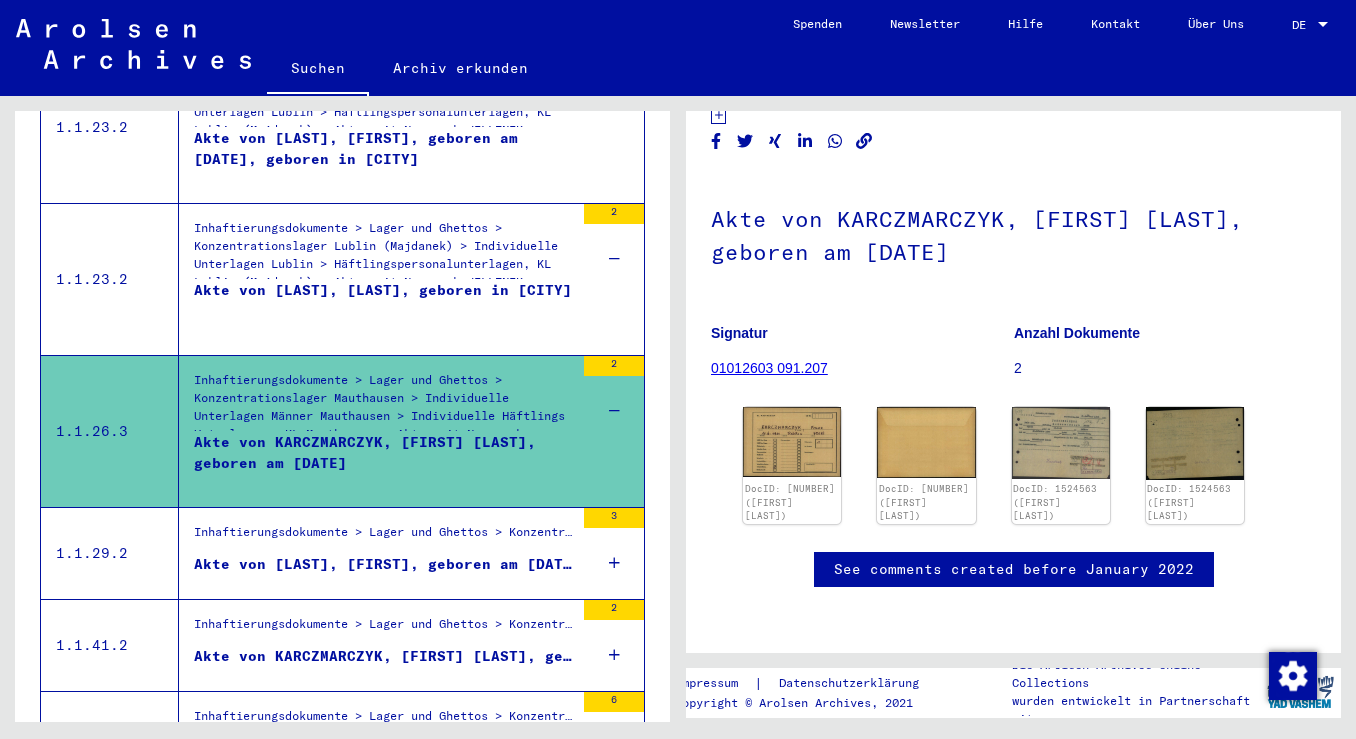 click at bounding box center [614, 563] 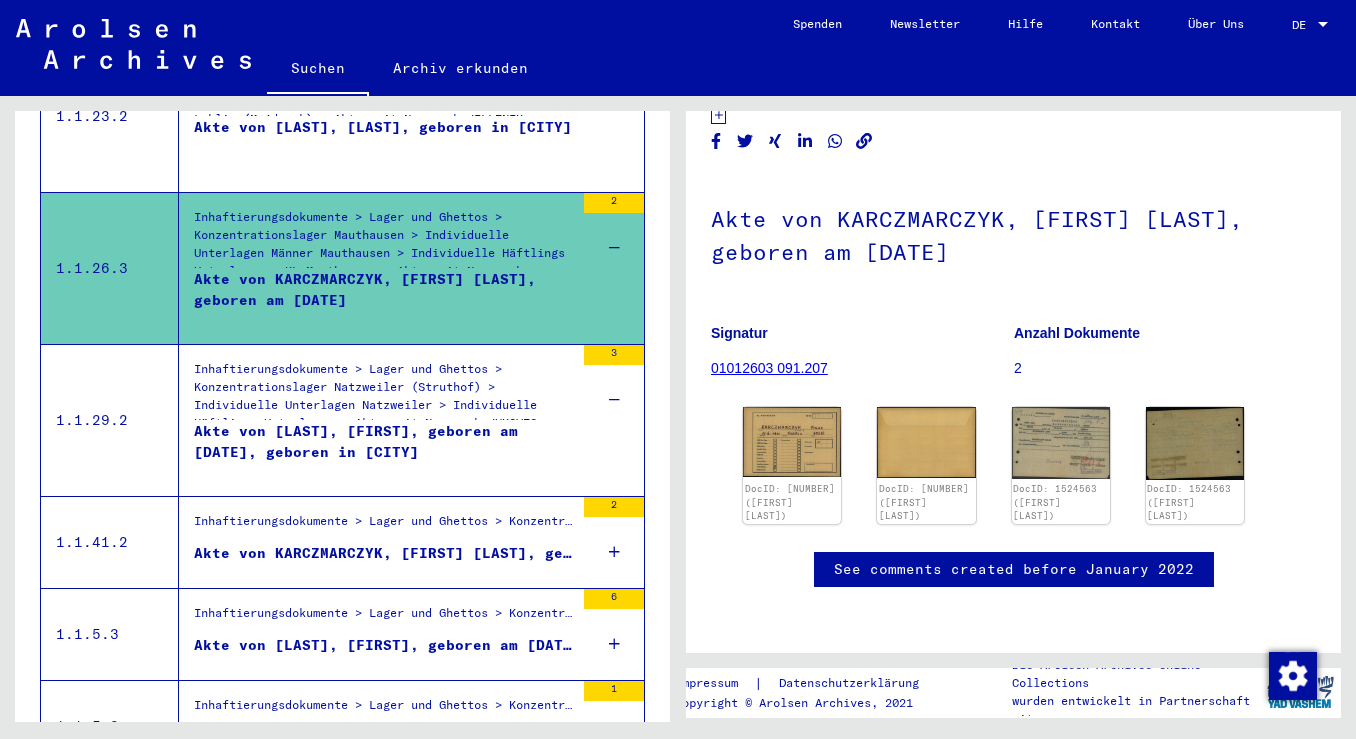 scroll, scrollTop: 684, scrollLeft: 0, axis: vertical 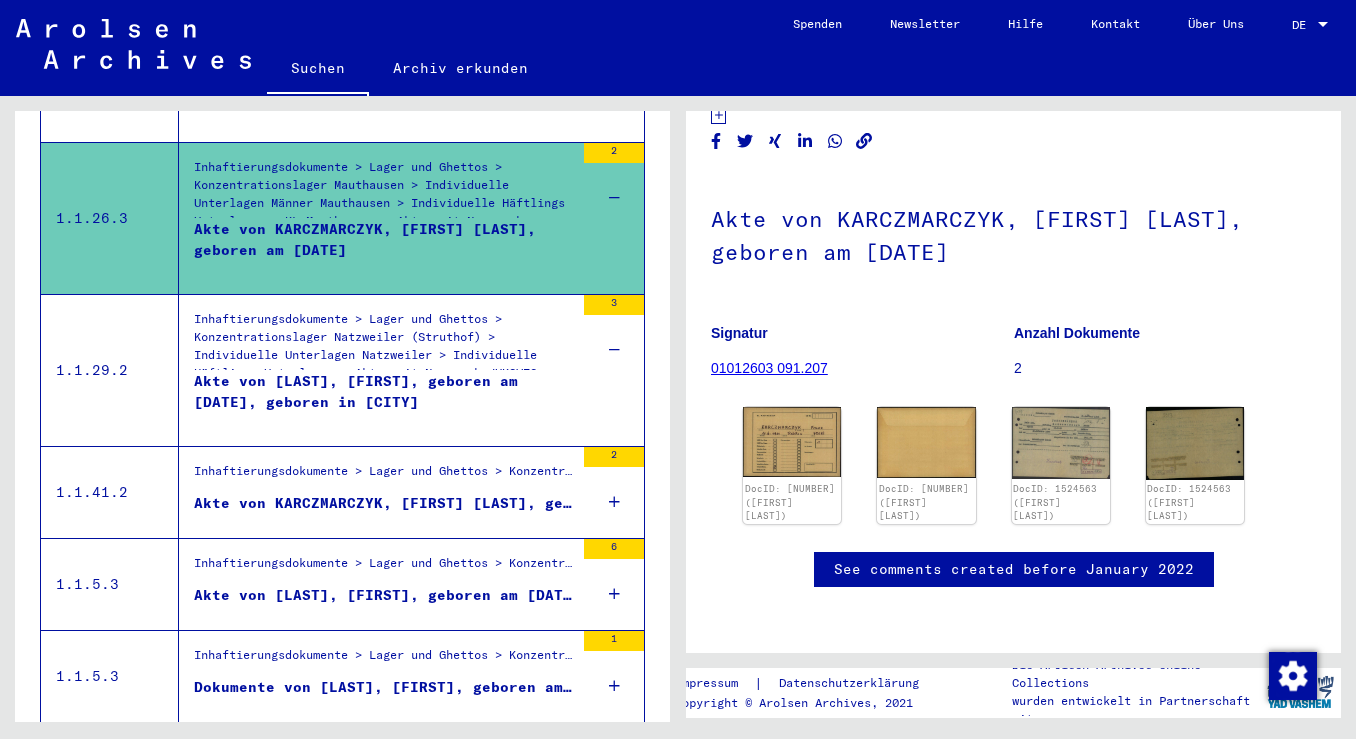 click at bounding box center [614, 502] 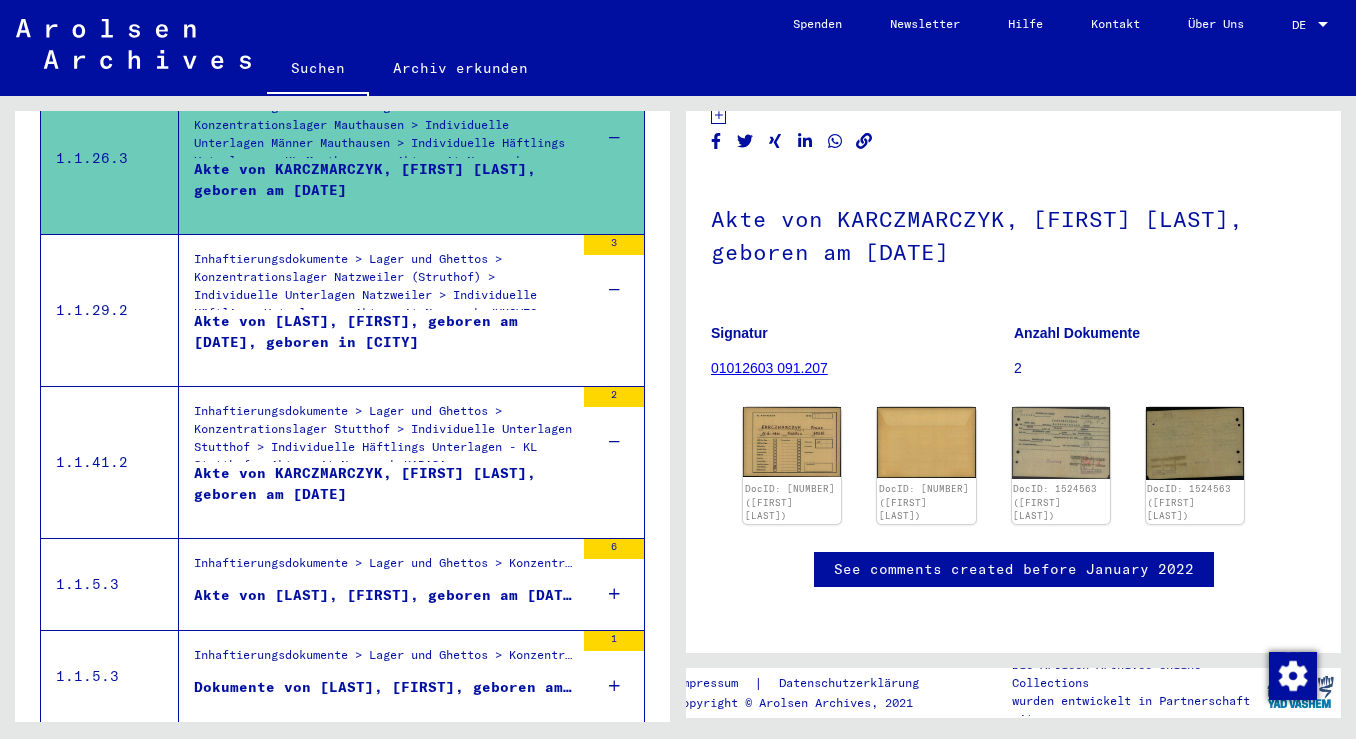 scroll, scrollTop: 751, scrollLeft: 0, axis: vertical 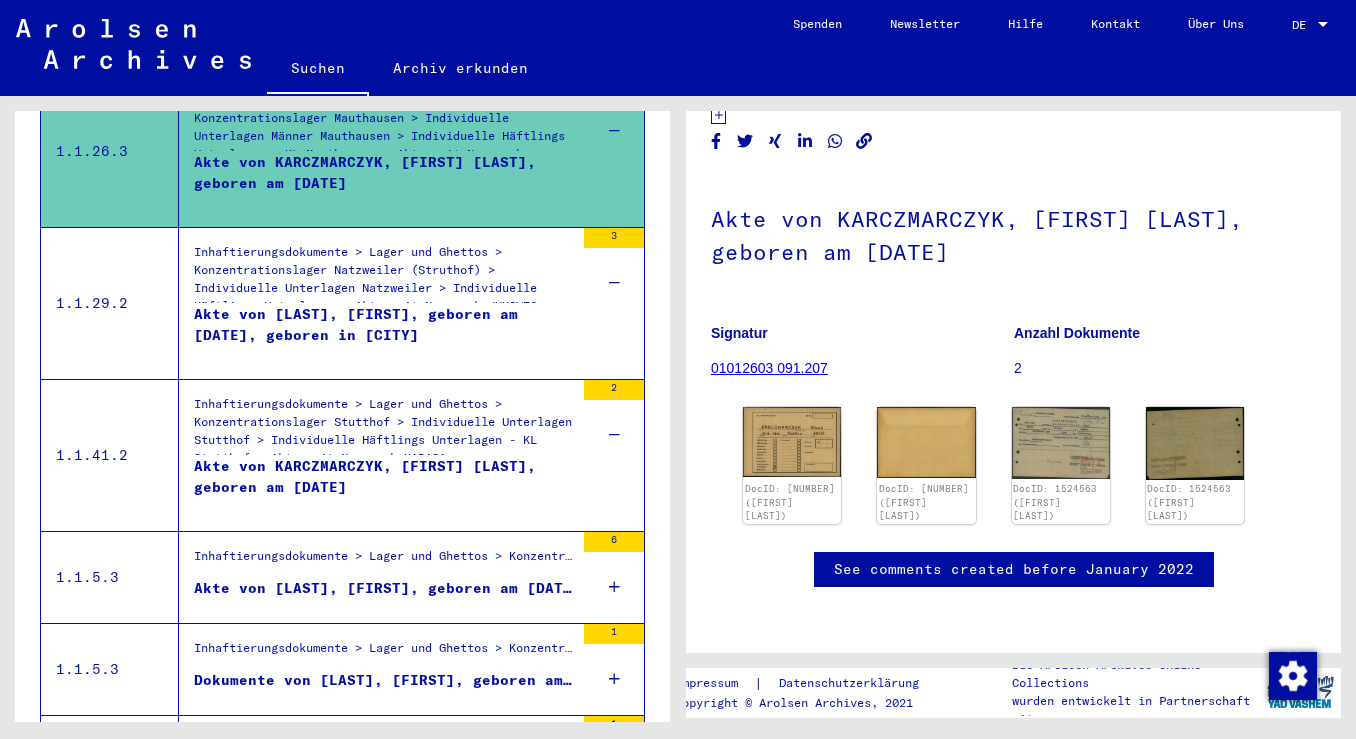 click at bounding box center (614, 587) 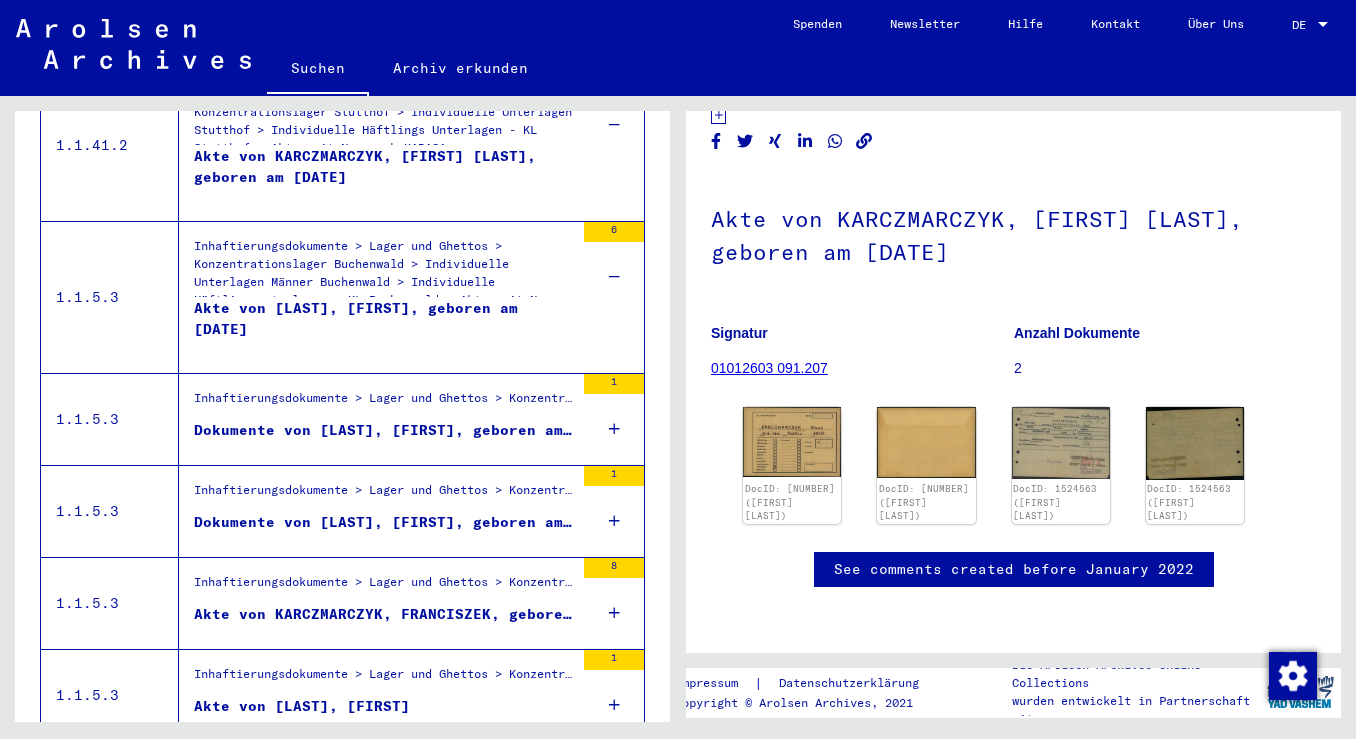 scroll, scrollTop: 1079, scrollLeft: 0, axis: vertical 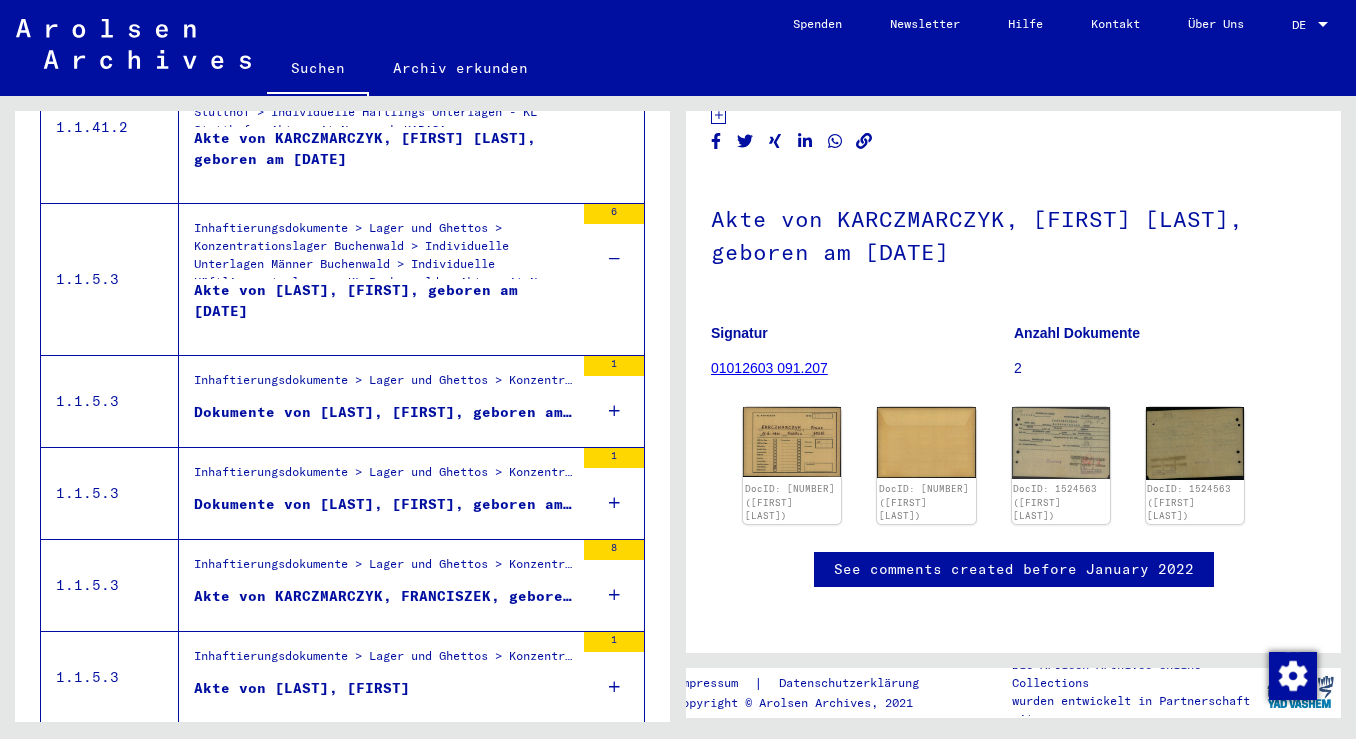 click at bounding box center [614, 503] 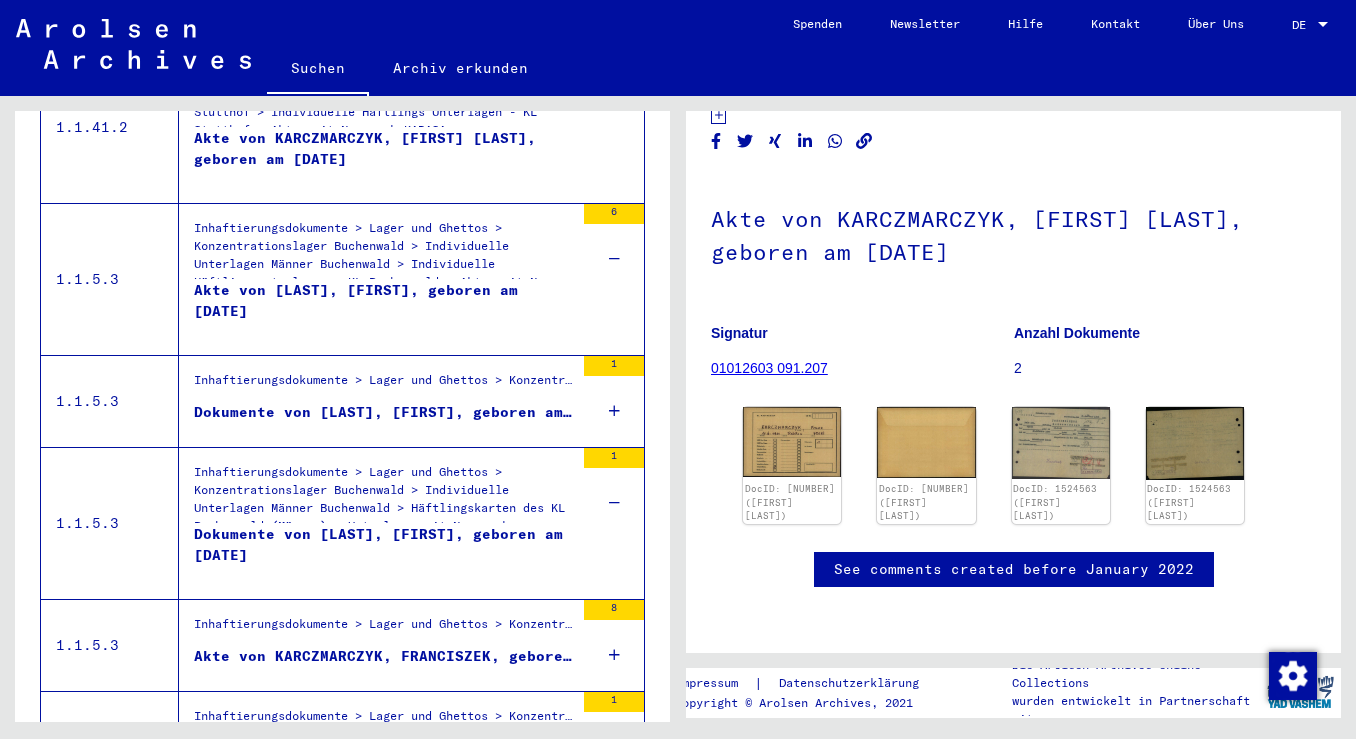 click on "Dokumente von [LAST], [FIRST], geboren am [DATE]" at bounding box center [384, 554] 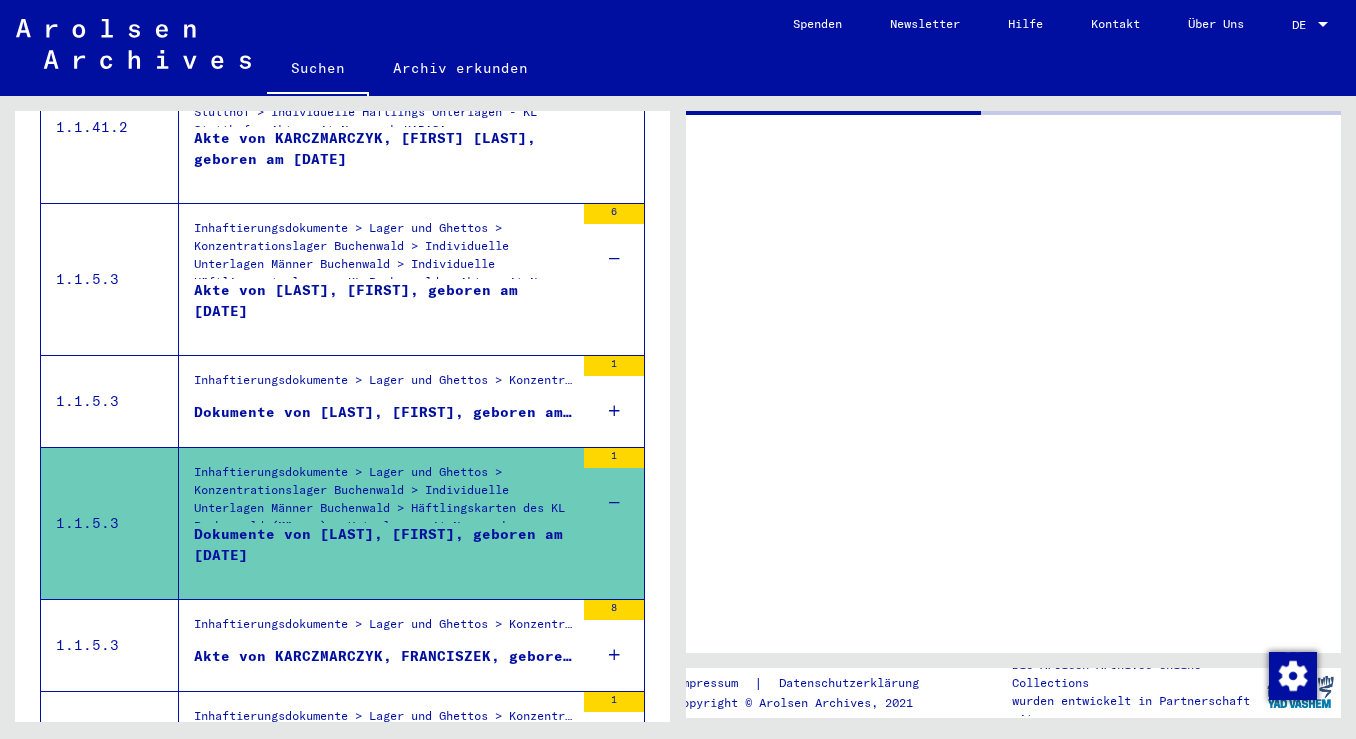 scroll, scrollTop: 0, scrollLeft: 0, axis: both 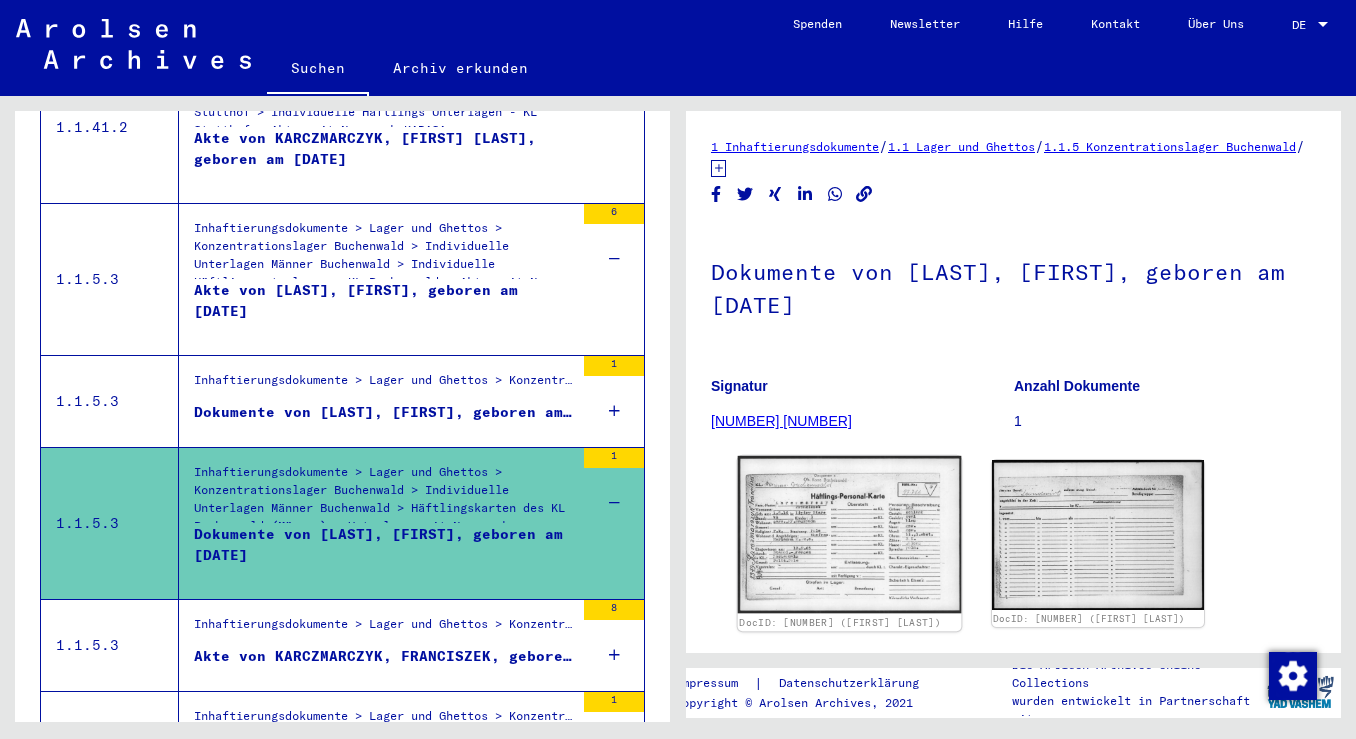 click 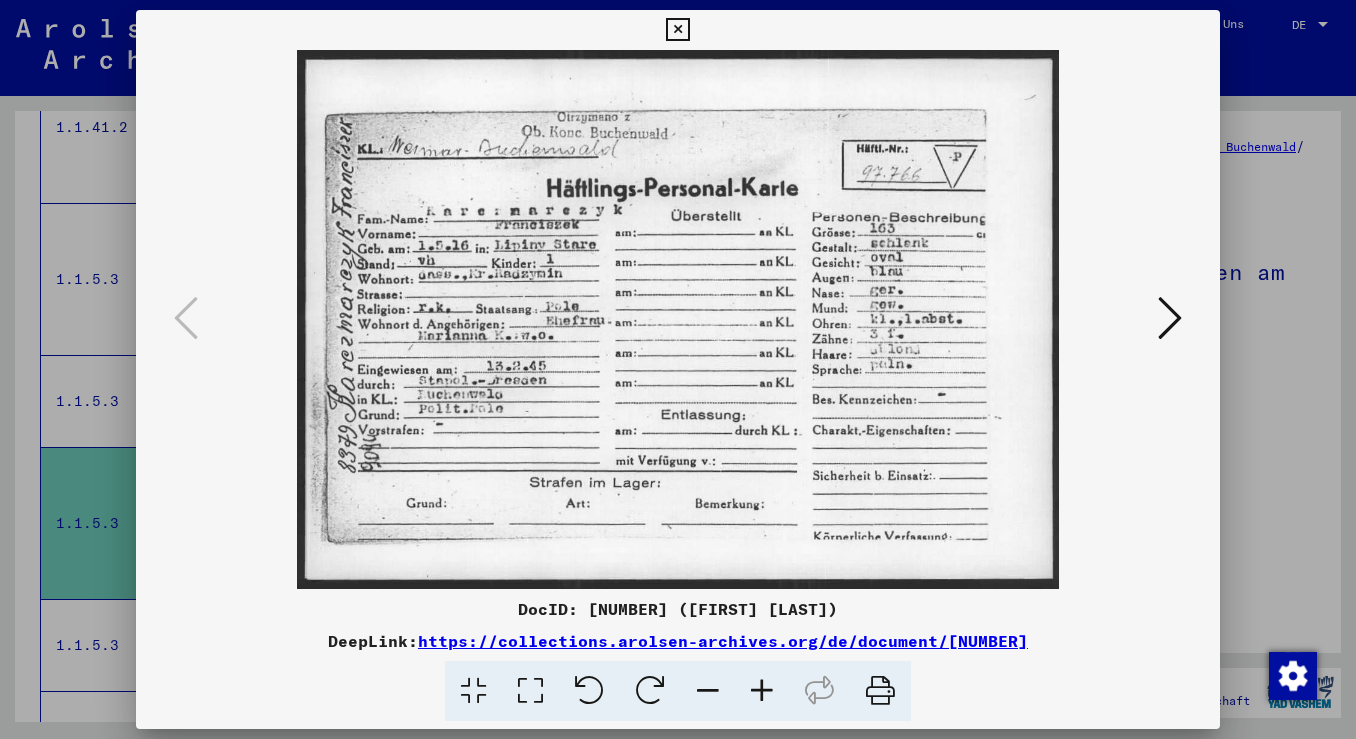 click at bounding box center (678, 319) 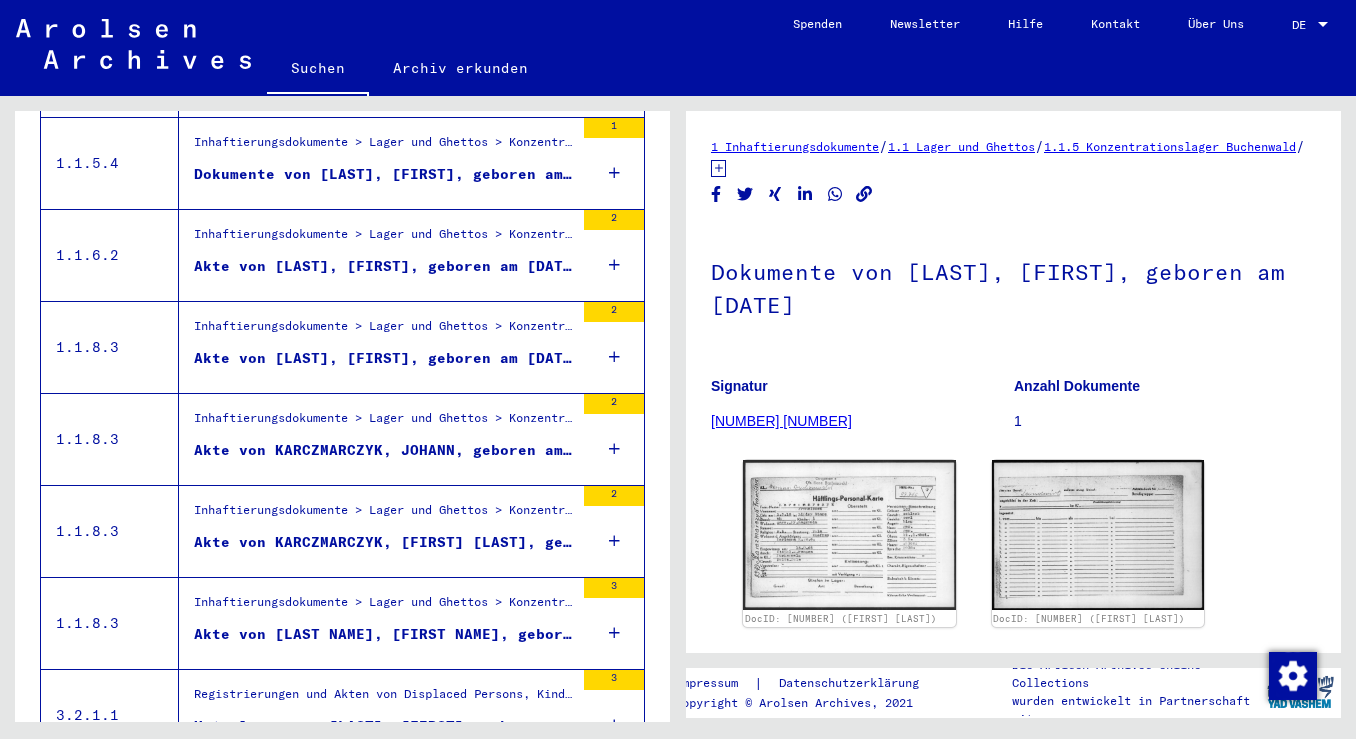 scroll, scrollTop: 2300, scrollLeft: 0, axis: vertical 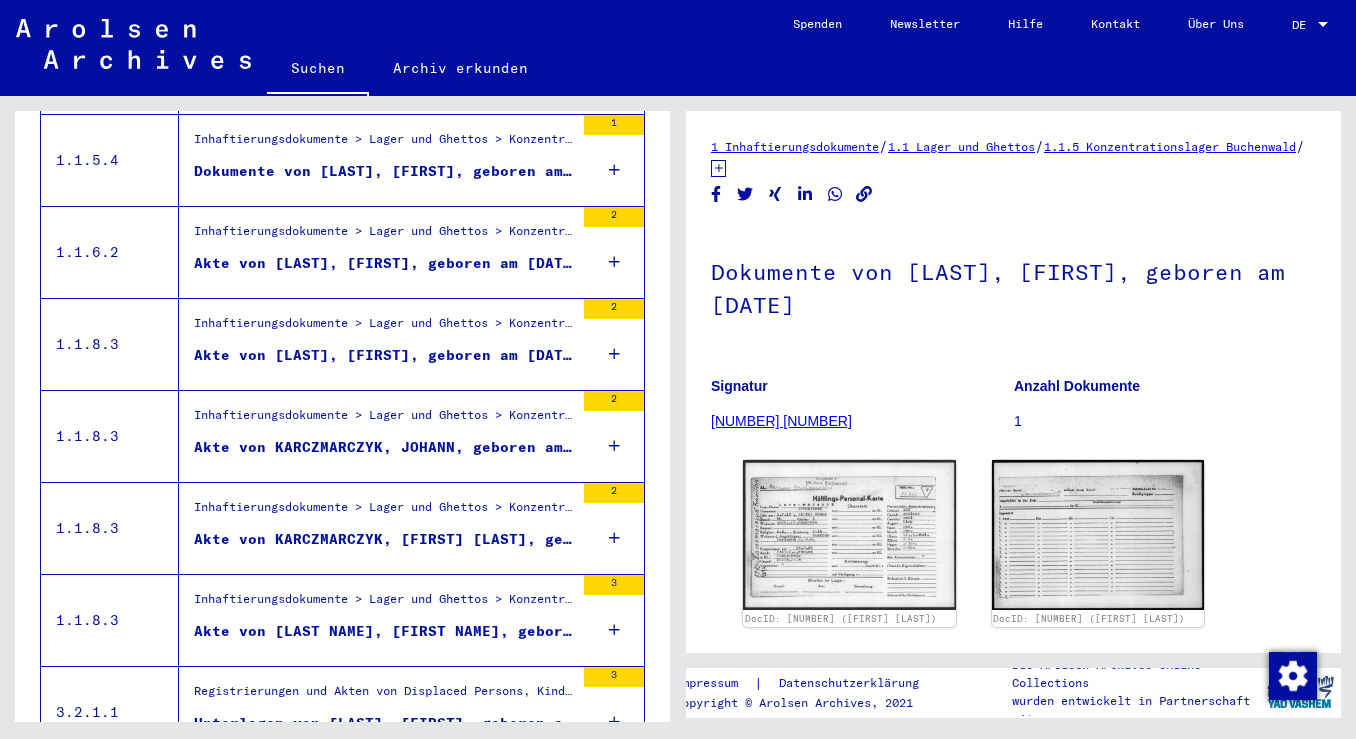 click on "2" at bounding box center (614, 528) 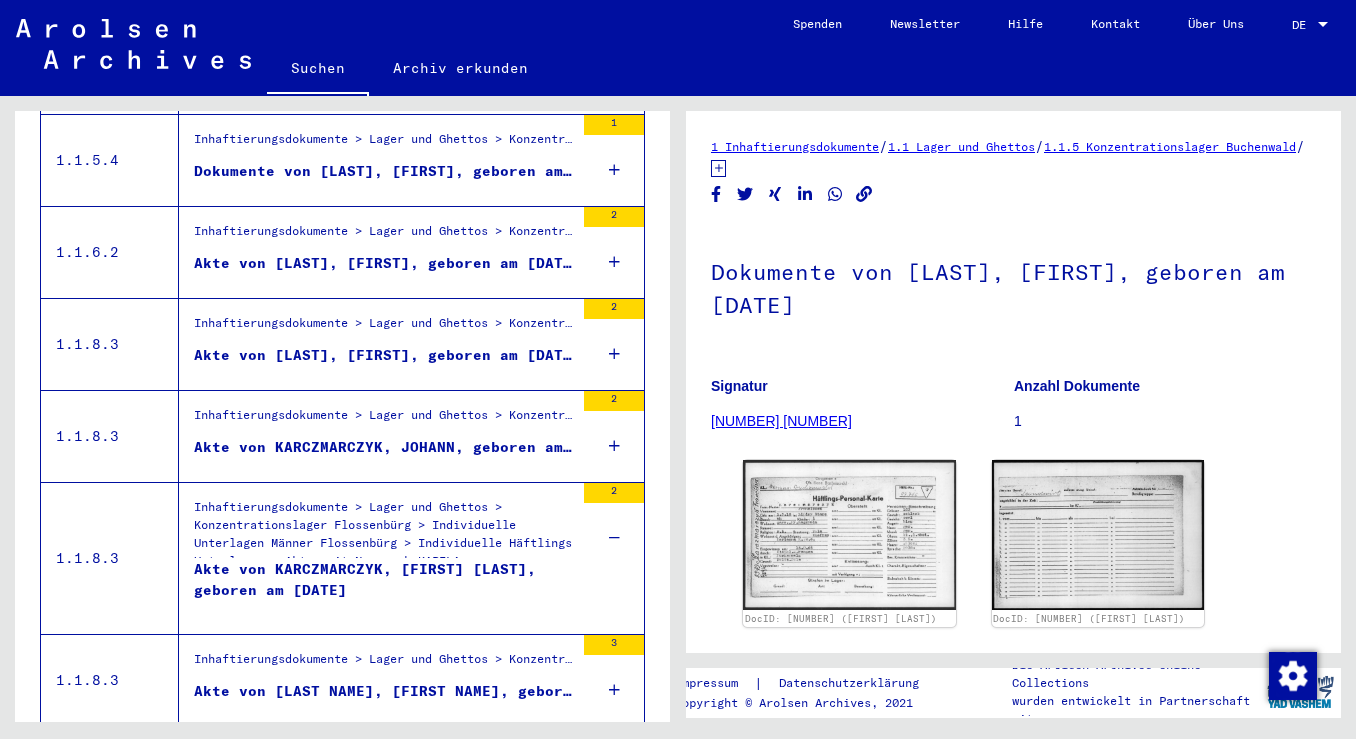 click on "Akte von KARCZMARCZYK, [FIRST] [LAST], geboren am [DATE]" at bounding box center [384, 589] 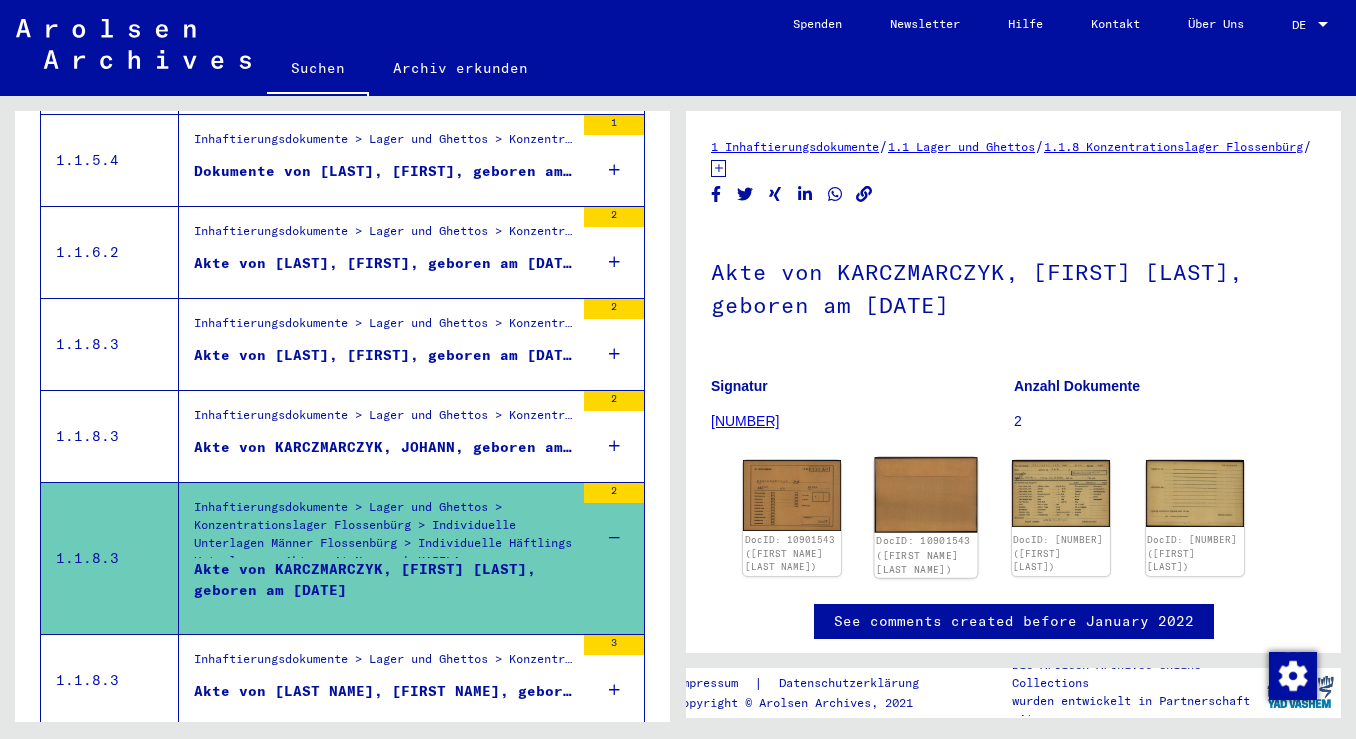scroll, scrollTop: 0, scrollLeft: 0, axis: both 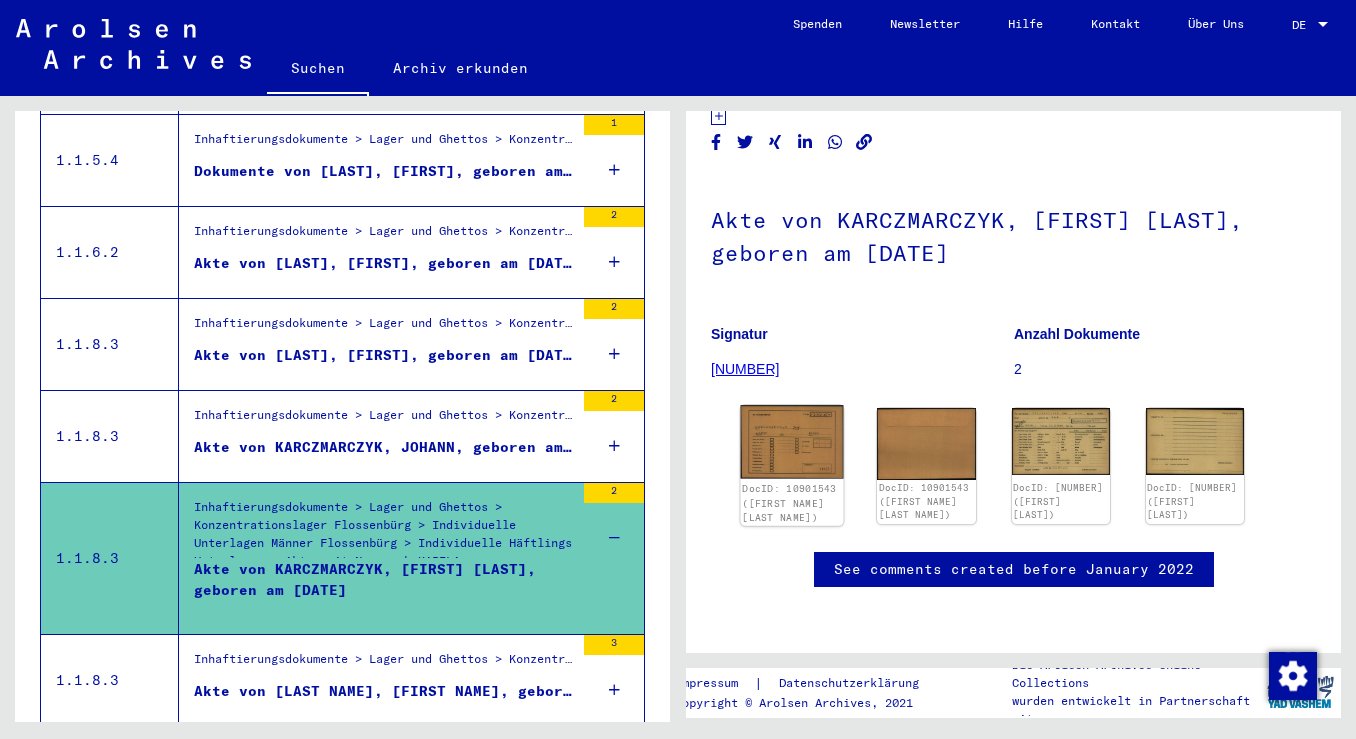 click 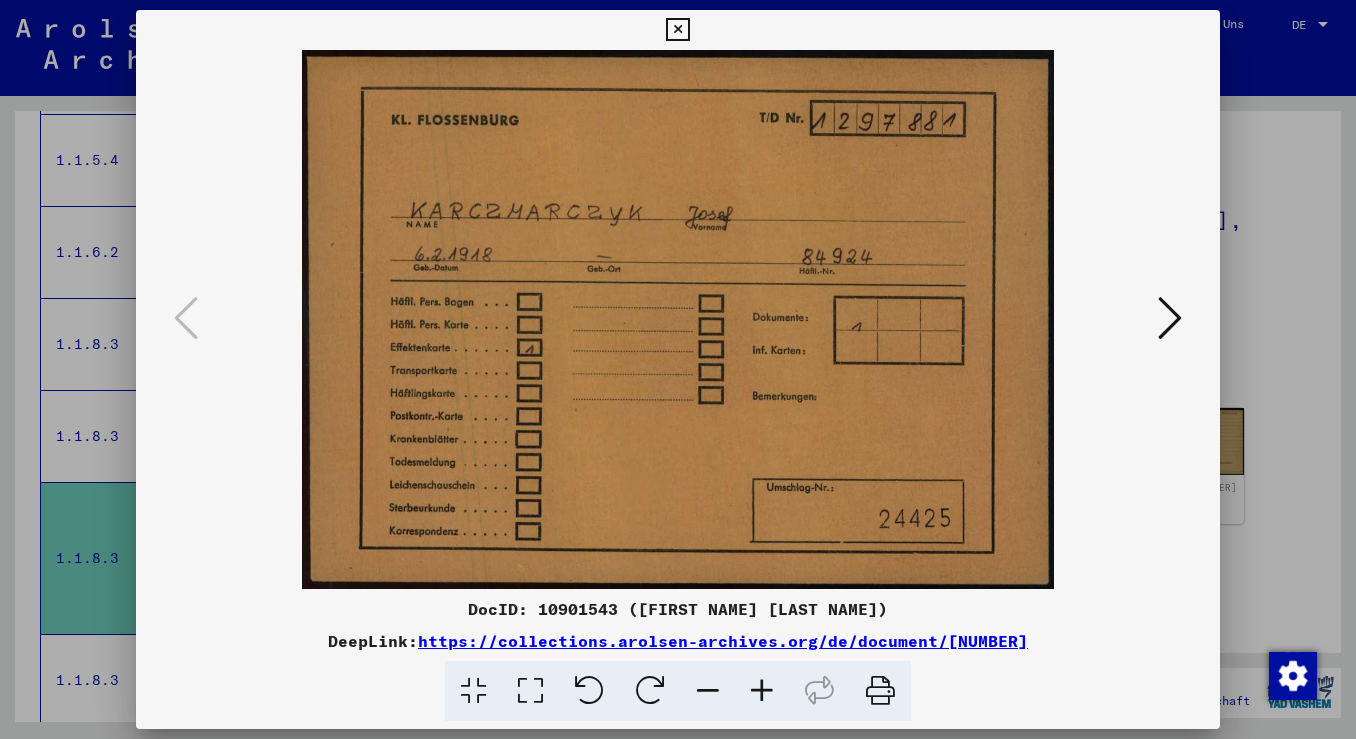 type 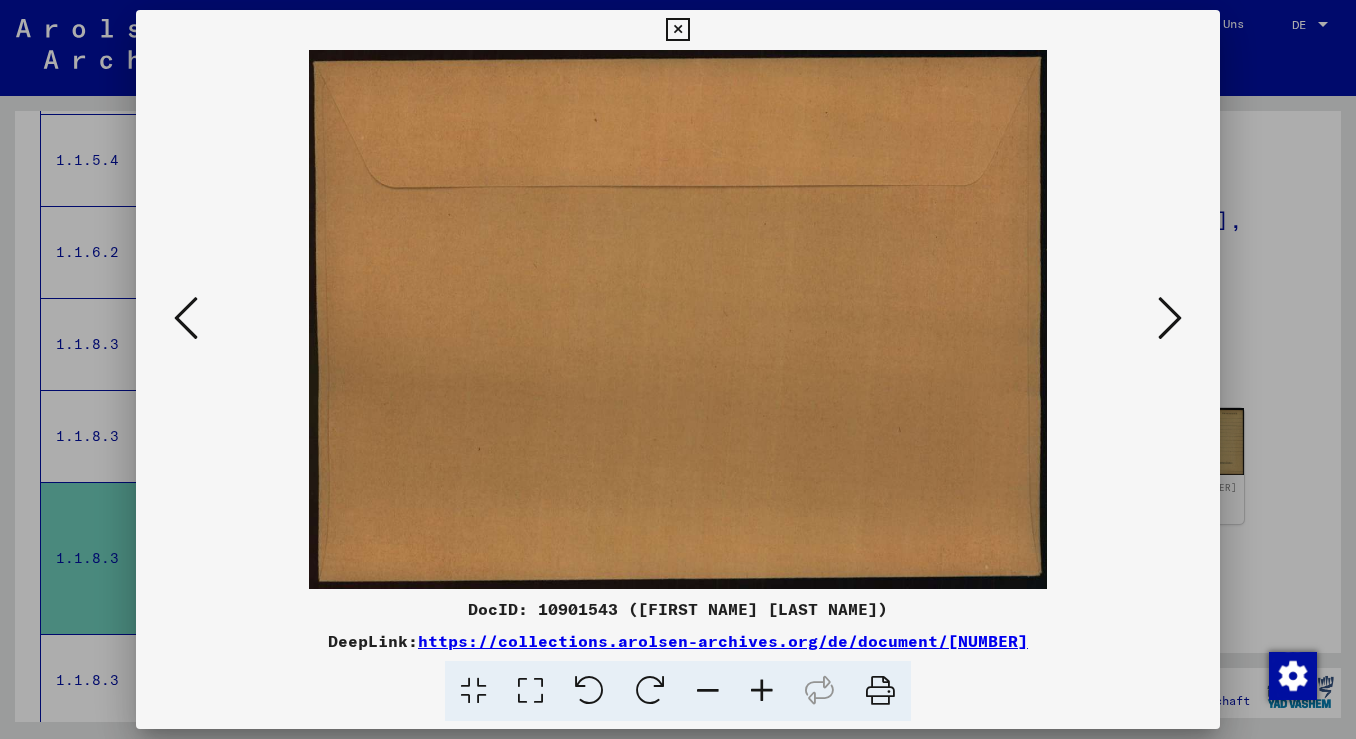 click at bounding box center (1170, 318) 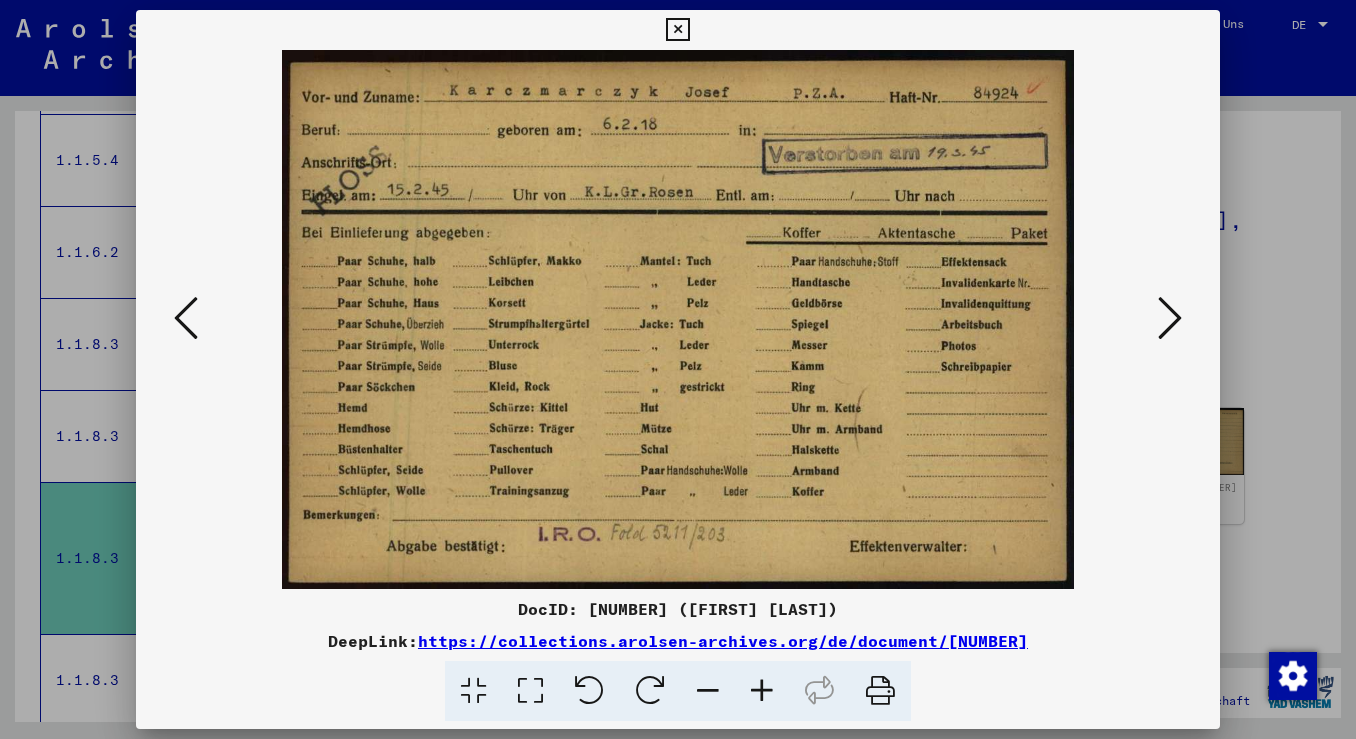 click at bounding box center [1170, 318] 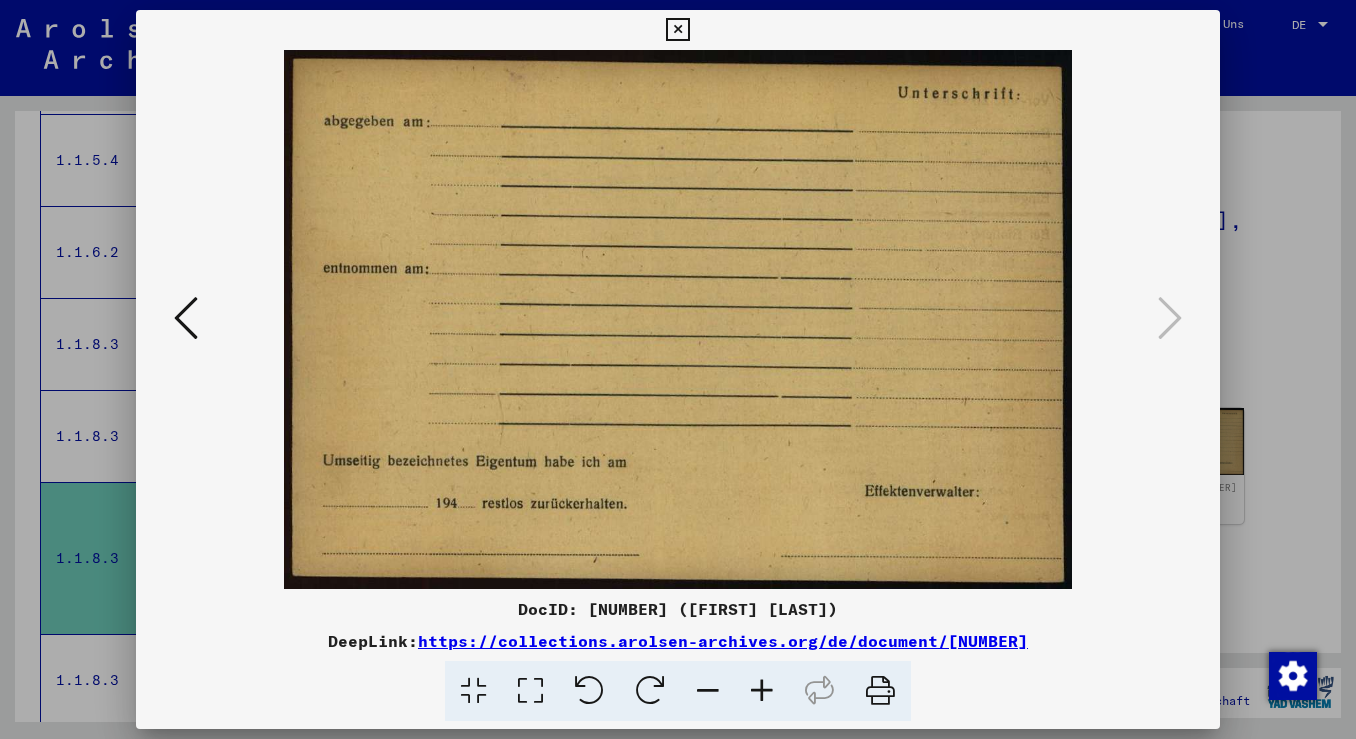 click at bounding box center [678, 369] 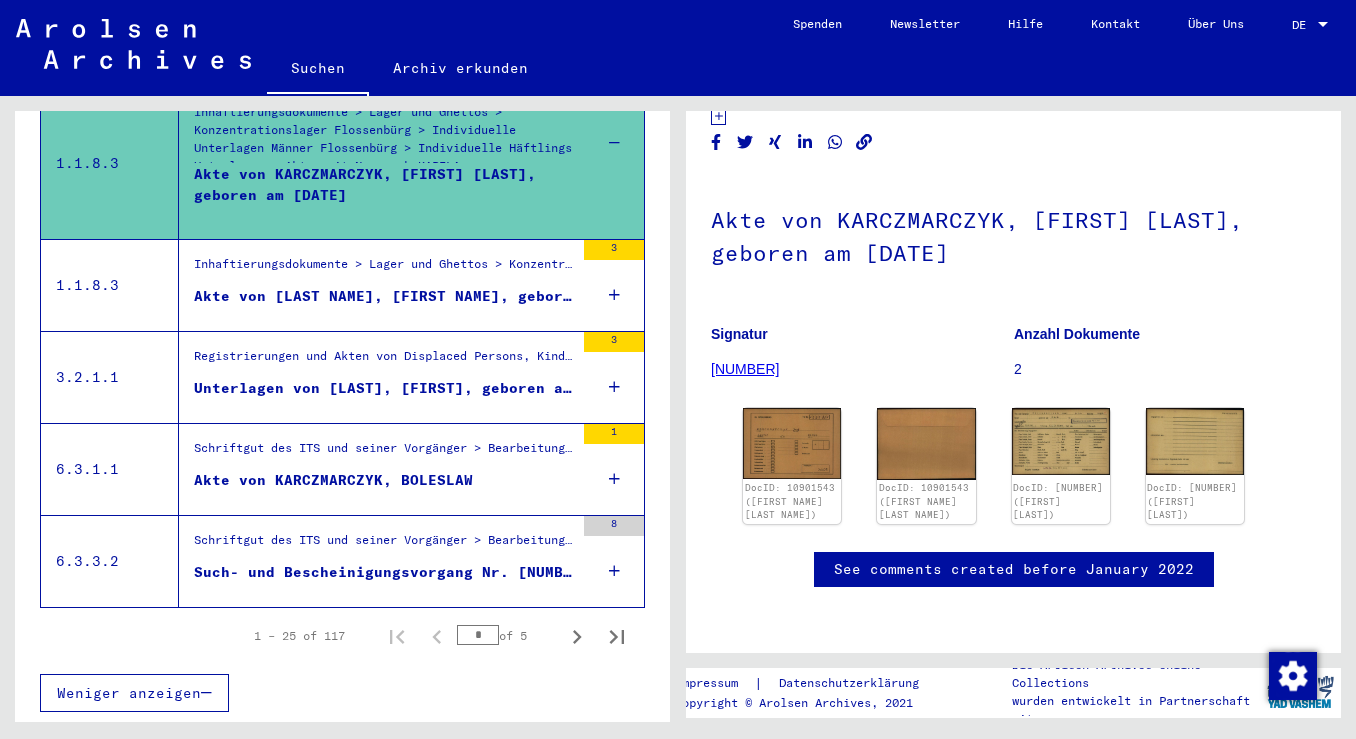 scroll, scrollTop: 2675, scrollLeft: 0, axis: vertical 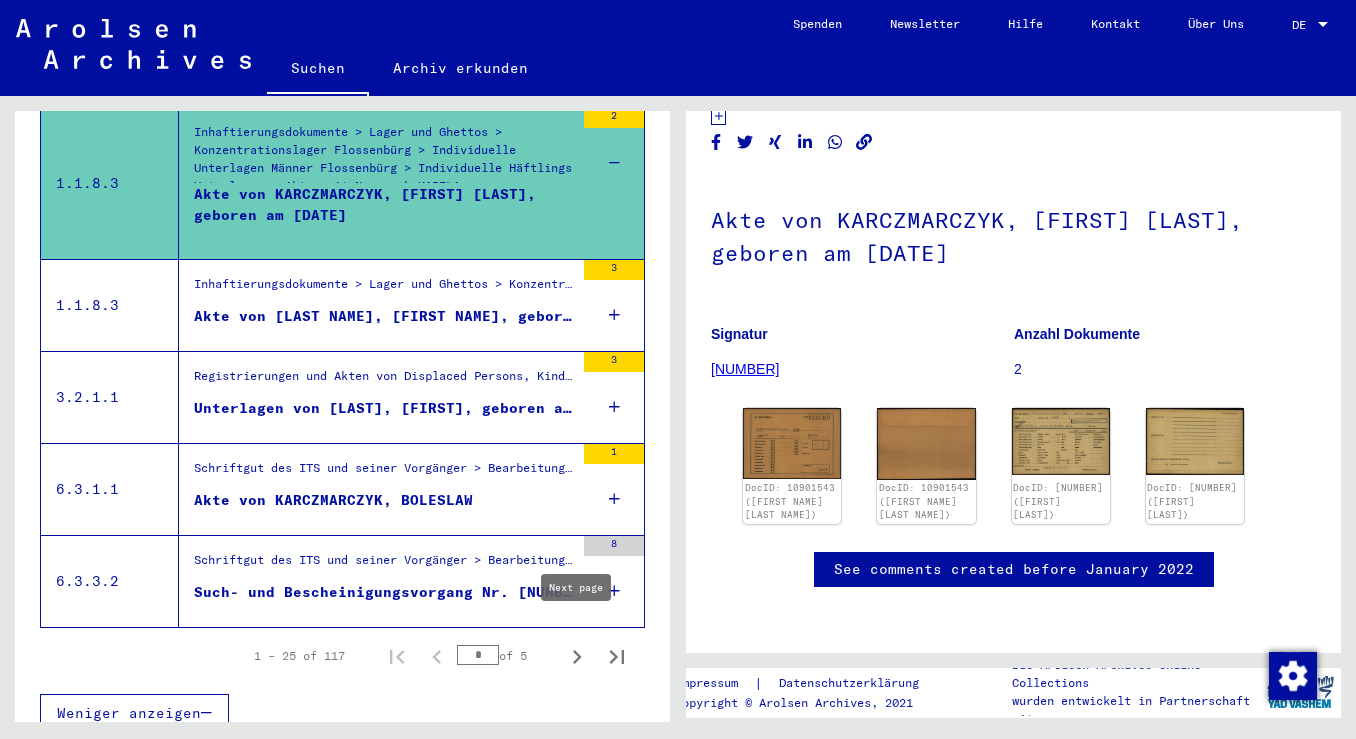 click 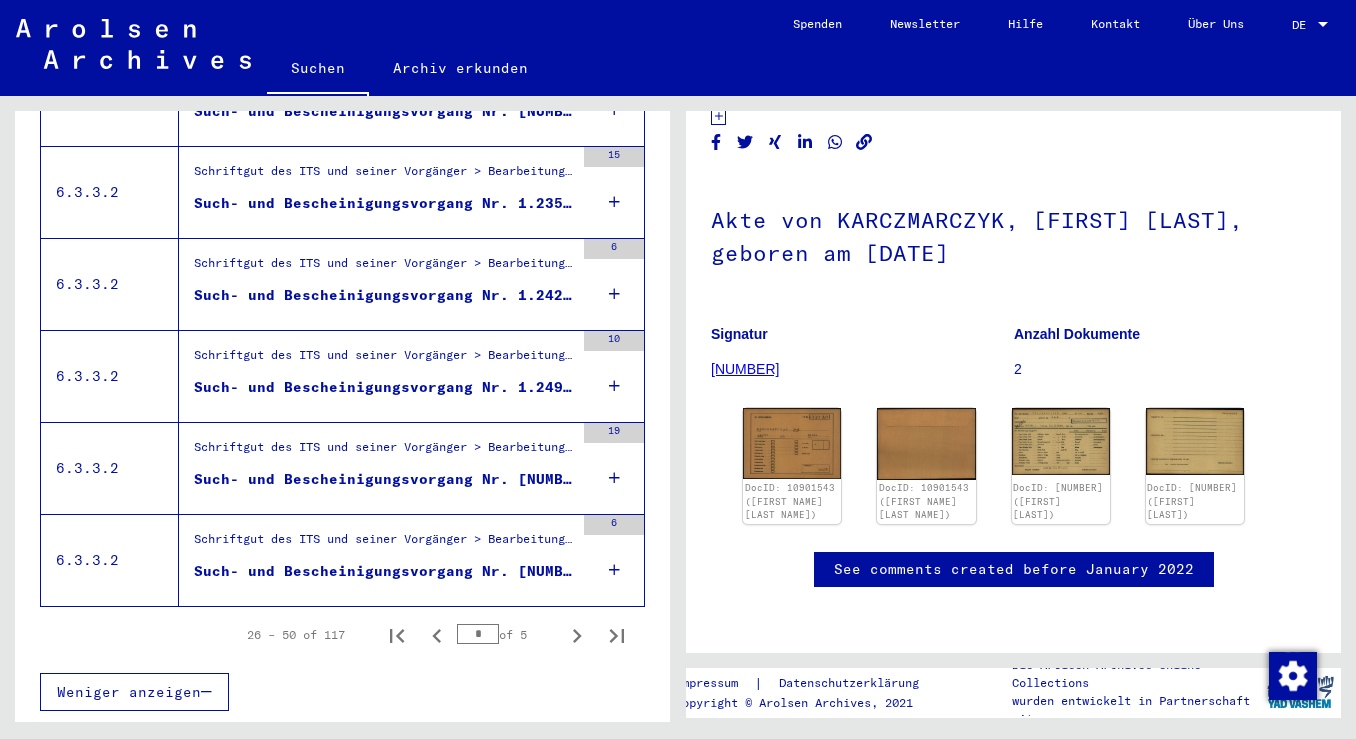 scroll, scrollTop: 2195, scrollLeft: 0, axis: vertical 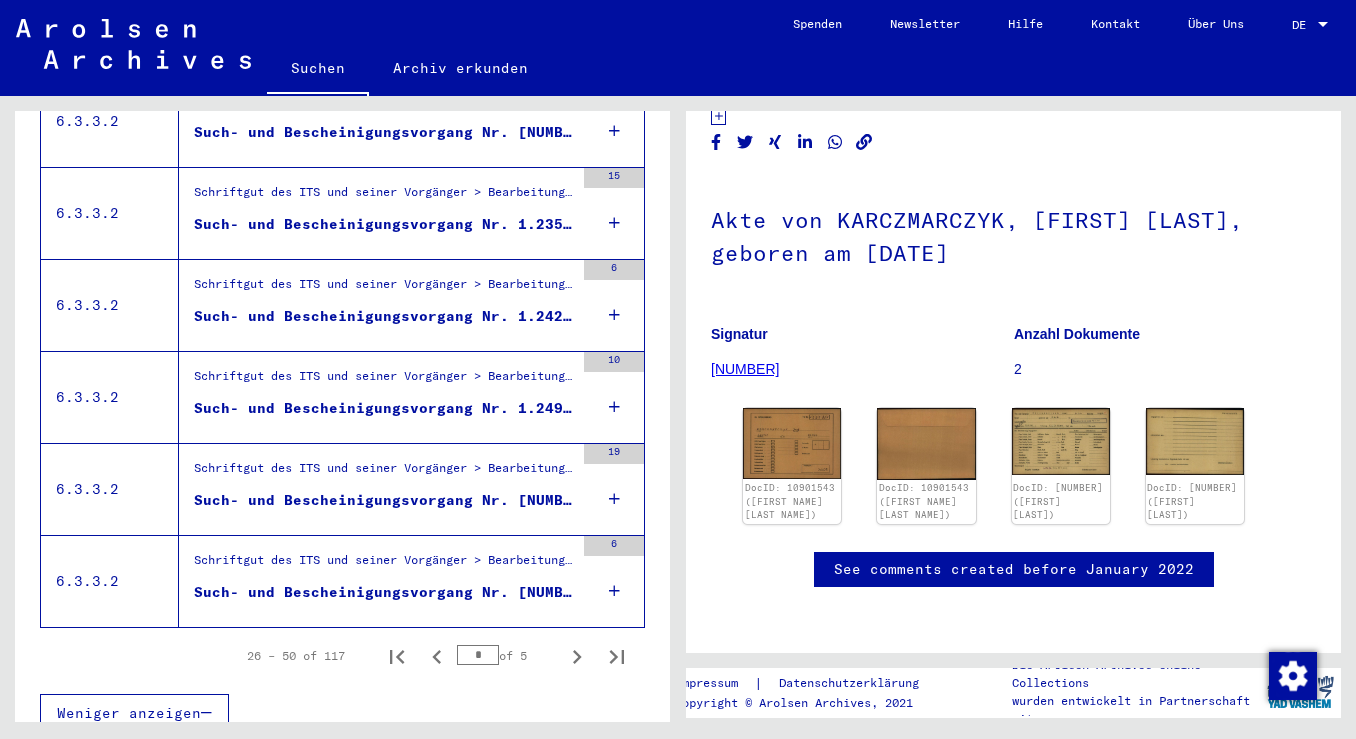 click on "6" at bounding box center (614, 581) 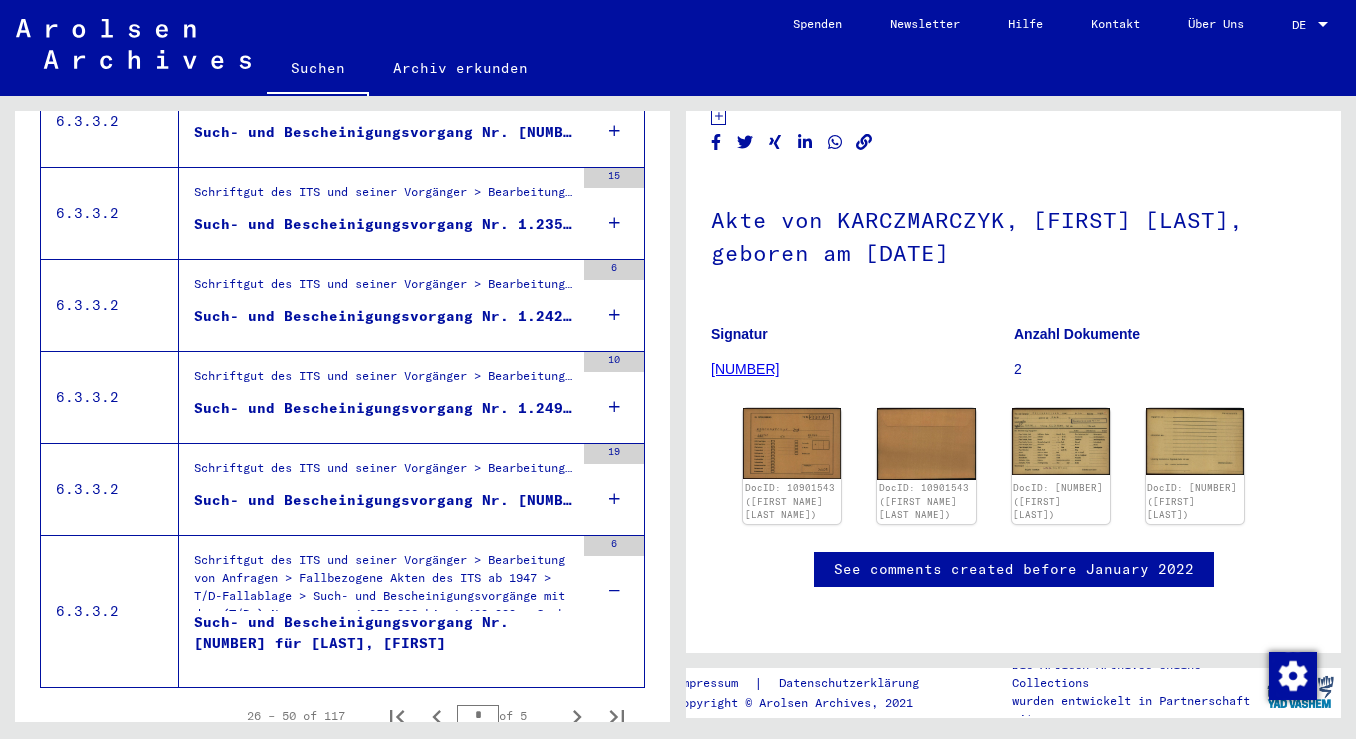 click at bounding box center [614, 499] 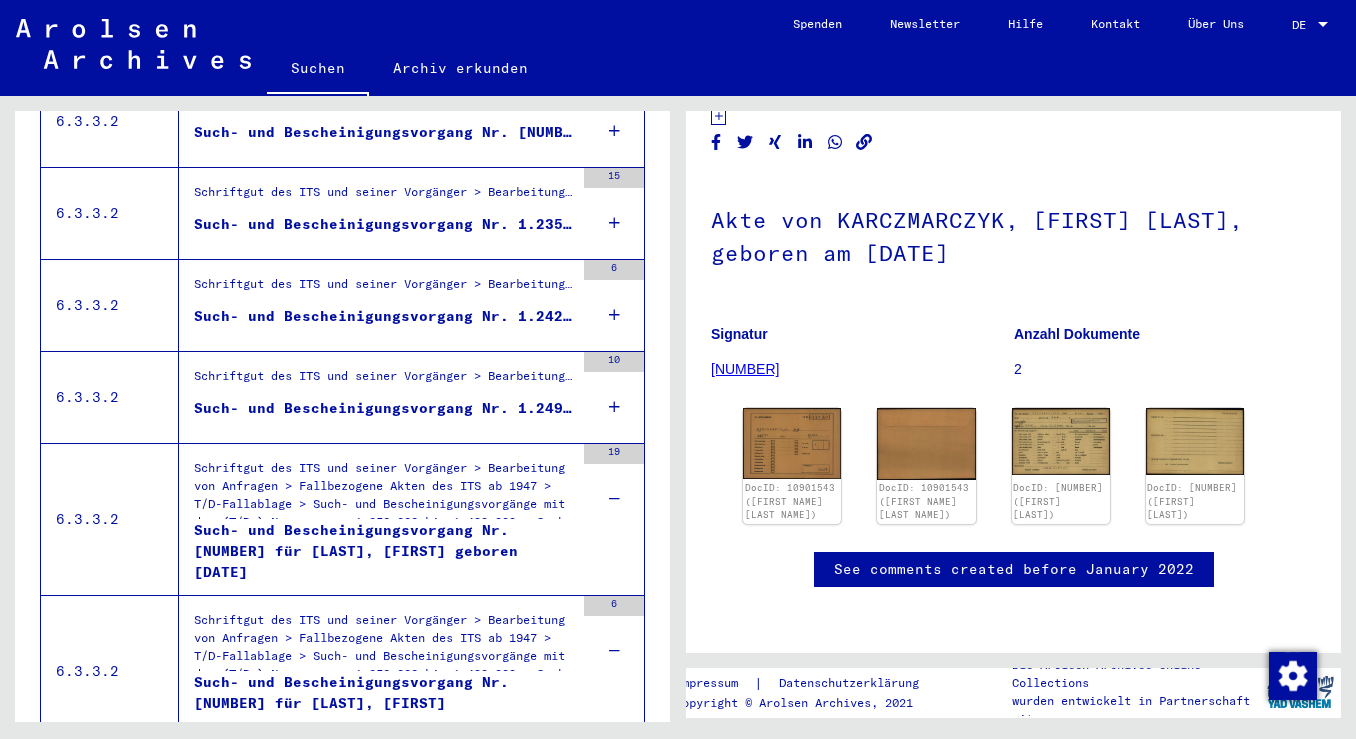 click at bounding box center [614, 407] 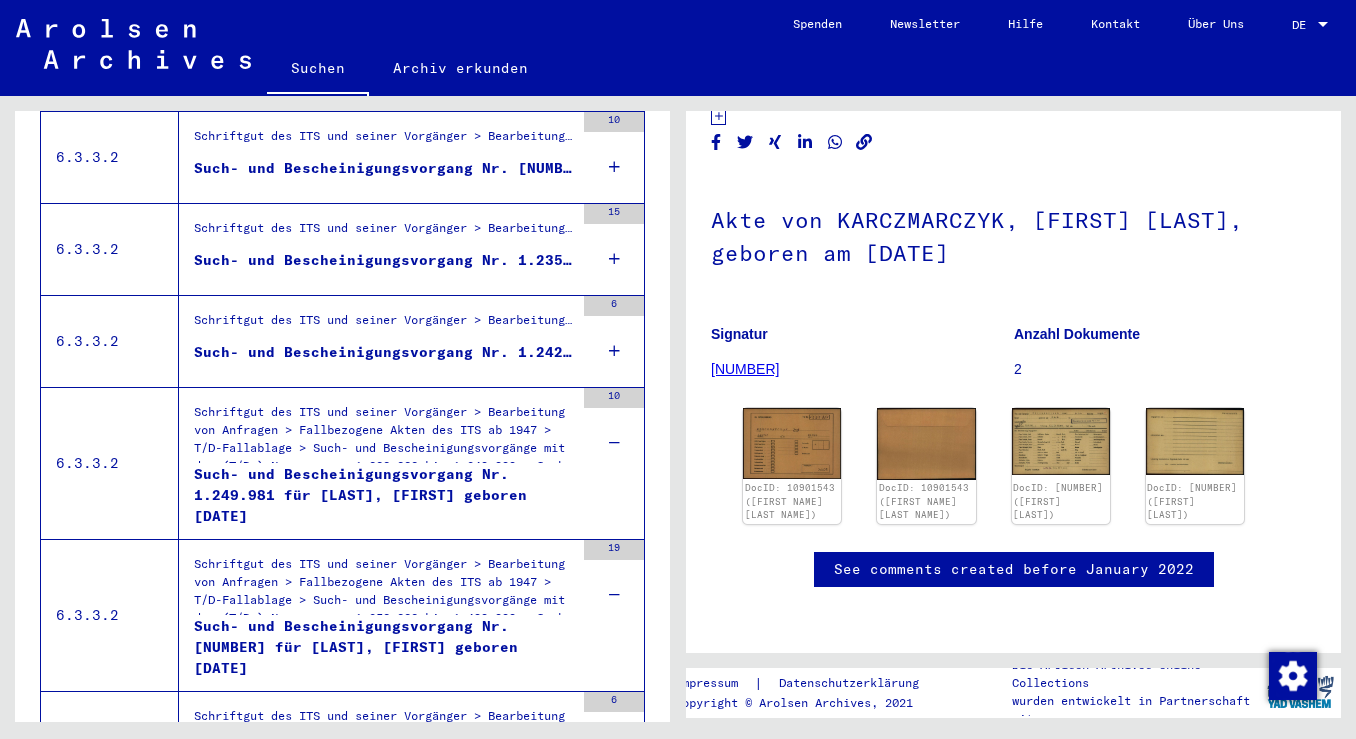 scroll, scrollTop: 2142, scrollLeft: 0, axis: vertical 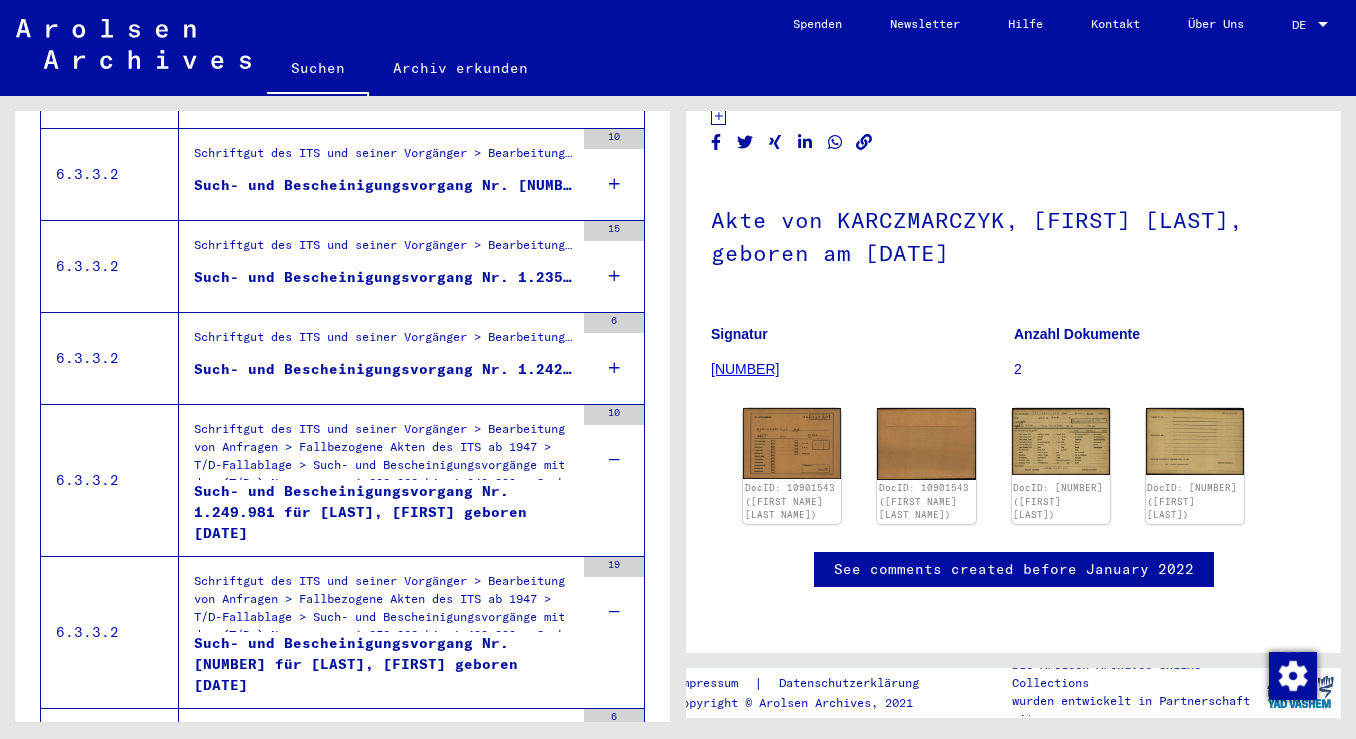 click at bounding box center (614, 368) 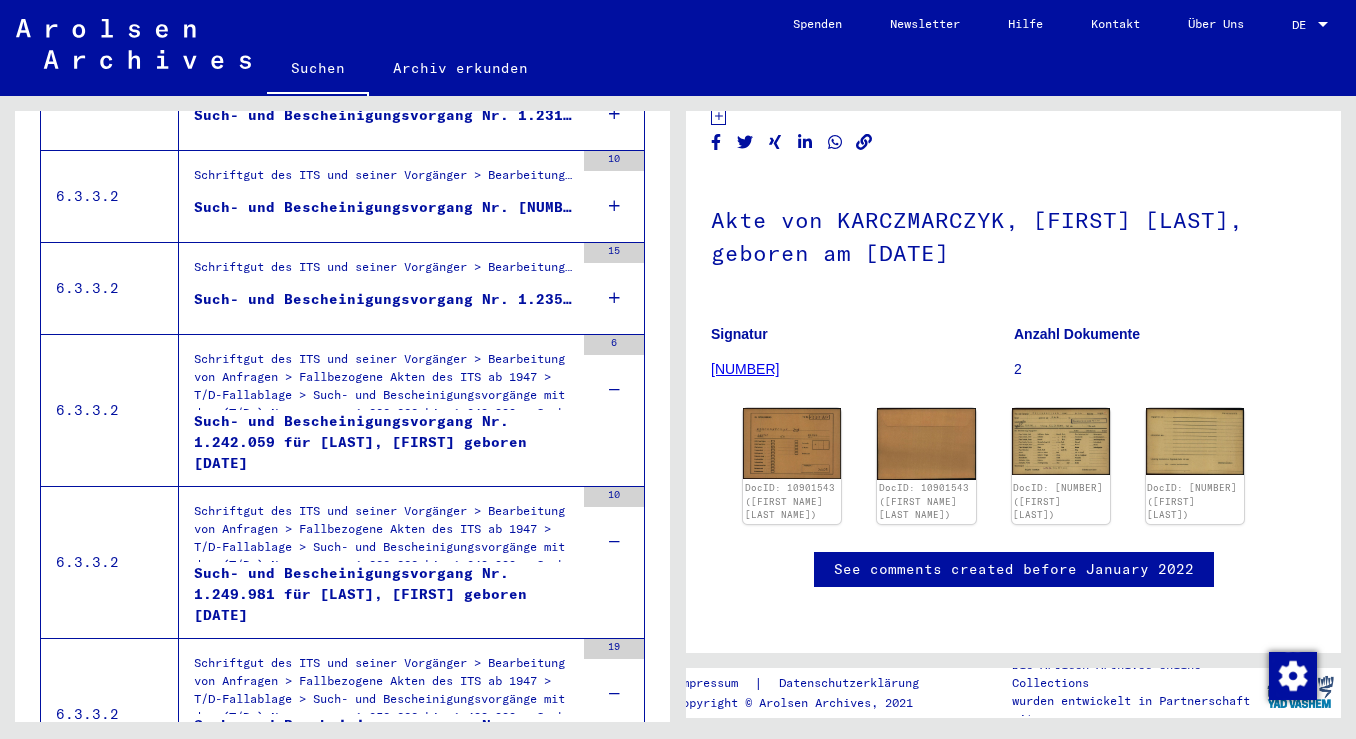 scroll, scrollTop: 2117, scrollLeft: 0, axis: vertical 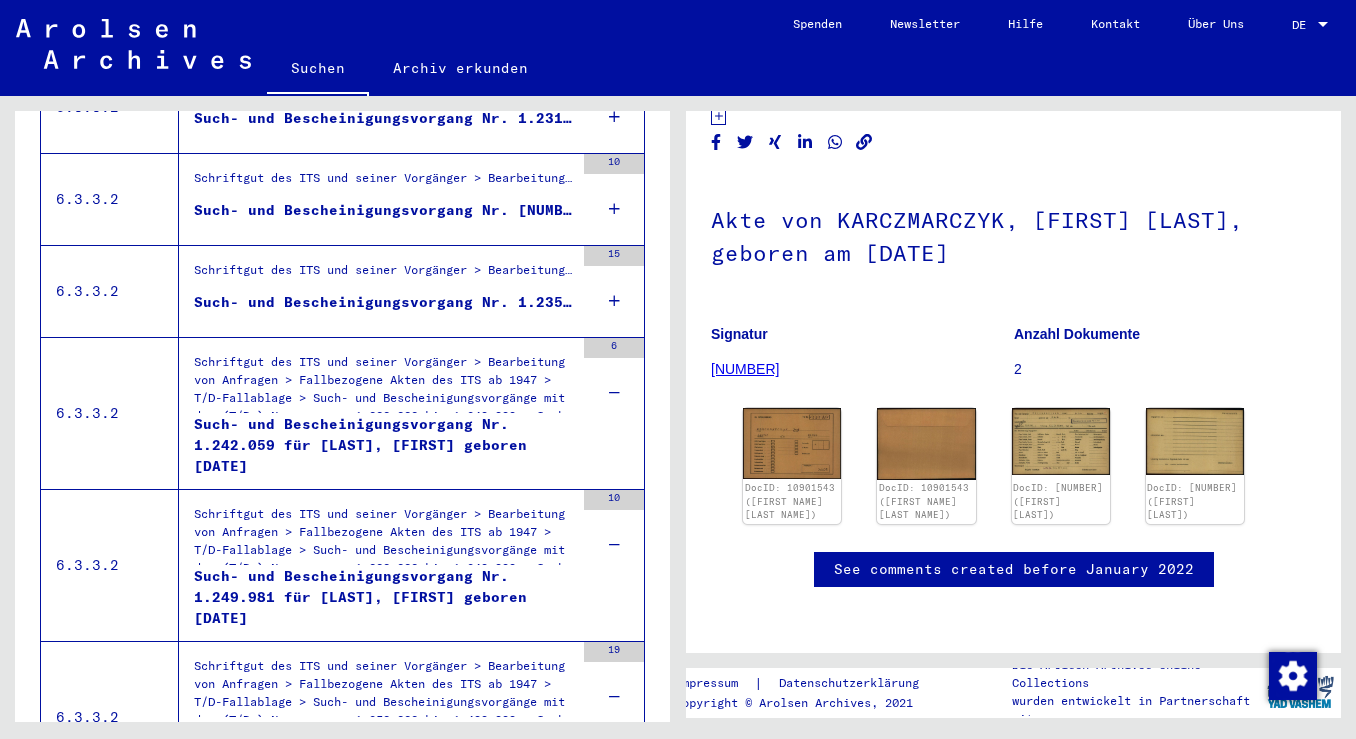 click on "Such- und Bescheinigungsvorgang Nr. 1.242.059 für [LAST], [FIRST] geboren [DATE]" at bounding box center (384, 444) 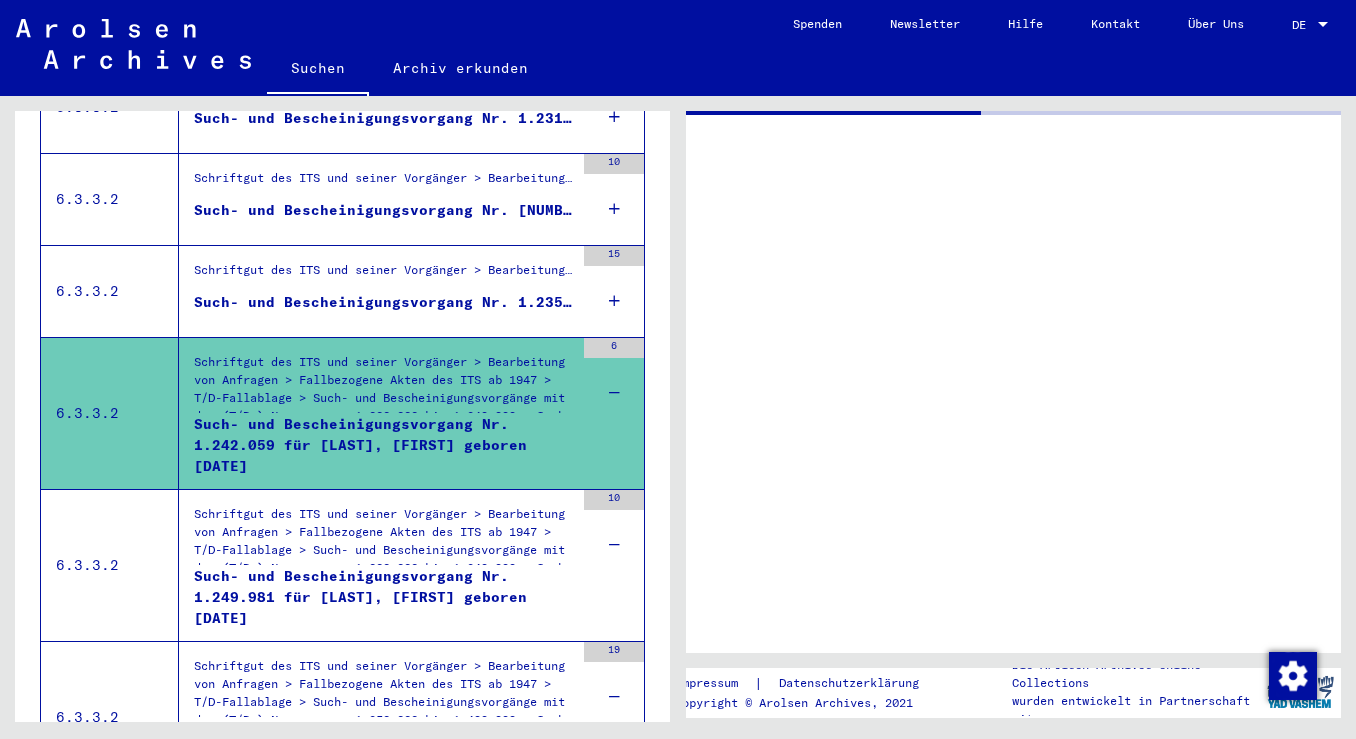 scroll, scrollTop: 0, scrollLeft: 0, axis: both 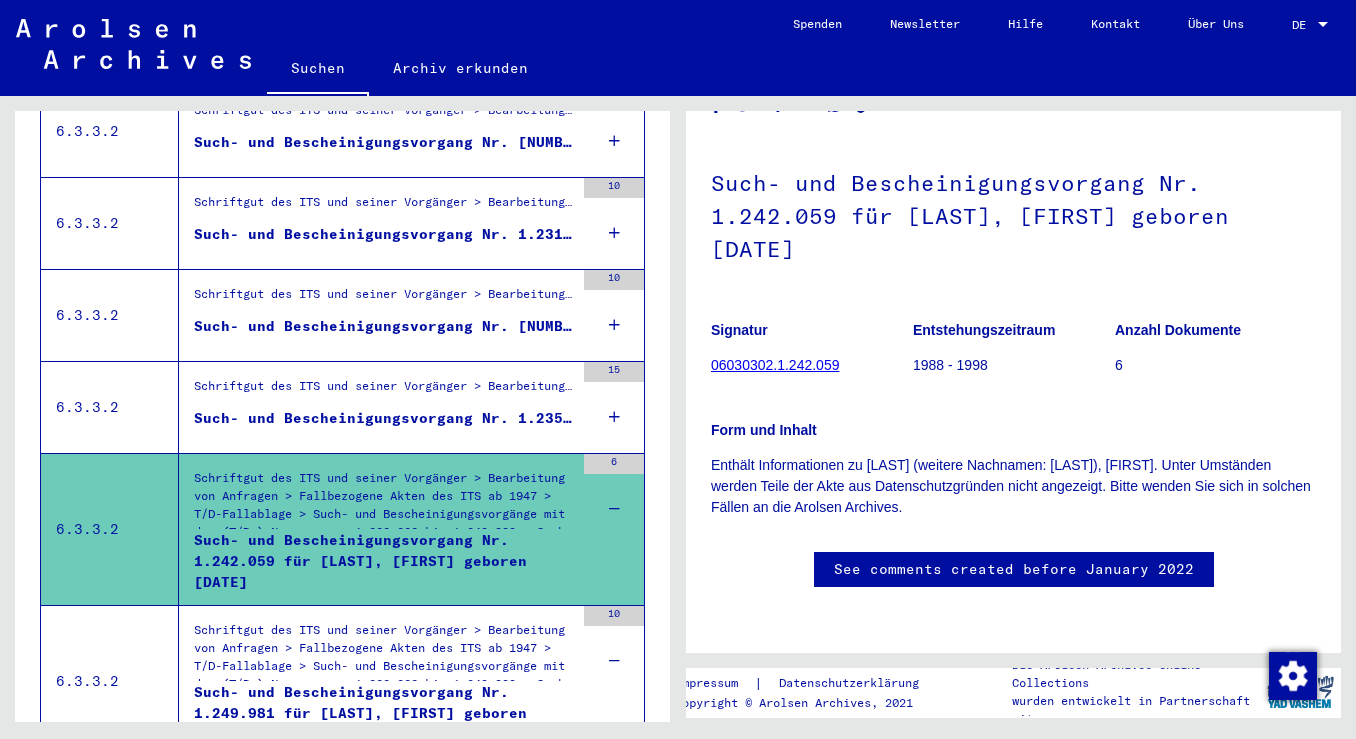 click at bounding box center [614, 325] 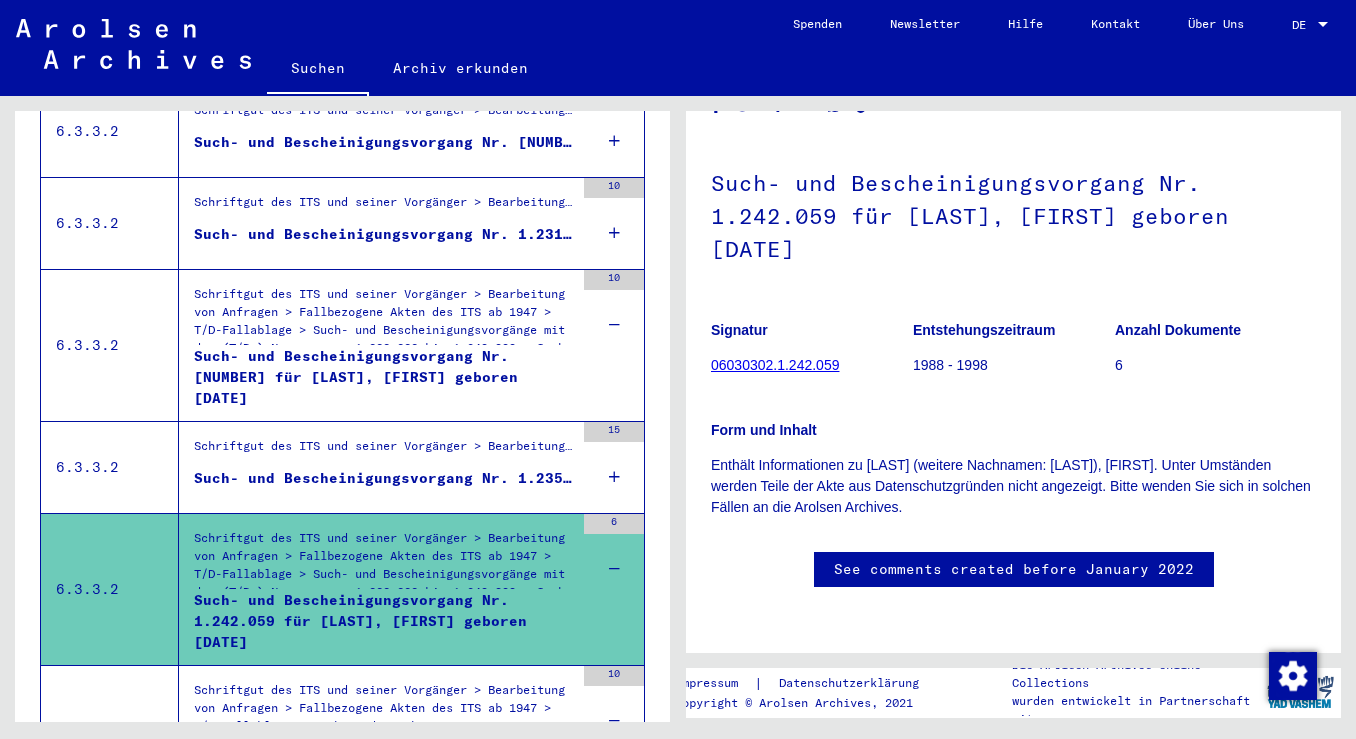 click at bounding box center (614, 477) 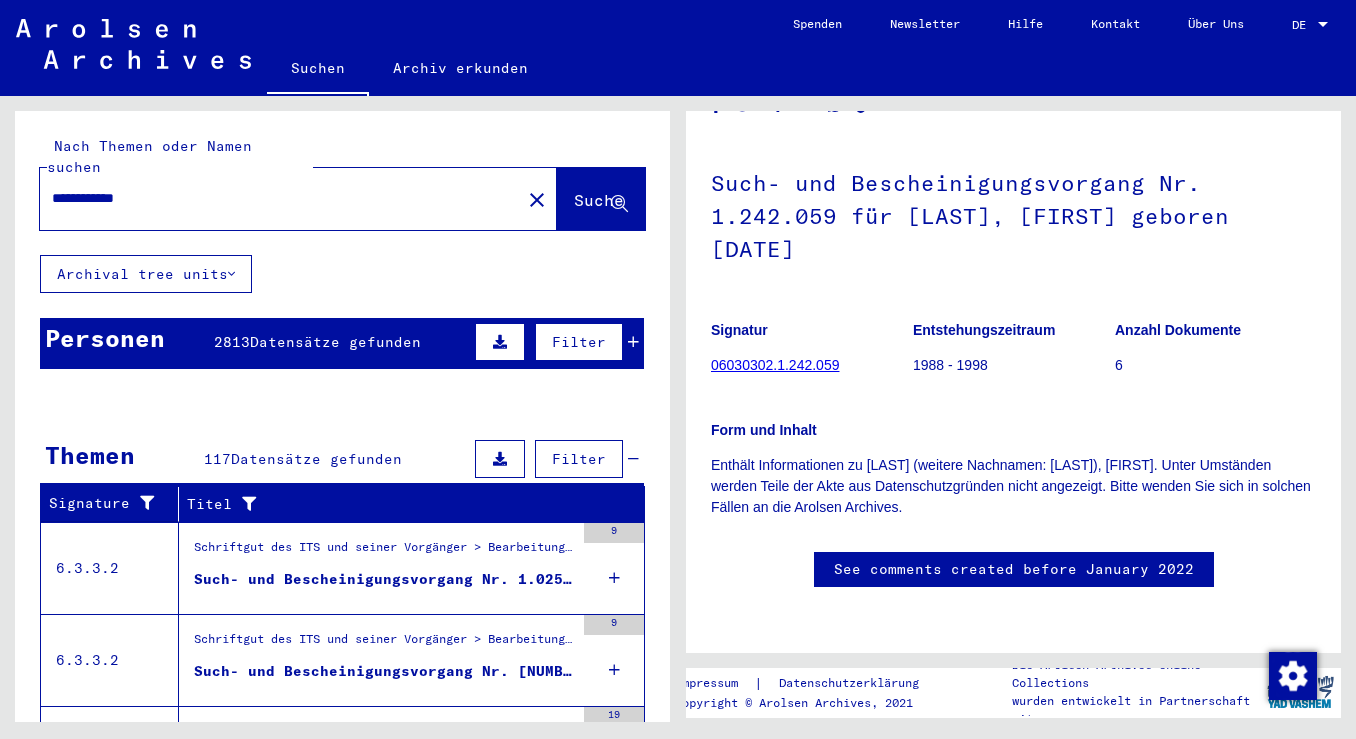 scroll, scrollTop: 0, scrollLeft: 0, axis: both 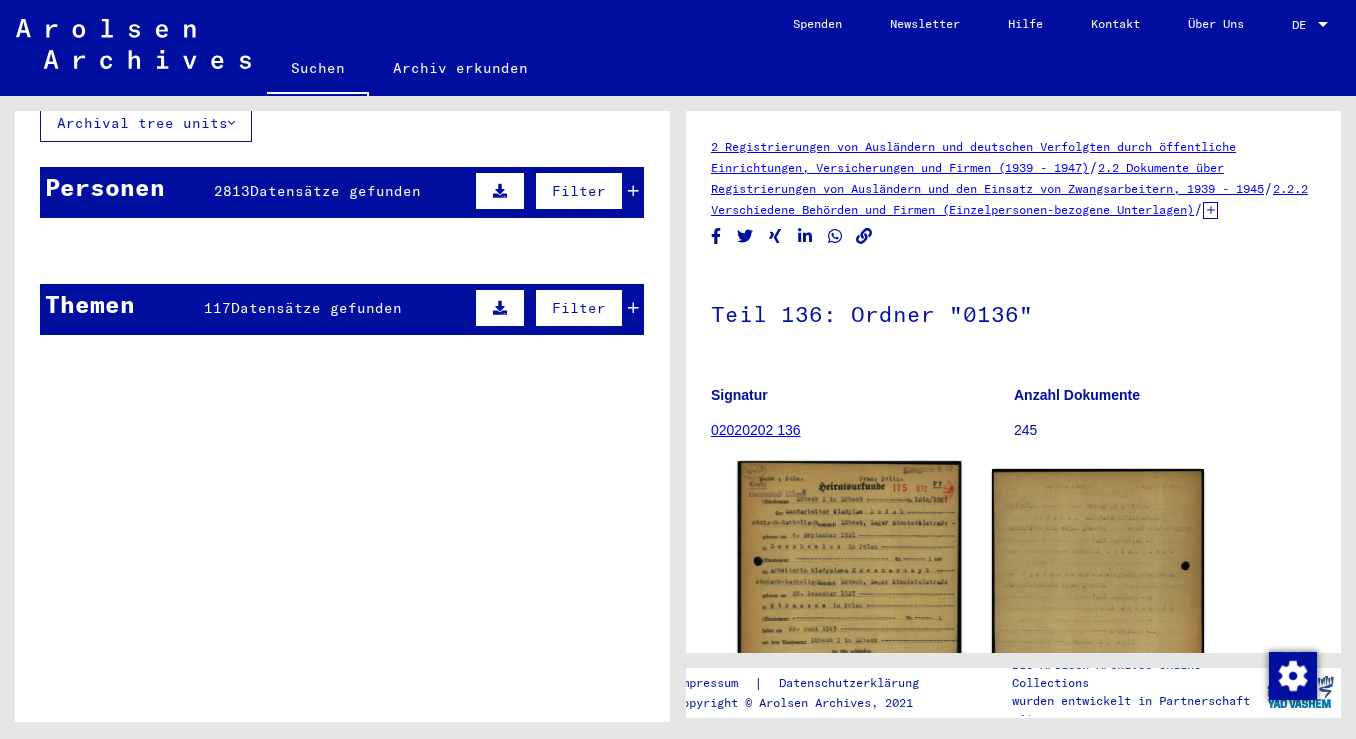 click 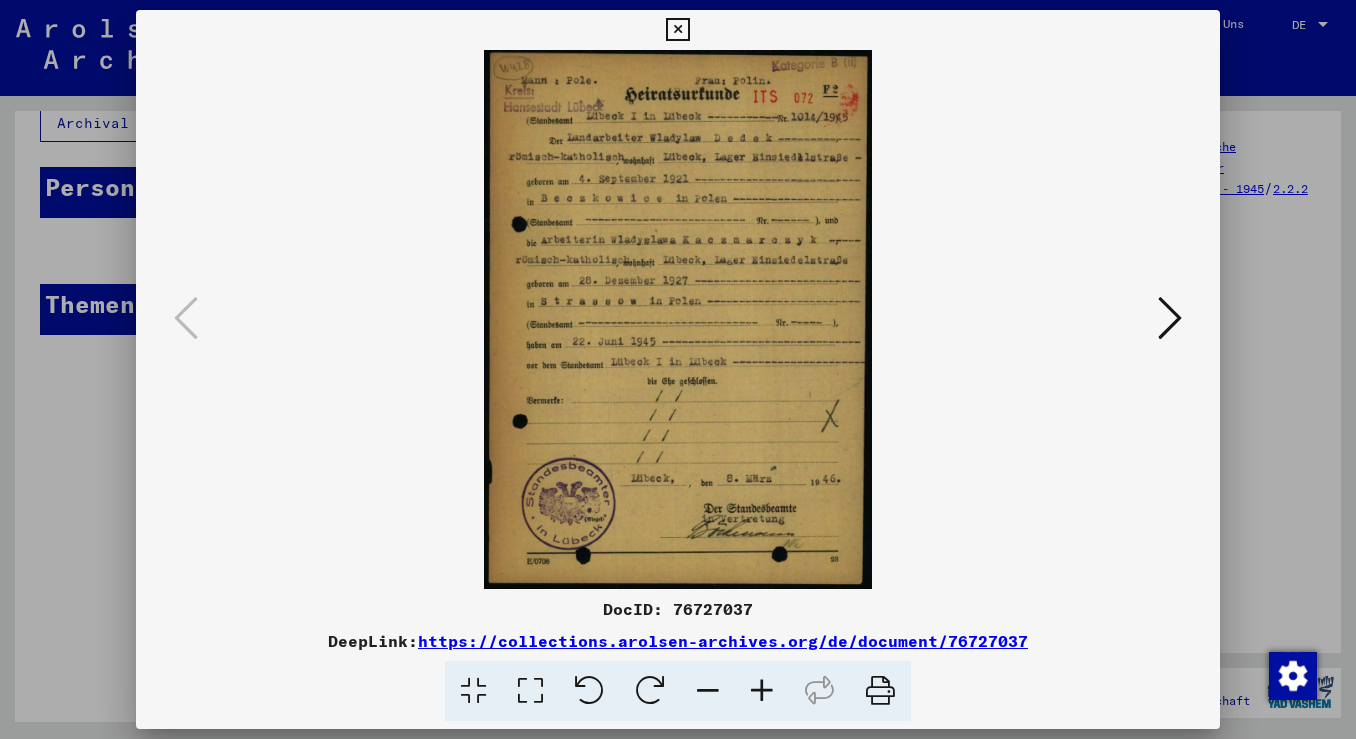 click at bounding box center [678, 369] 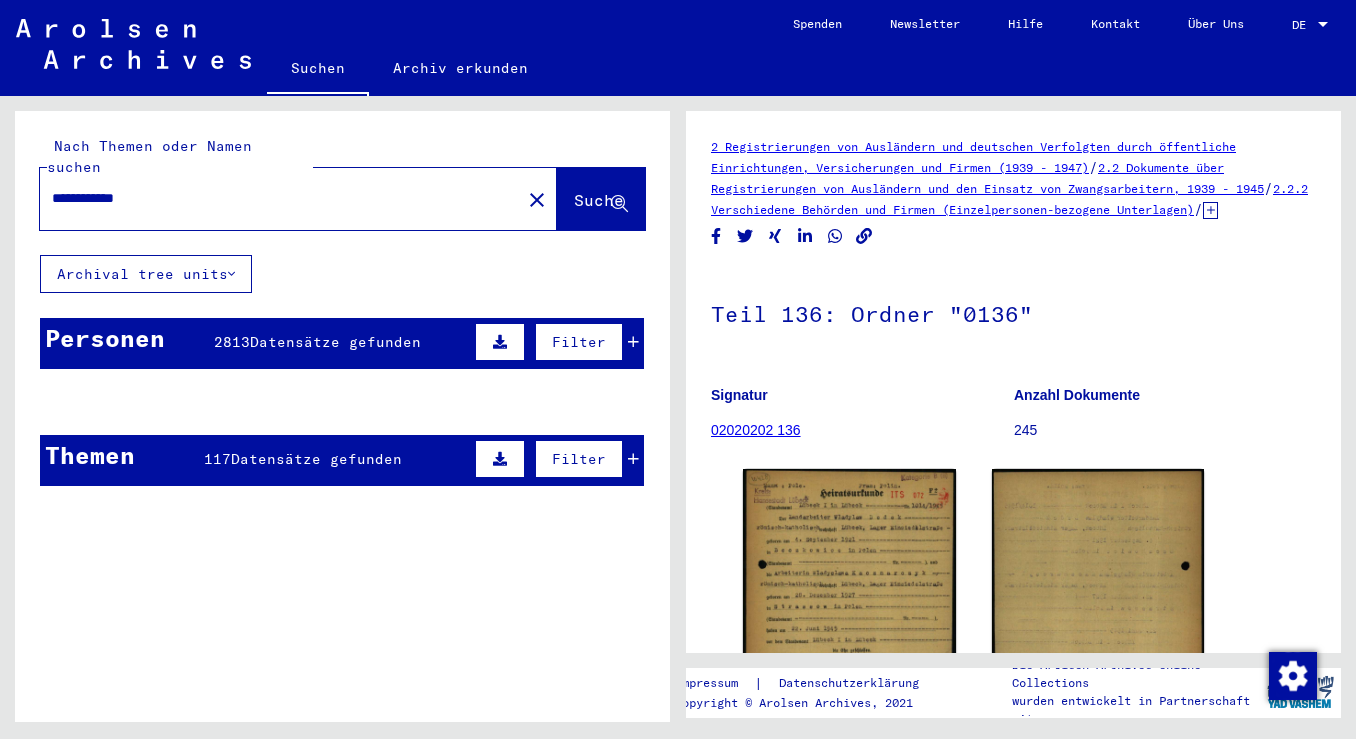 click on "Suche" 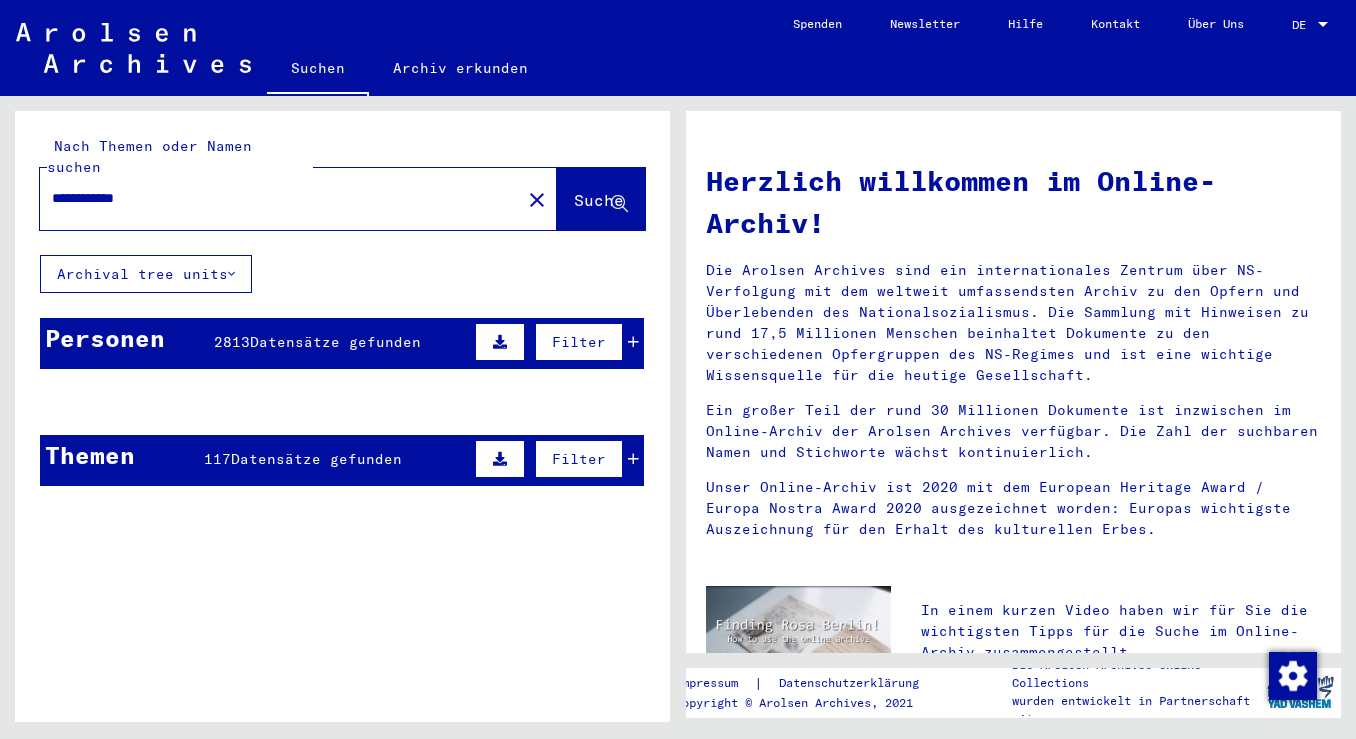 click at bounding box center [633, 342] 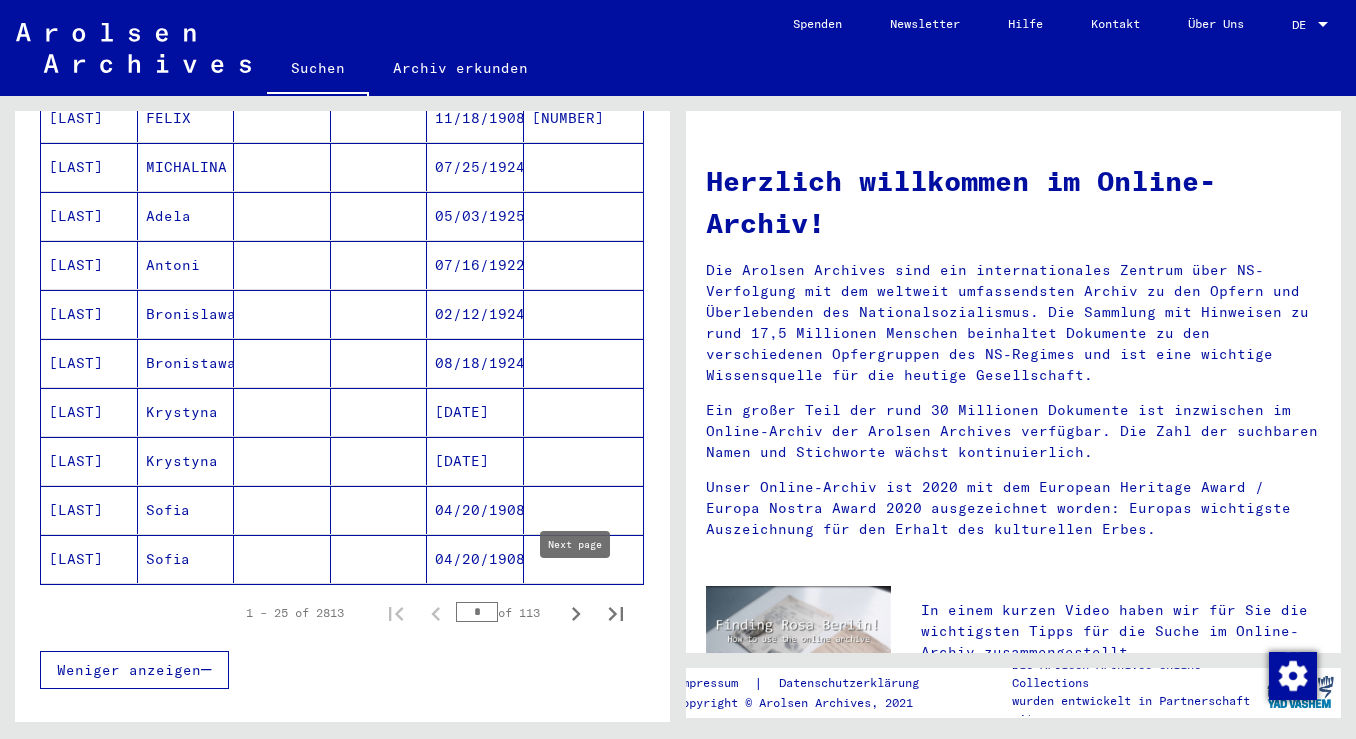 click at bounding box center [576, 613] 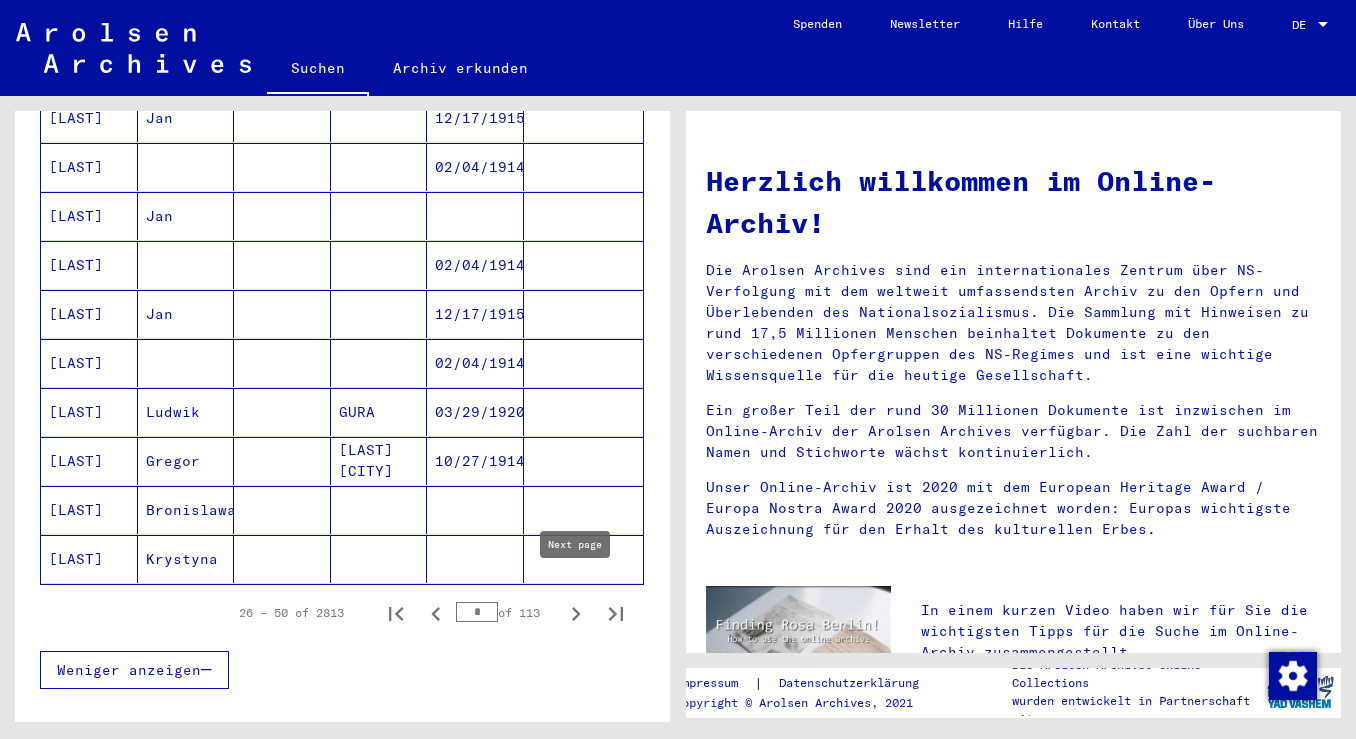 click 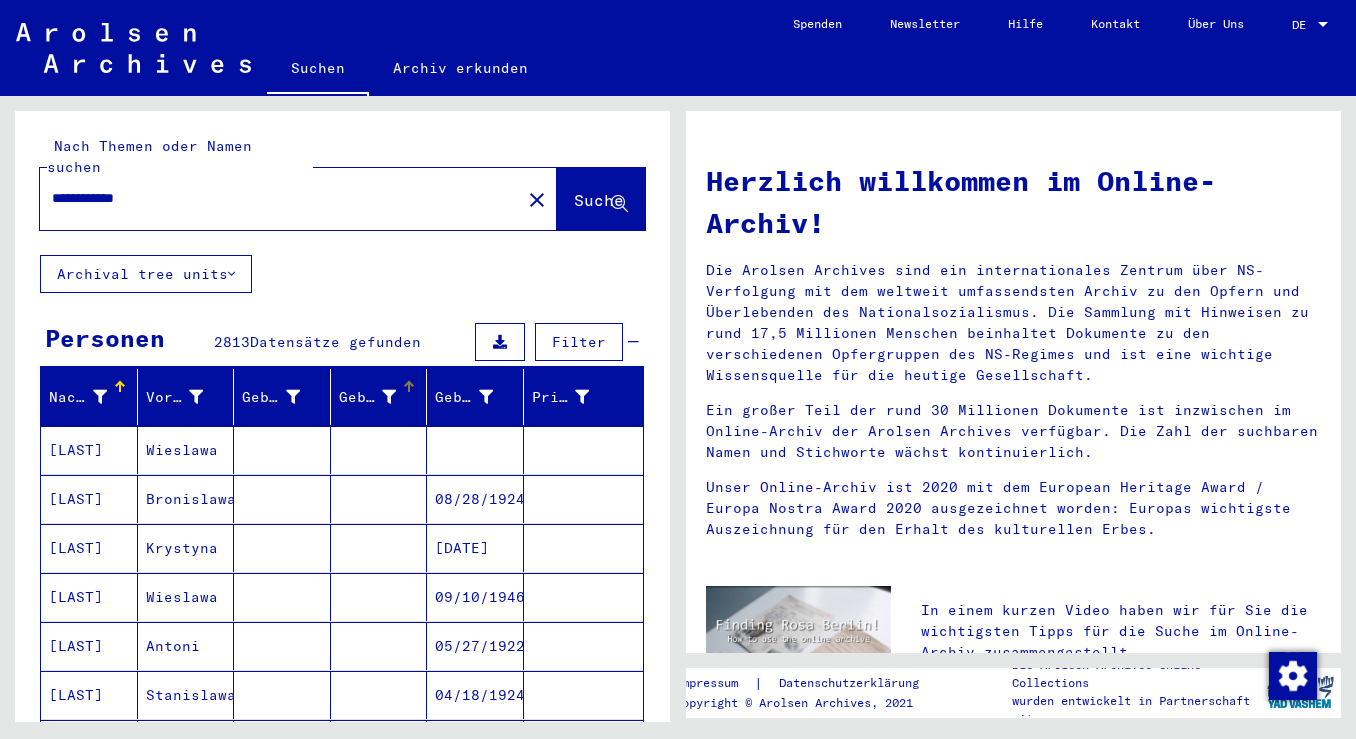 click on "Geburt‏" at bounding box center (368, 397) 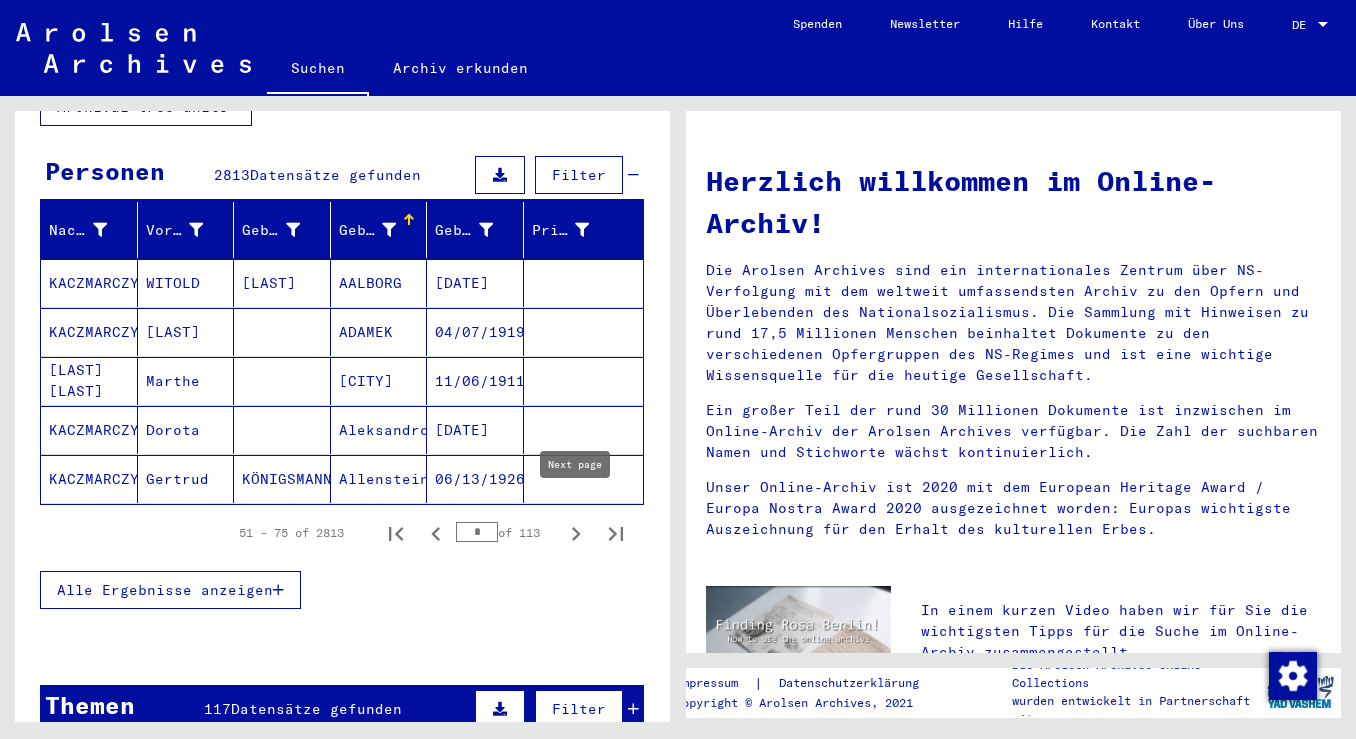 click 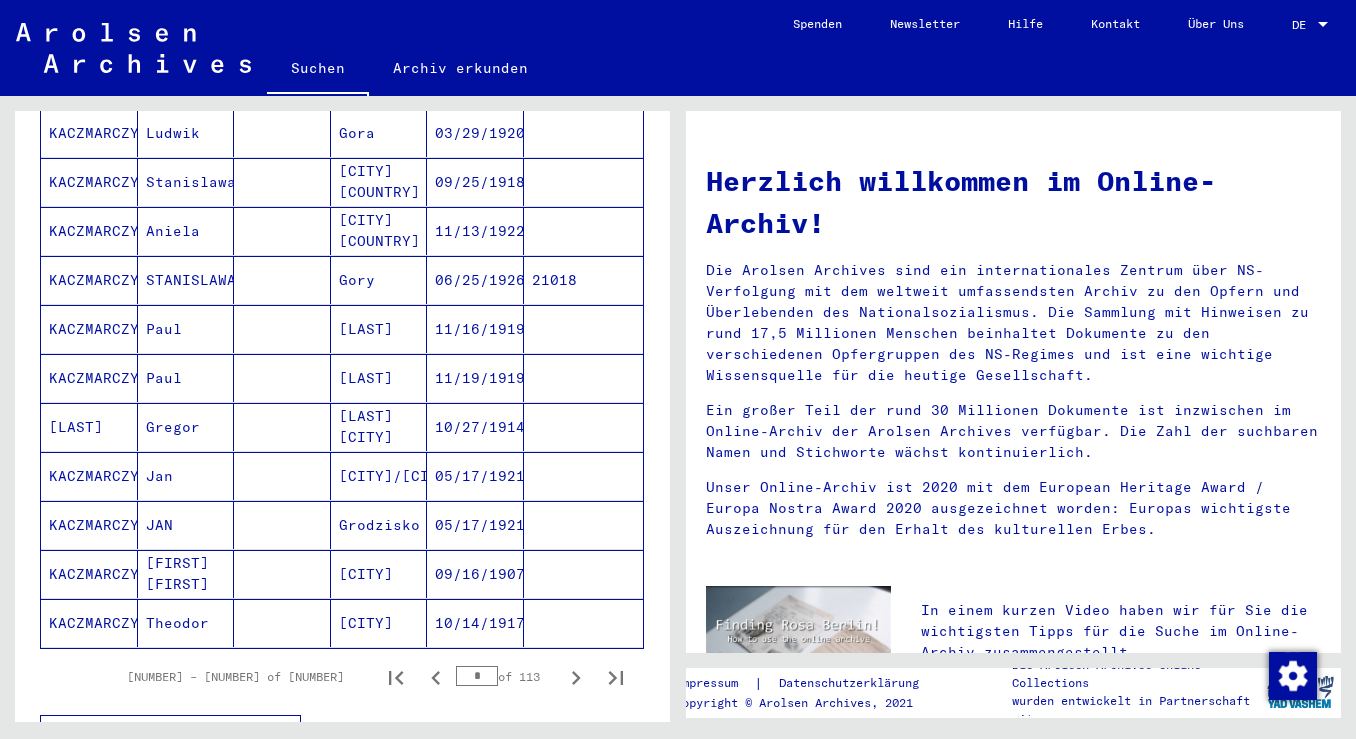 scroll, scrollTop: 1359, scrollLeft: 0, axis: vertical 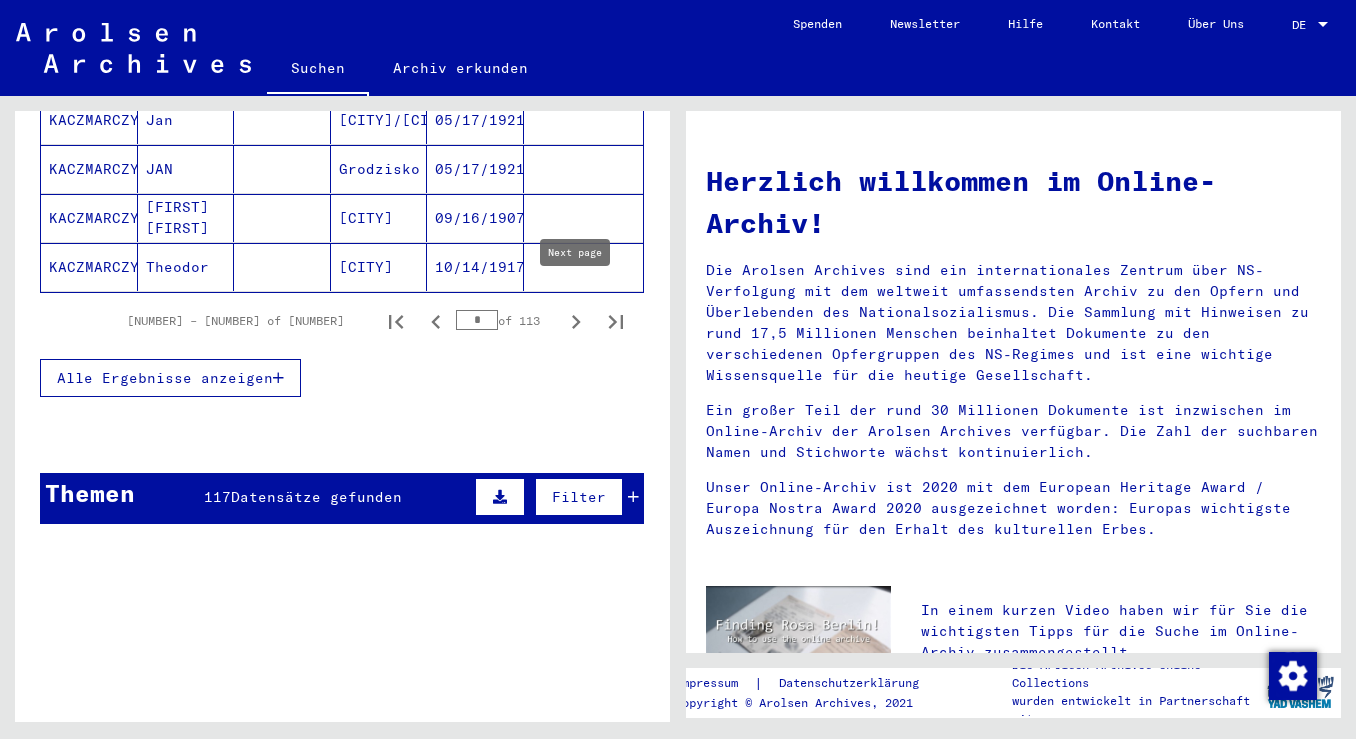 click 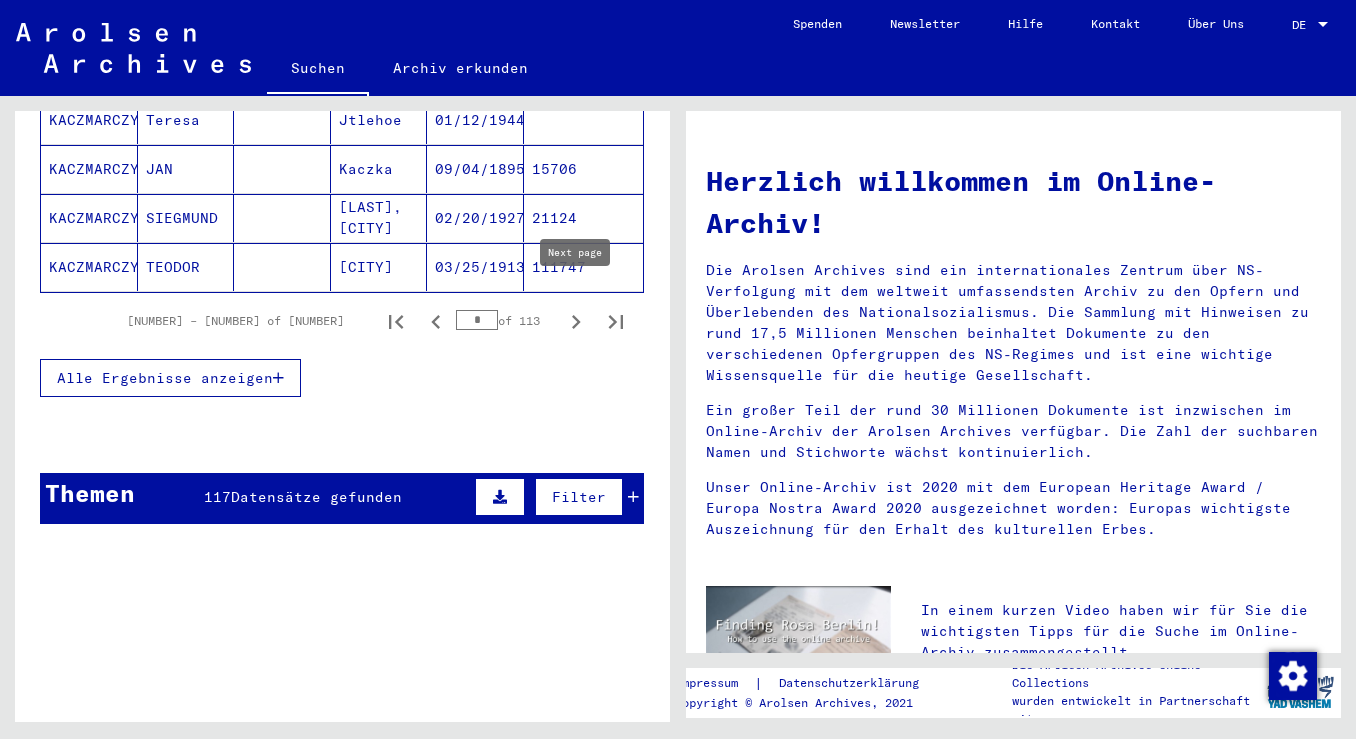 click 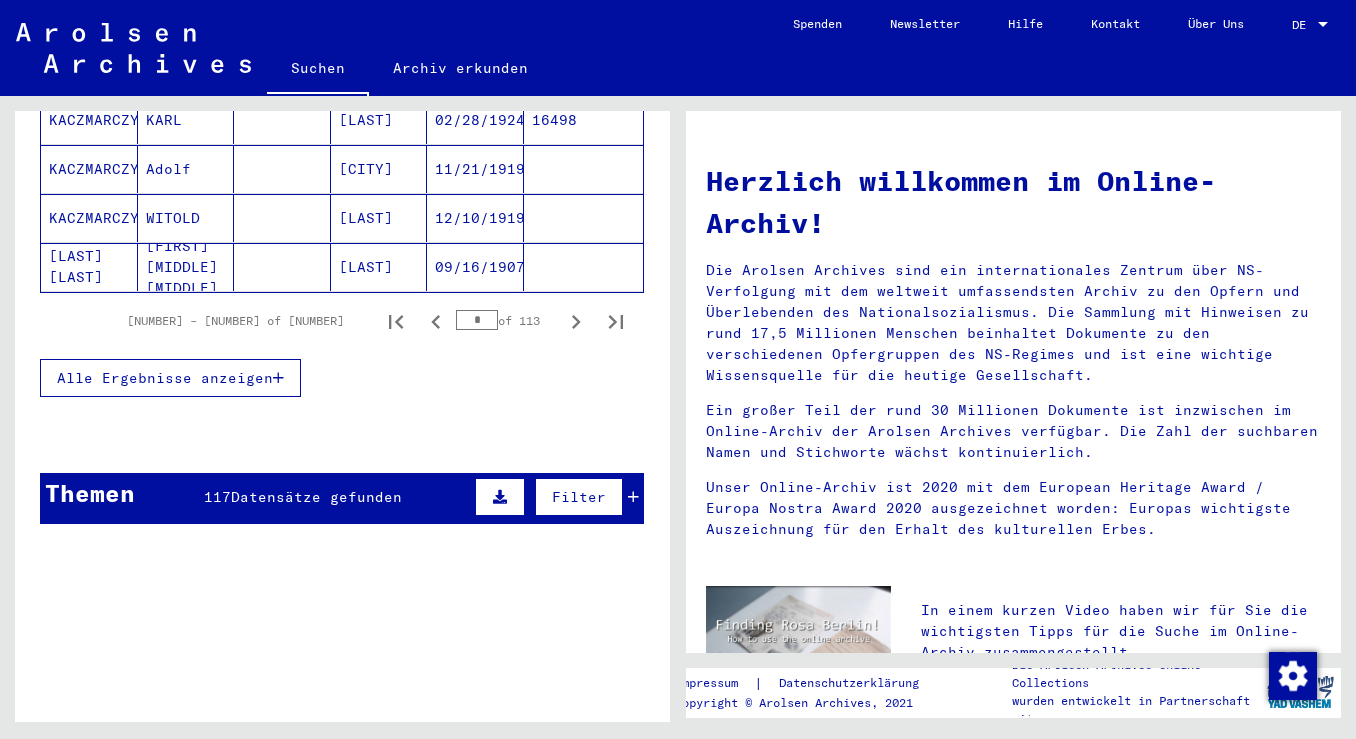 click 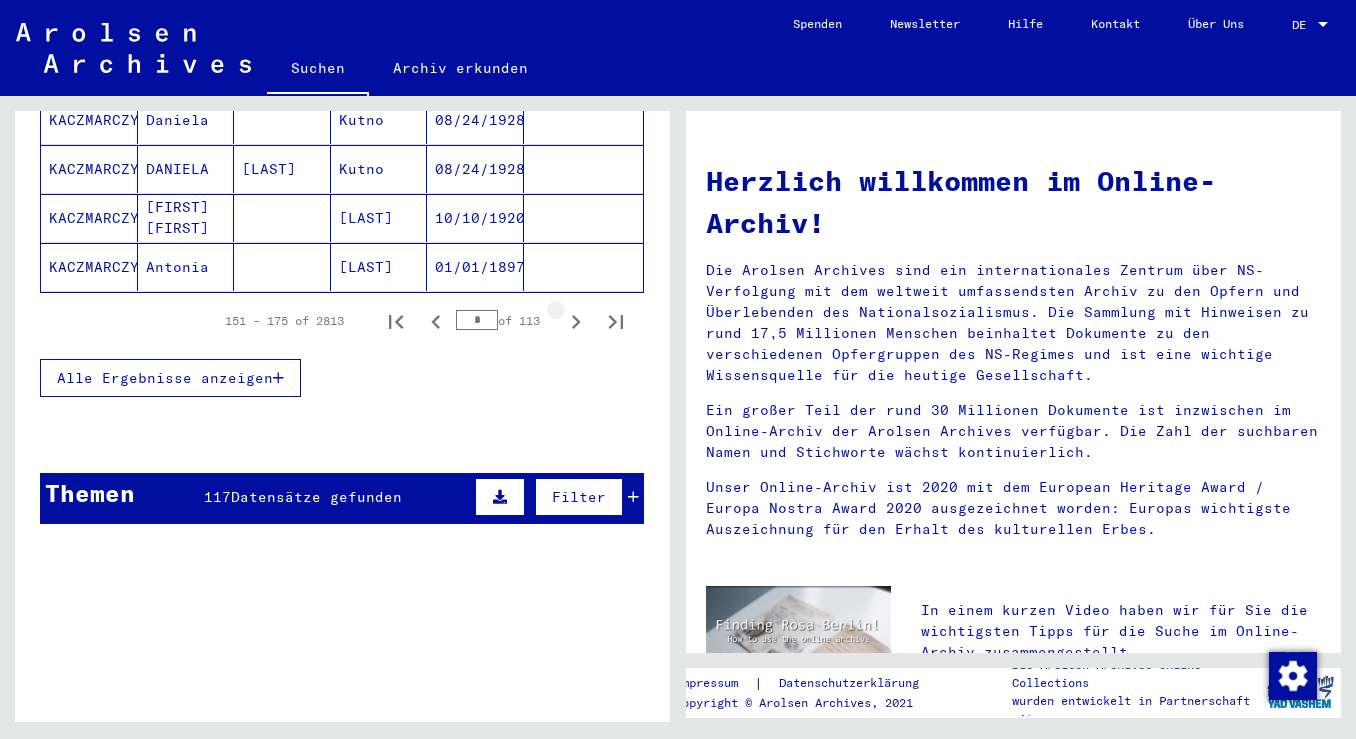 click 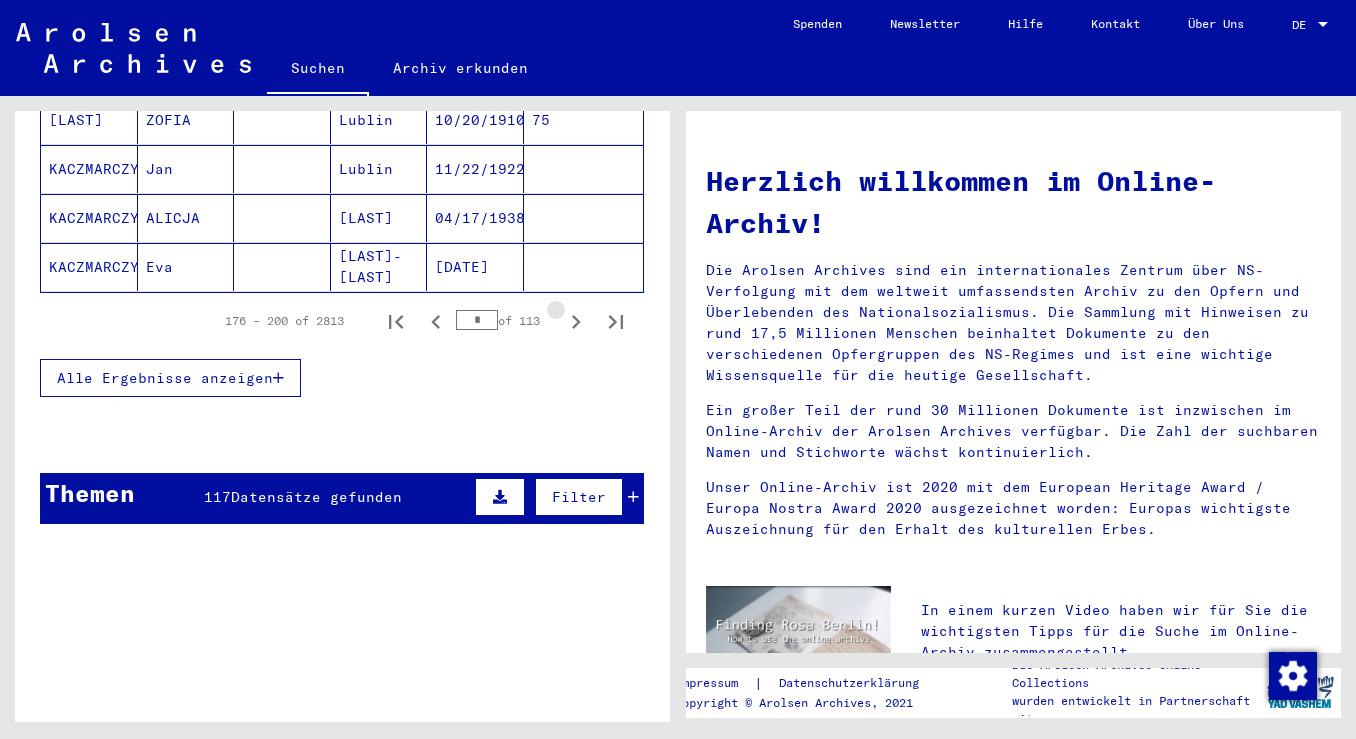 click 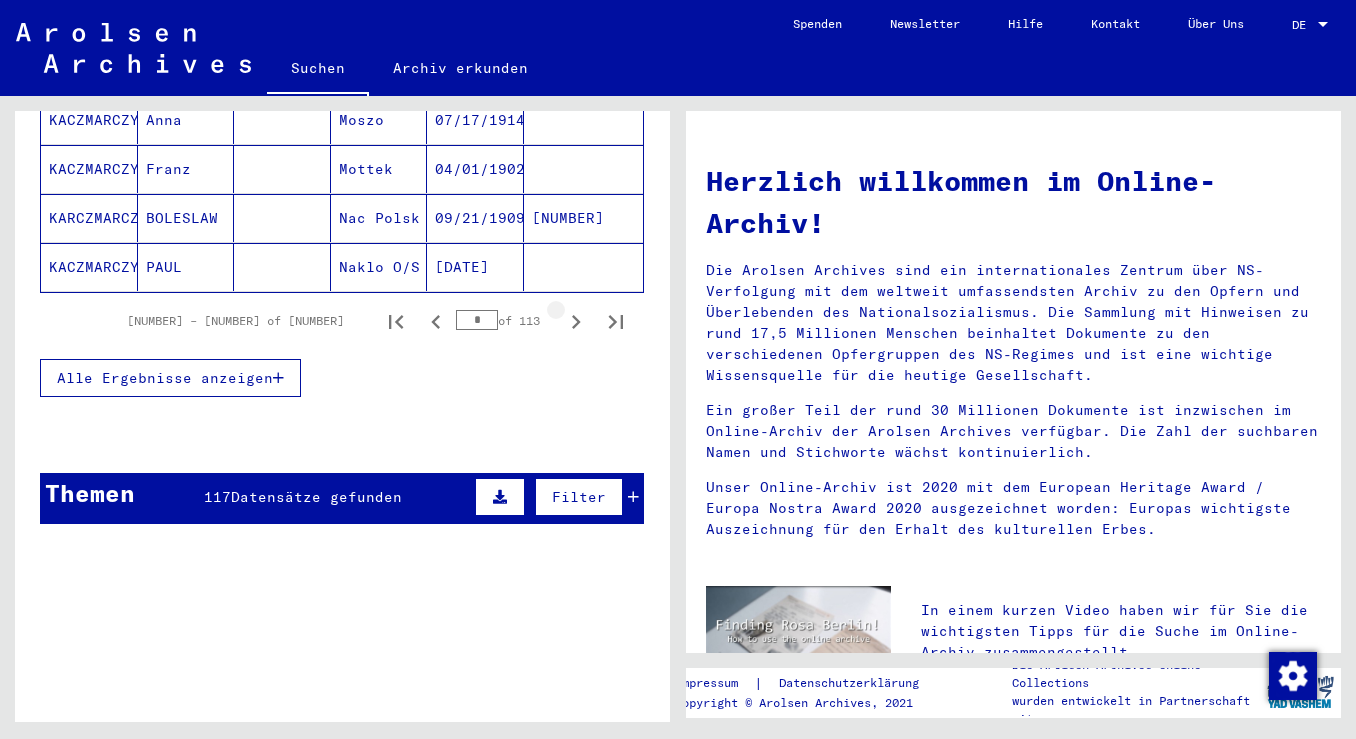 click 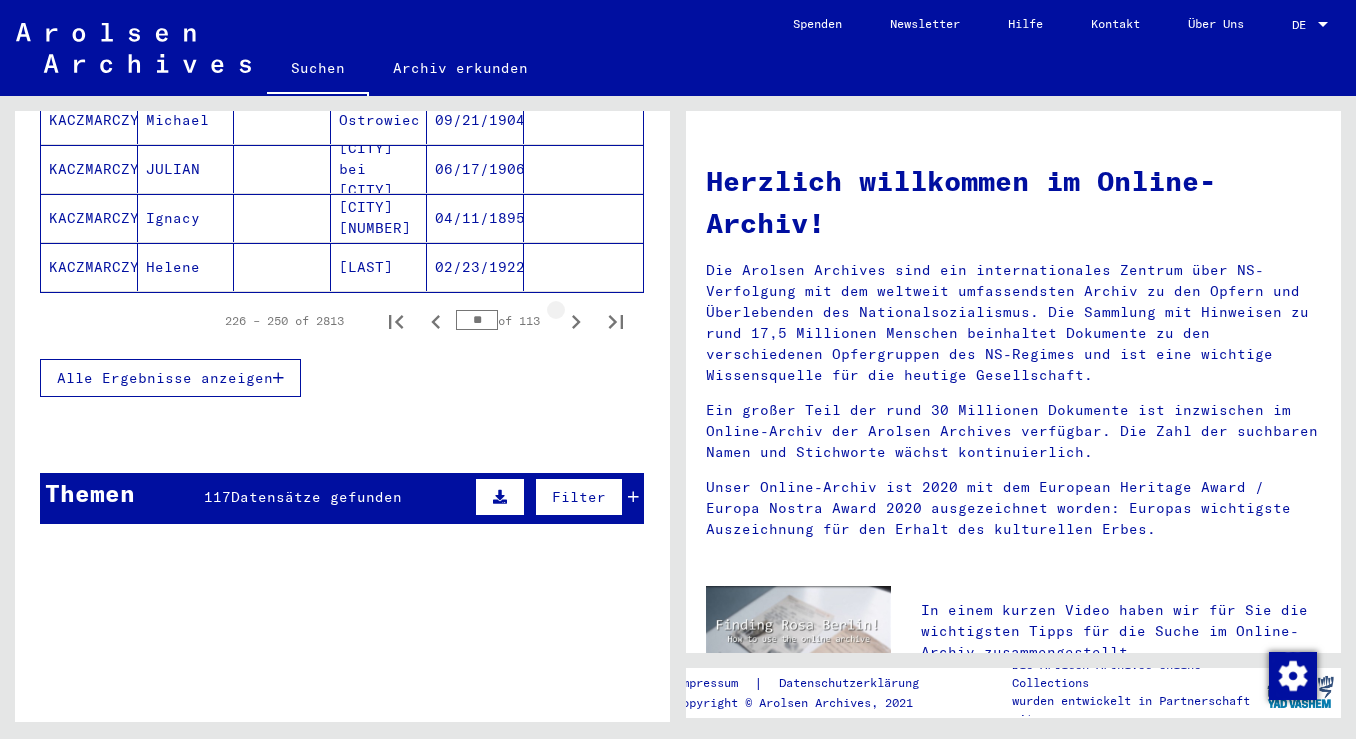 click 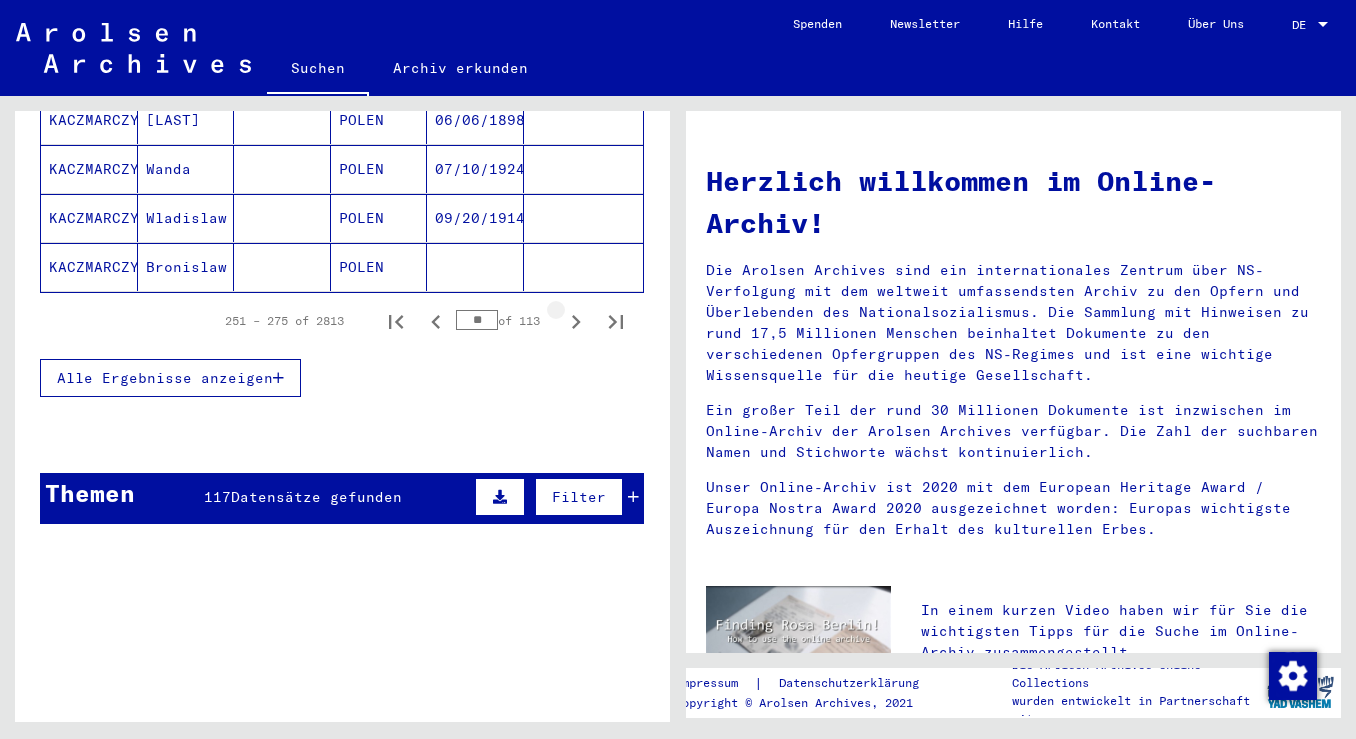 click 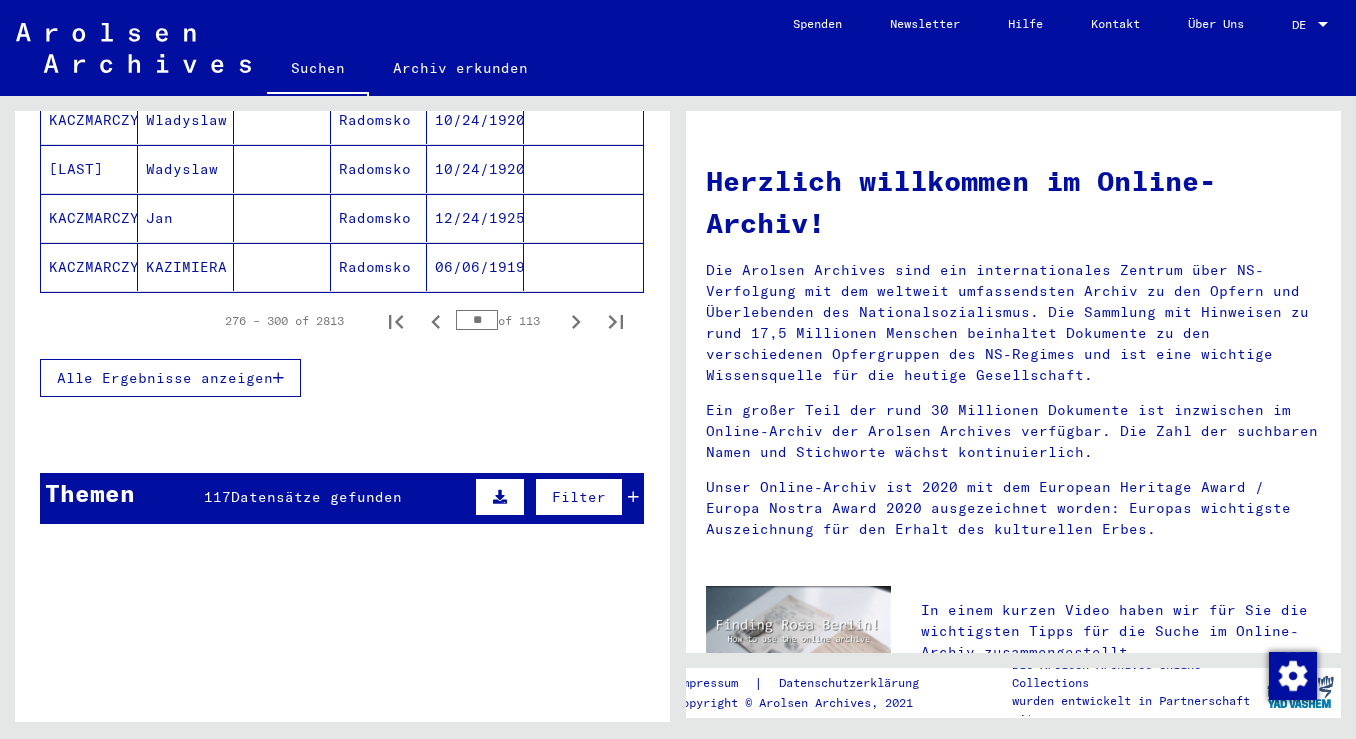 click 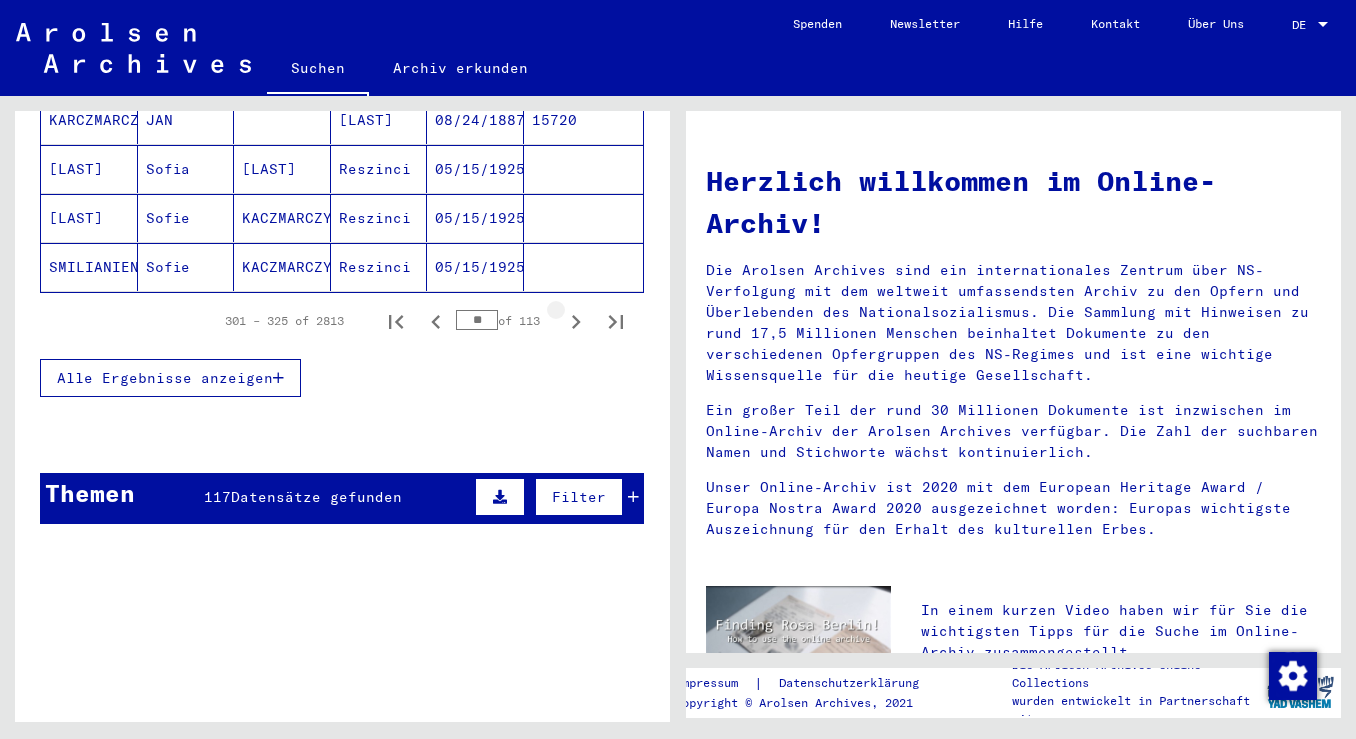click 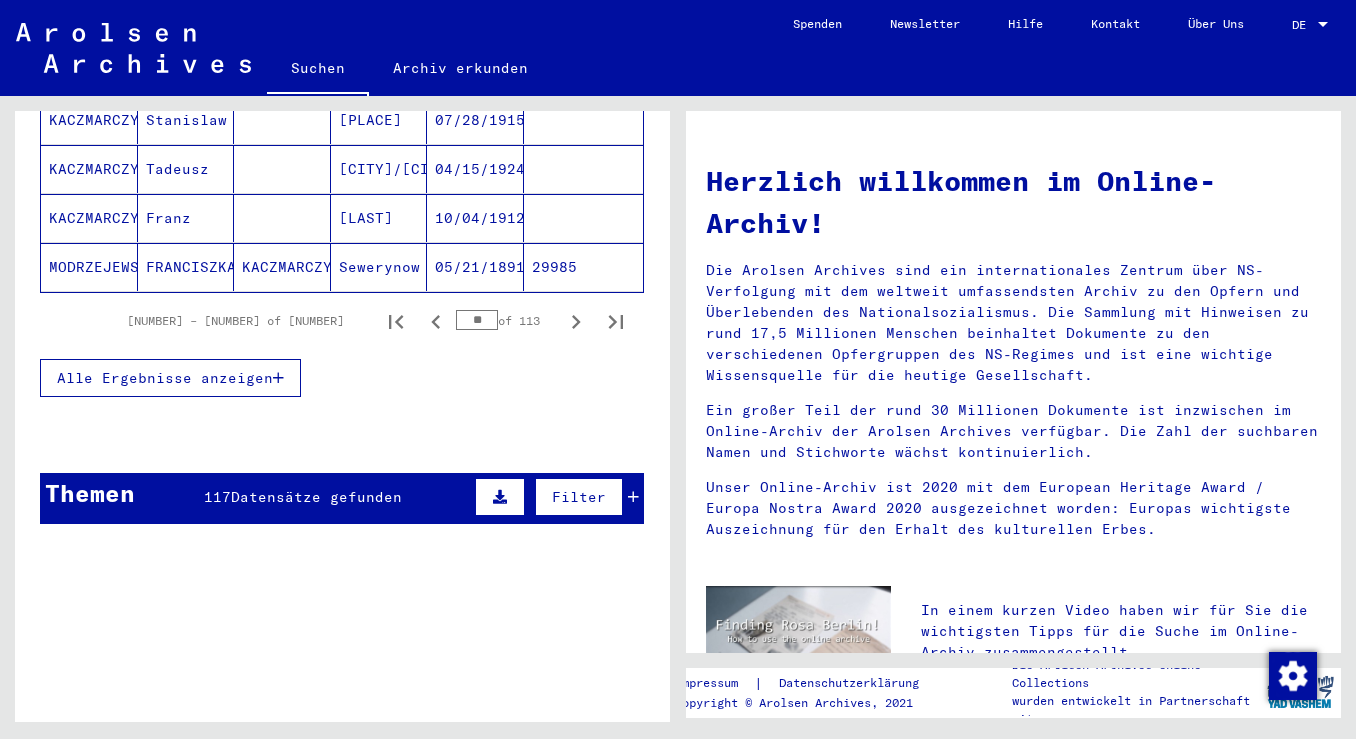 click 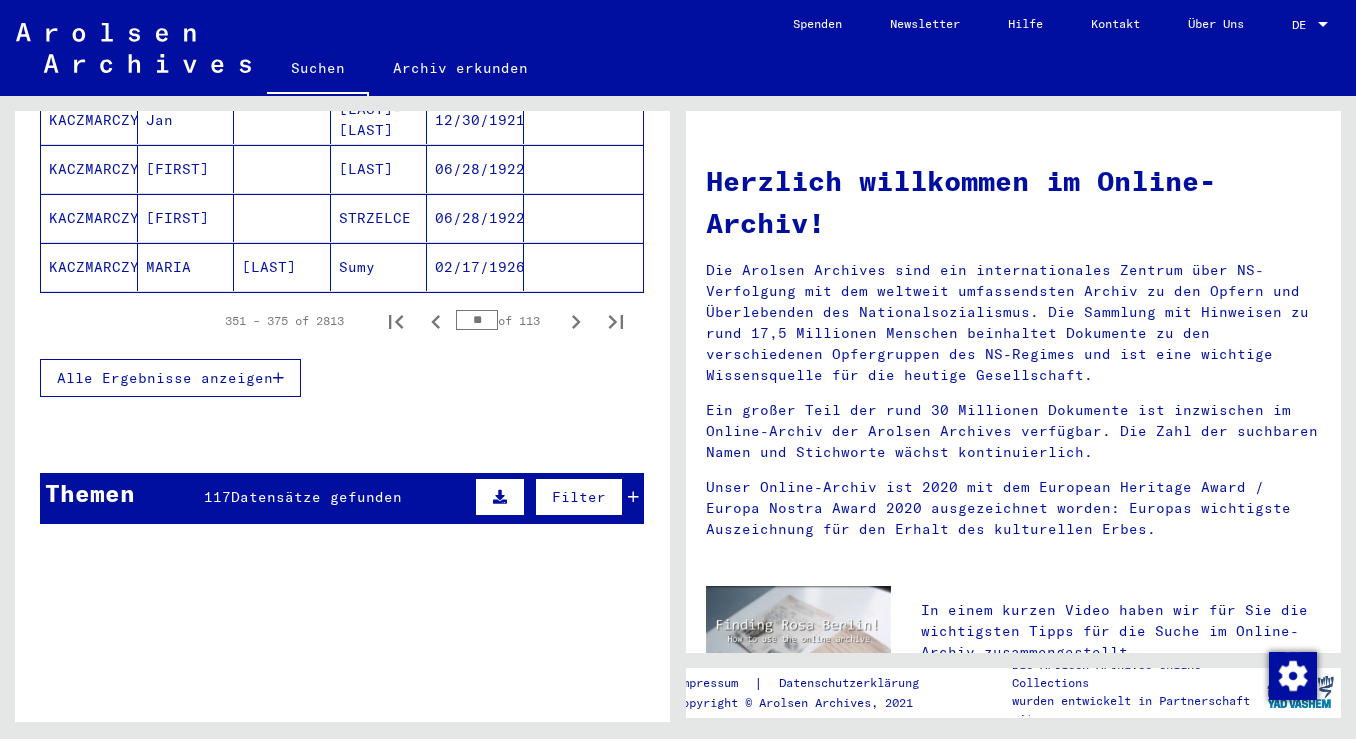 click 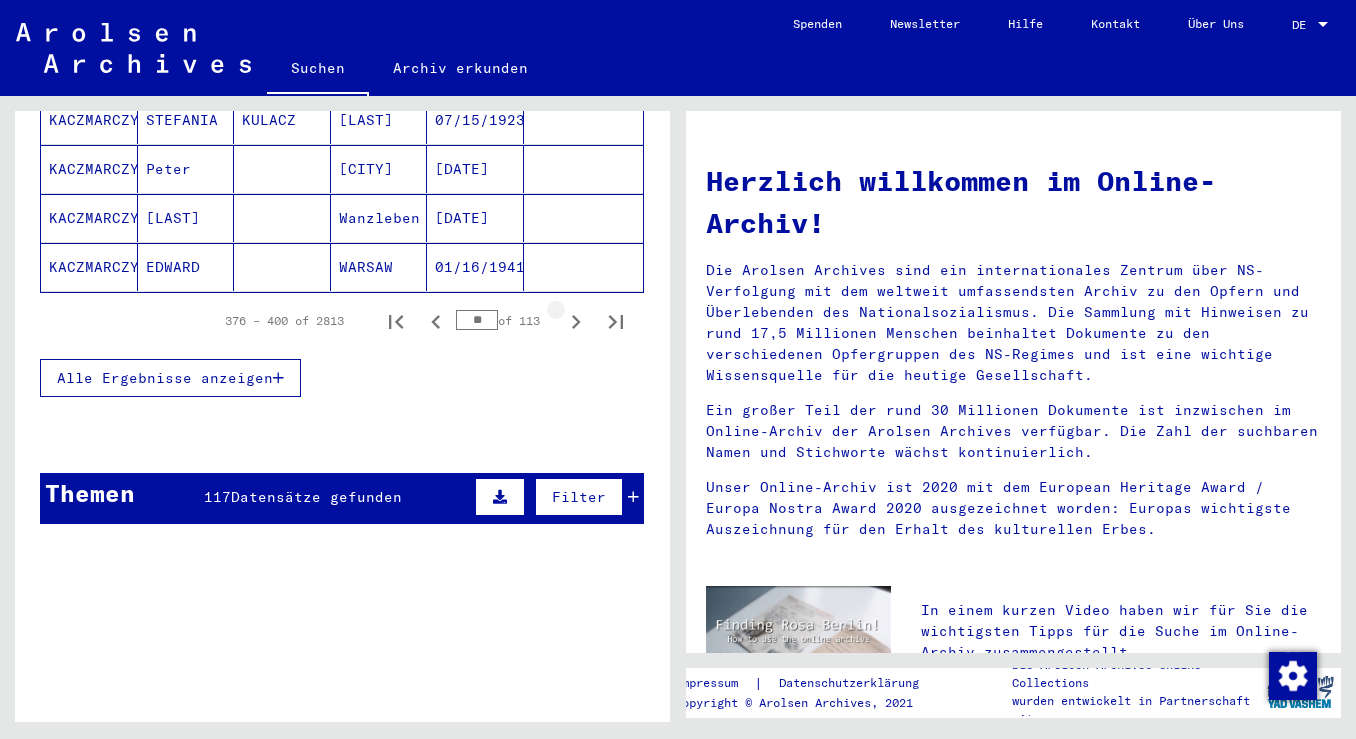 click 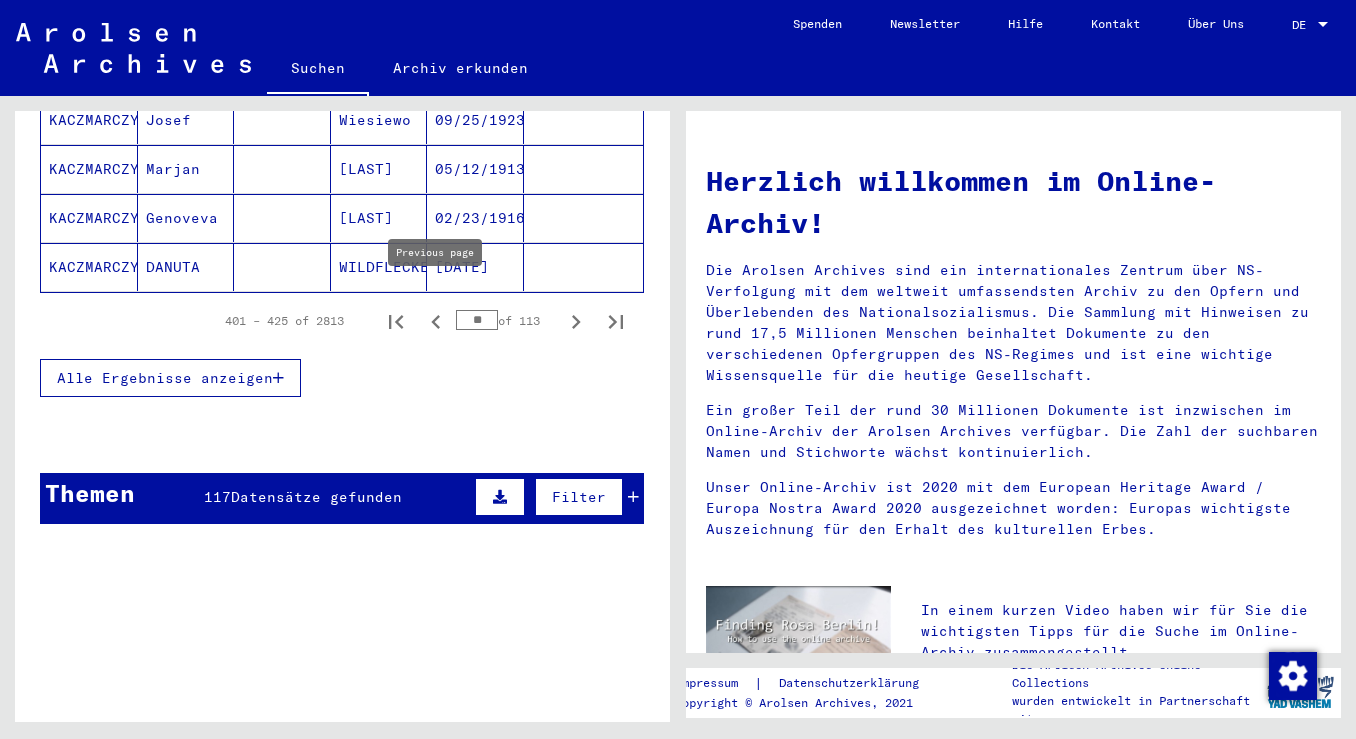 click 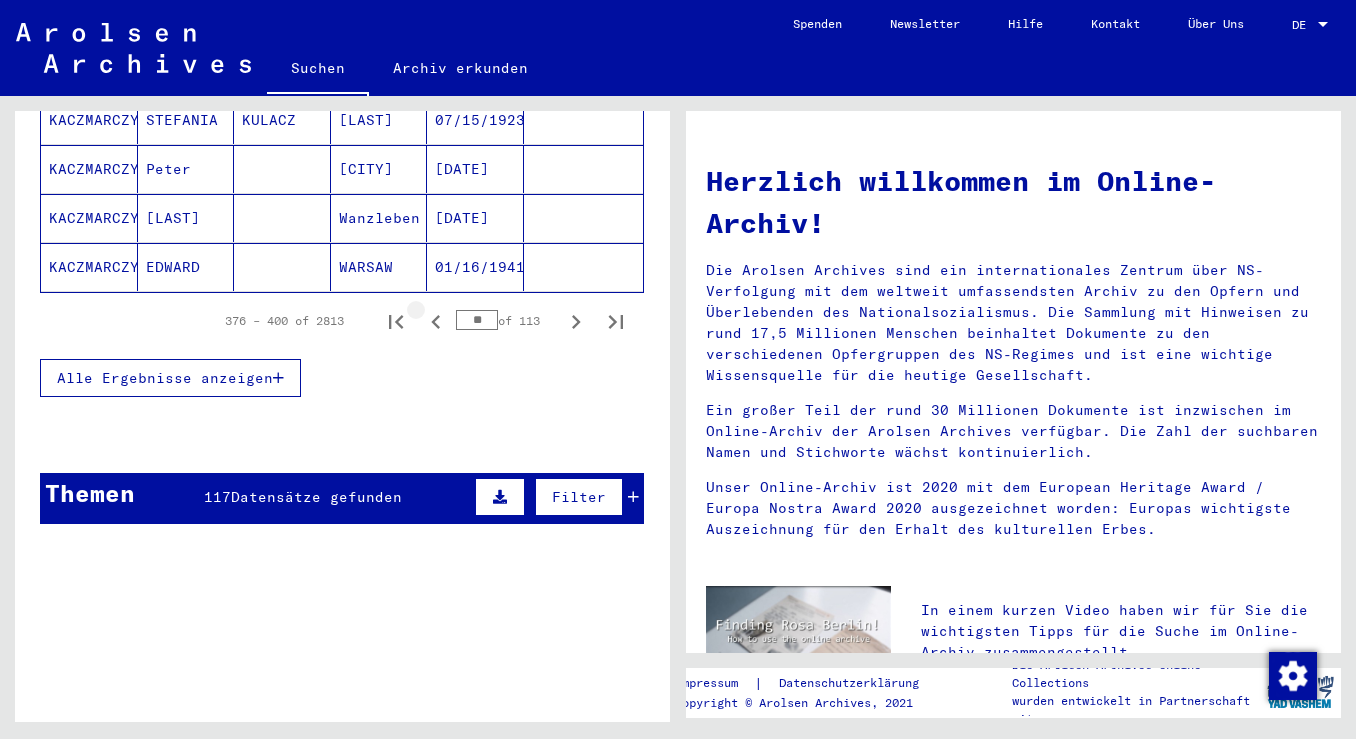 click 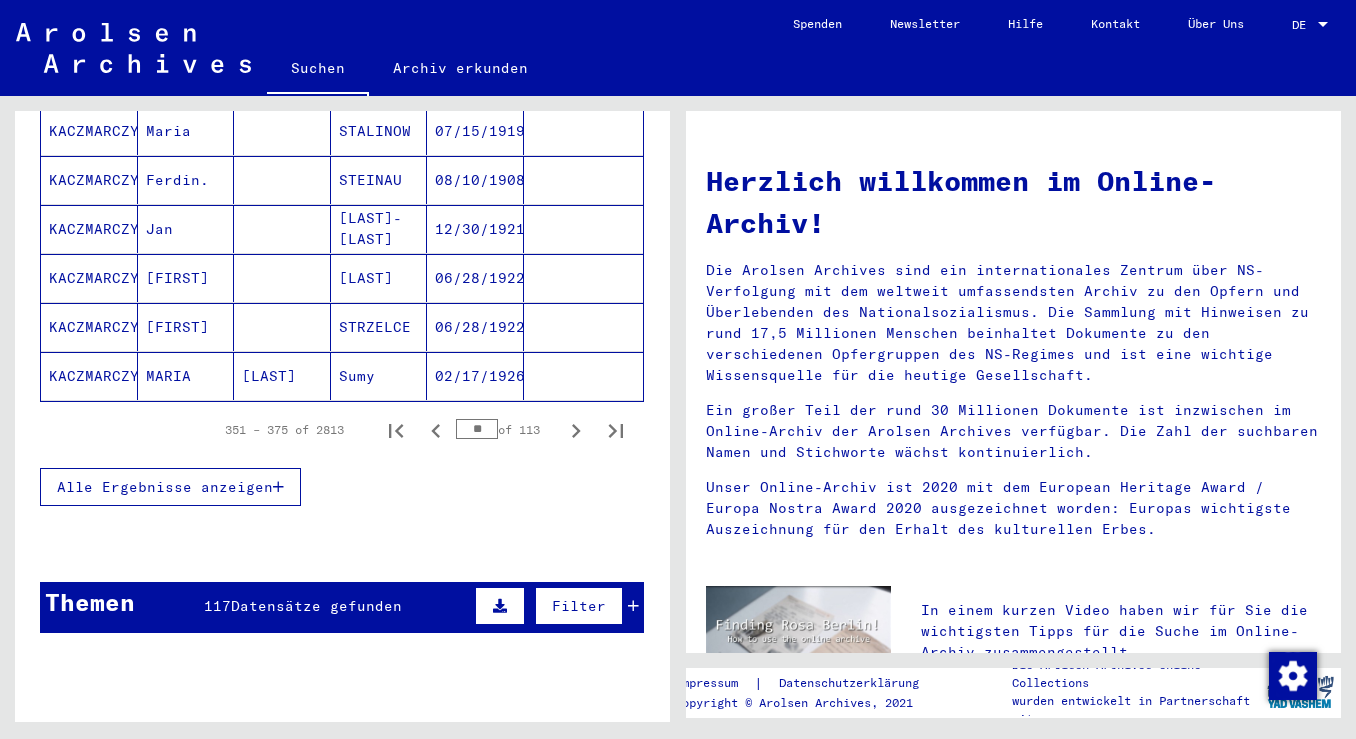scroll, scrollTop: 1320, scrollLeft: 0, axis: vertical 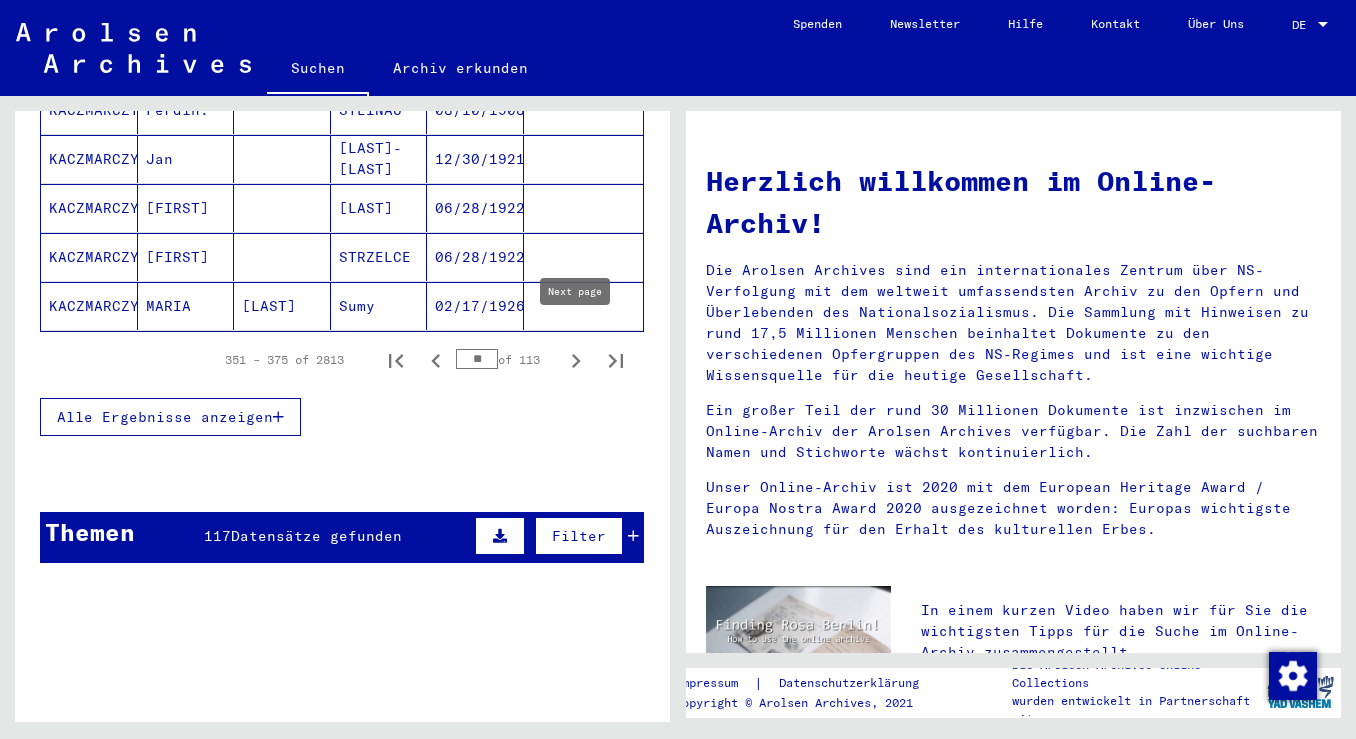click 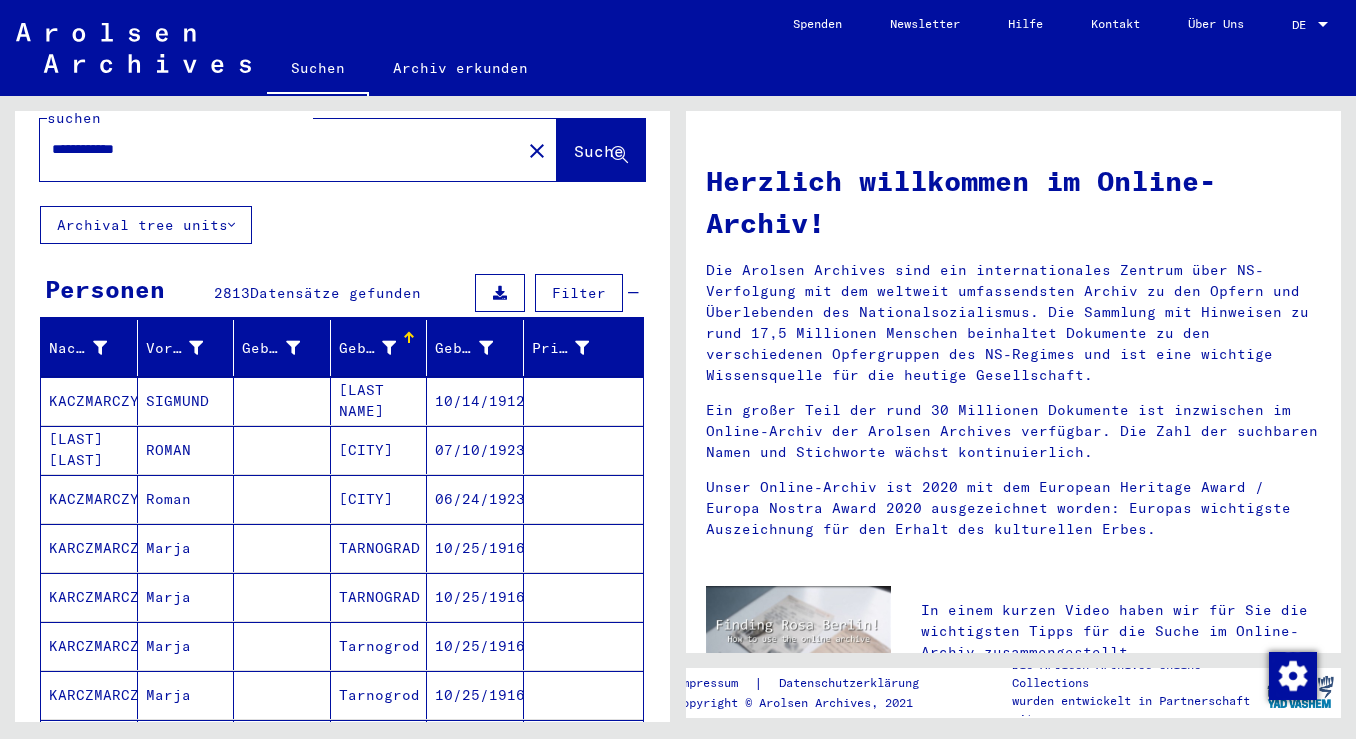 scroll, scrollTop: 22, scrollLeft: 0, axis: vertical 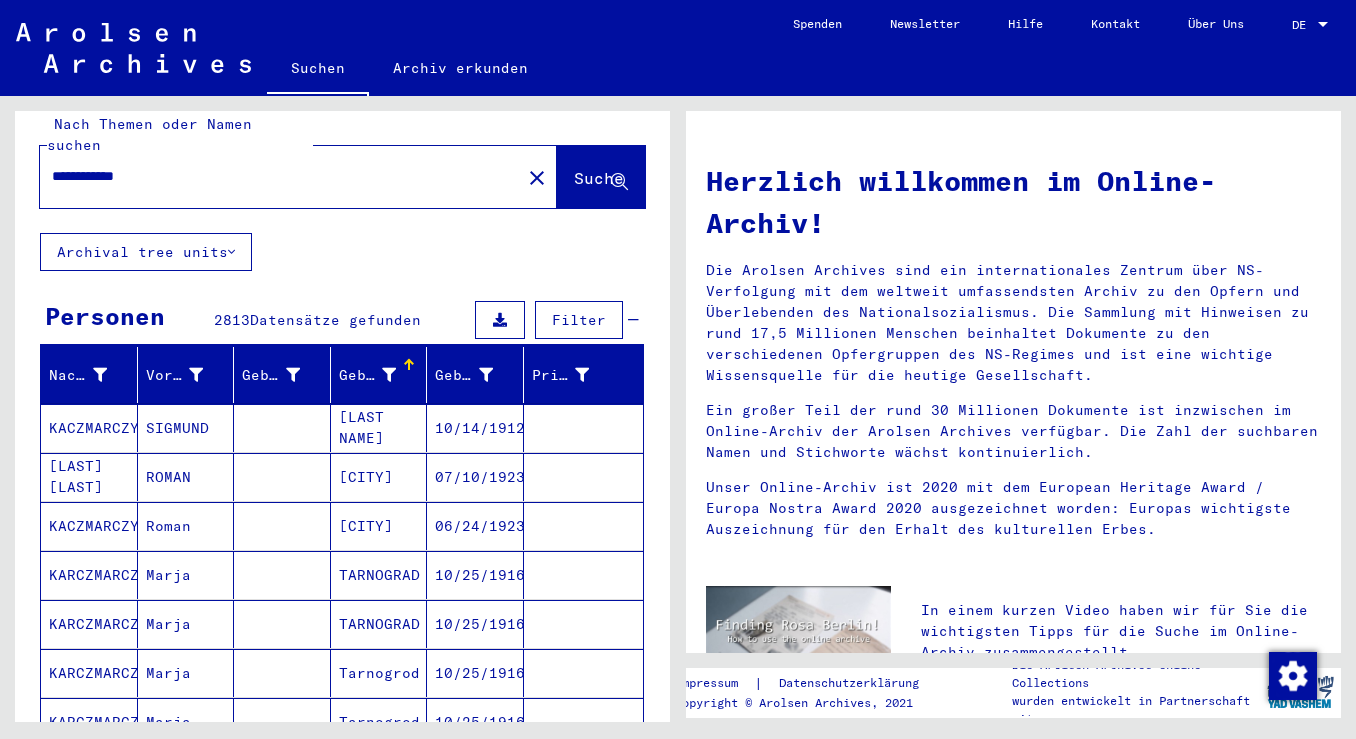 click on "**********" 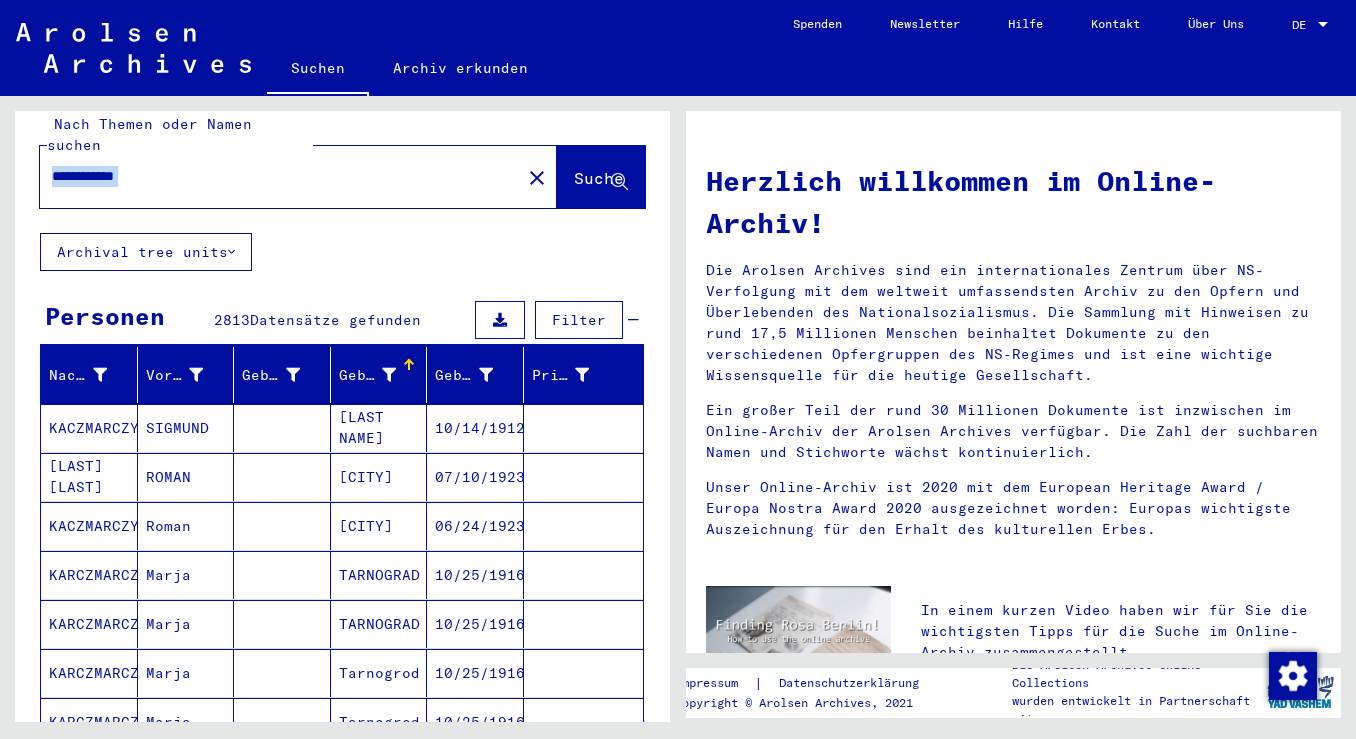 click on "Archival tree units" 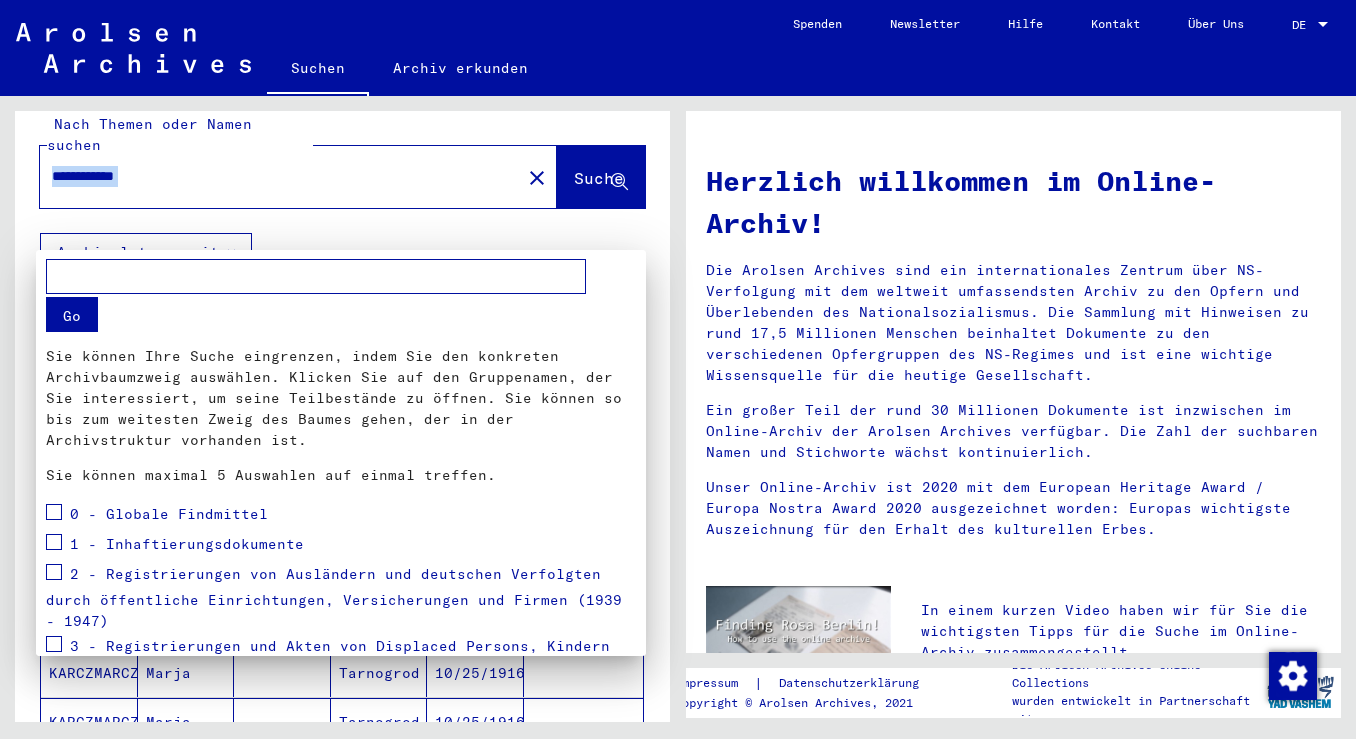 scroll, scrollTop: 240, scrollLeft: 0, axis: vertical 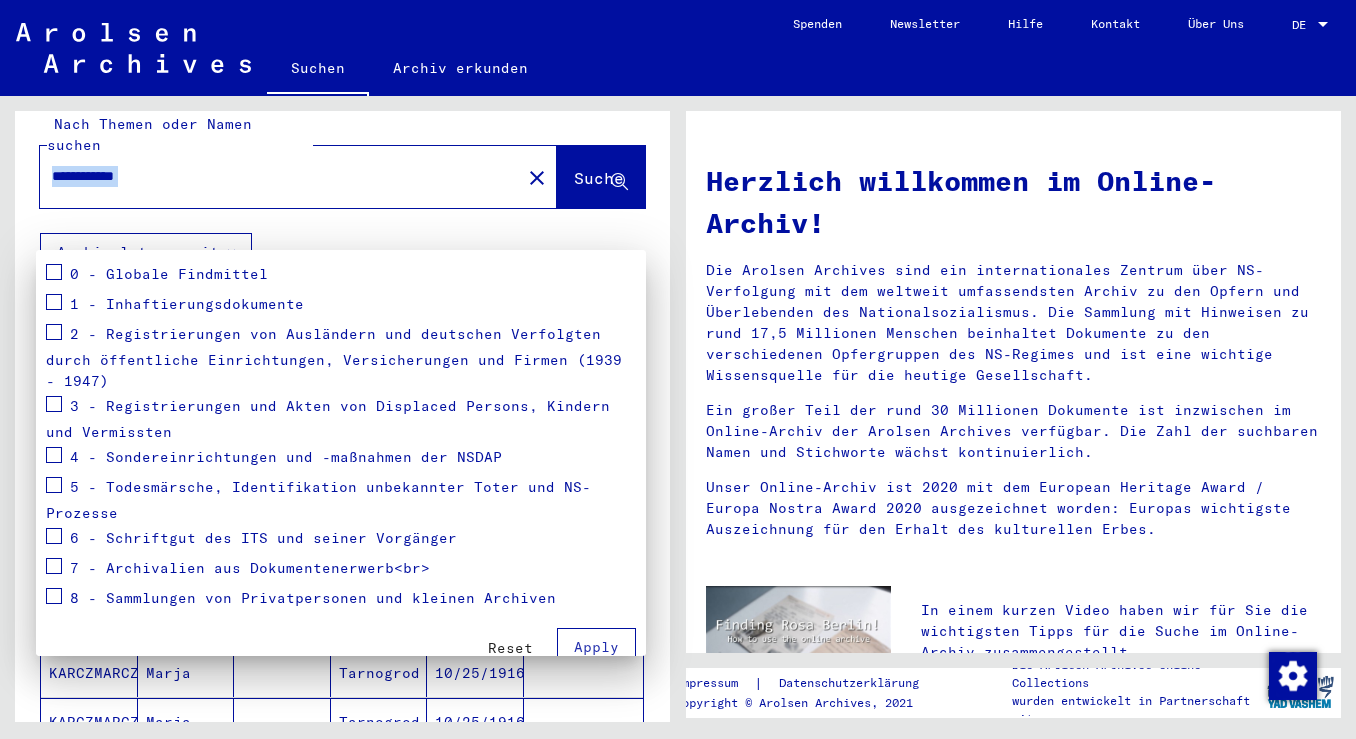 click at bounding box center (678, 369) 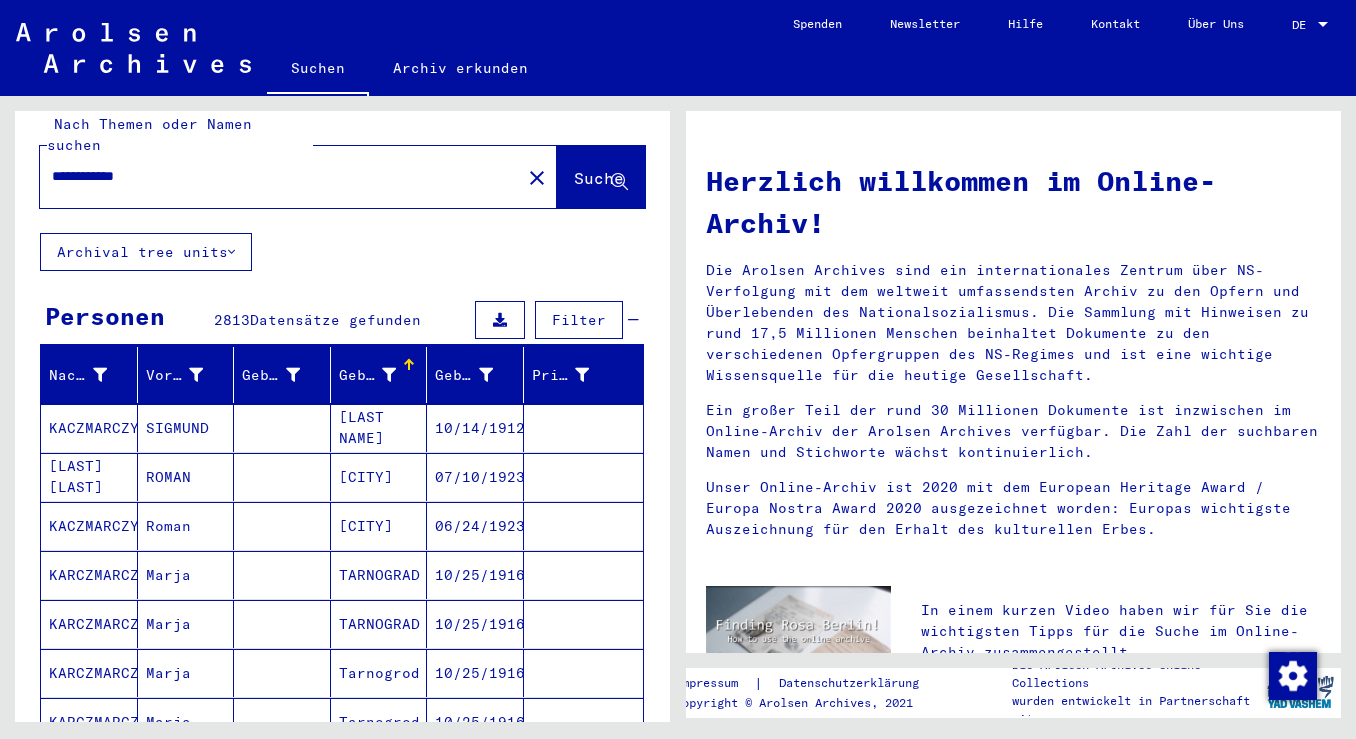 click on "**********" 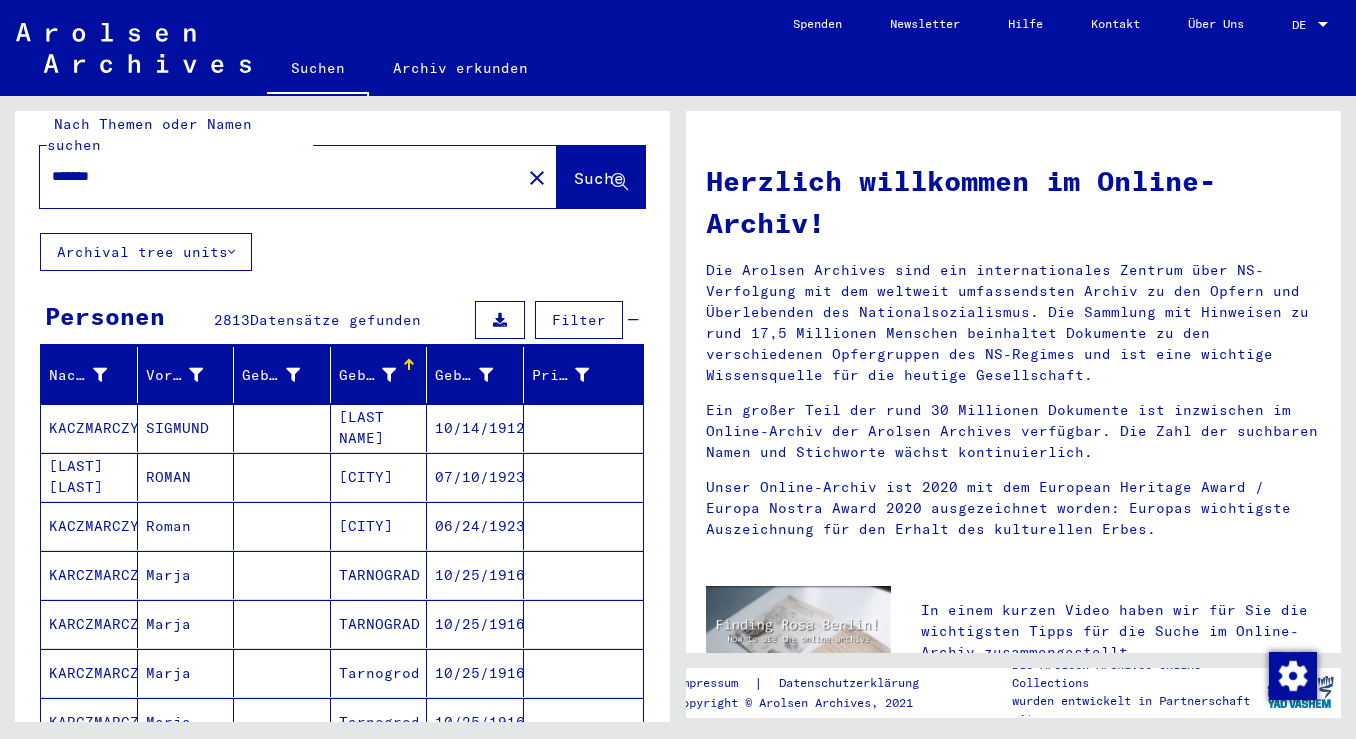 type on "*******" 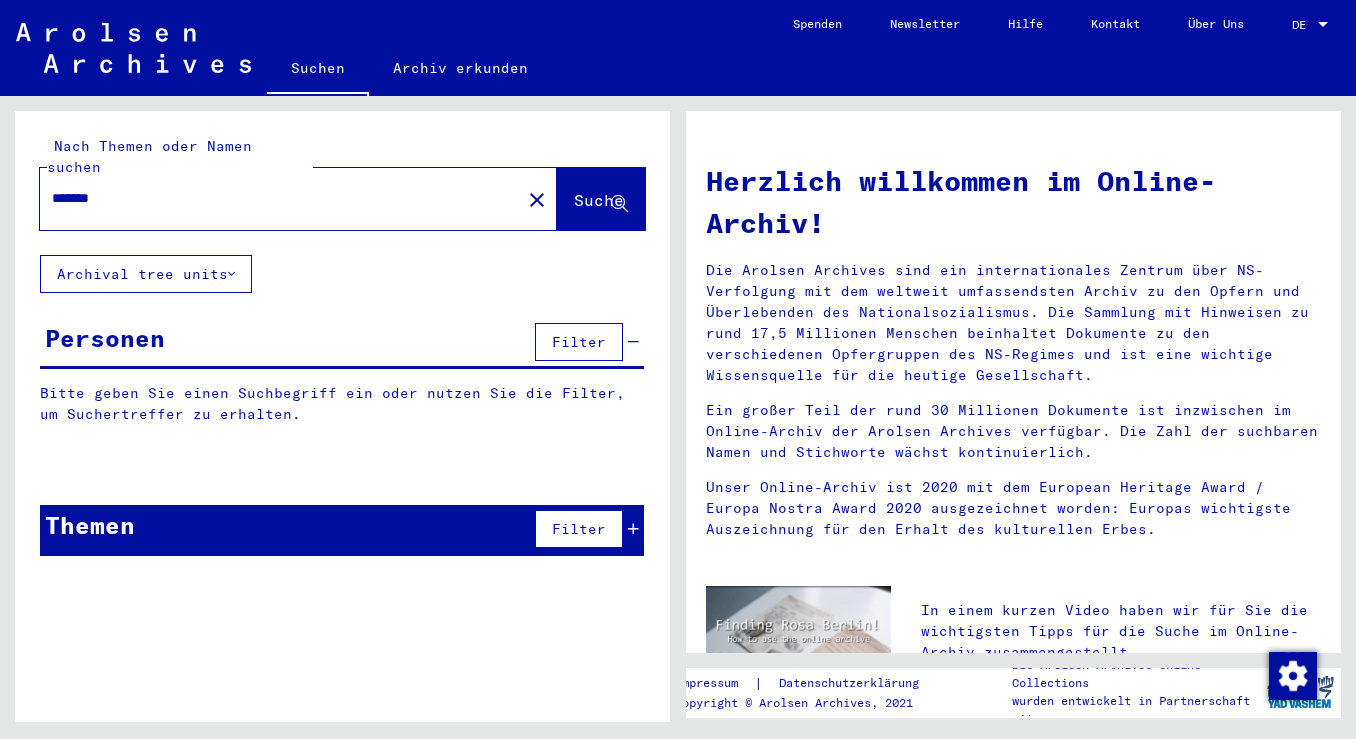 scroll, scrollTop: 0, scrollLeft: 0, axis: both 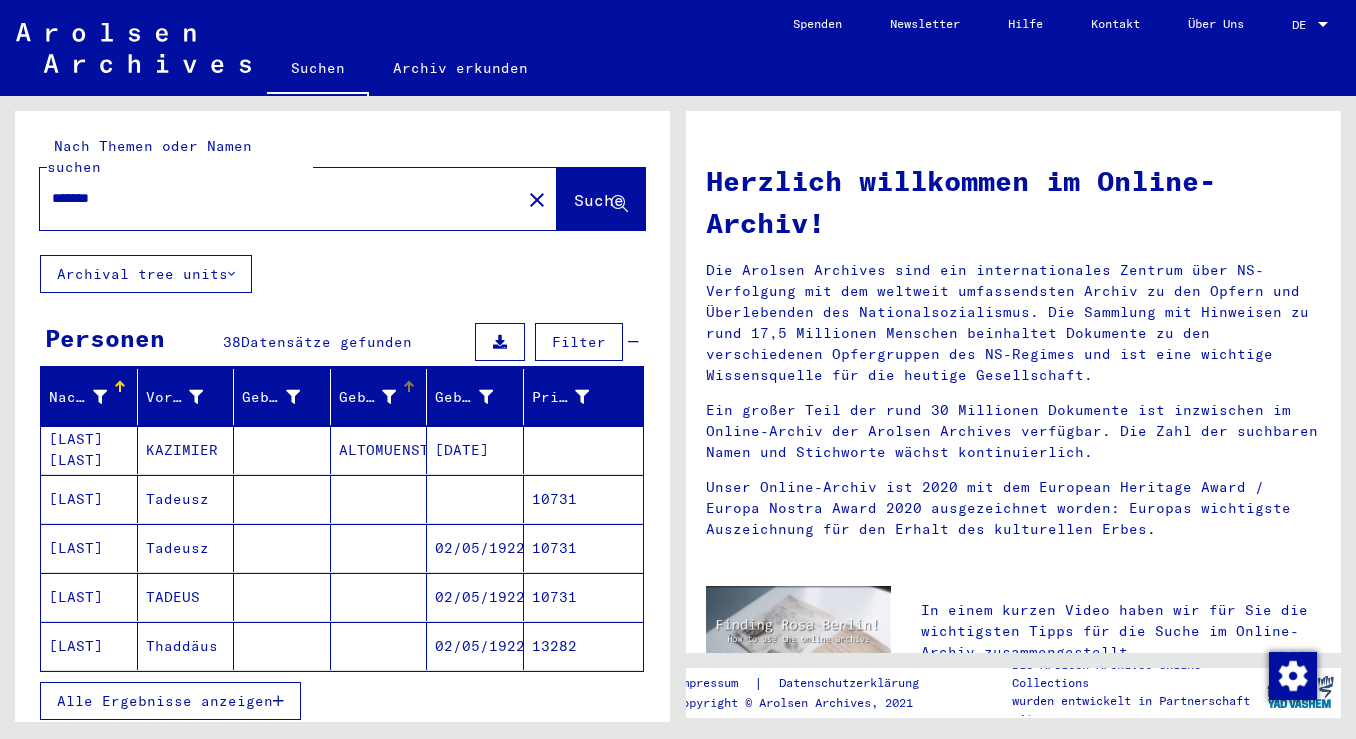 click at bounding box center [389, 397] 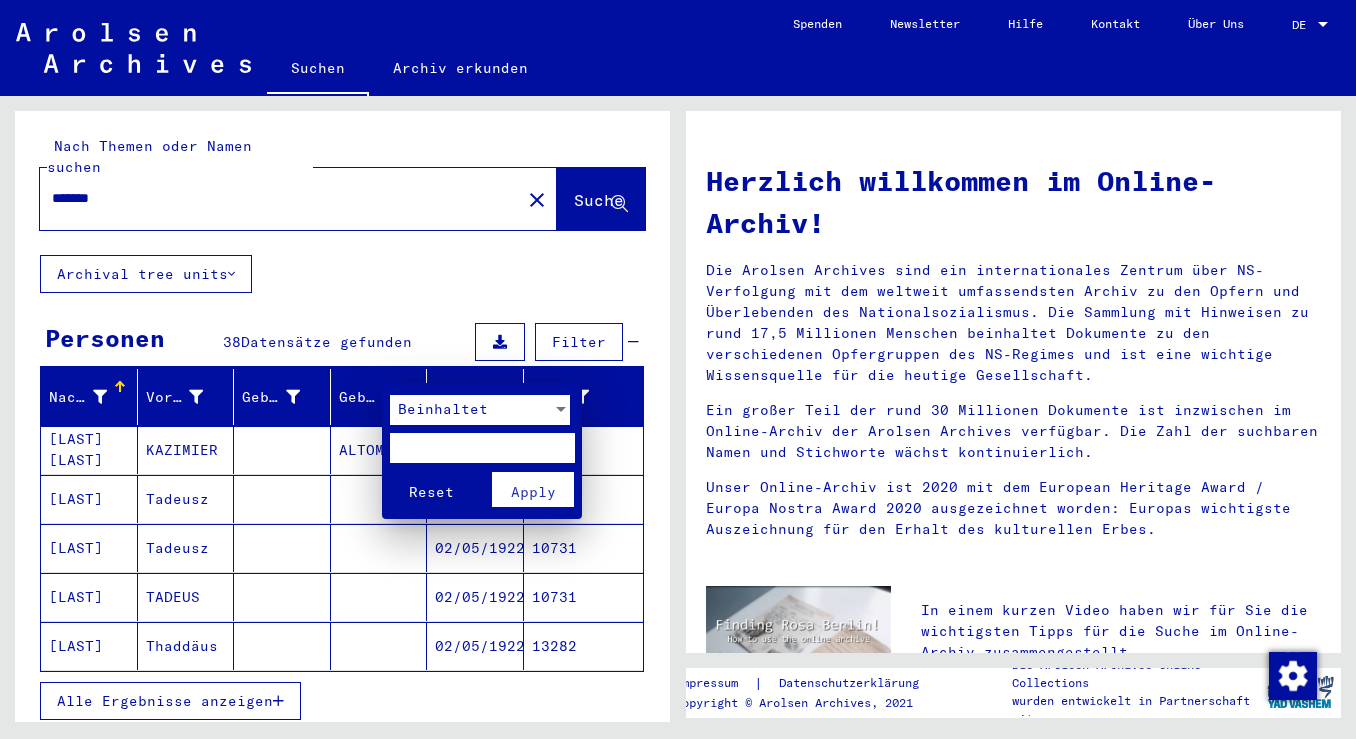 click at bounding box center (678, 369) 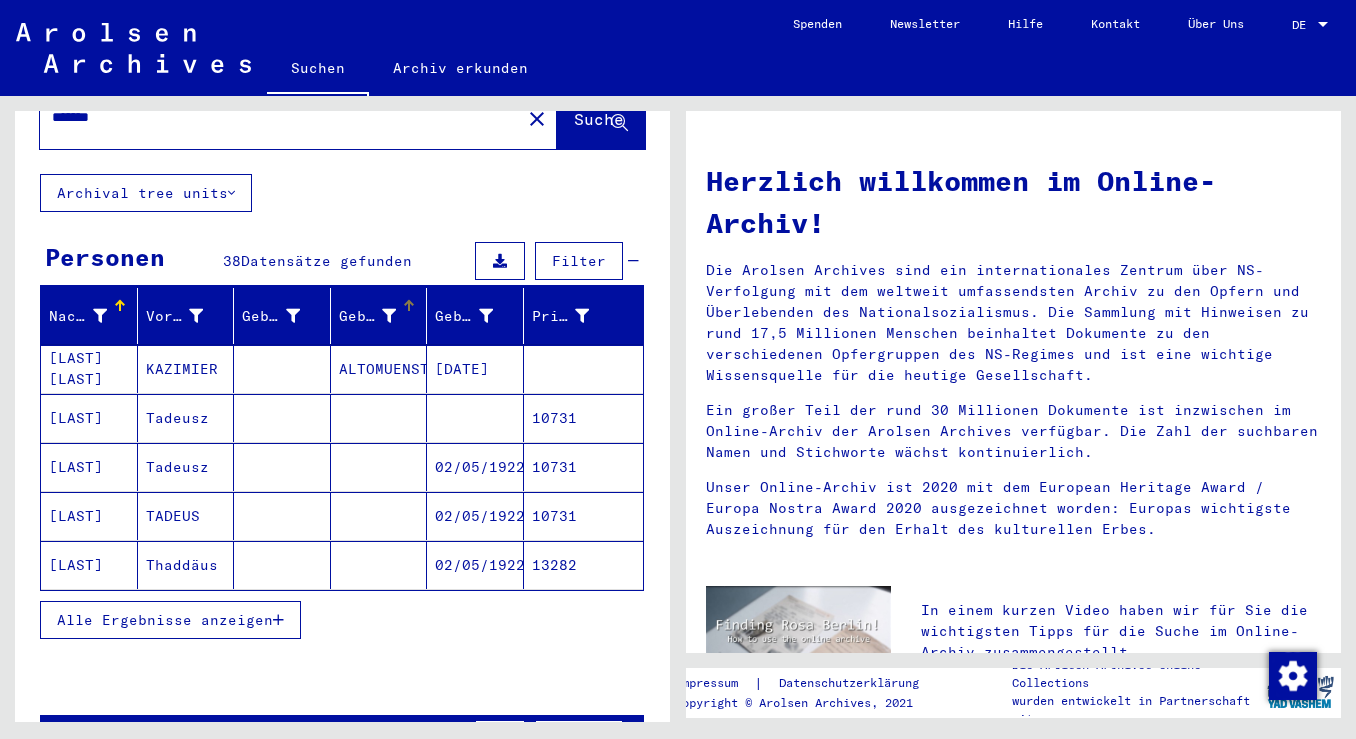 scroll, scrollTop: 43, scrollLeft: 0, axis: vertical 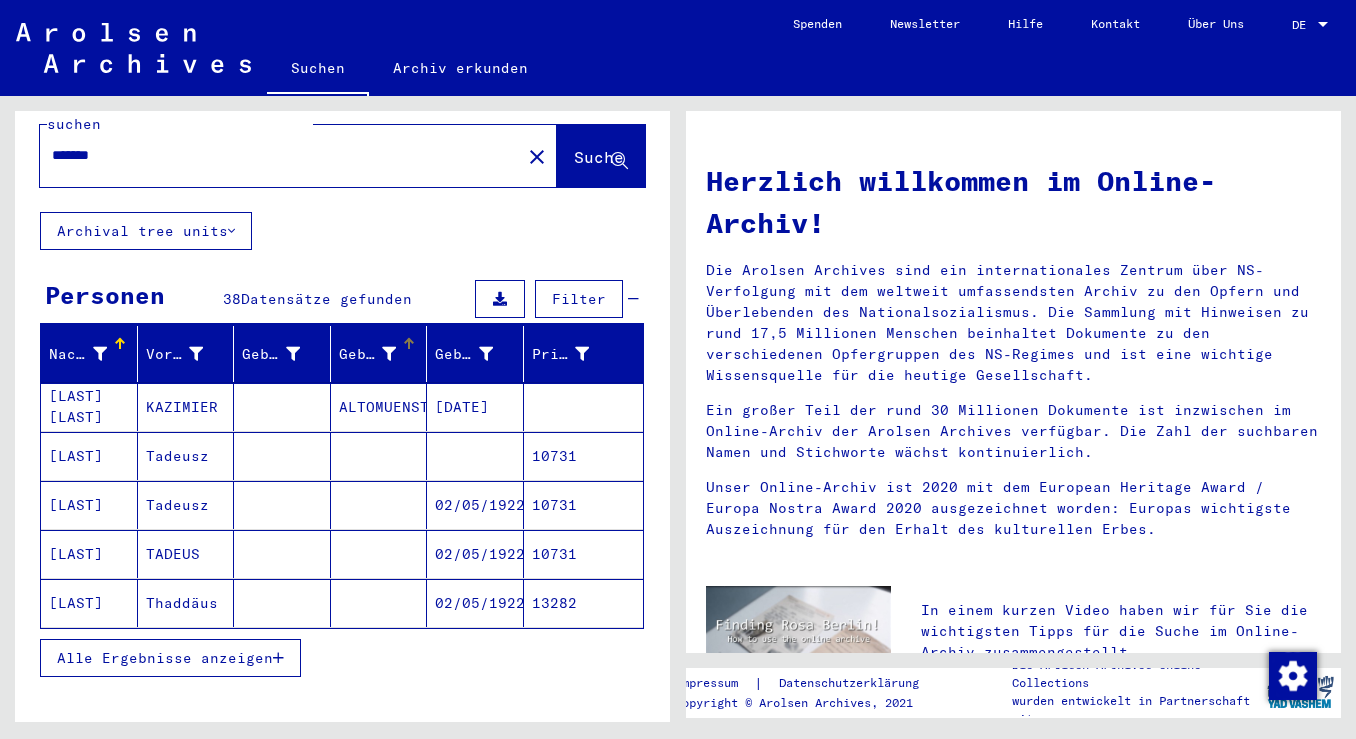 click on "Tadeusz" at bounding box center [186, 505] 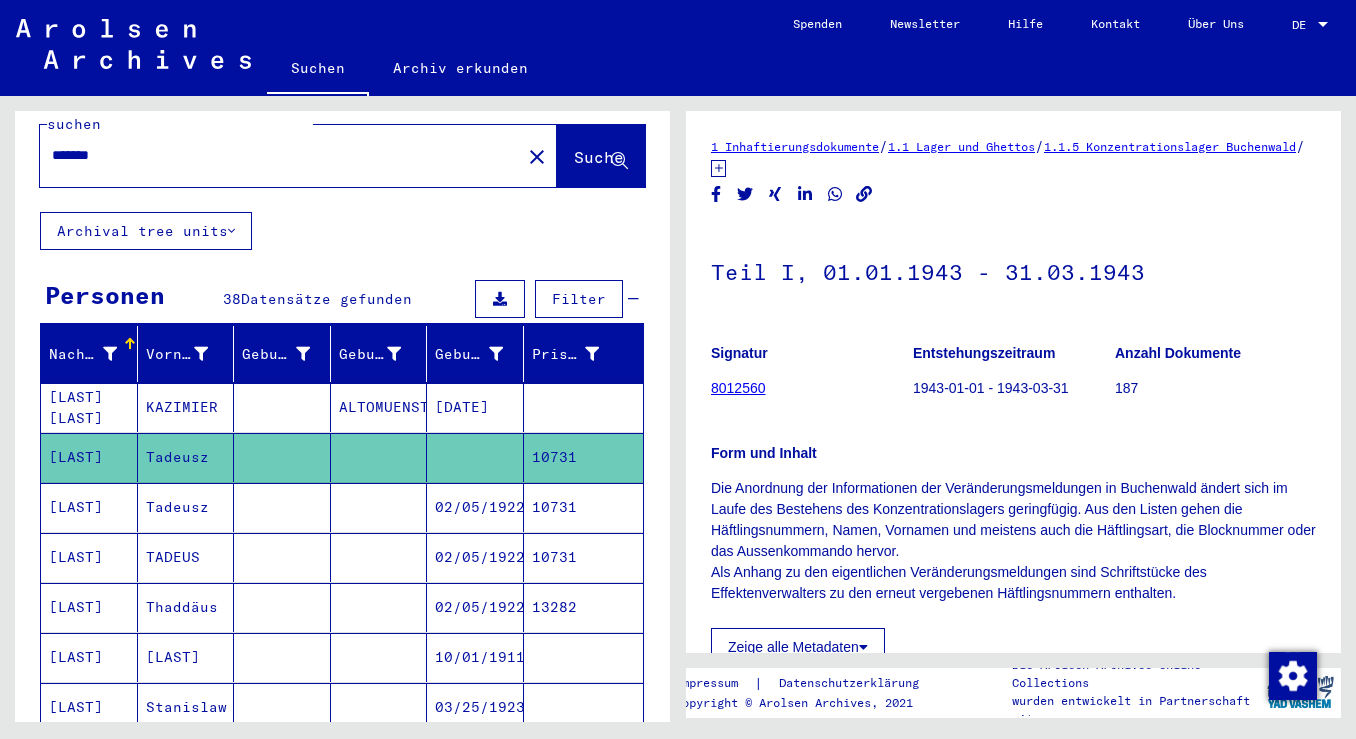scroll, scrollTop: 0, scrollLeft: 0, axis: both 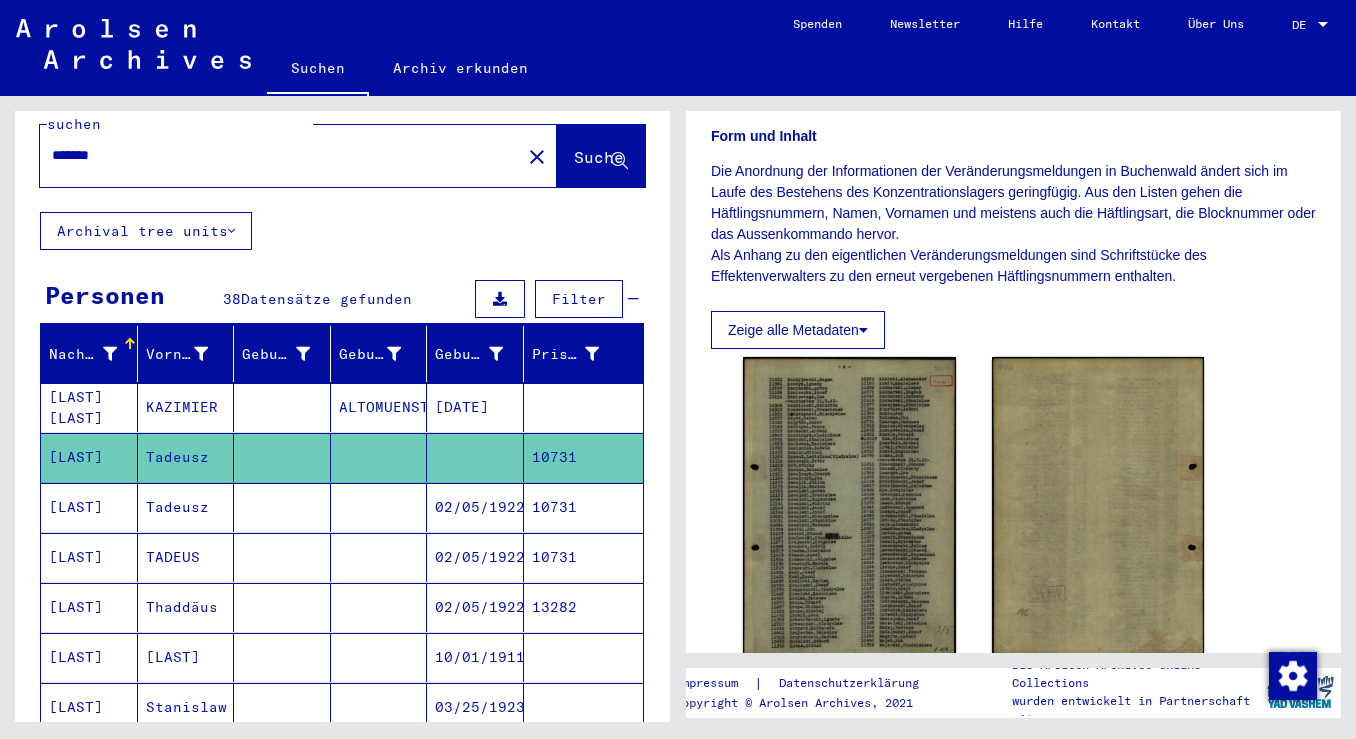 click on "TADEUS" at bounding box center (186, 607) 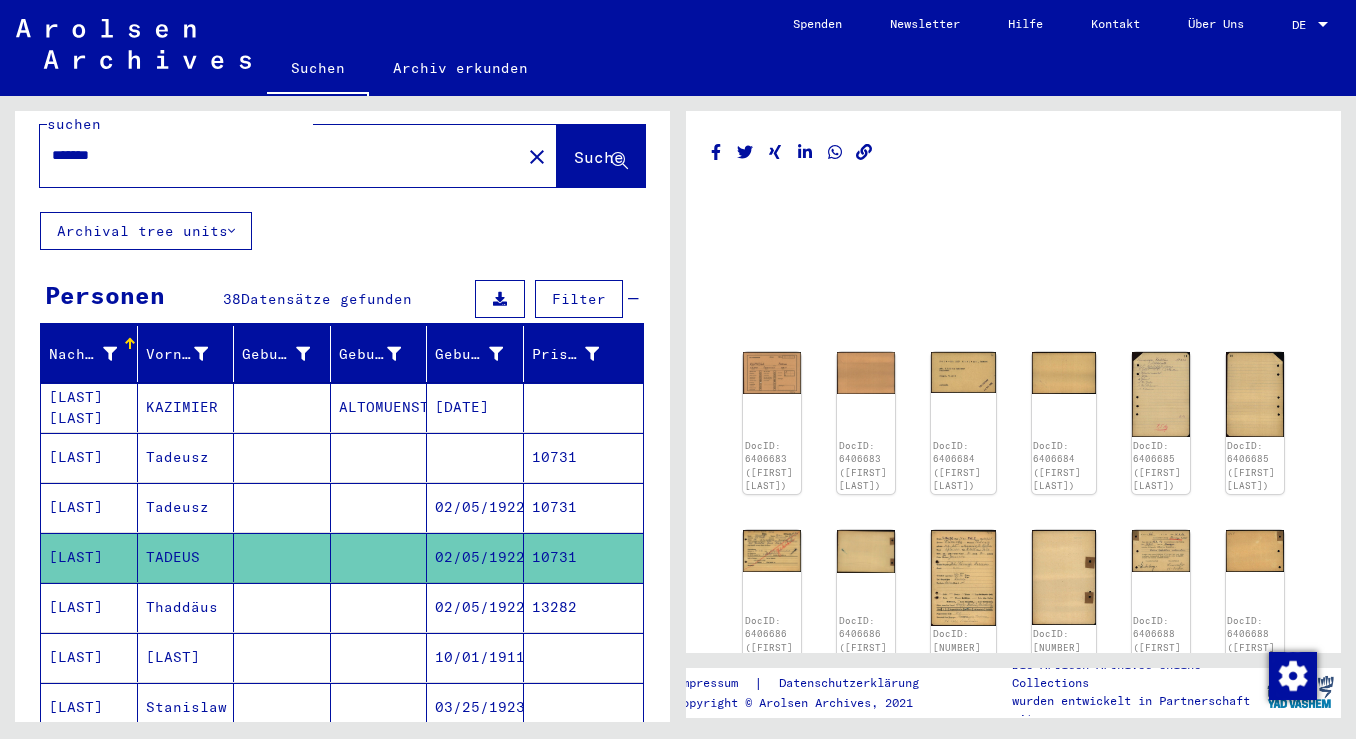 scroll, scrollTop: 0, scrollLeft: 0, axis: both 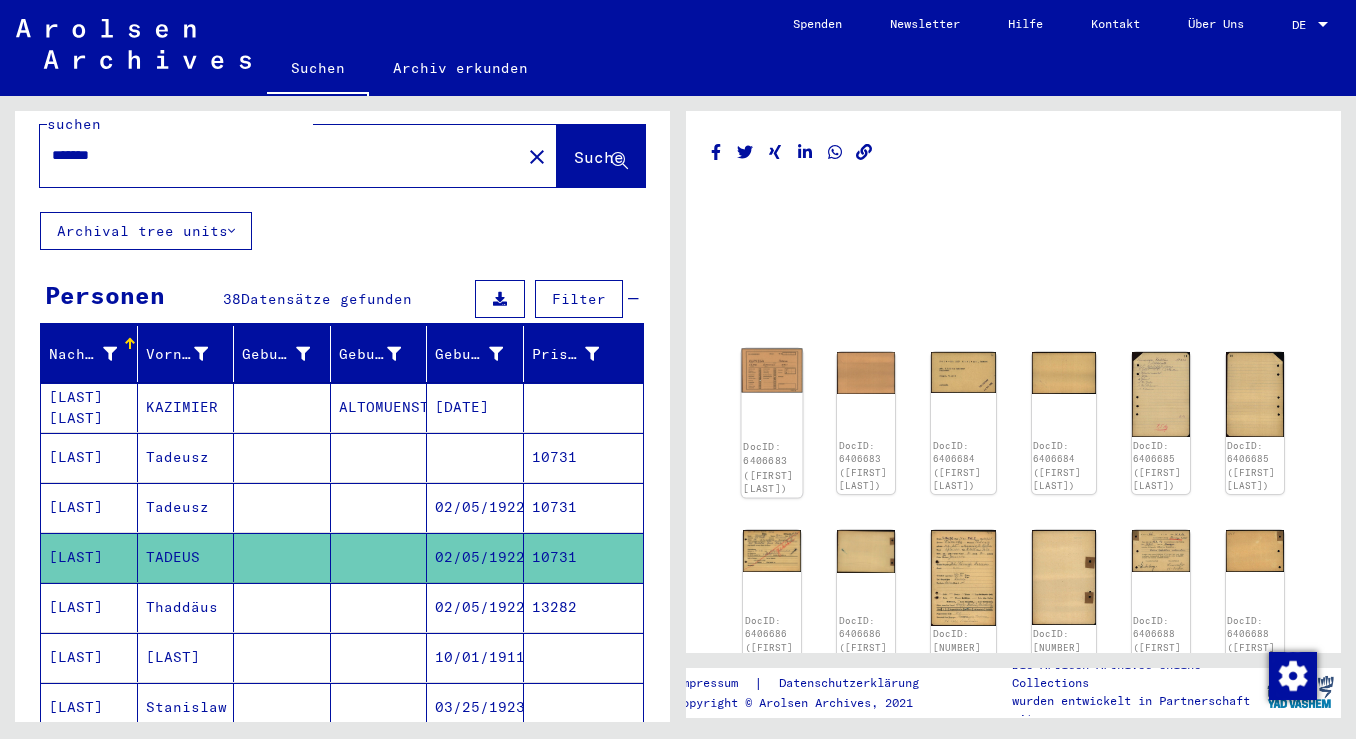 click 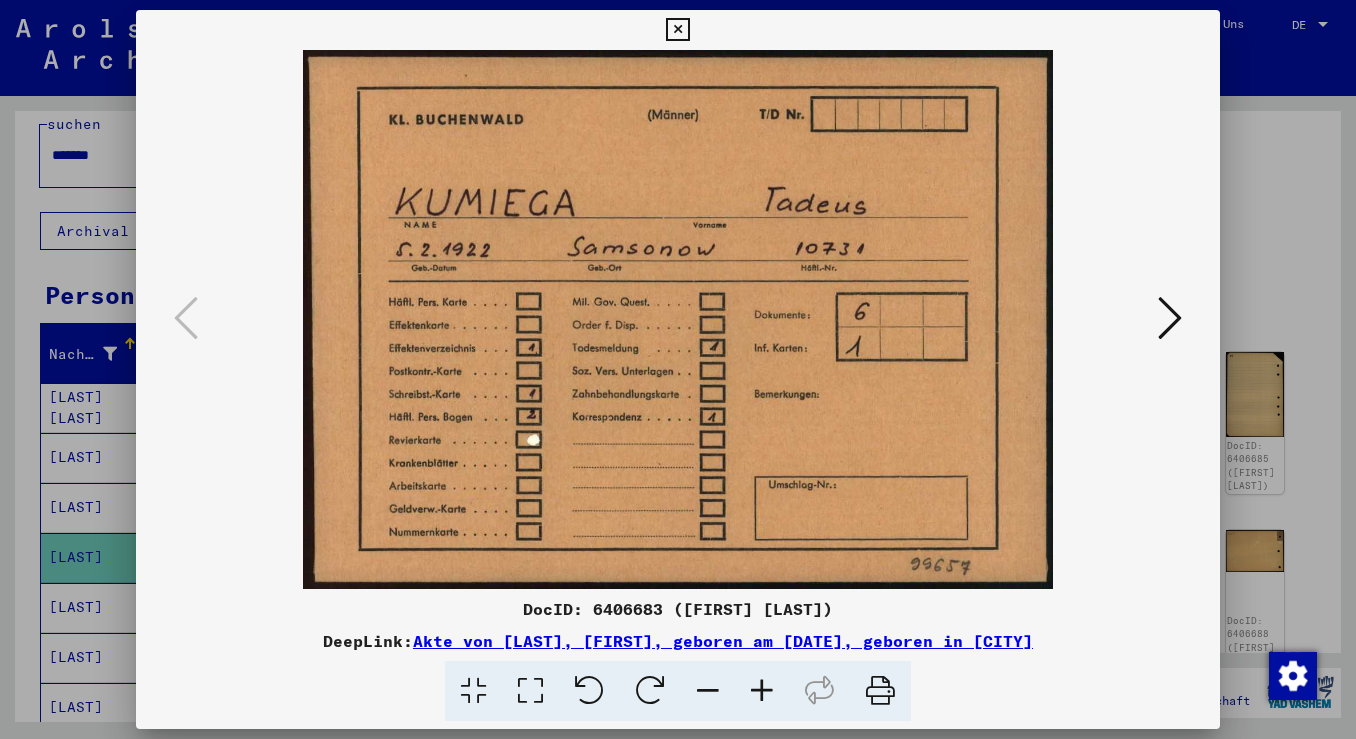 click at bounding box center [1170, 318] 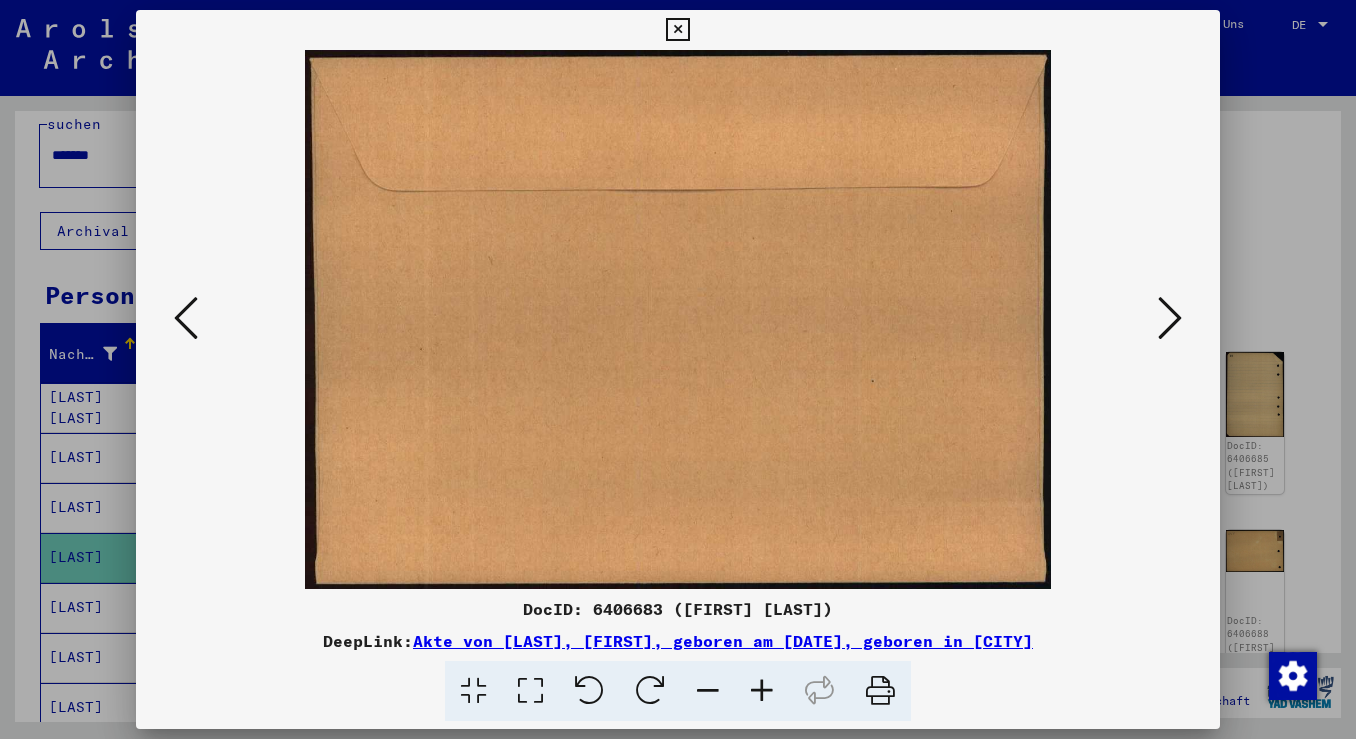 click at bounding box center [1170, 318] 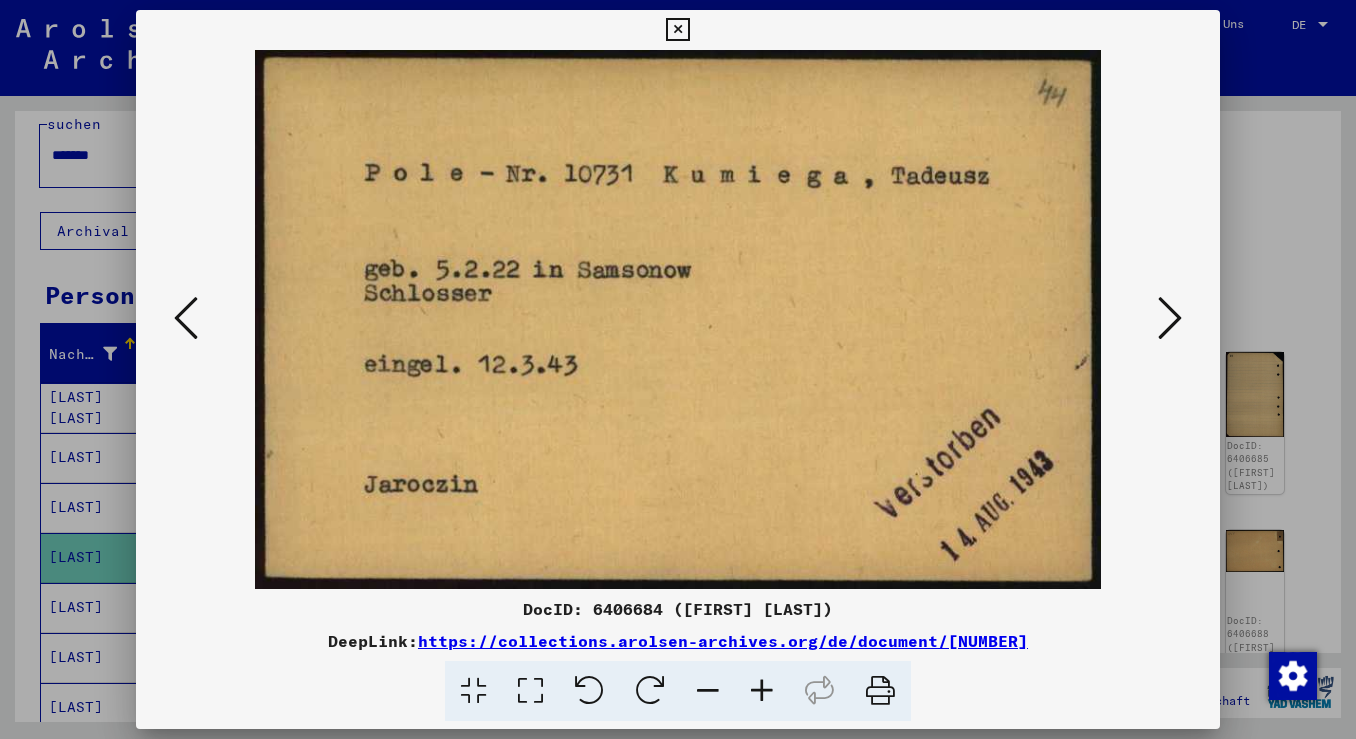 click at bounding box center (1170, 318) 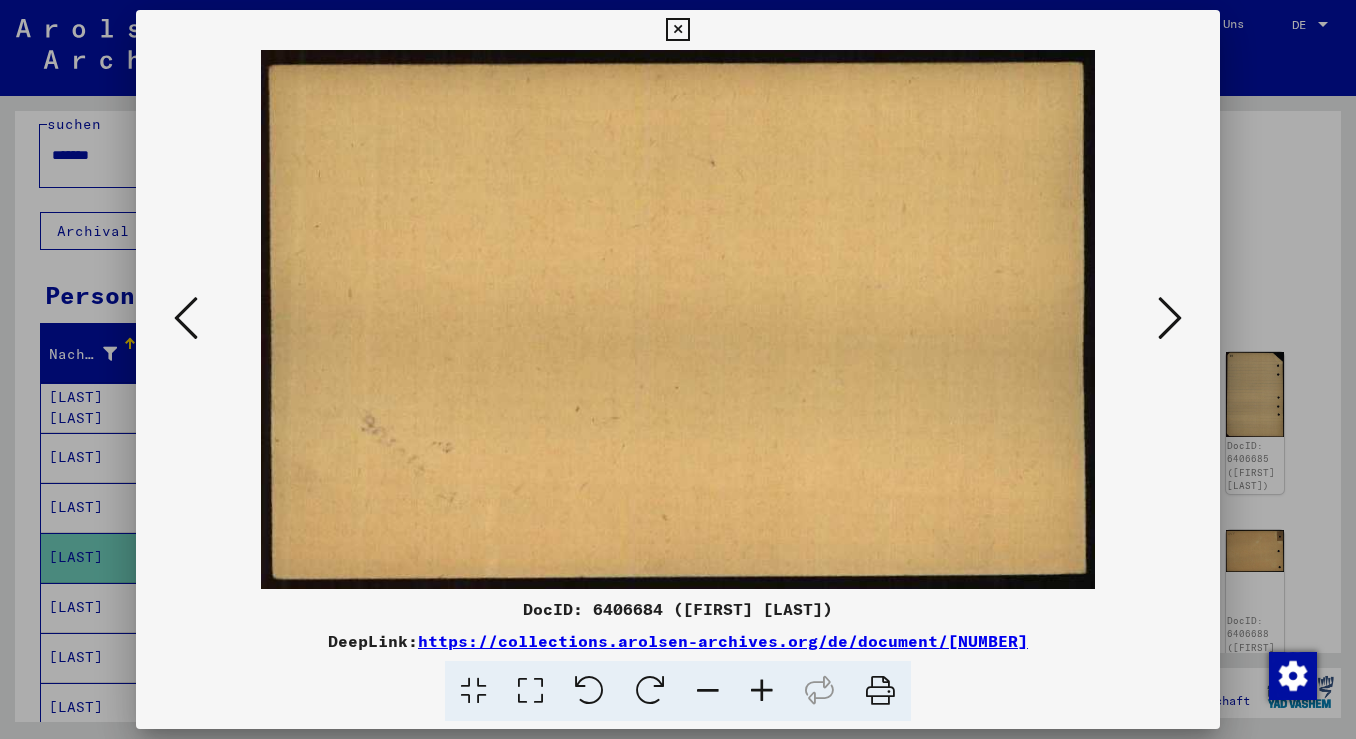 click at bounding box center [1170, 318] 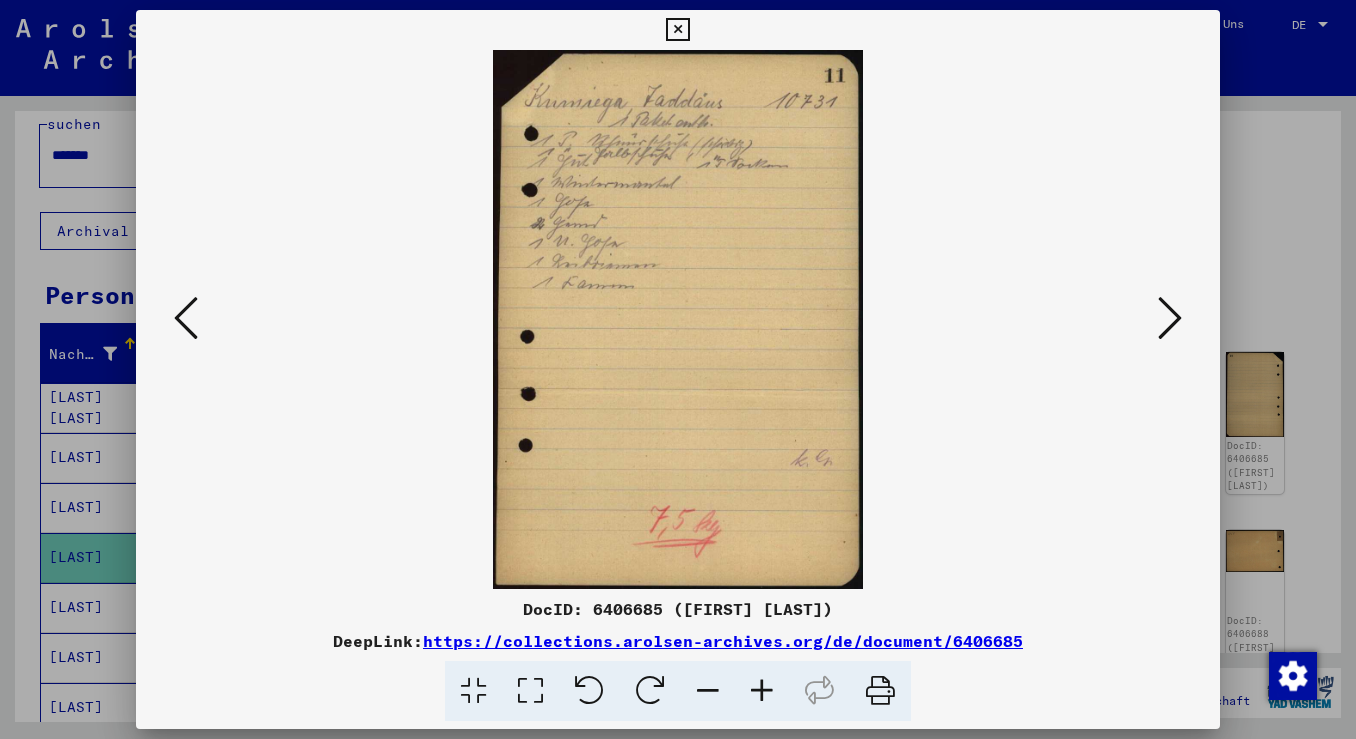 click at bounding box center (1170, 318) 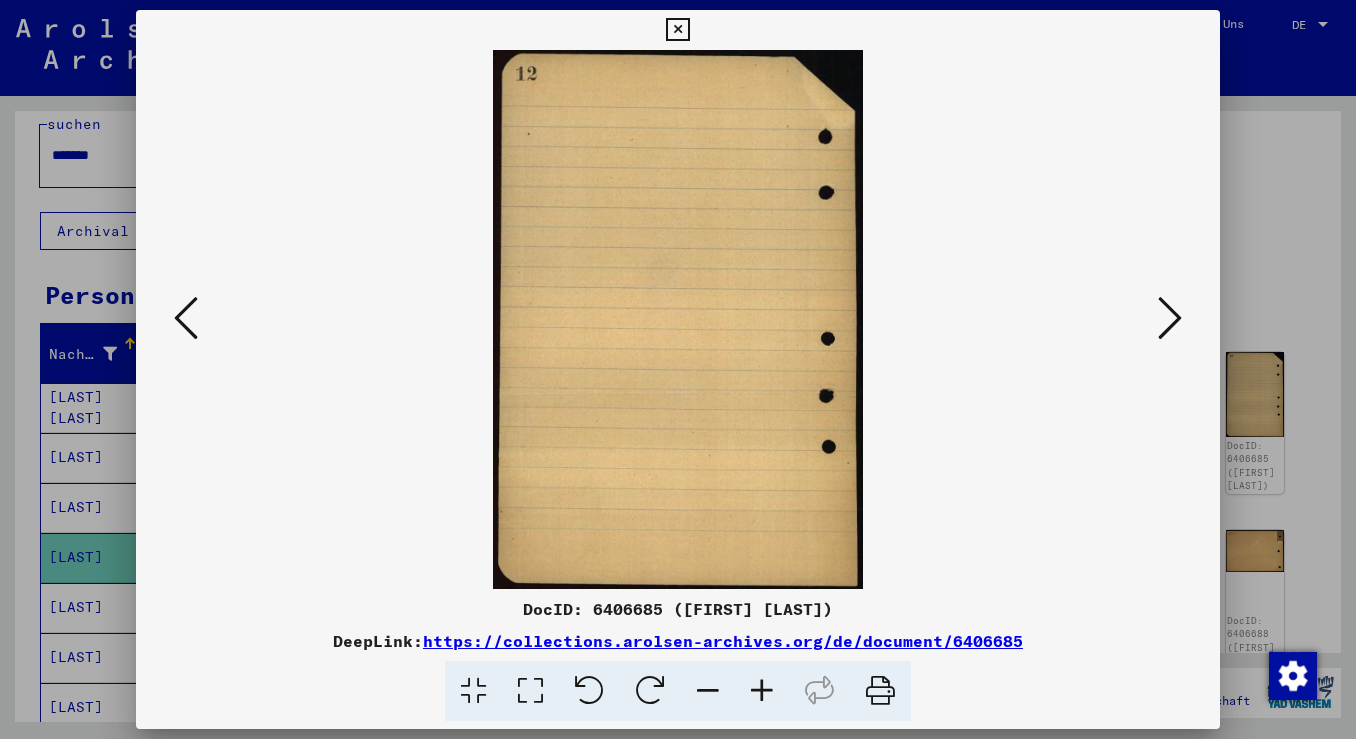 click at bounding box center [1170, 318] 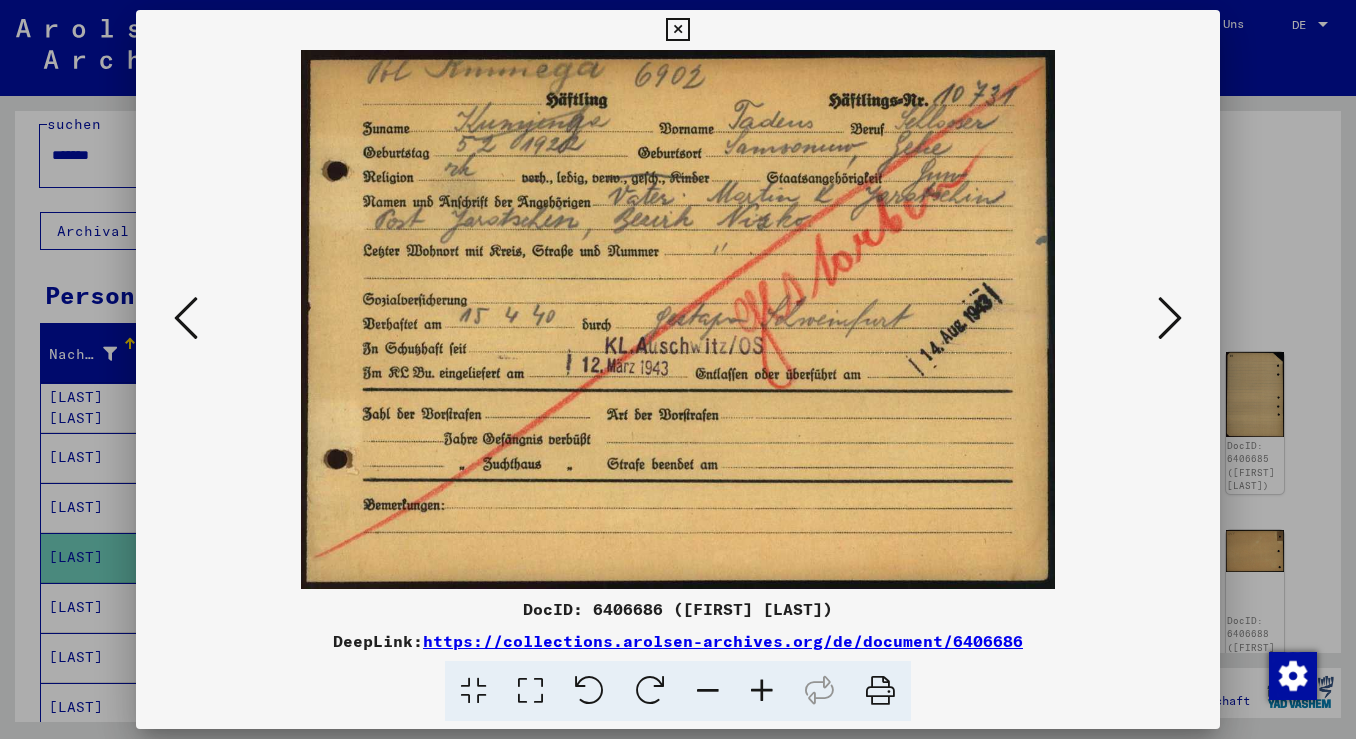 click at bounding box center [1170, 318] 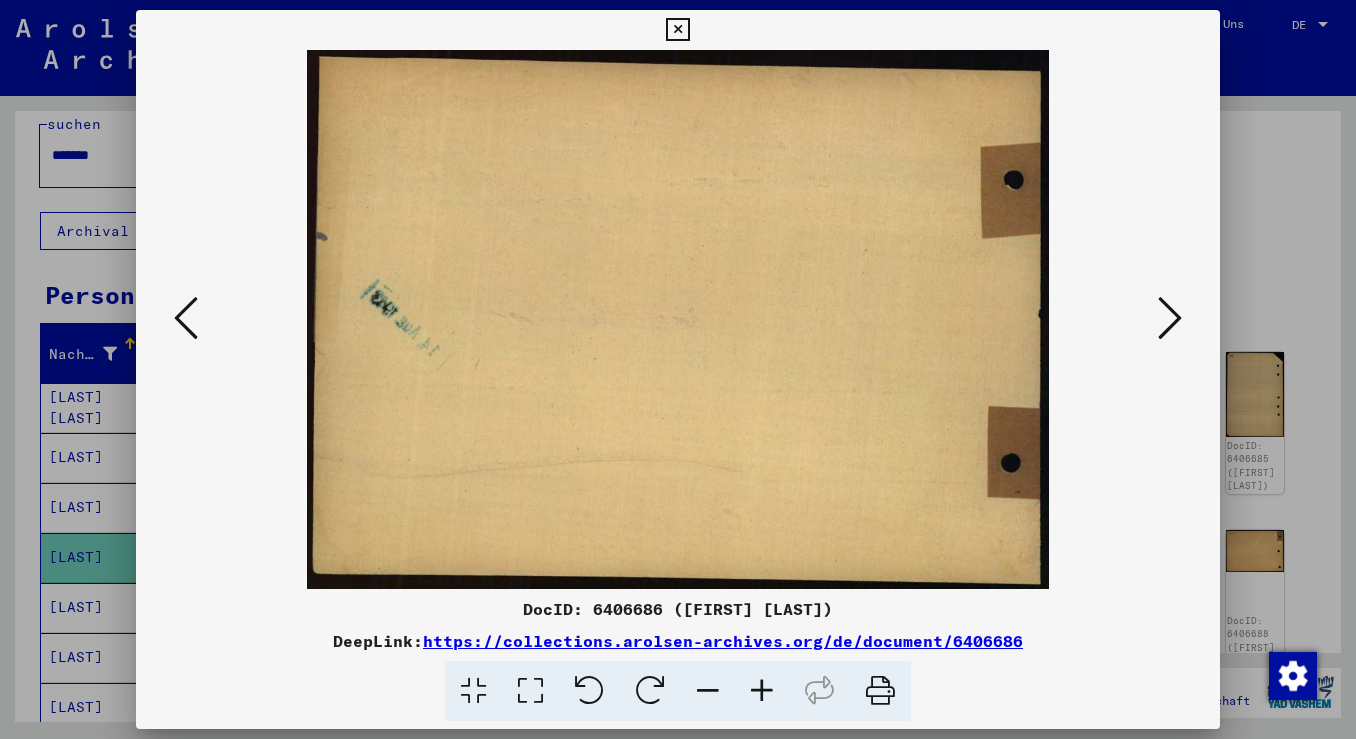 click at bounding box center [678, 369] 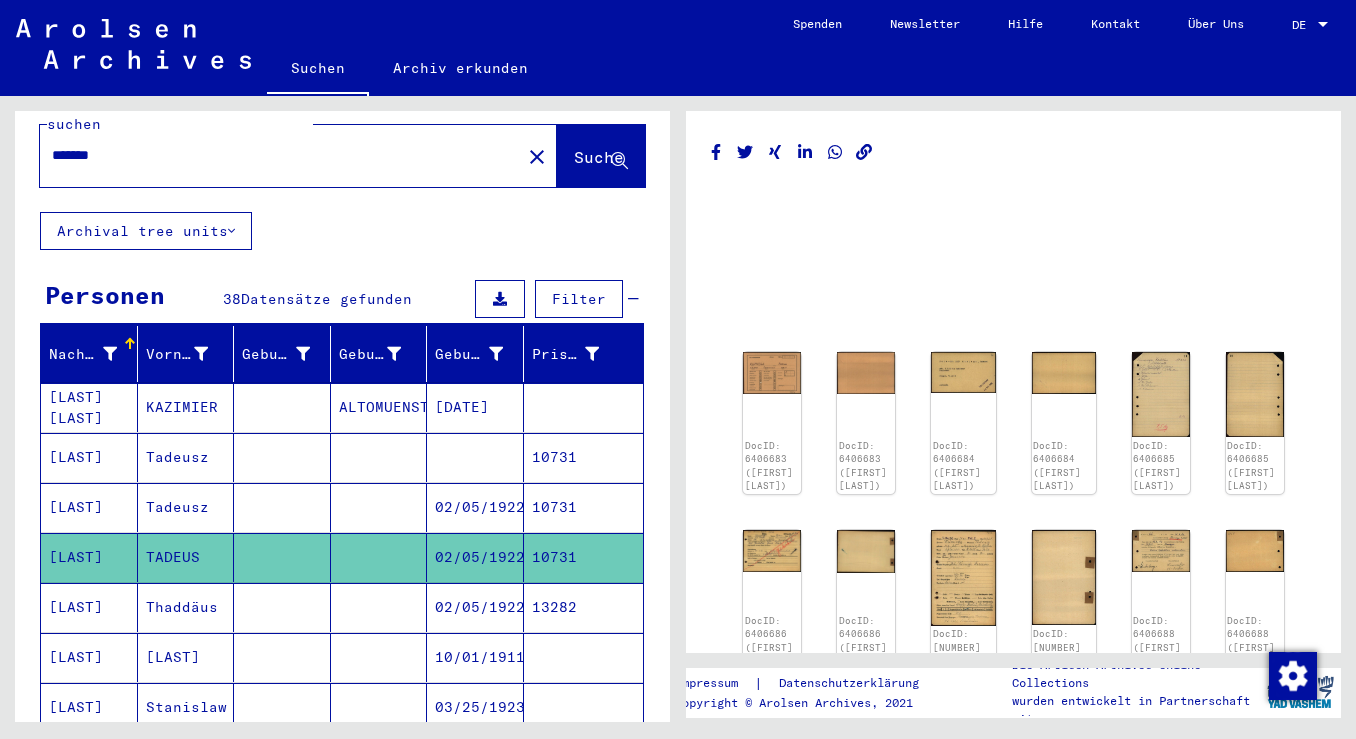 click on "[LAST]" at bounding box center [186, 707] 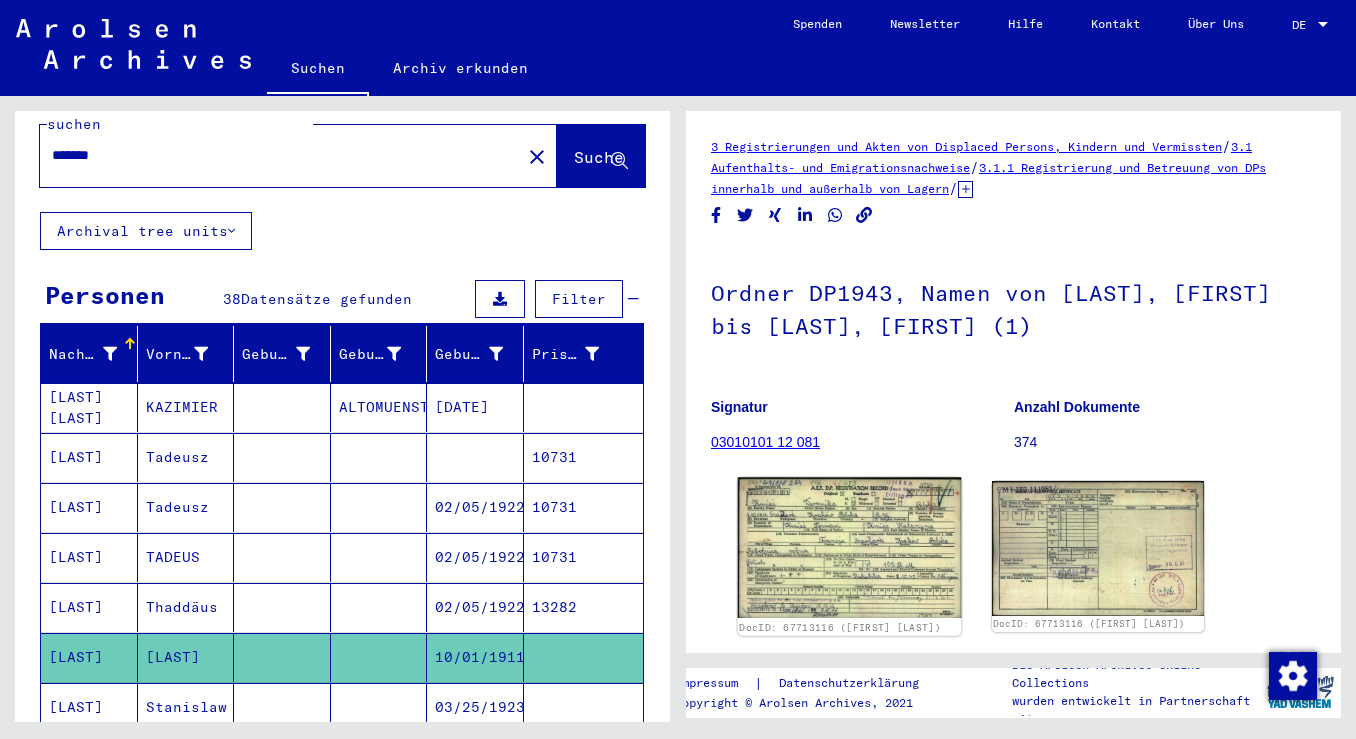 scroll, scrollTop: 0, scrollLeft: 0, axis: both 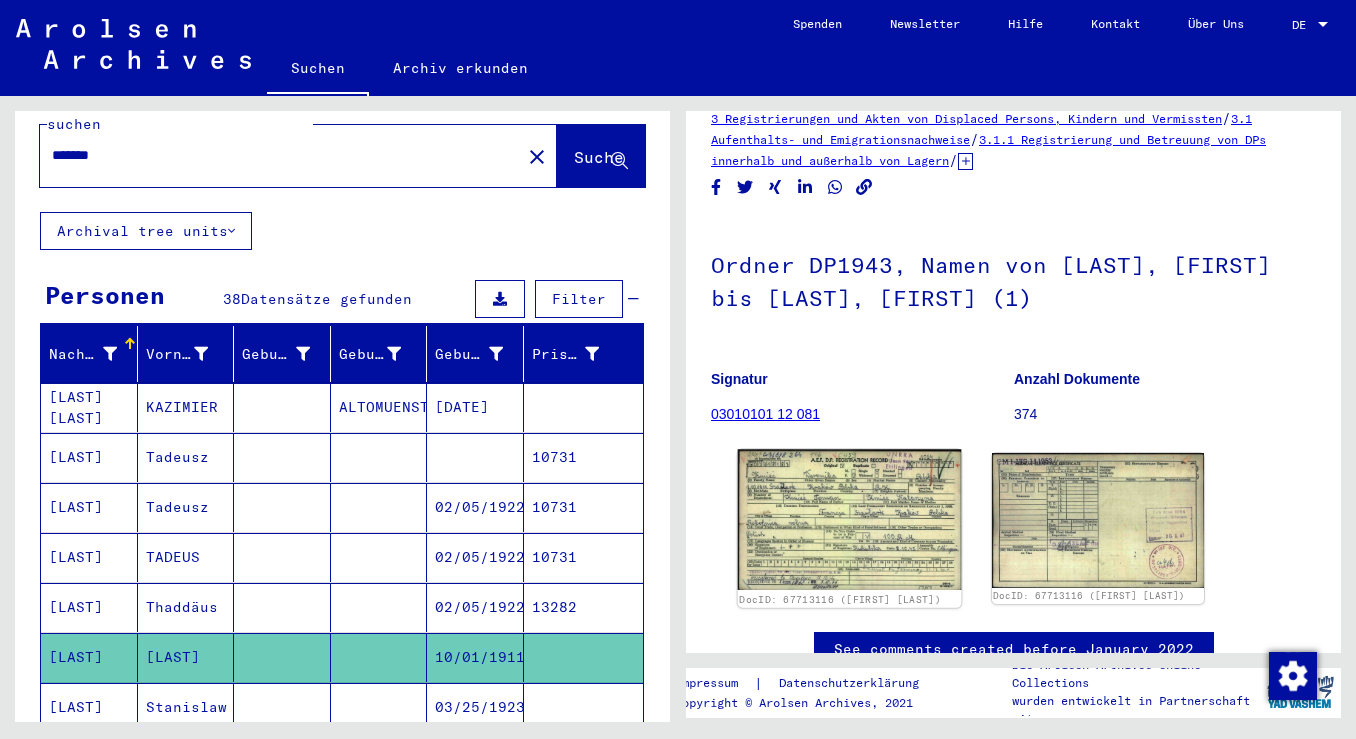 click 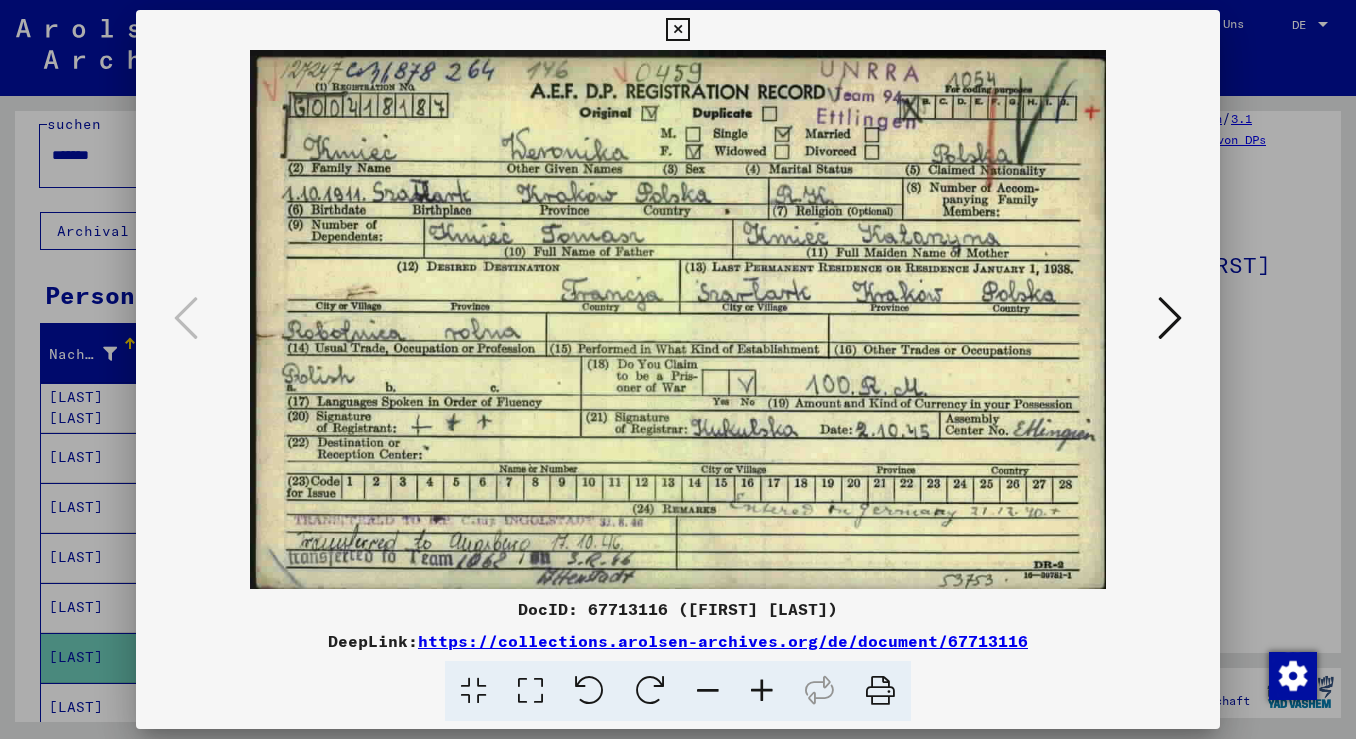 type 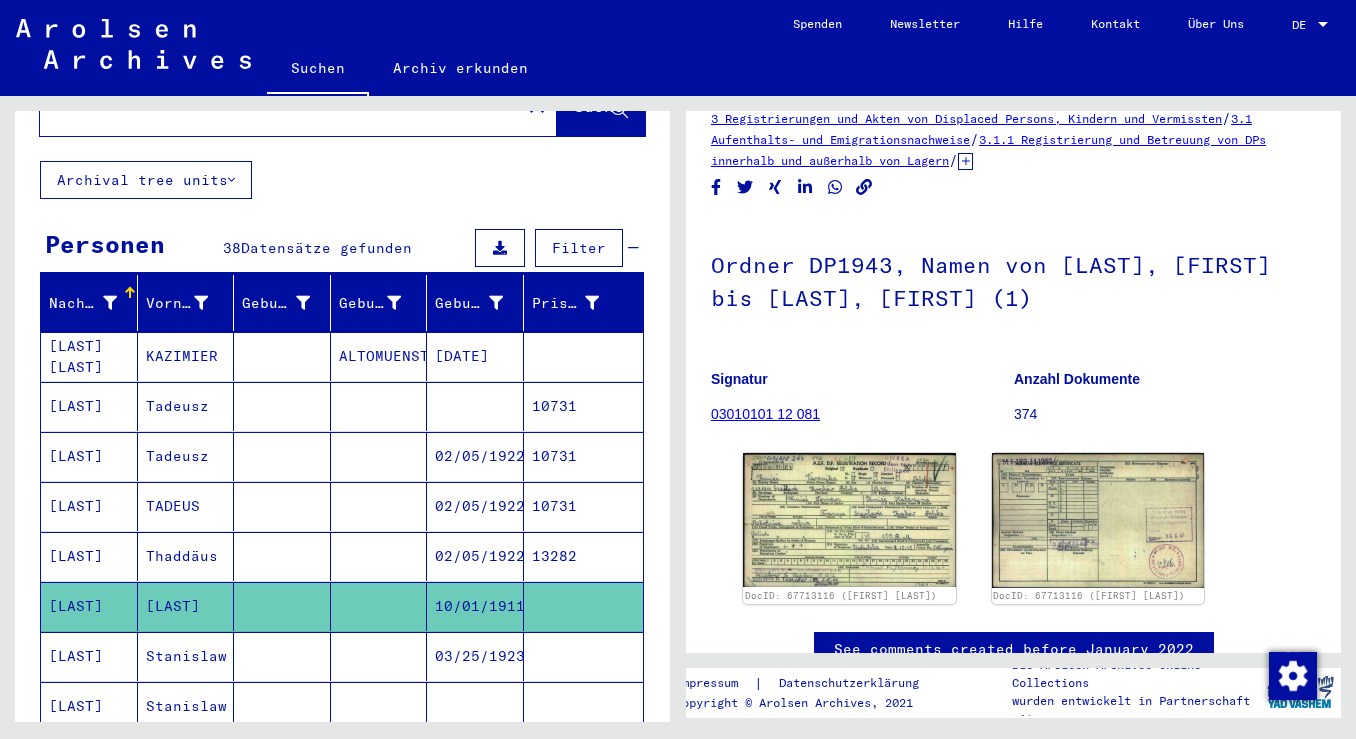scroll, scrollTop: 102, scrollLeft: 0, axis: vertical 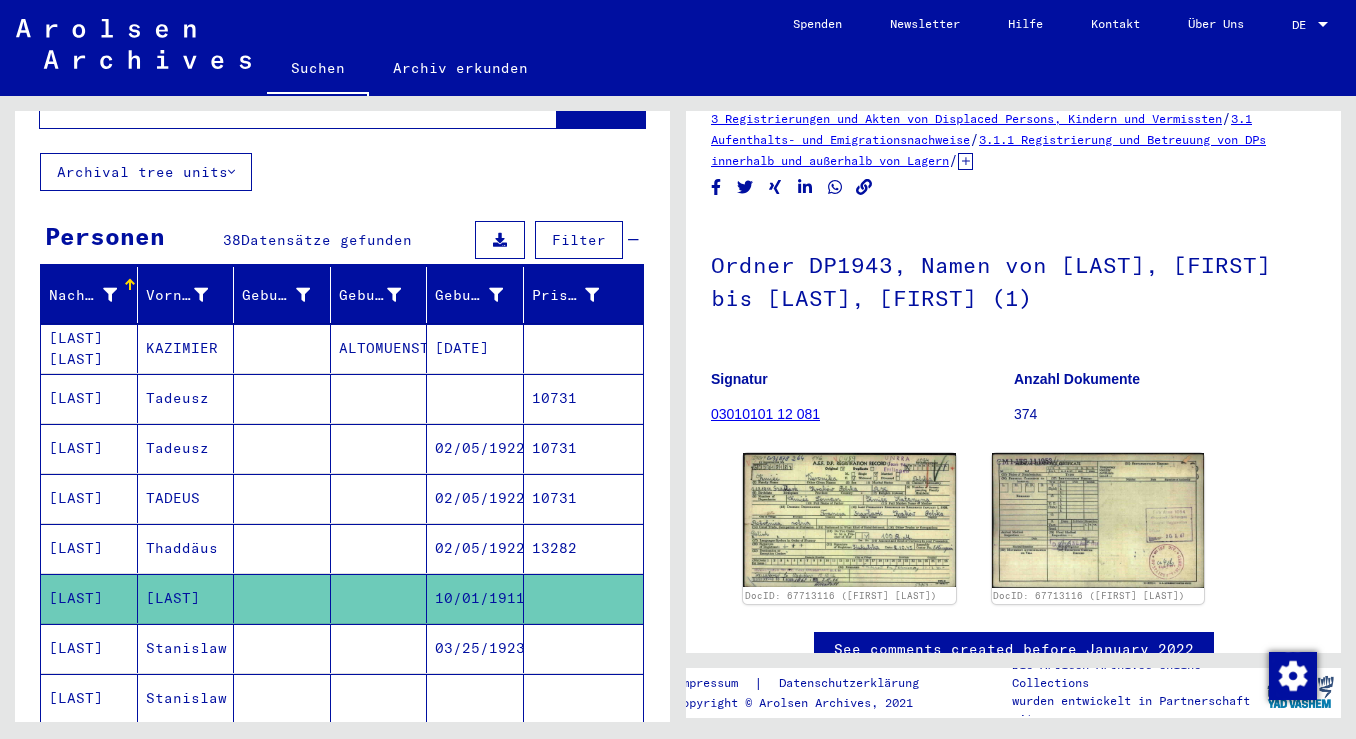 click on "03/25/1923" at bounding box center [475, 698] 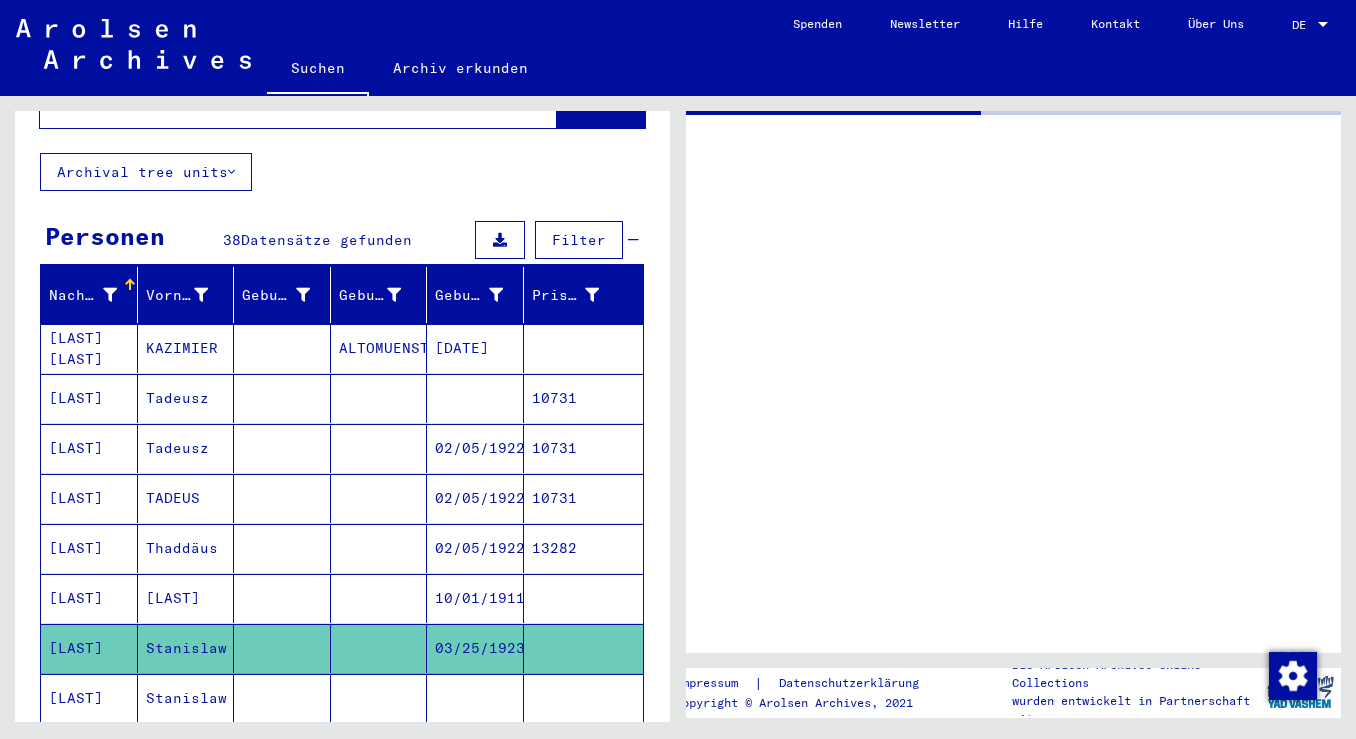 scroll, scrollTop: 0, scrollLeft: 0, axis: both 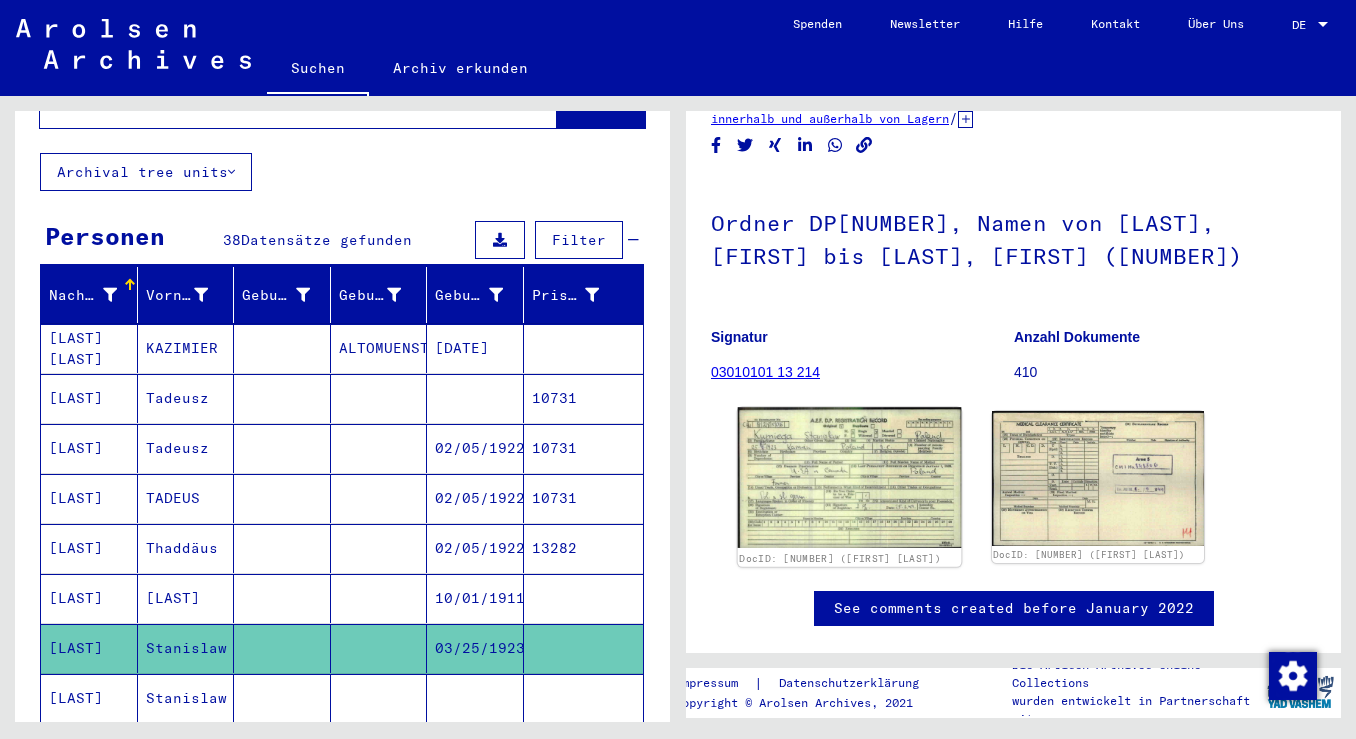 click 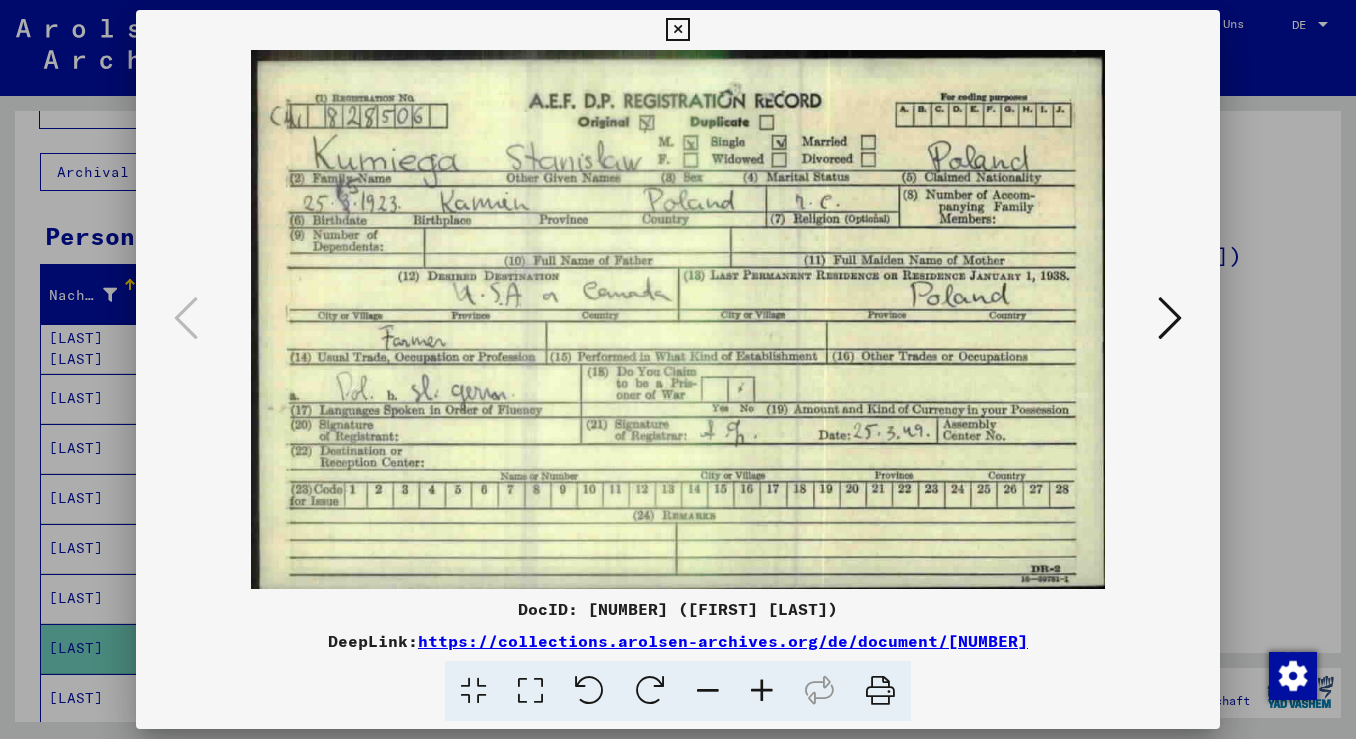 click at bounding box center (678, 369) 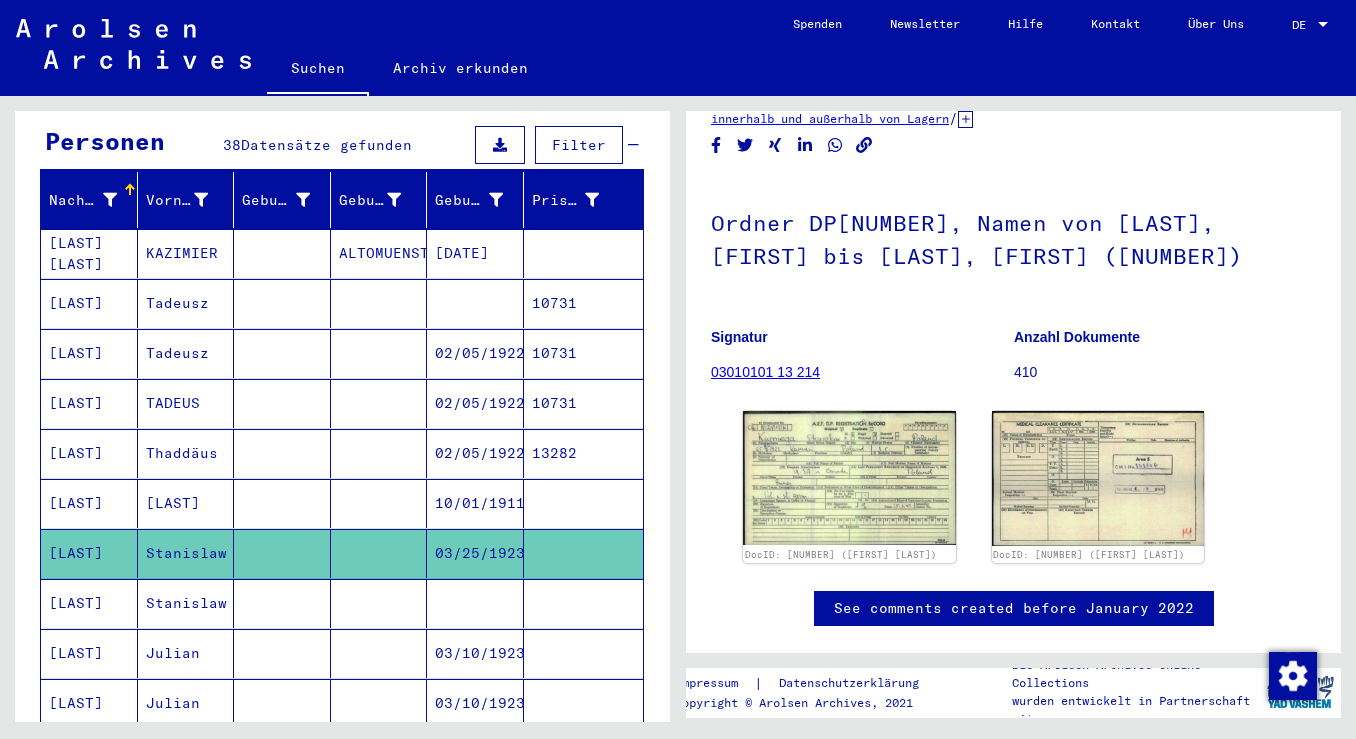 scroll, scrollTop: 218, scrollLeft: 0, axis: vertical 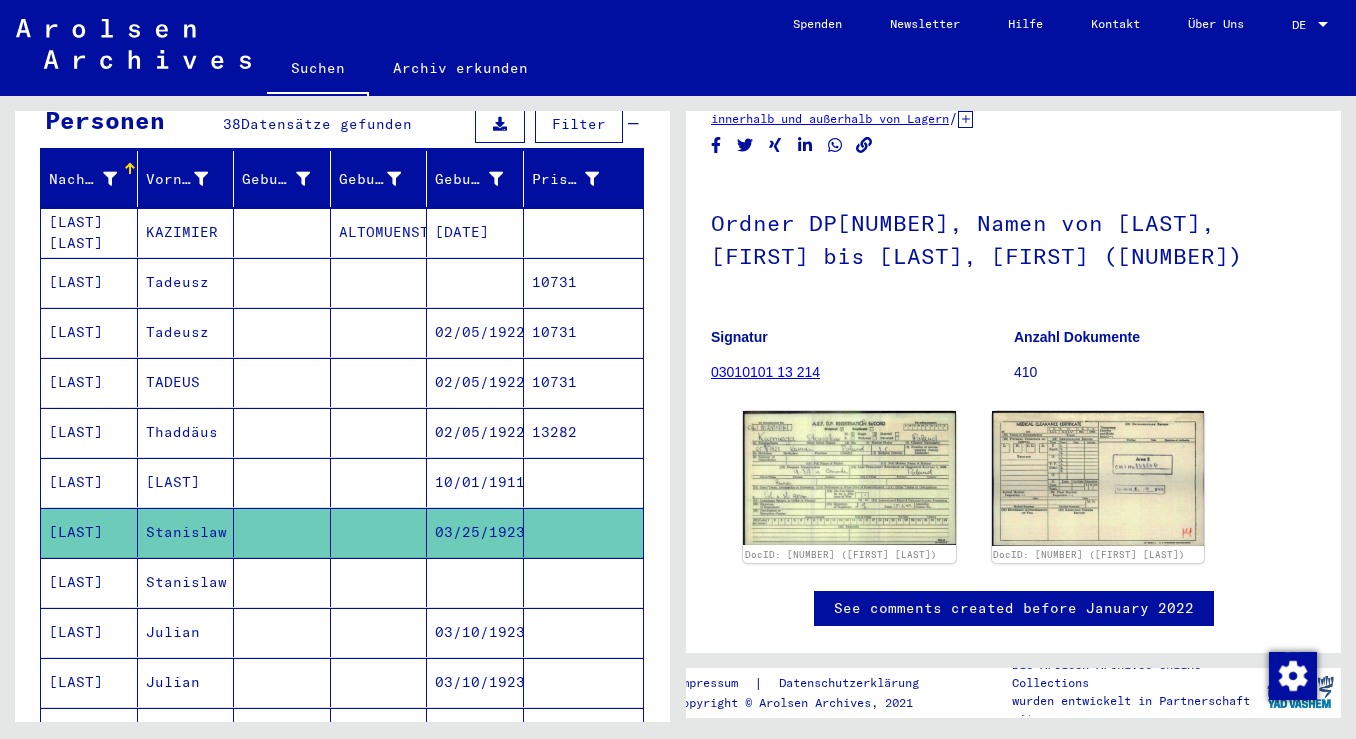 click on "Julian" at bounding box center [186, 682] 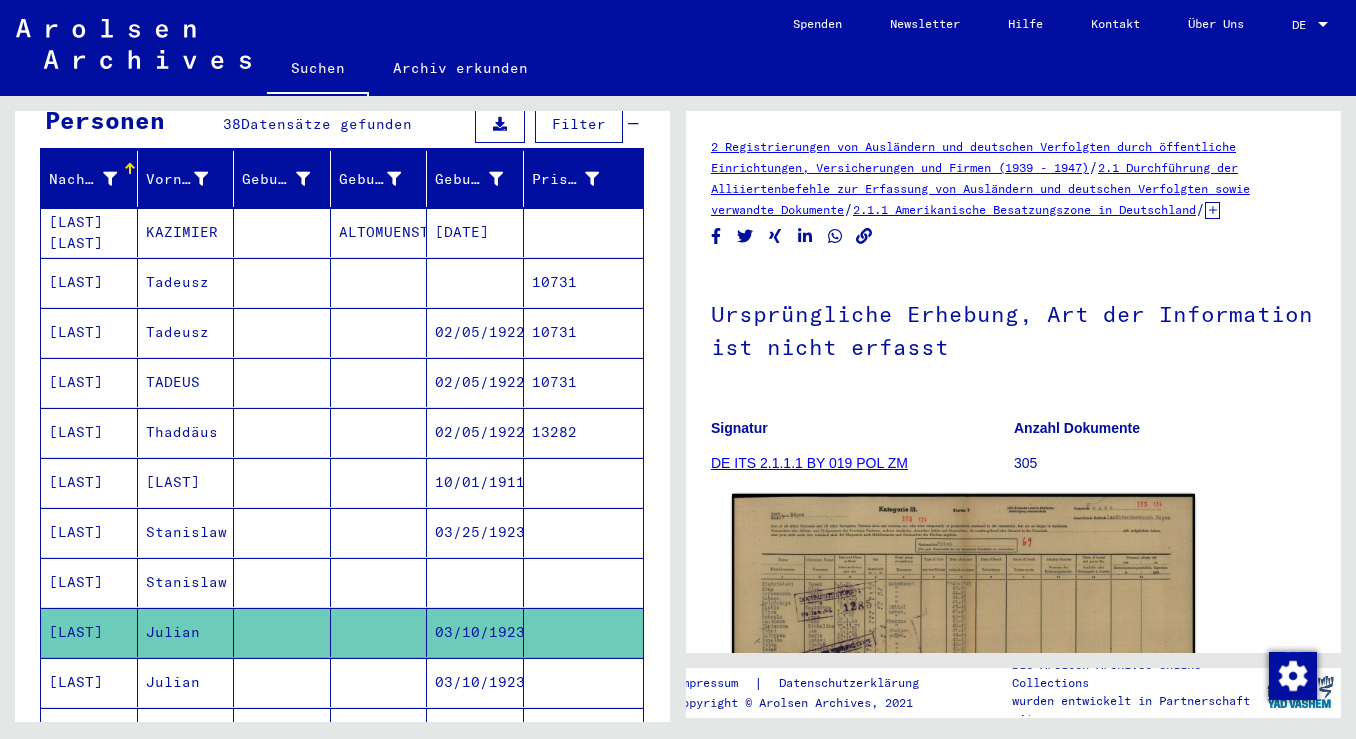 scroll, scrollTop: 95, scrollLeft: 0, axis: vertical 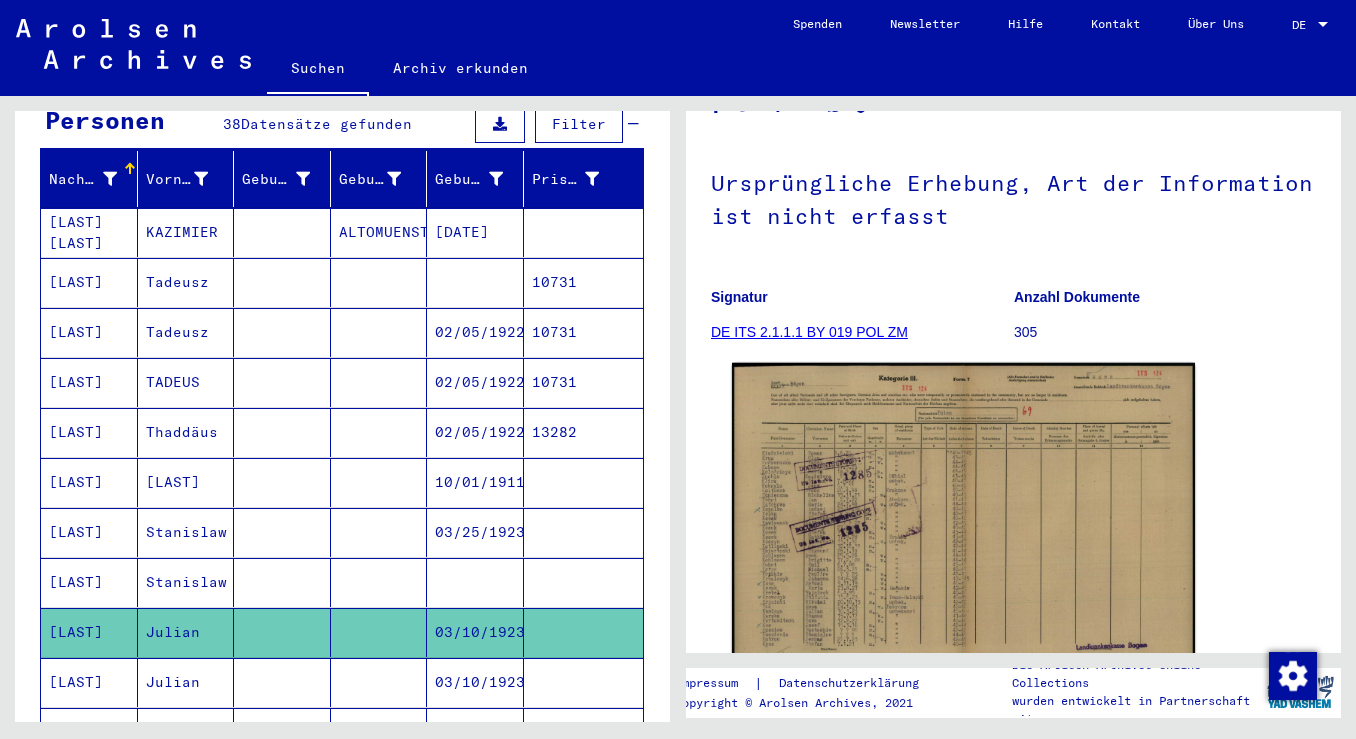 click 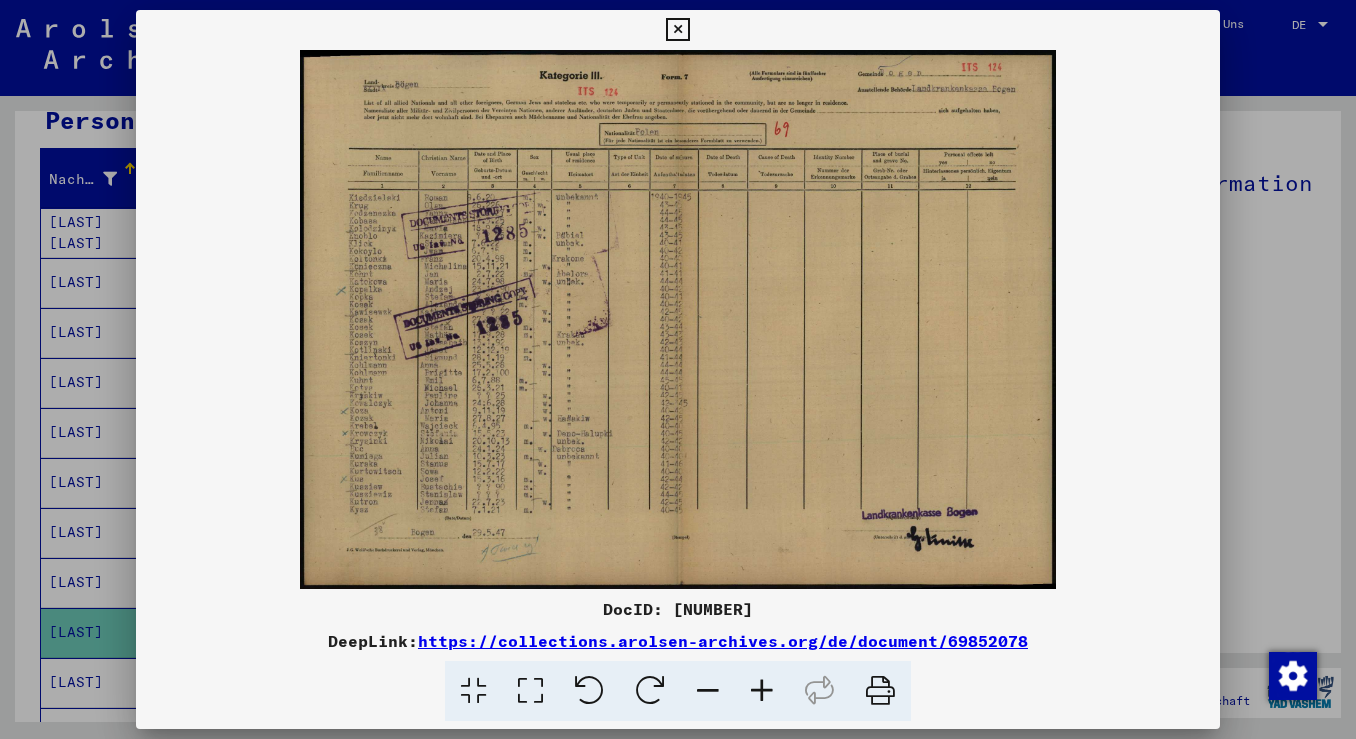 type 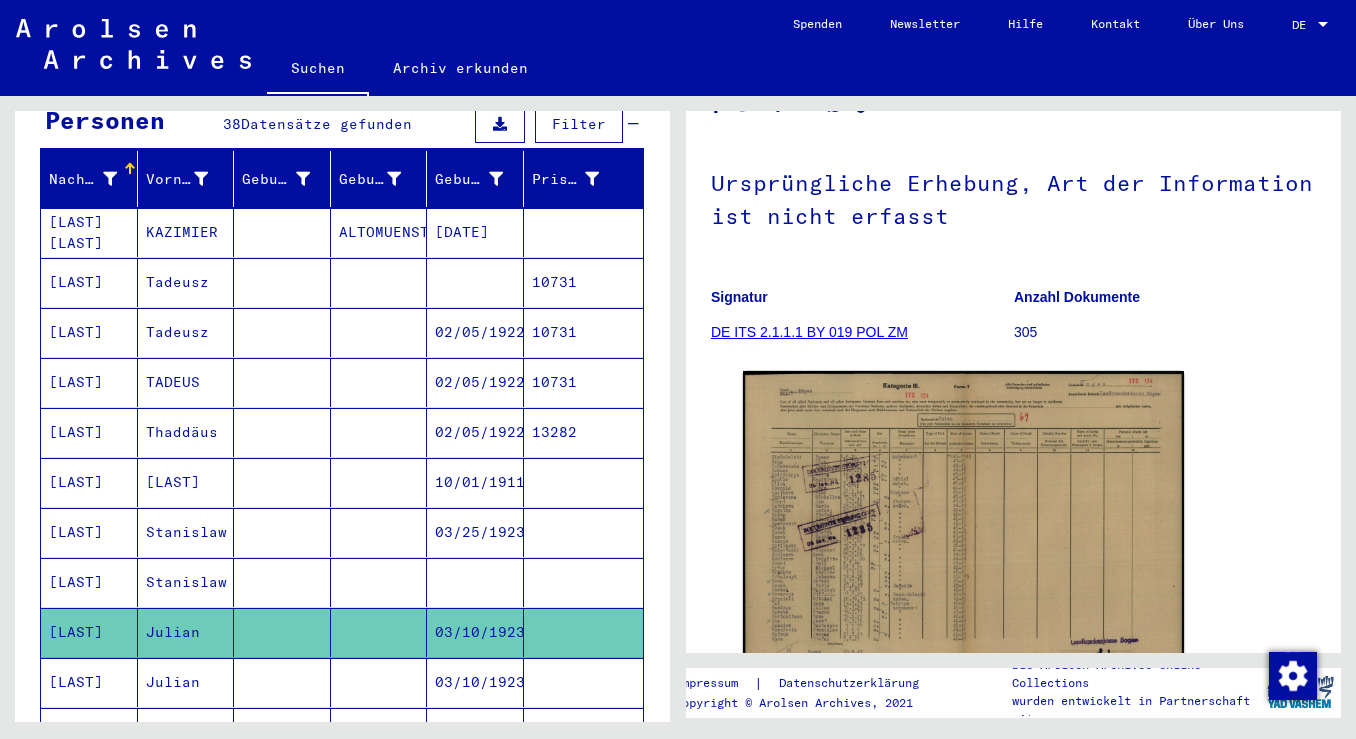 click on "Julian" at bounding box center (186, 732) 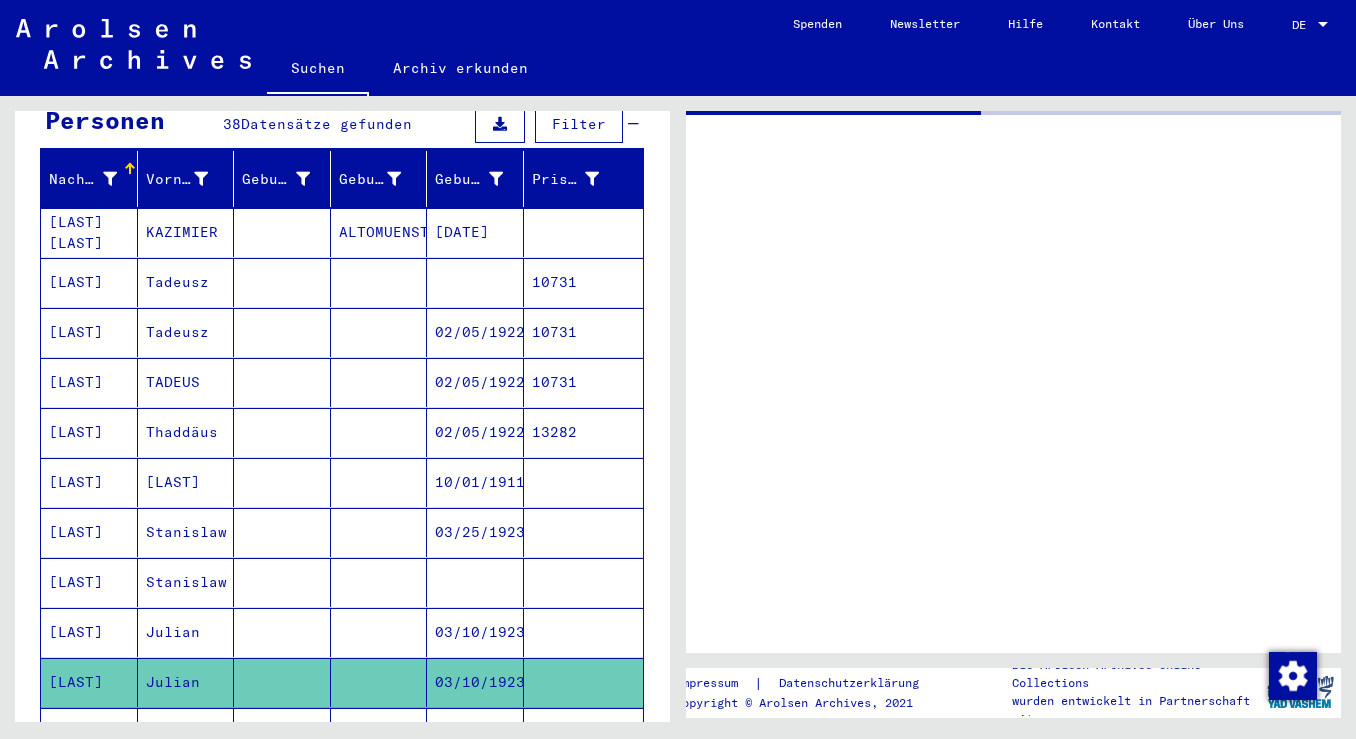 scroll, scrollTop: 0, scrollLeft: 0, axis: both 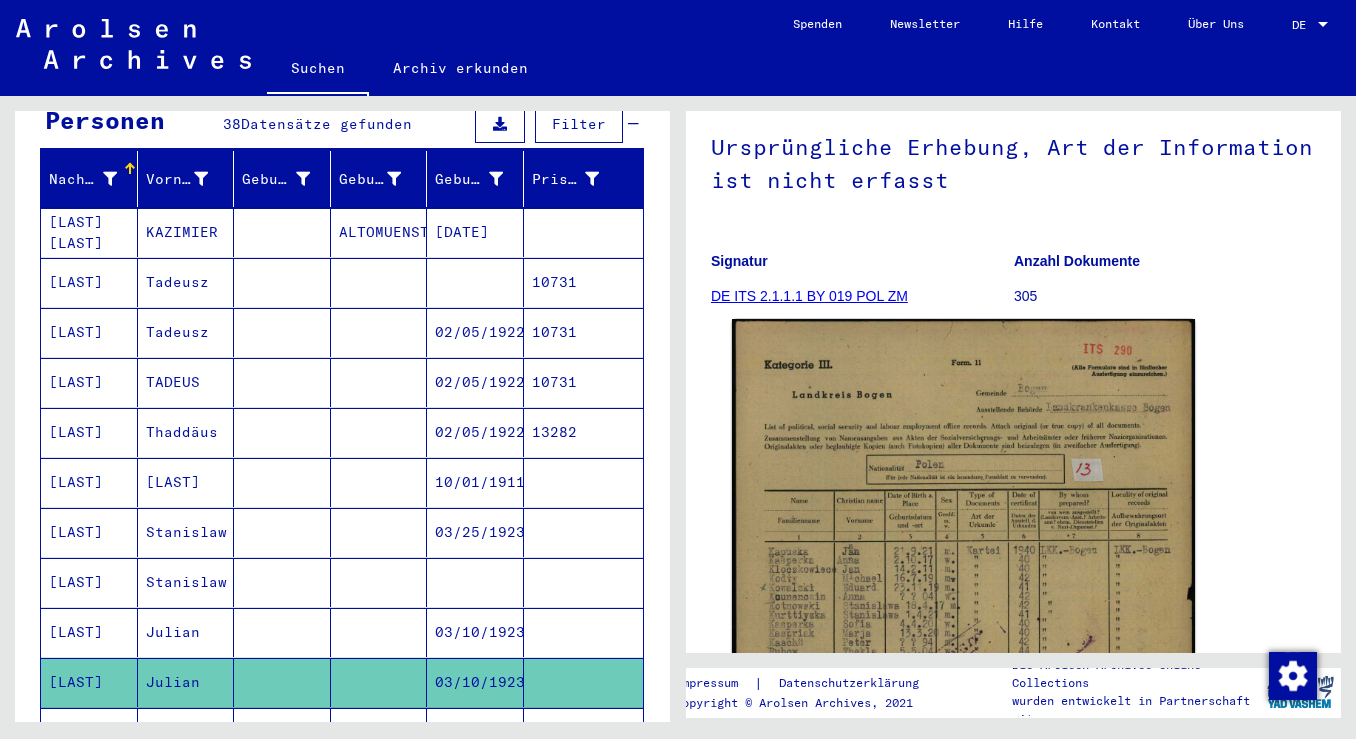 click 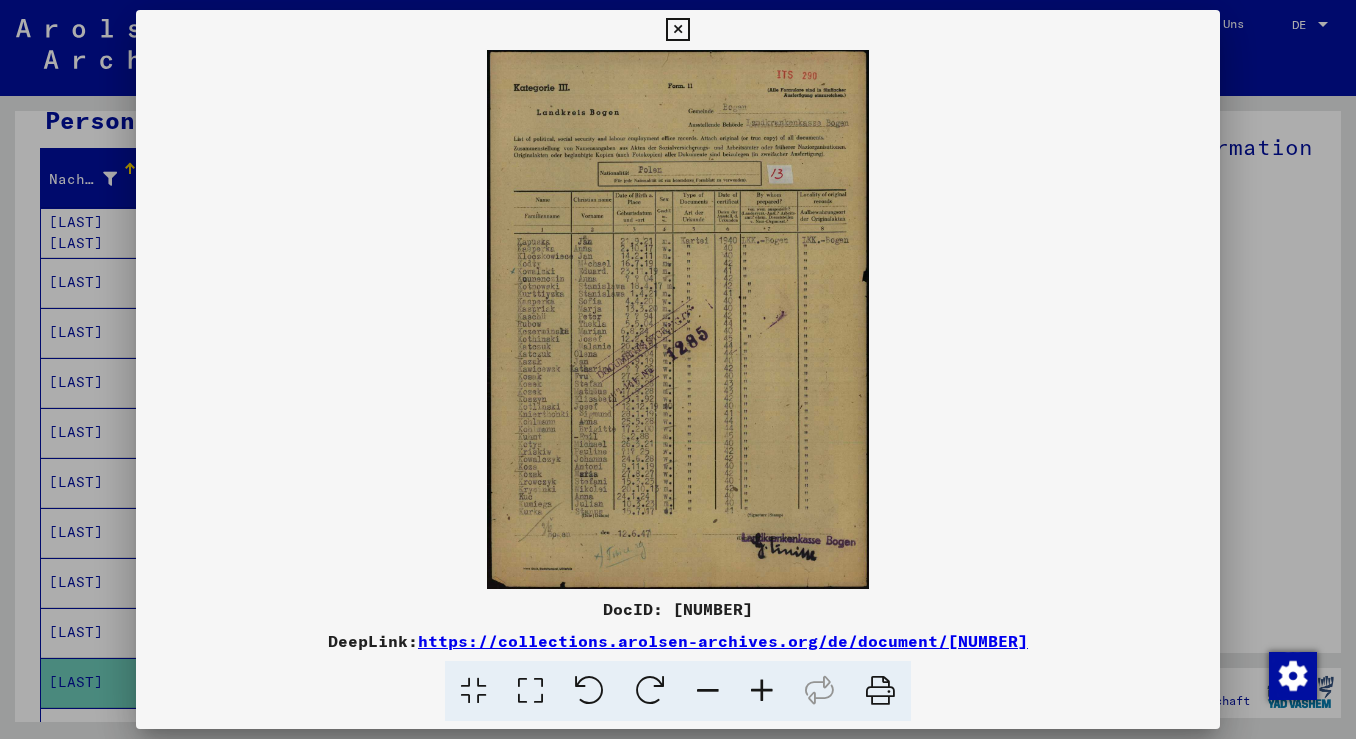 click at bounding box center [678, 369] 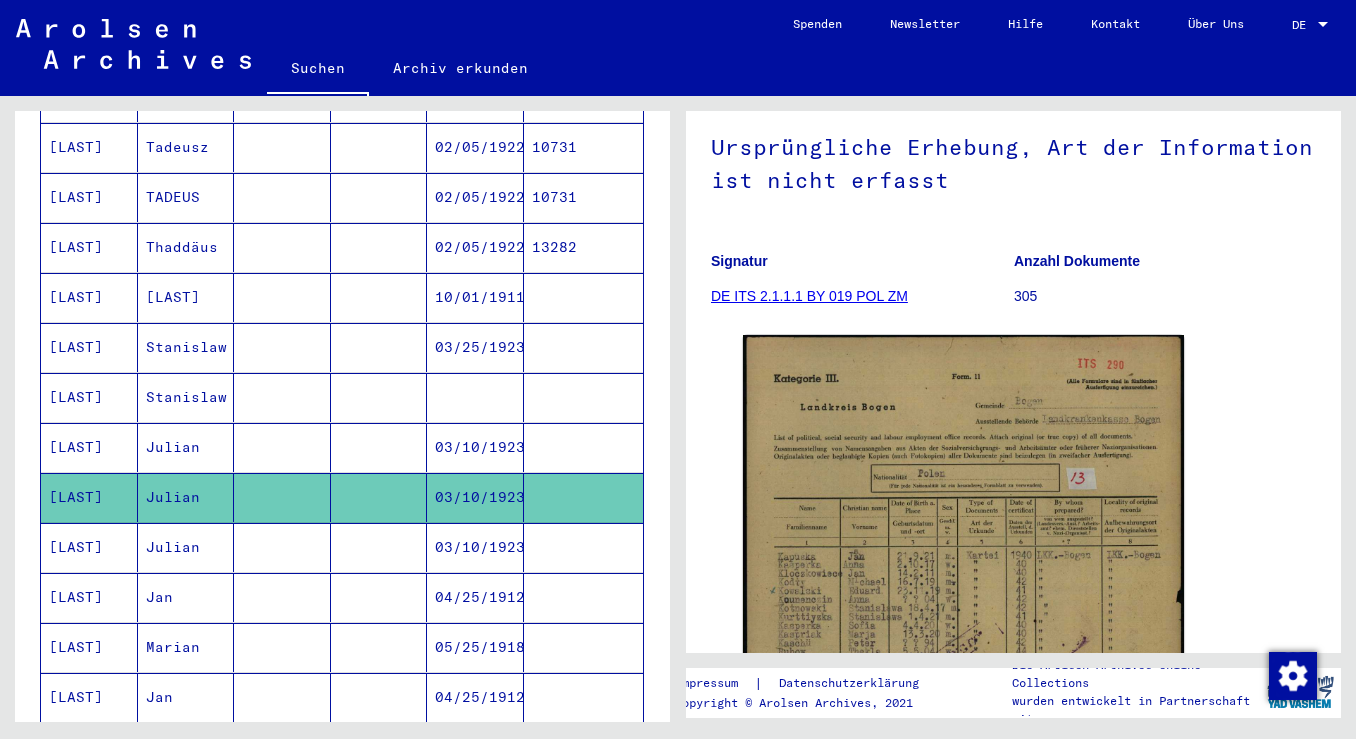 scroll, scrollTop: 423, scrollLeft: 0, axis: vertical 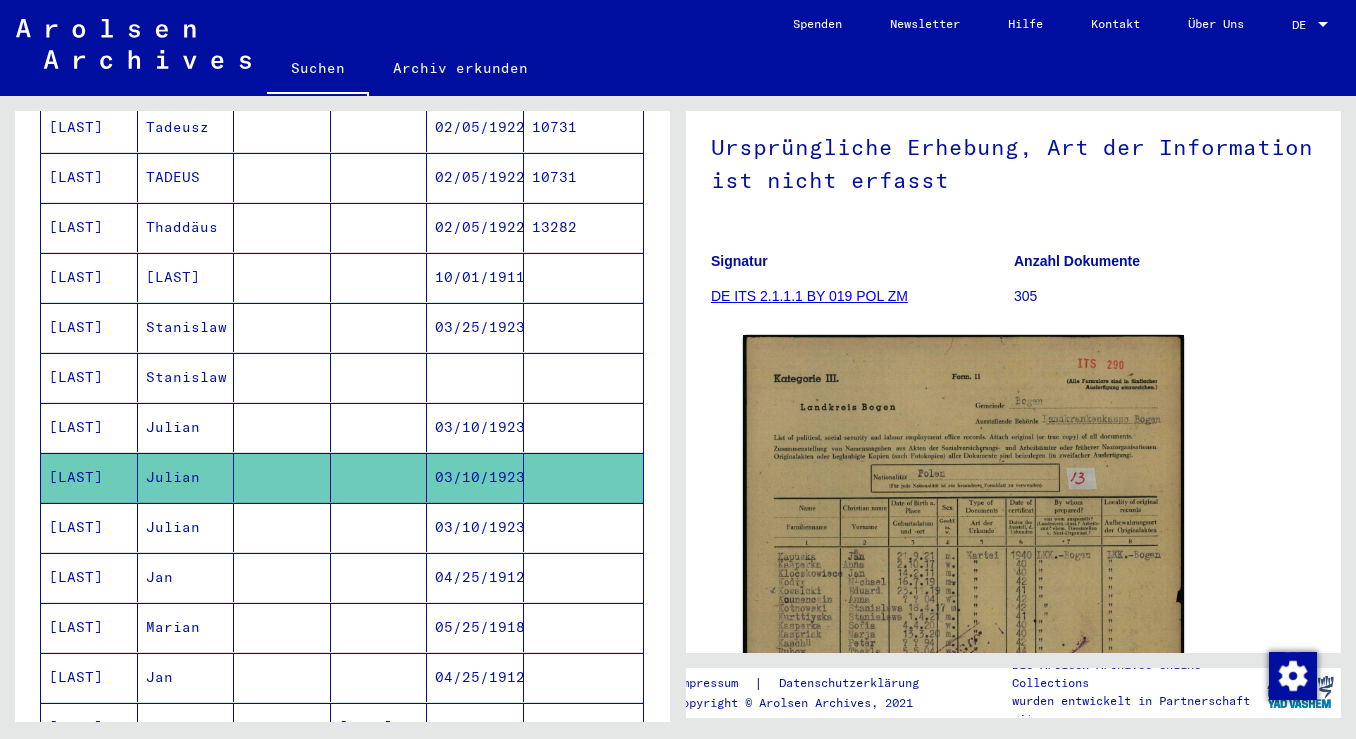 click on "Julian" at bounding box center (186, 577) 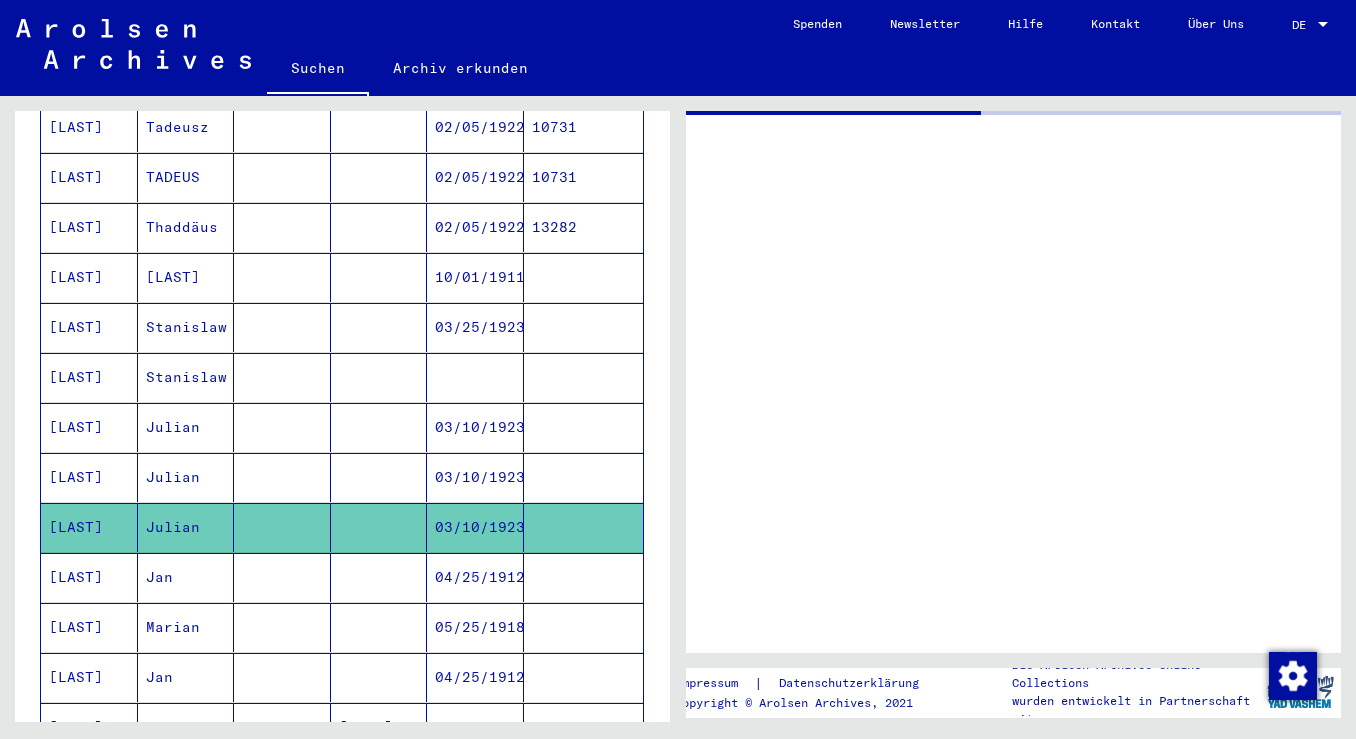 scroll, scrollTop: 0, scrollLeft: 0, axis: both 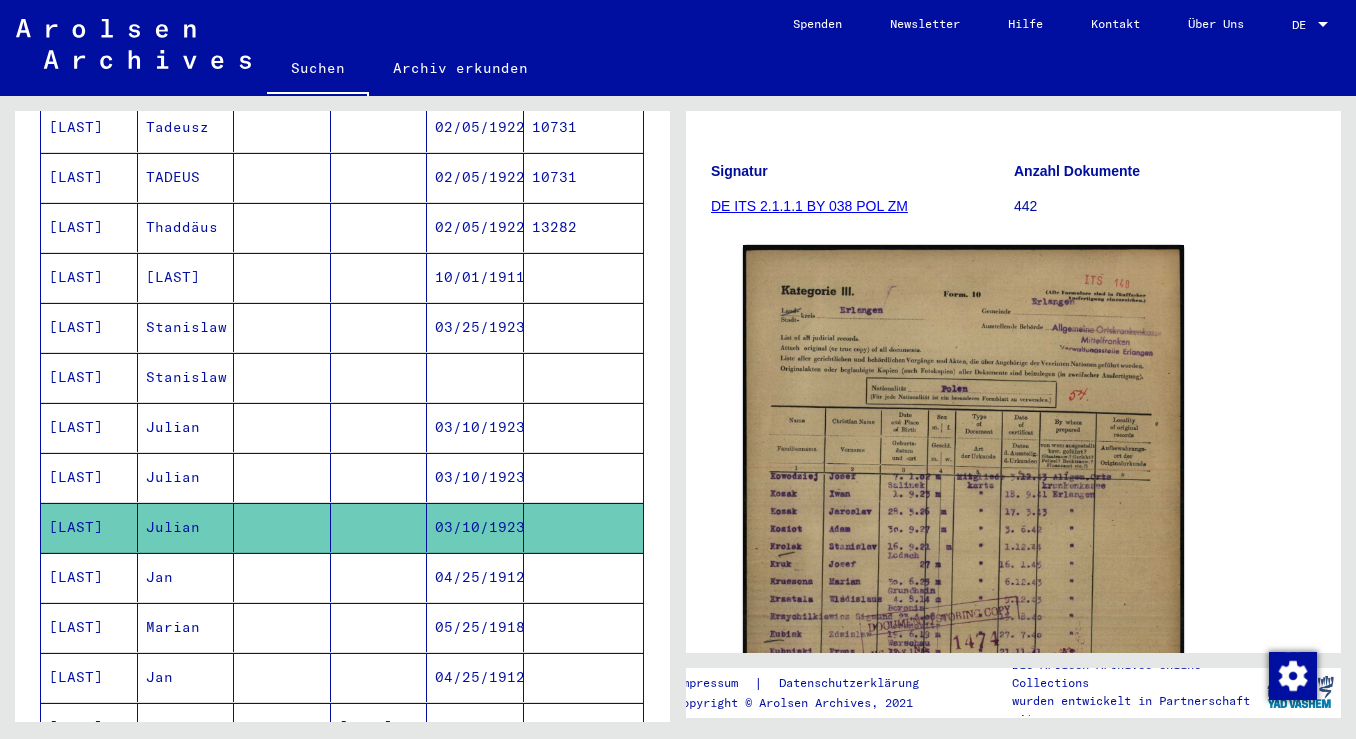 click on "Jan" at bounding box center [186, 627] 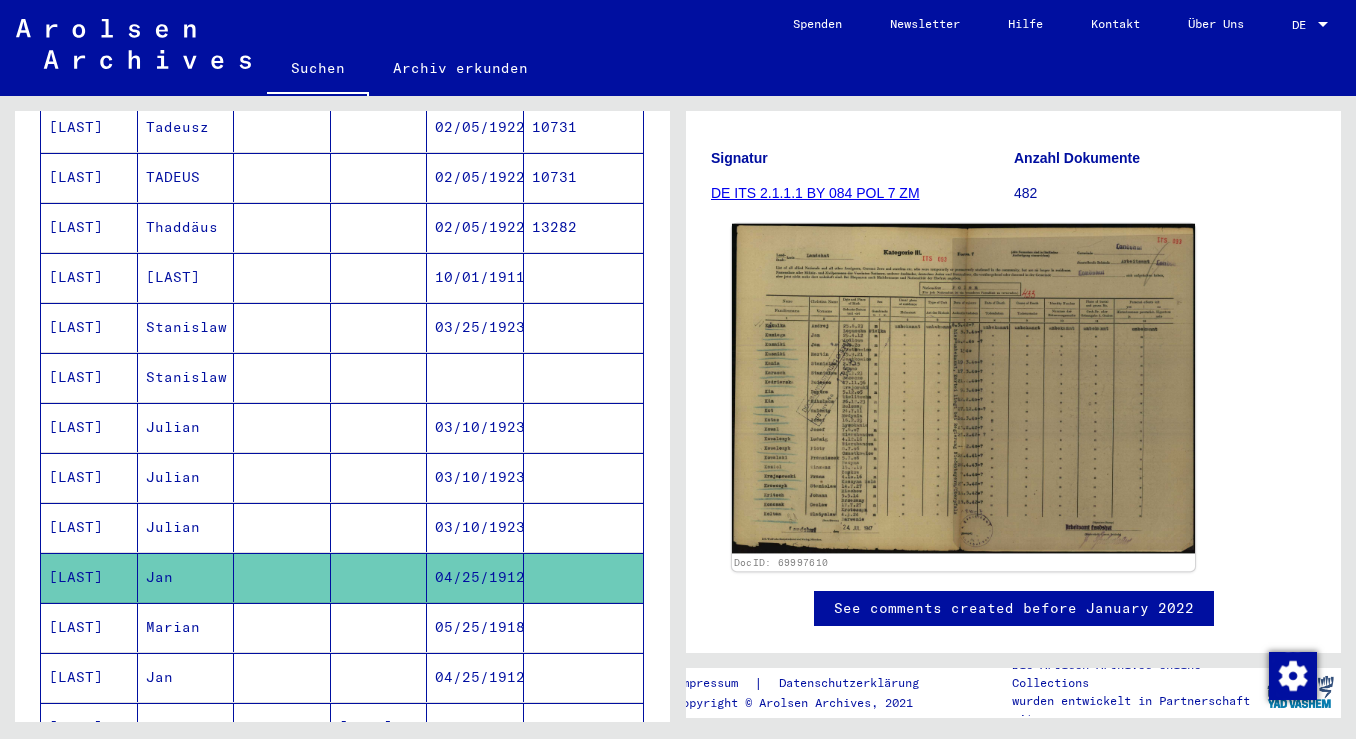 click 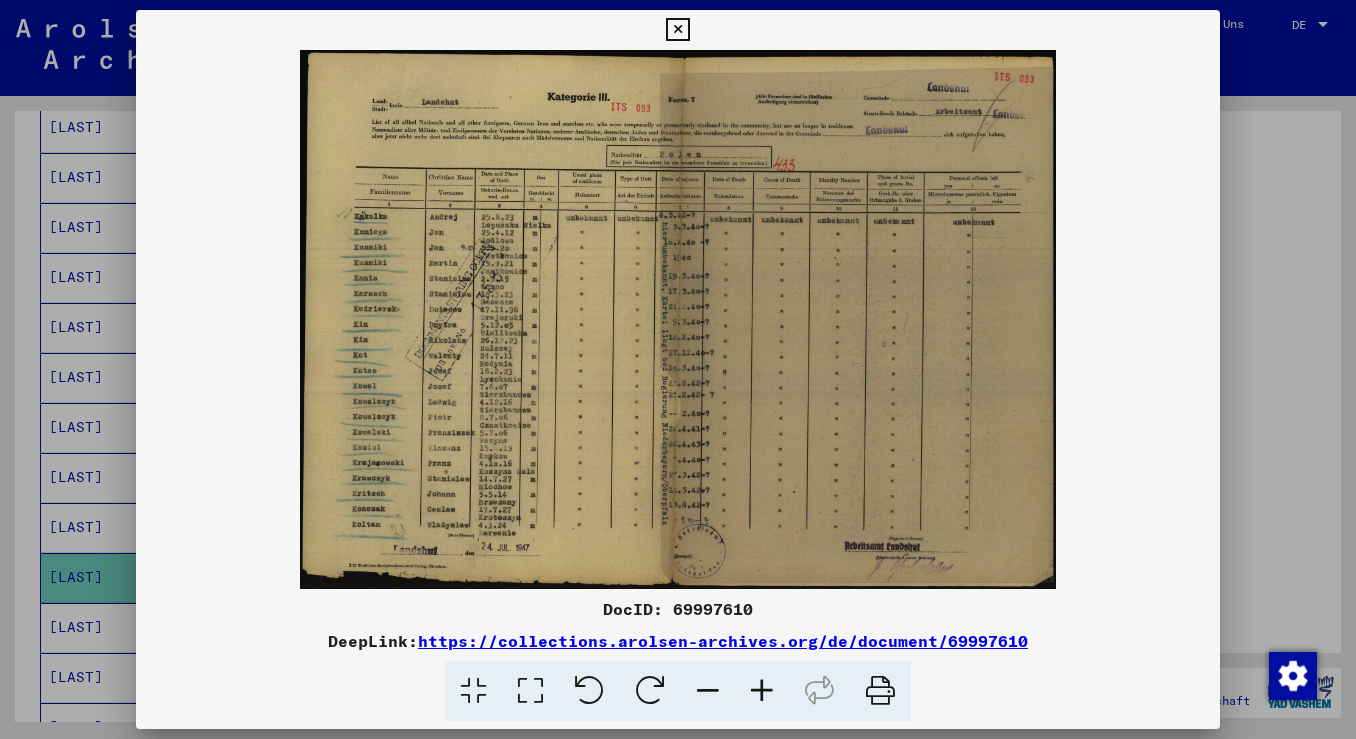 click at bounding box center [678, 369] 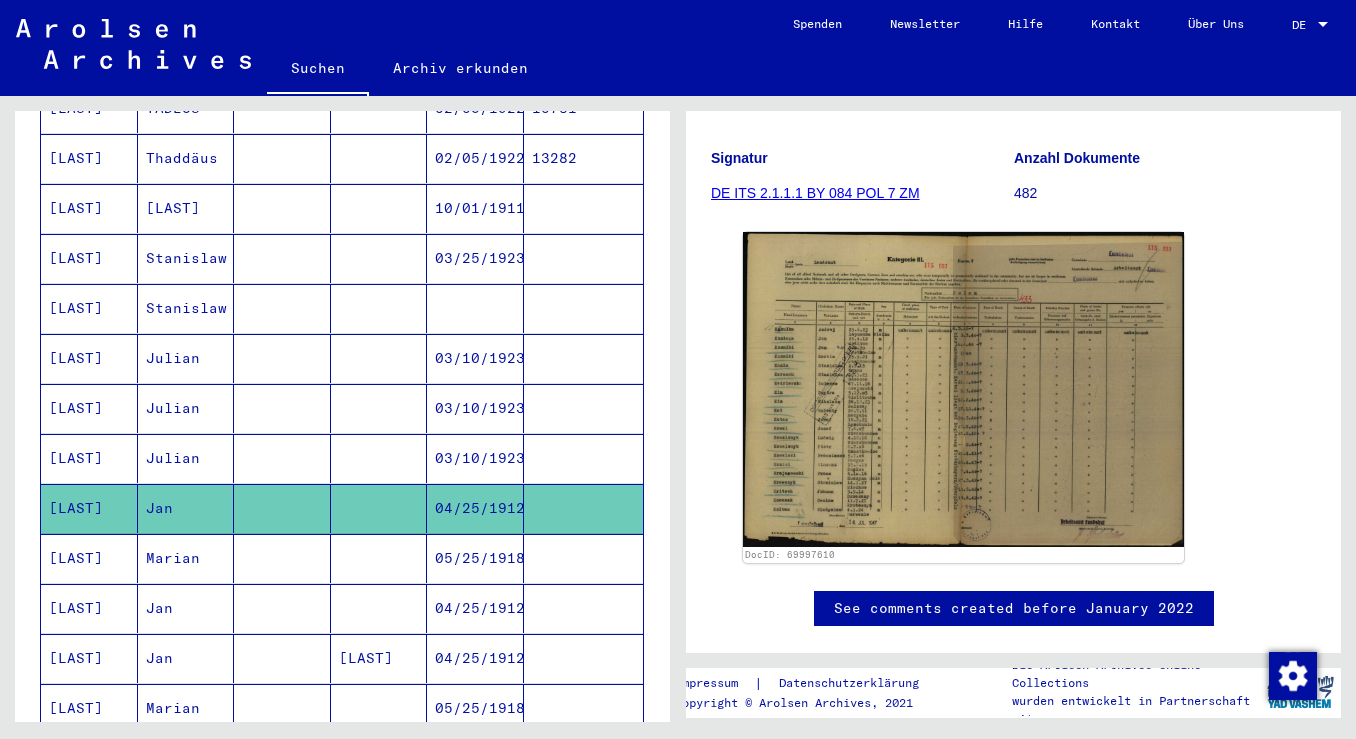 click on "[LAST]" at bounding box center (89, 608) 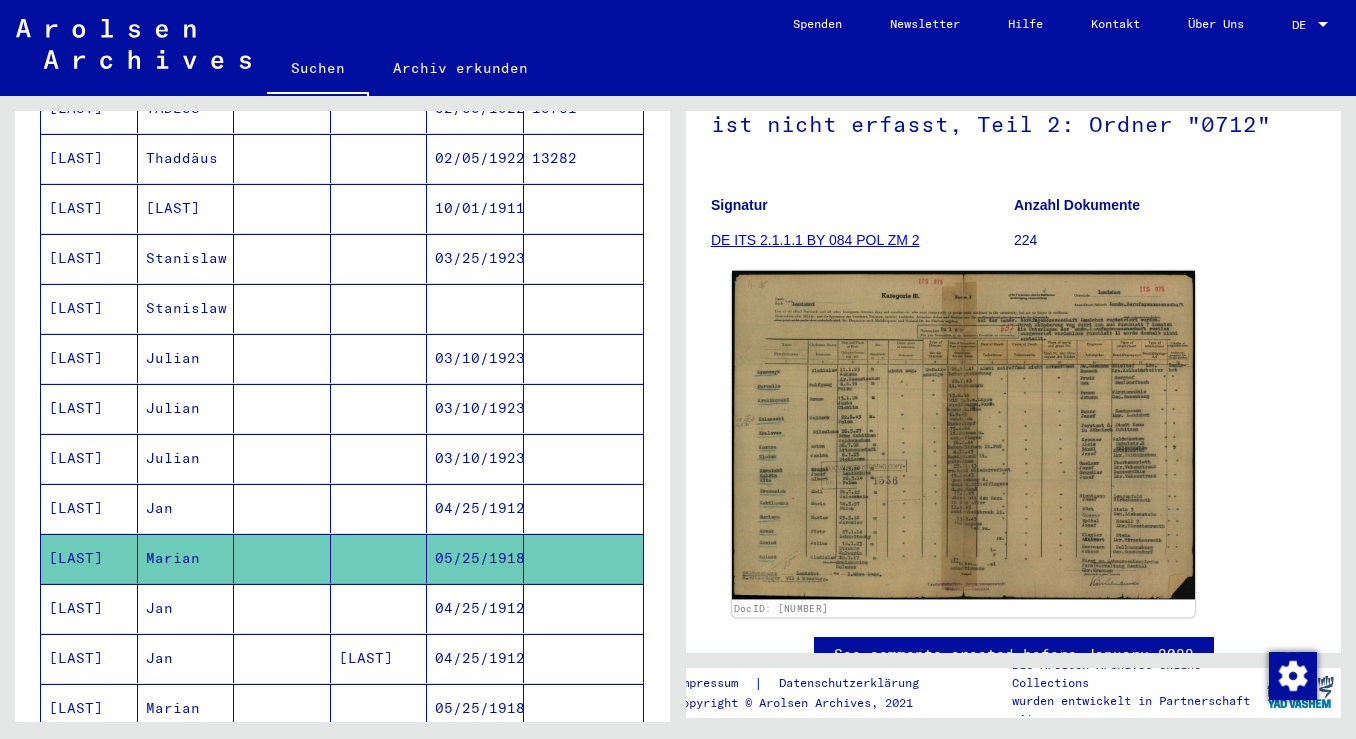 click 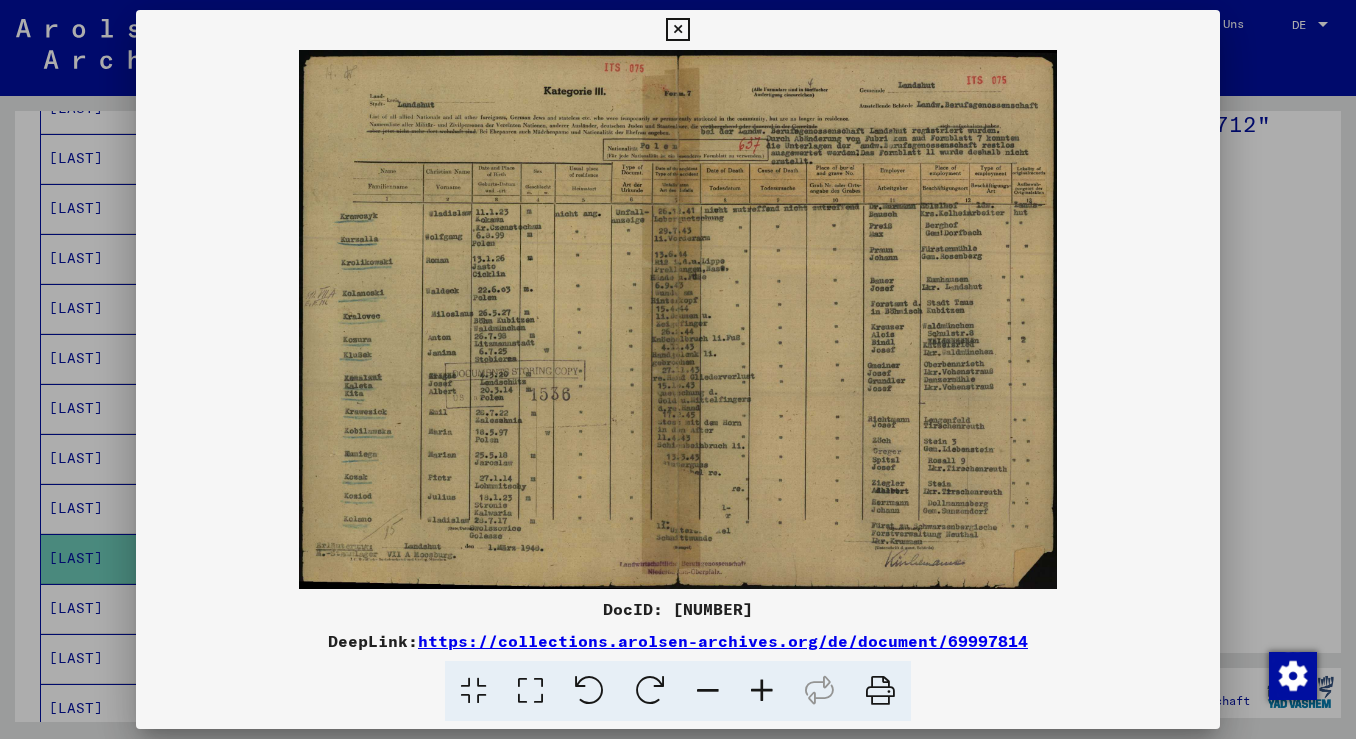 click at bounding box center [678, 319] 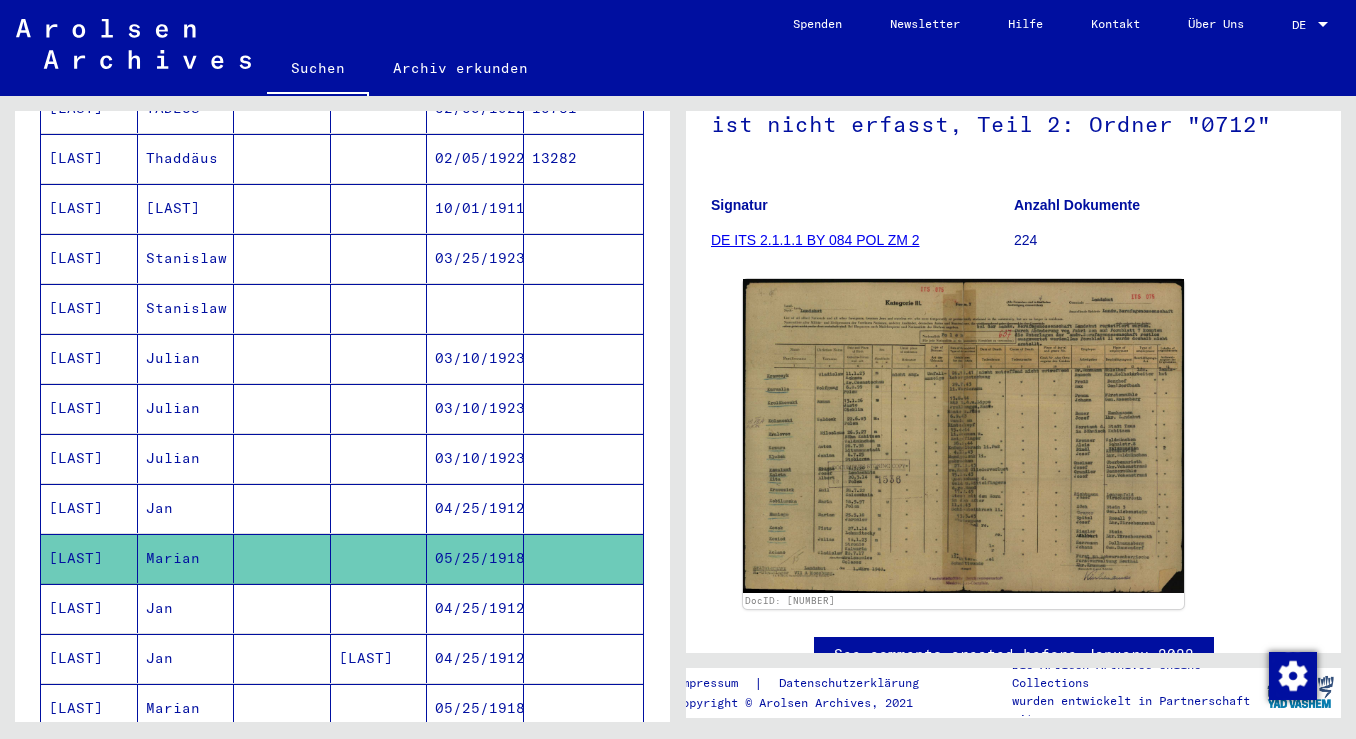 click on "[LAST]" at bounding box center (89, 658) 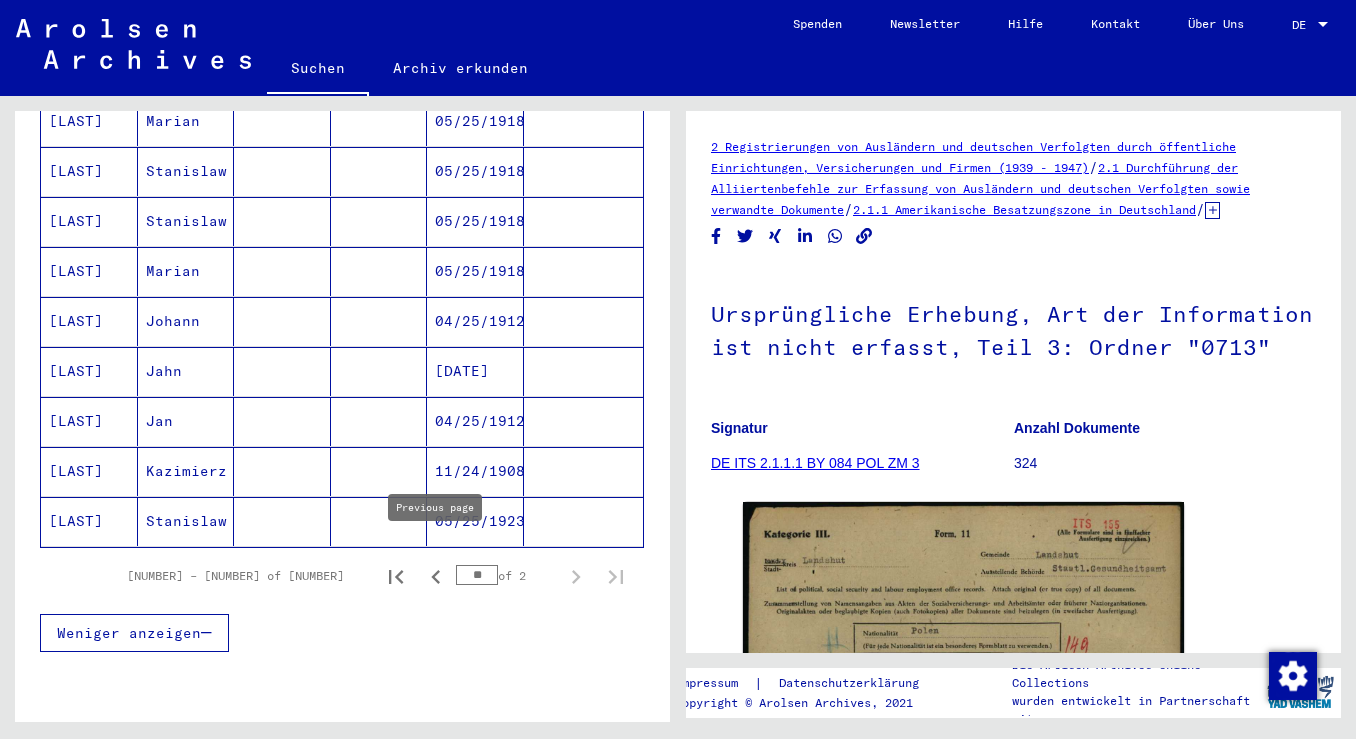 click 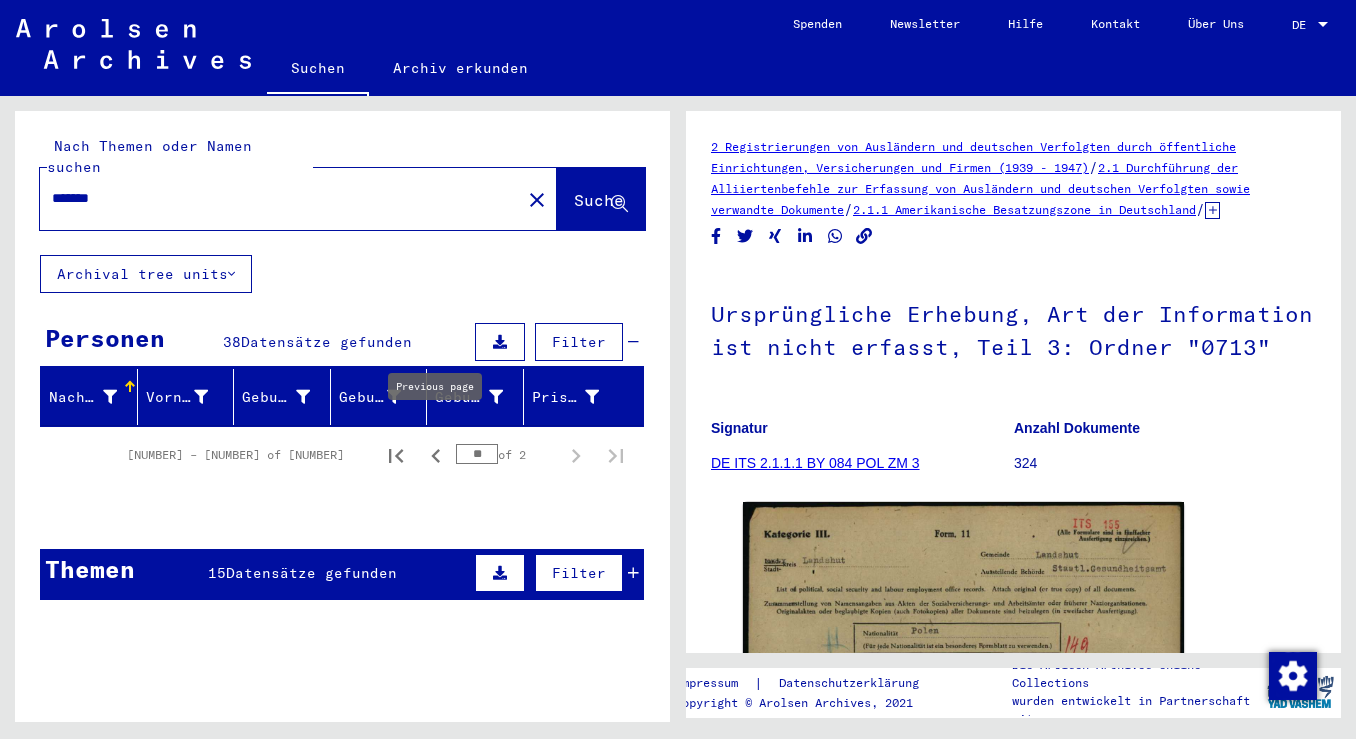 click 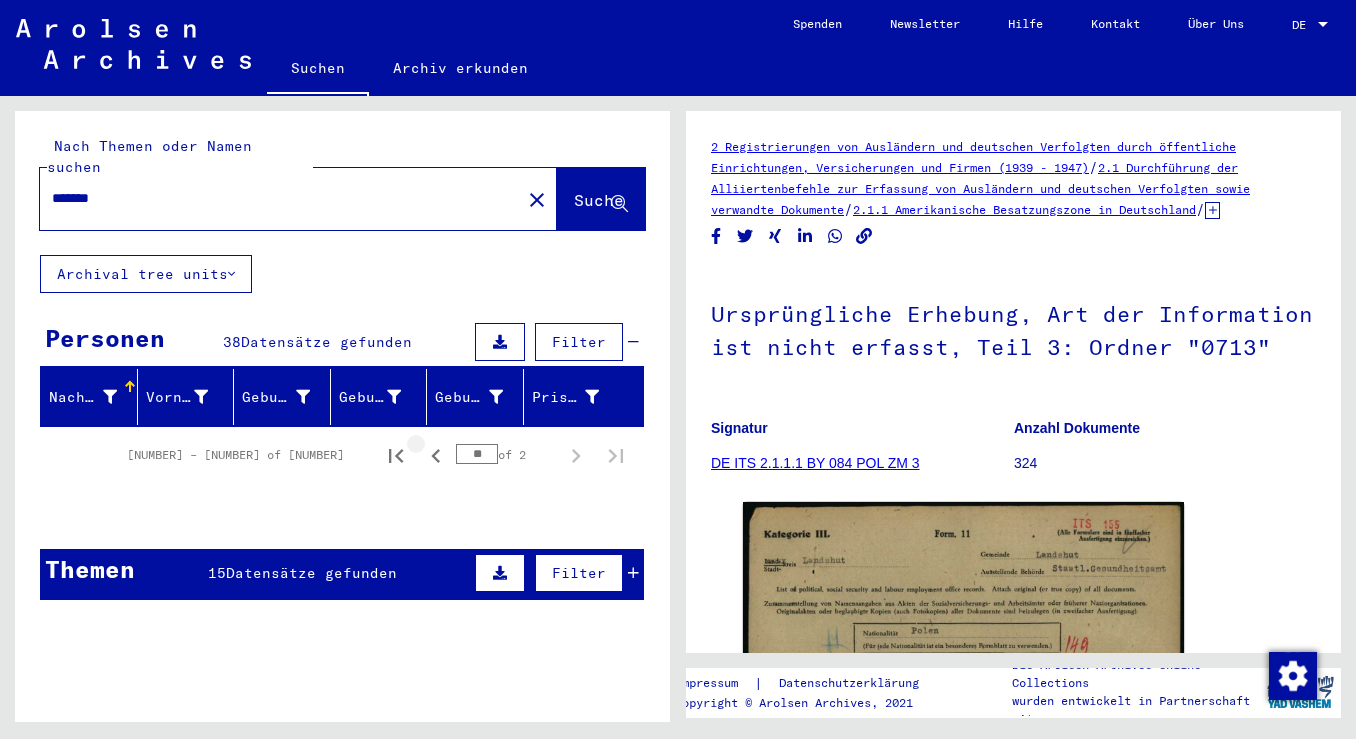 click 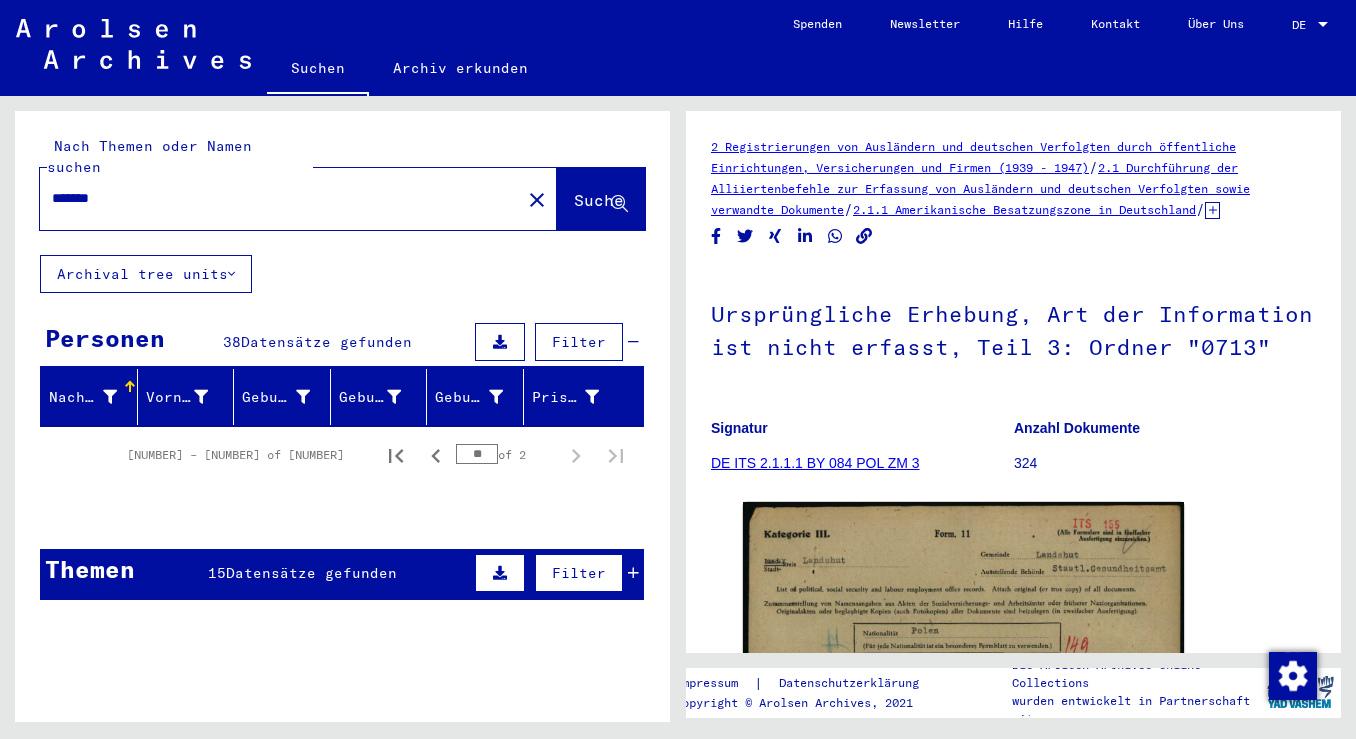 click 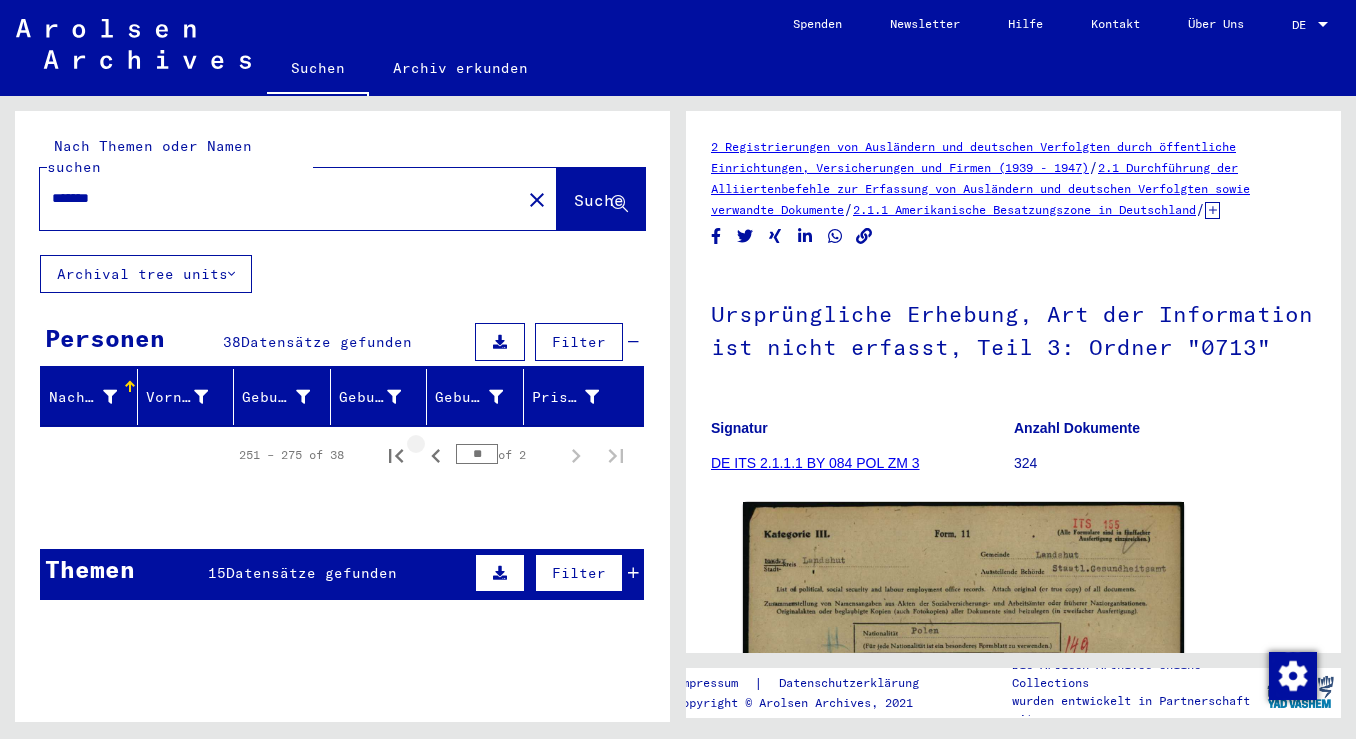 click 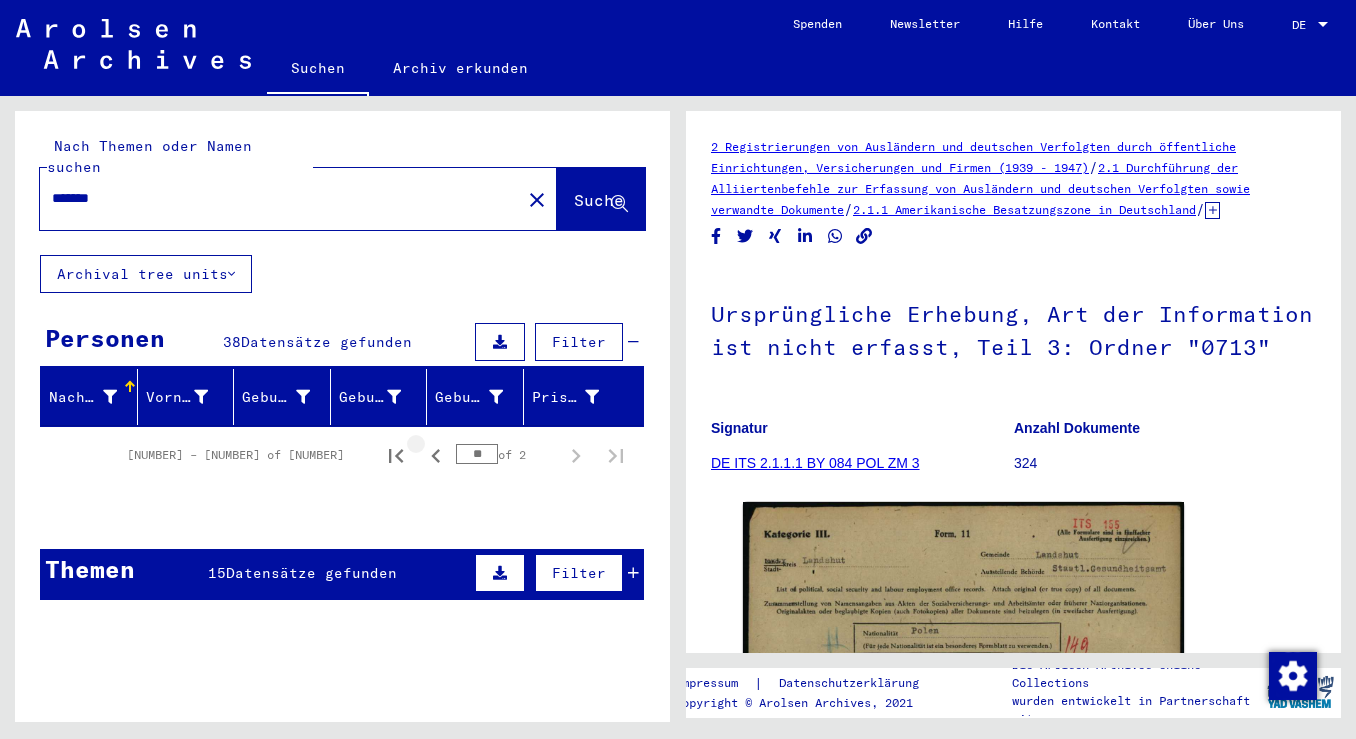 click 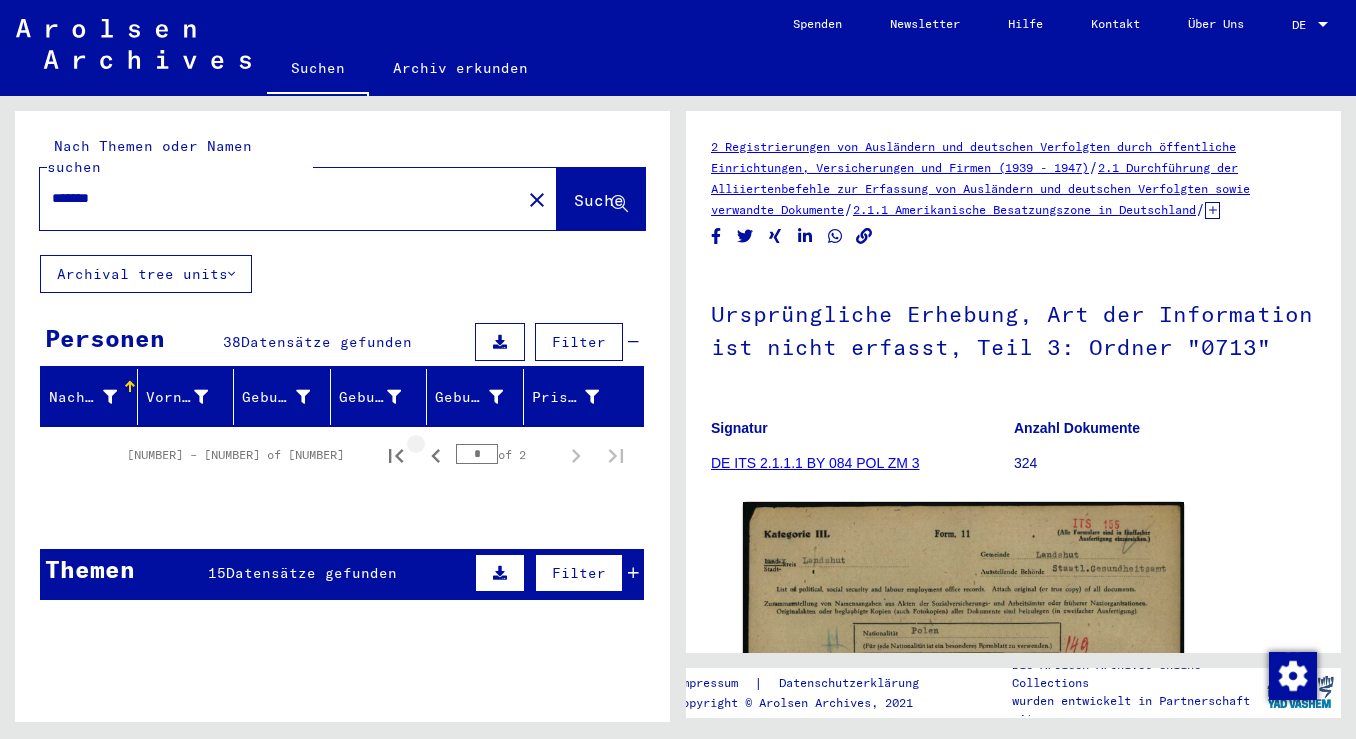 click 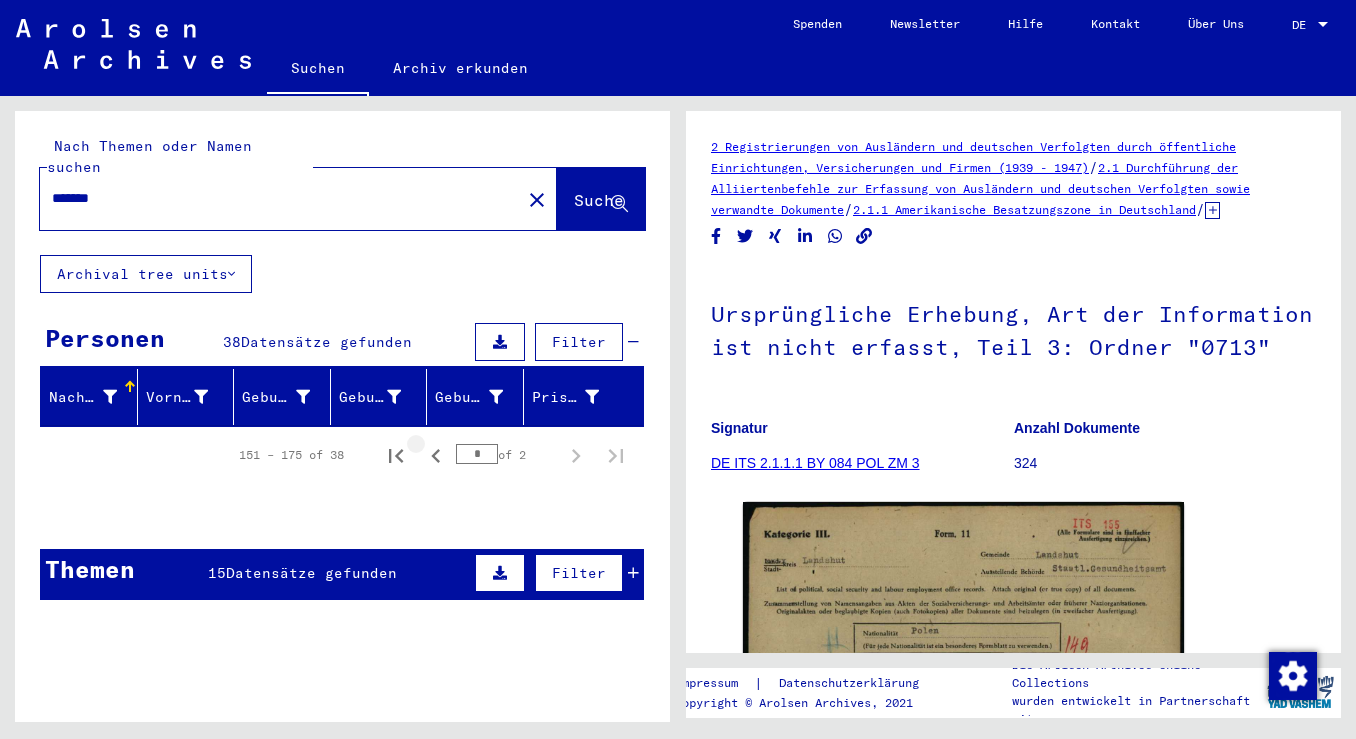 click 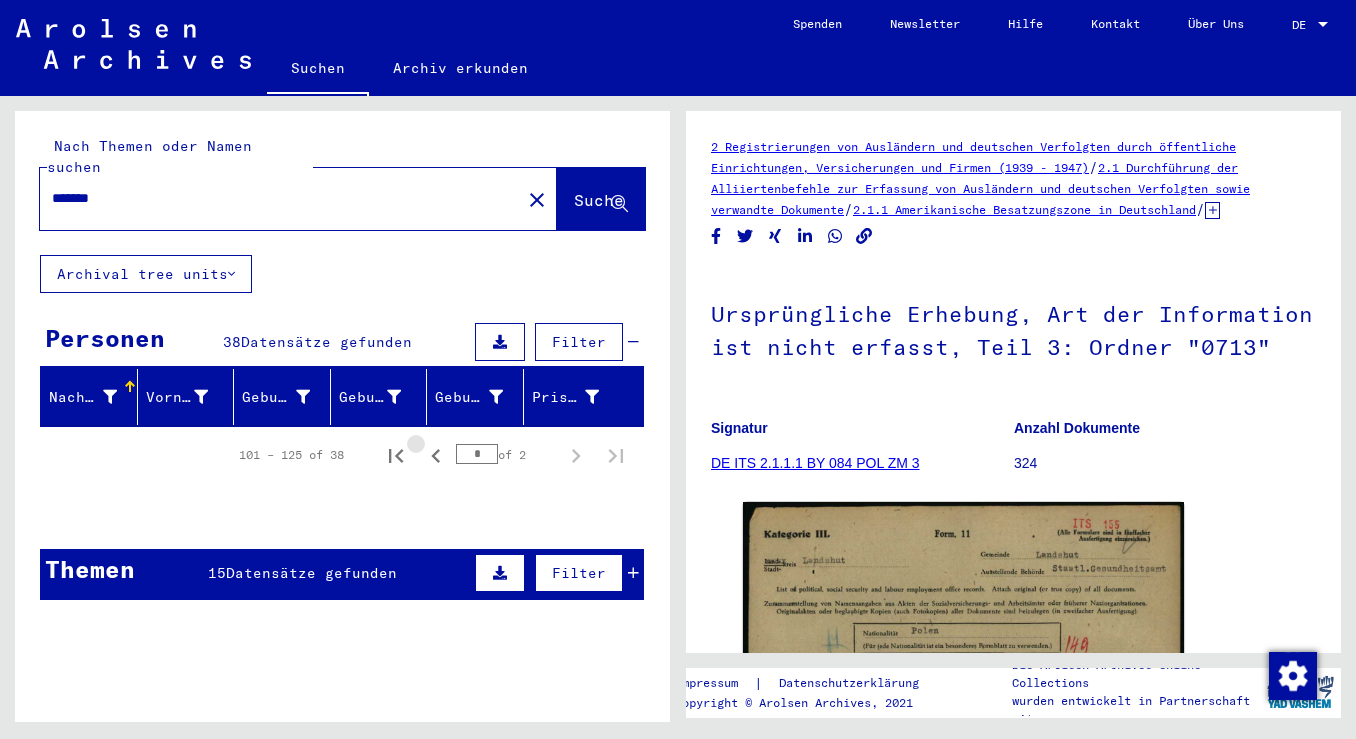 click 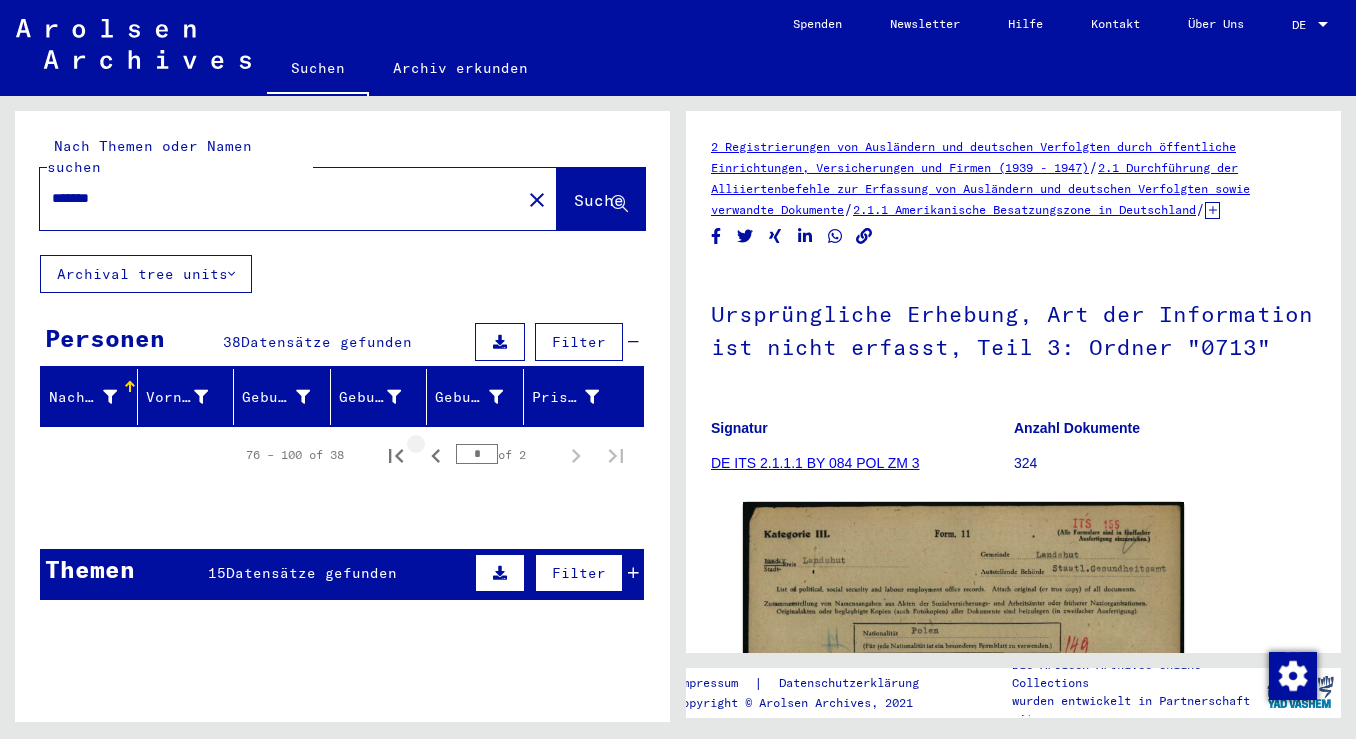 click 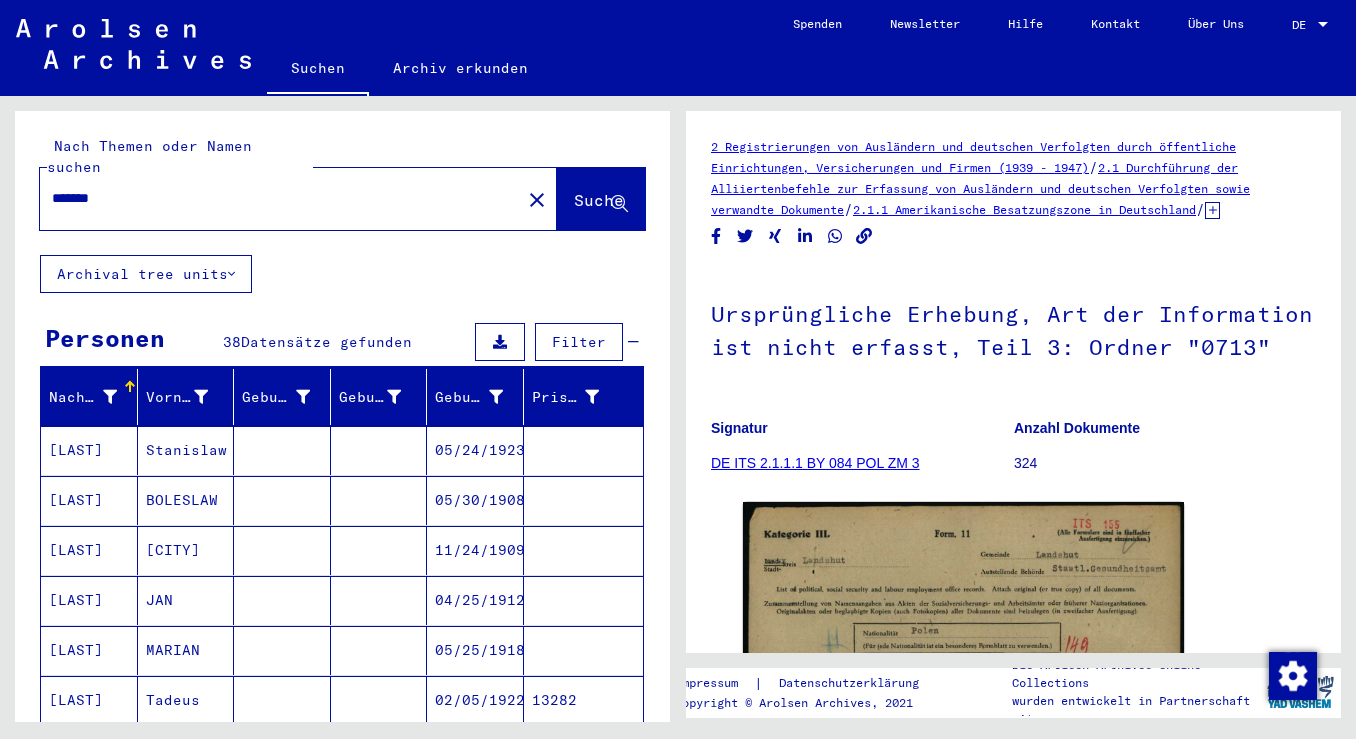 click on "05/24/1923" at bounding box center (475, 500) 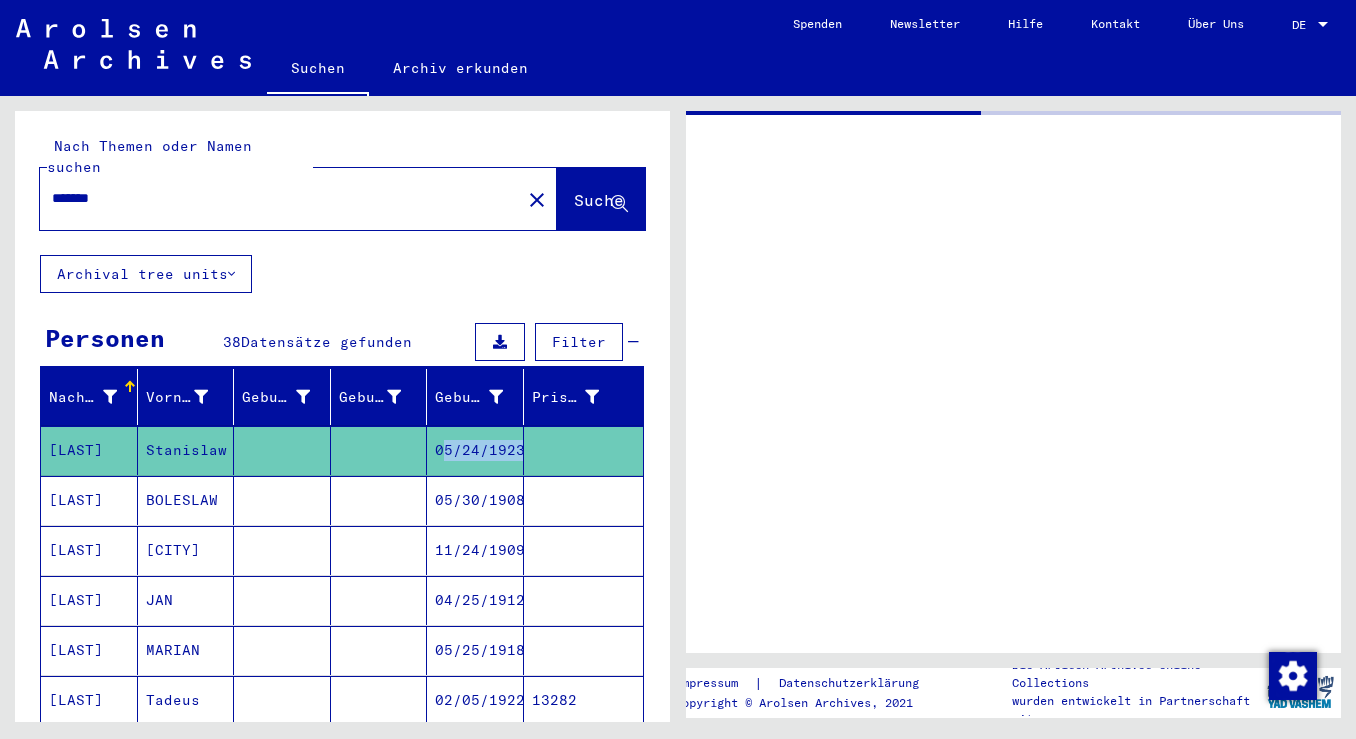 click on "05/24/1923" 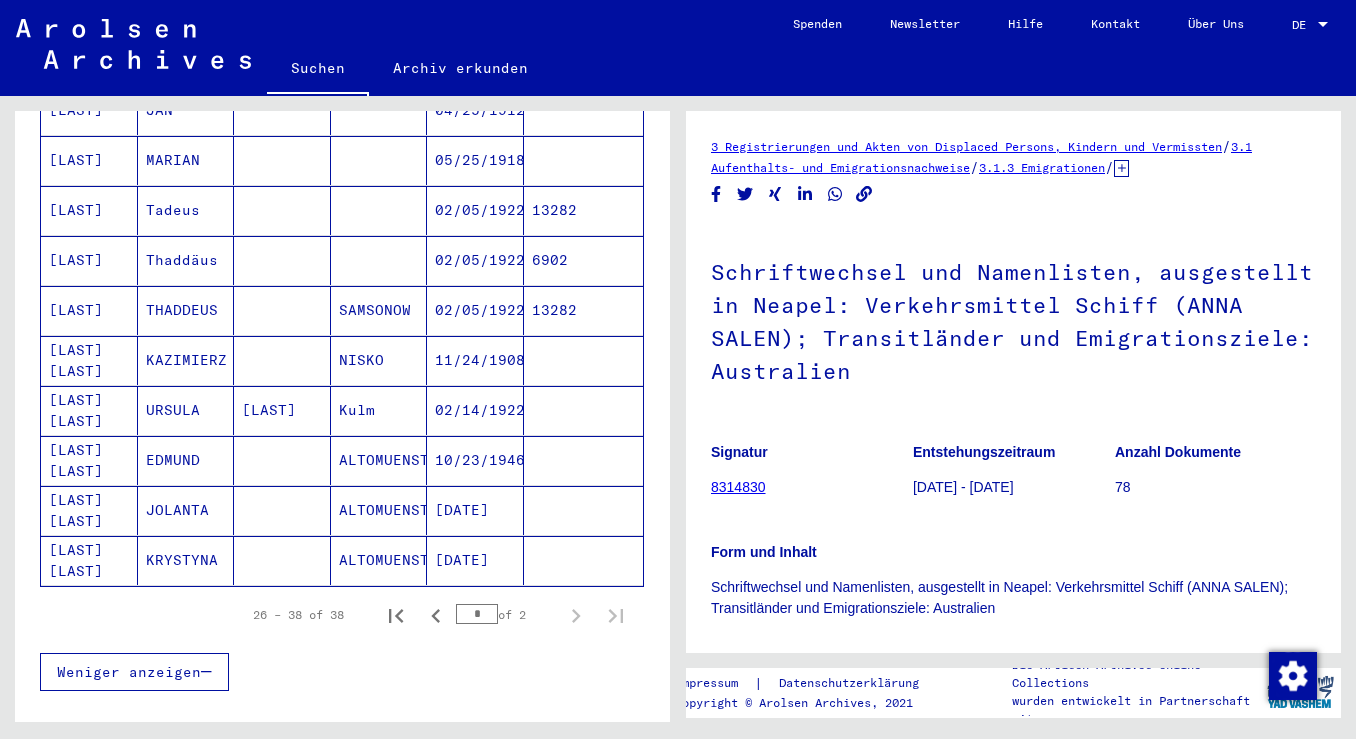 click on "KRYSTYNA" 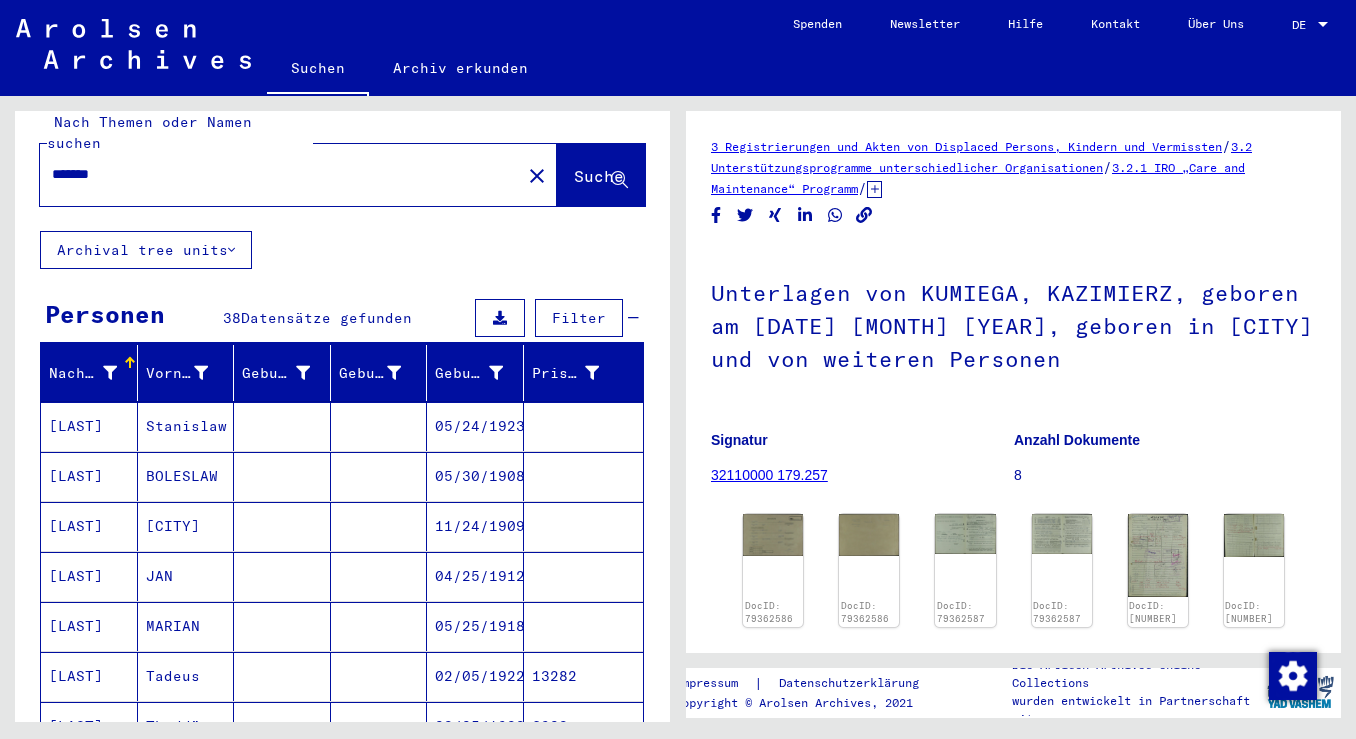 click on "Stanislaw" at bounding box center (186, 476) 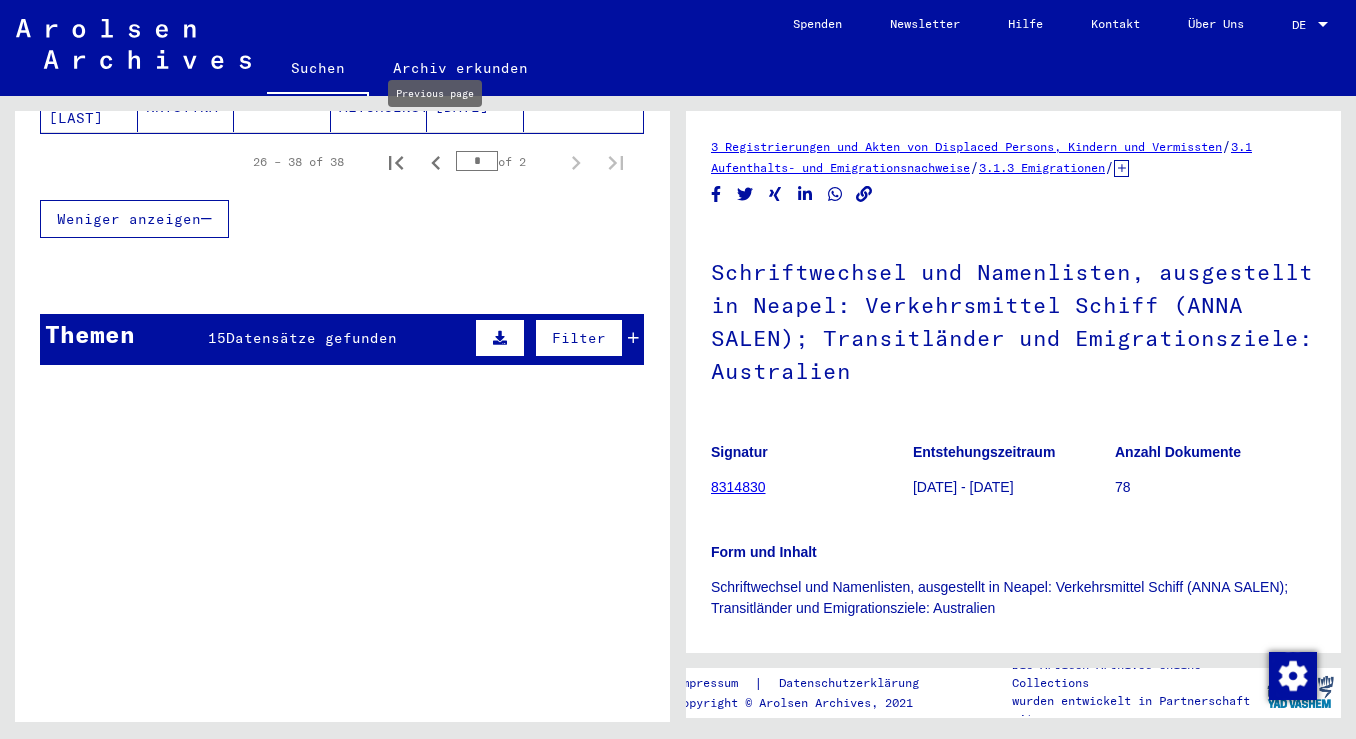 click 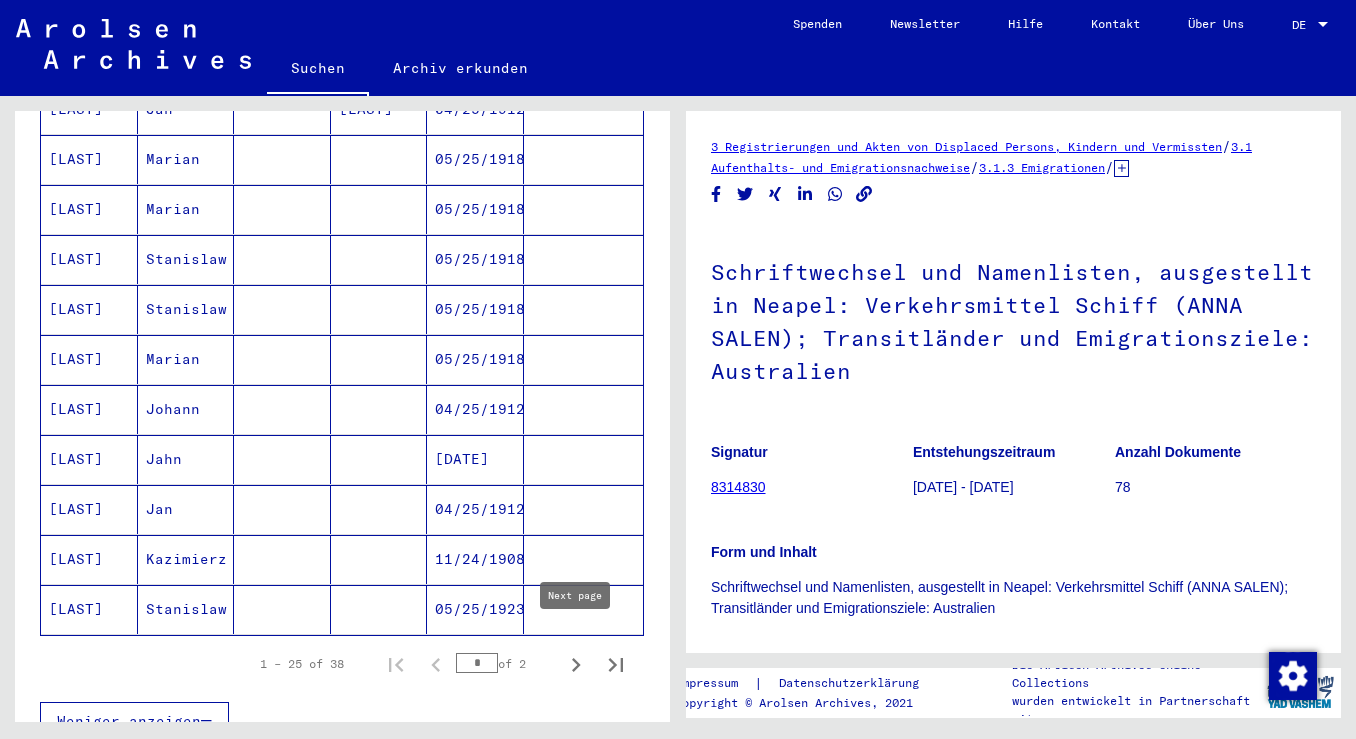 click 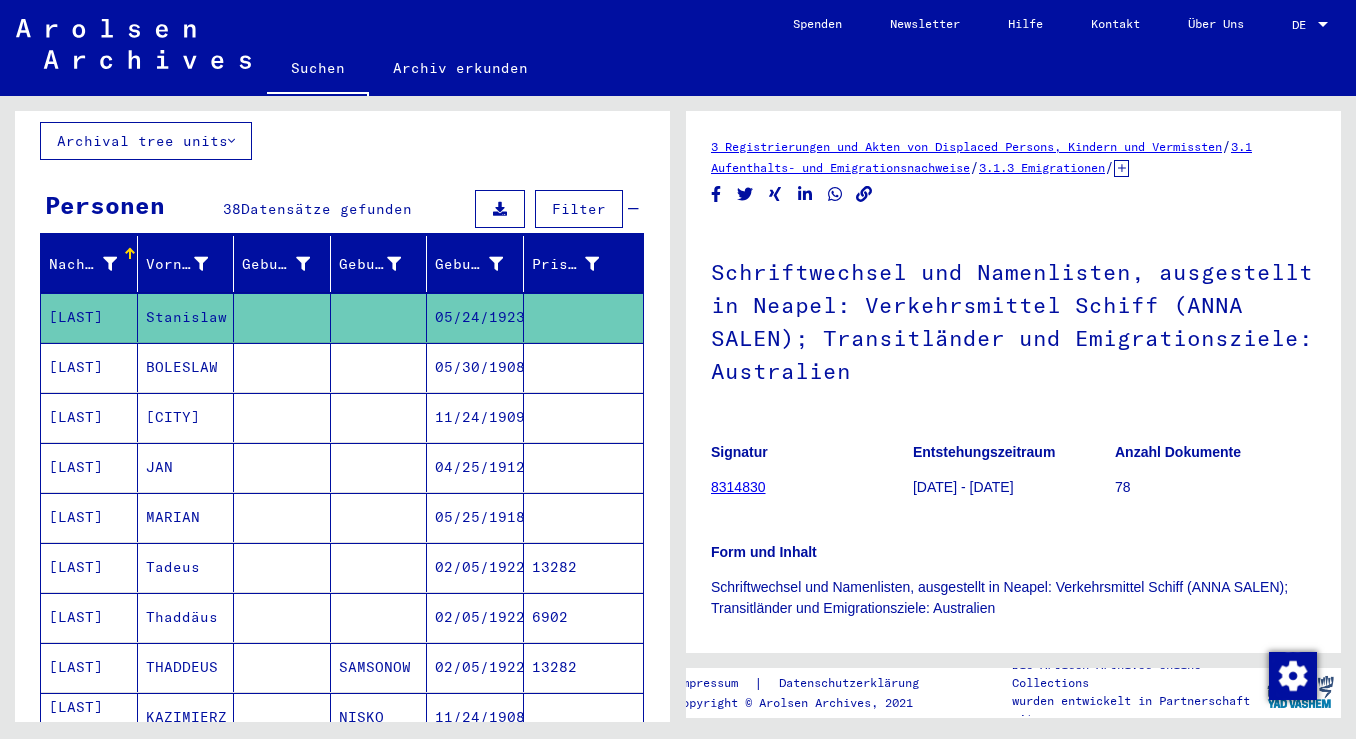 click on "BOLESLAW" at bounding box center (186, 417) 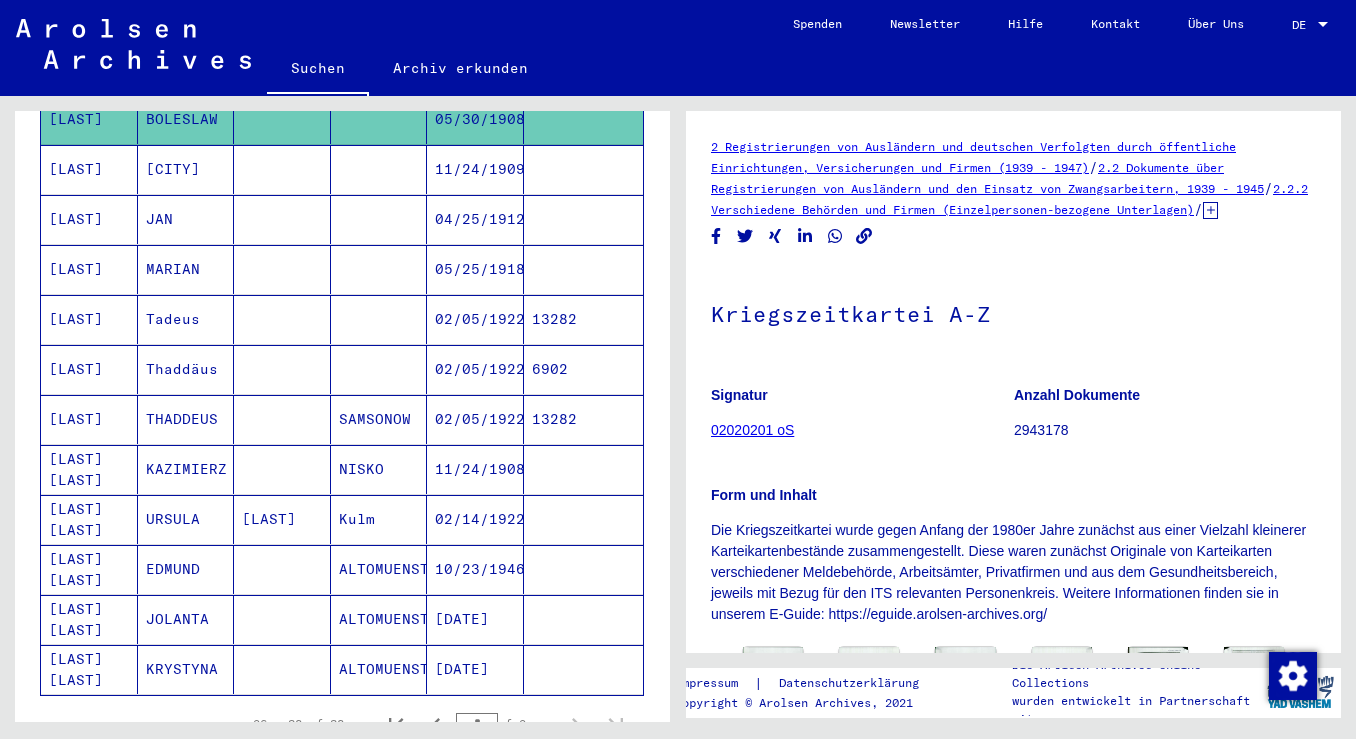 click on "KAZIMIERZ" at bounding box center [186, 519] 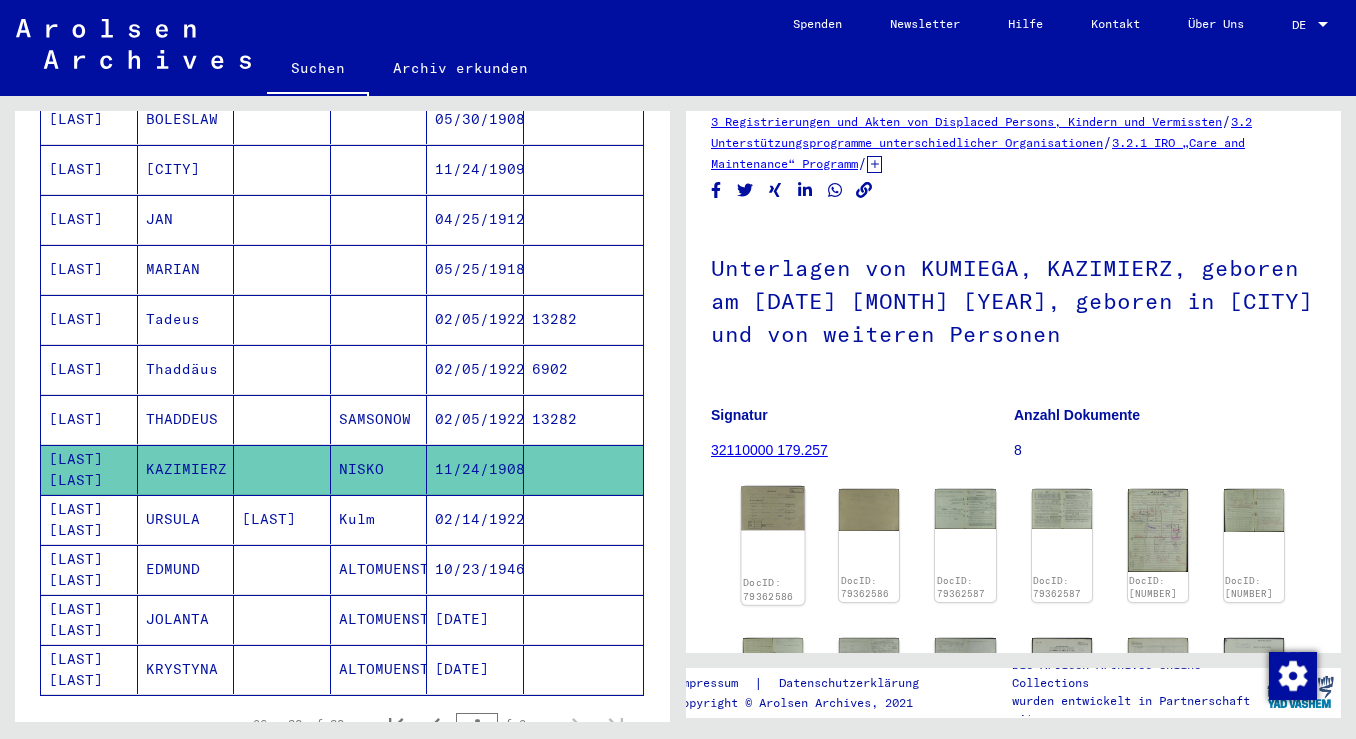 click 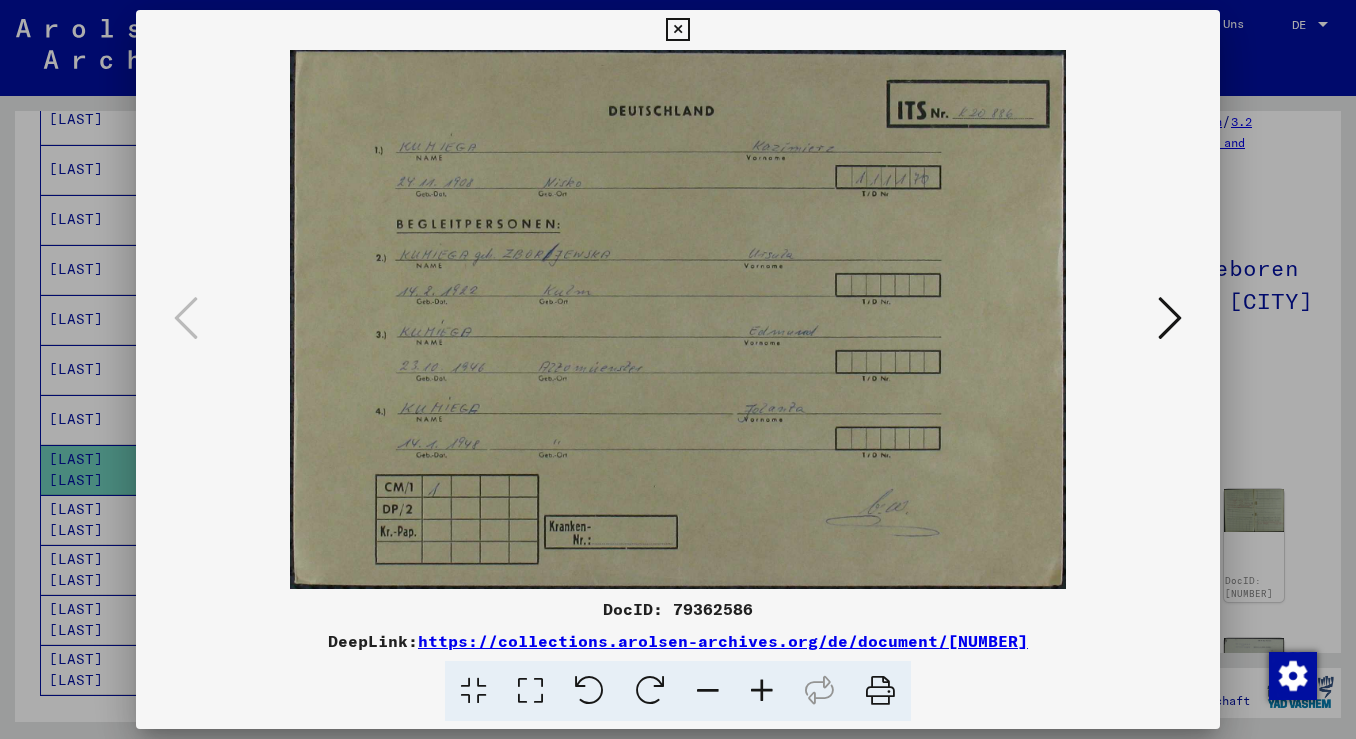 click at bounding box center (678, 369) 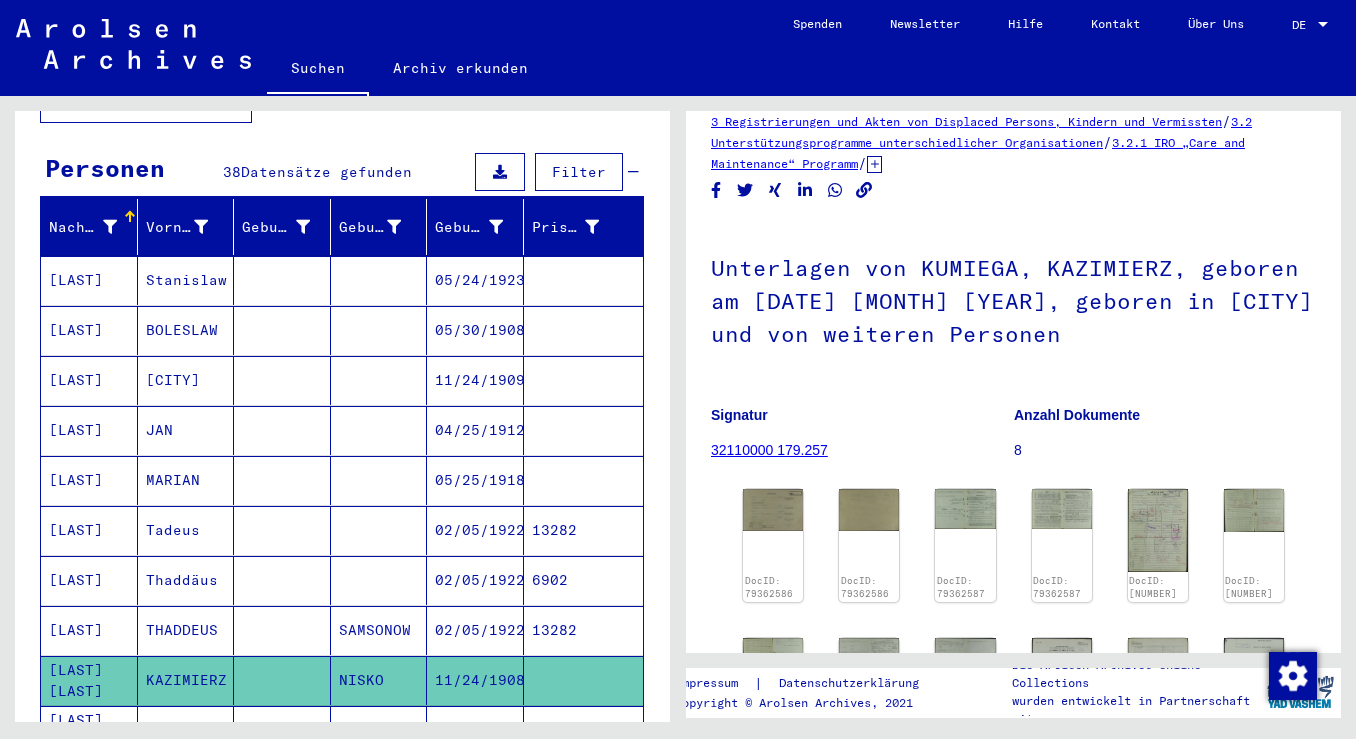 click on "Stanislaw" at bounding box center [186, 330] 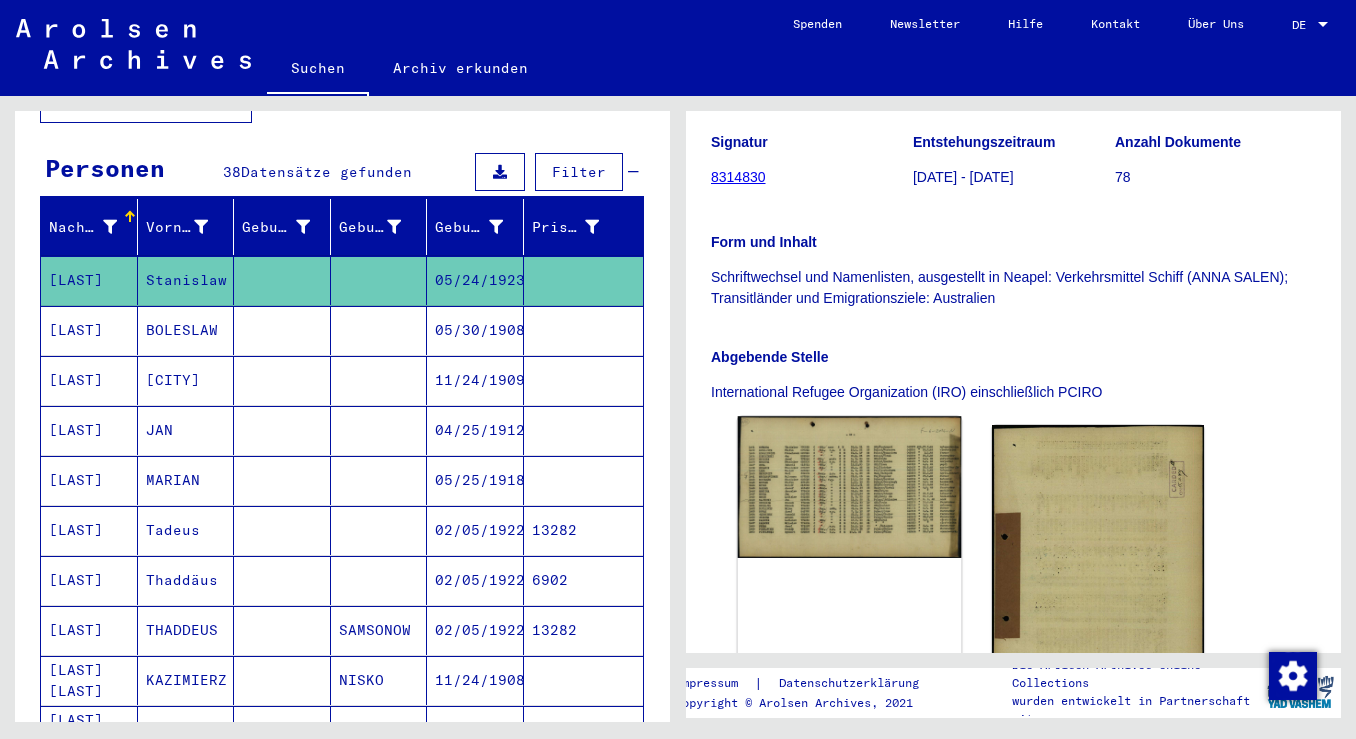 click 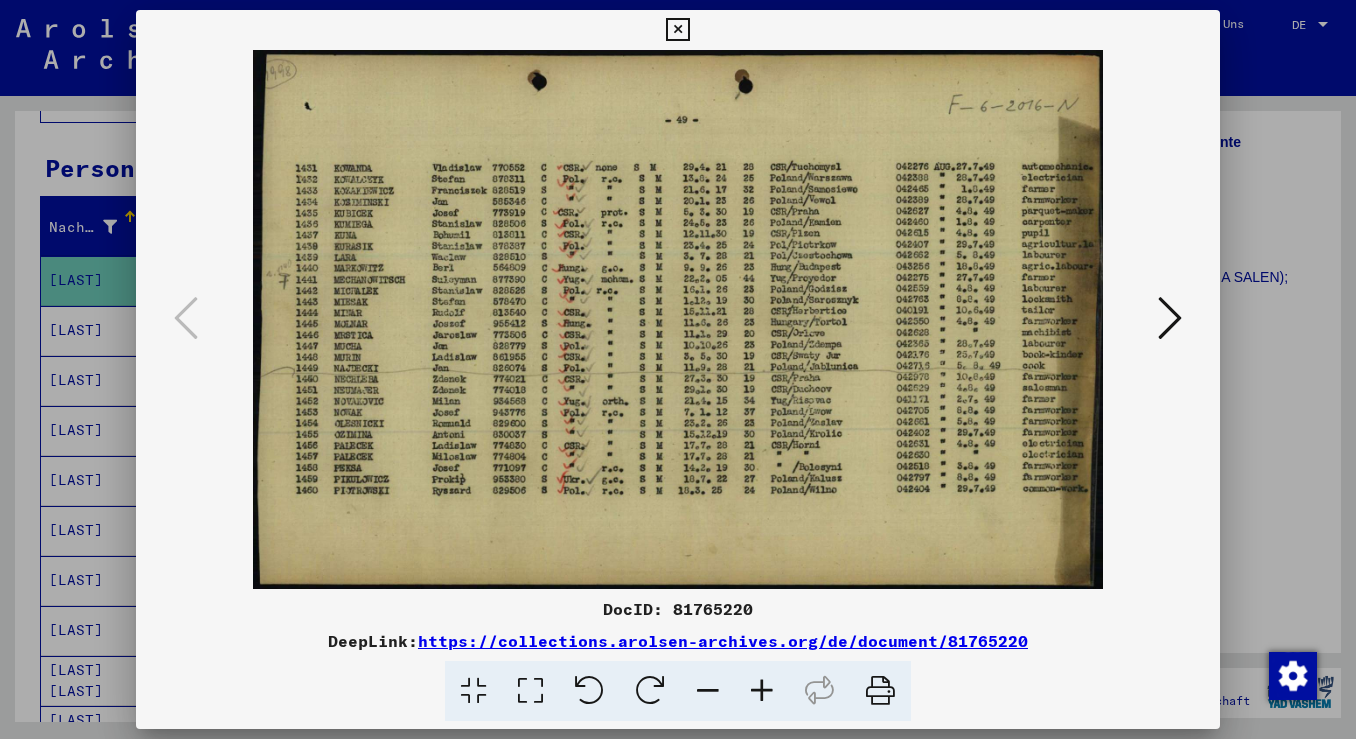 type 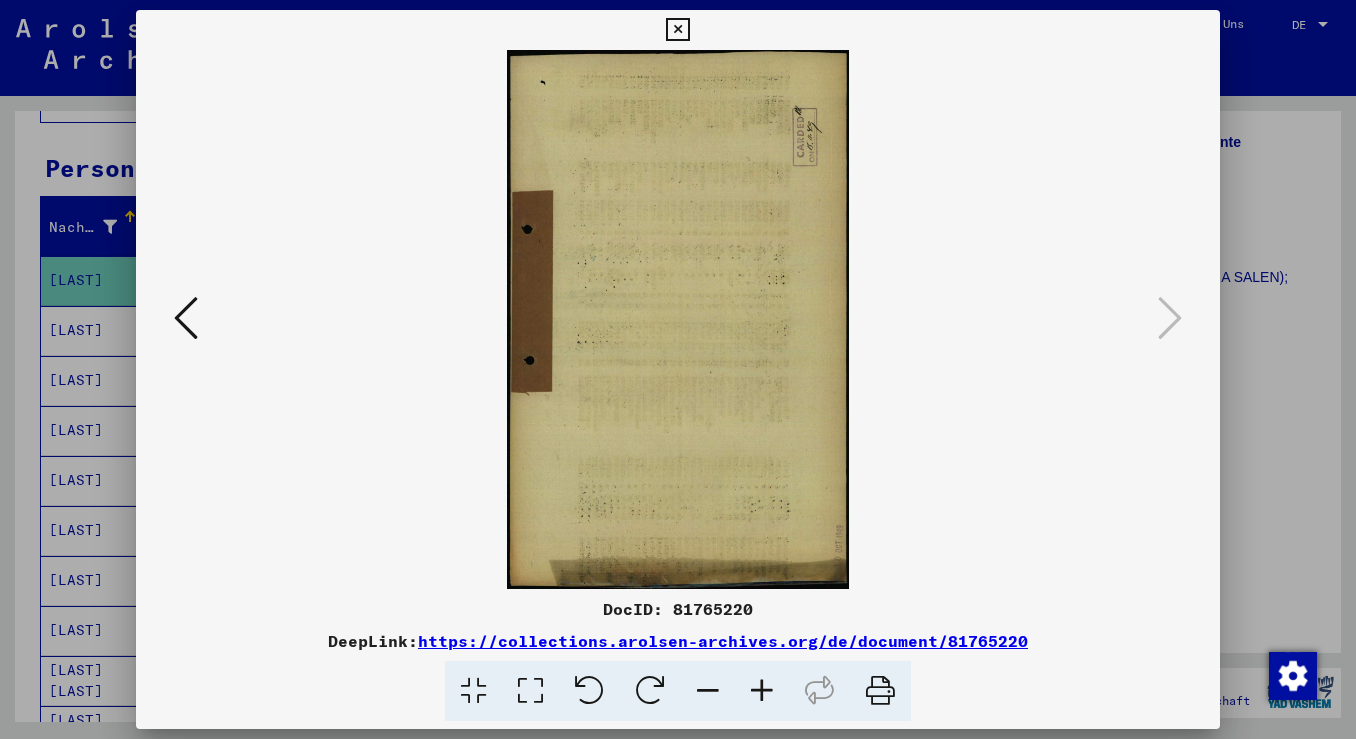 click at bounding box center [678, 369] 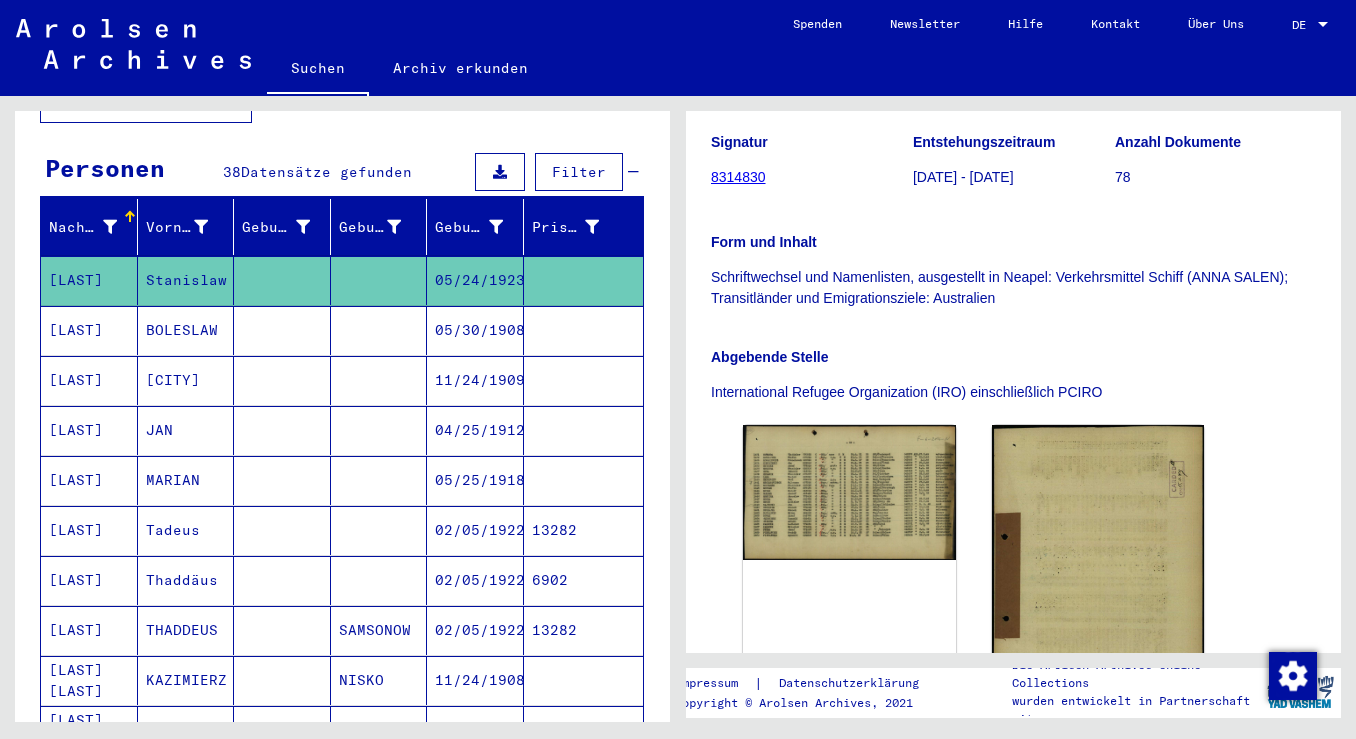 click on "BOLESLAW" at bounding box center [186, 380] 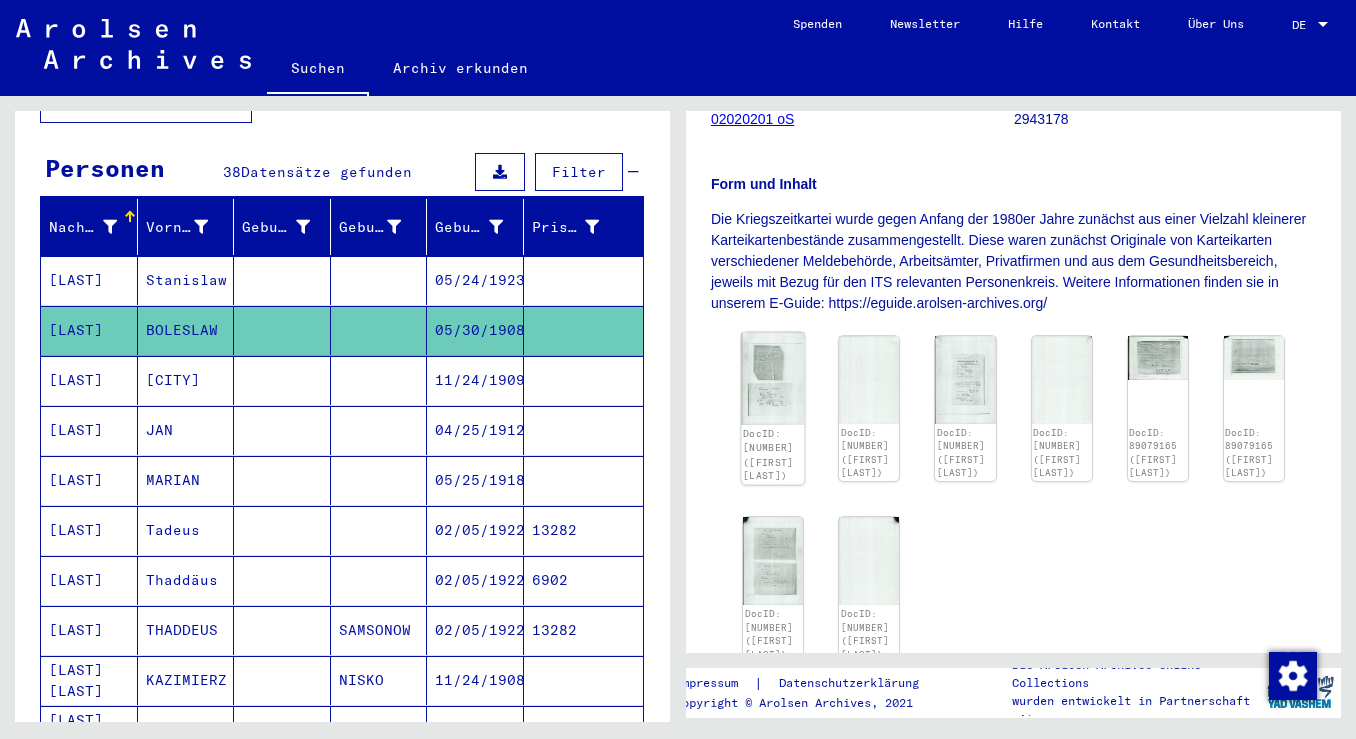 click 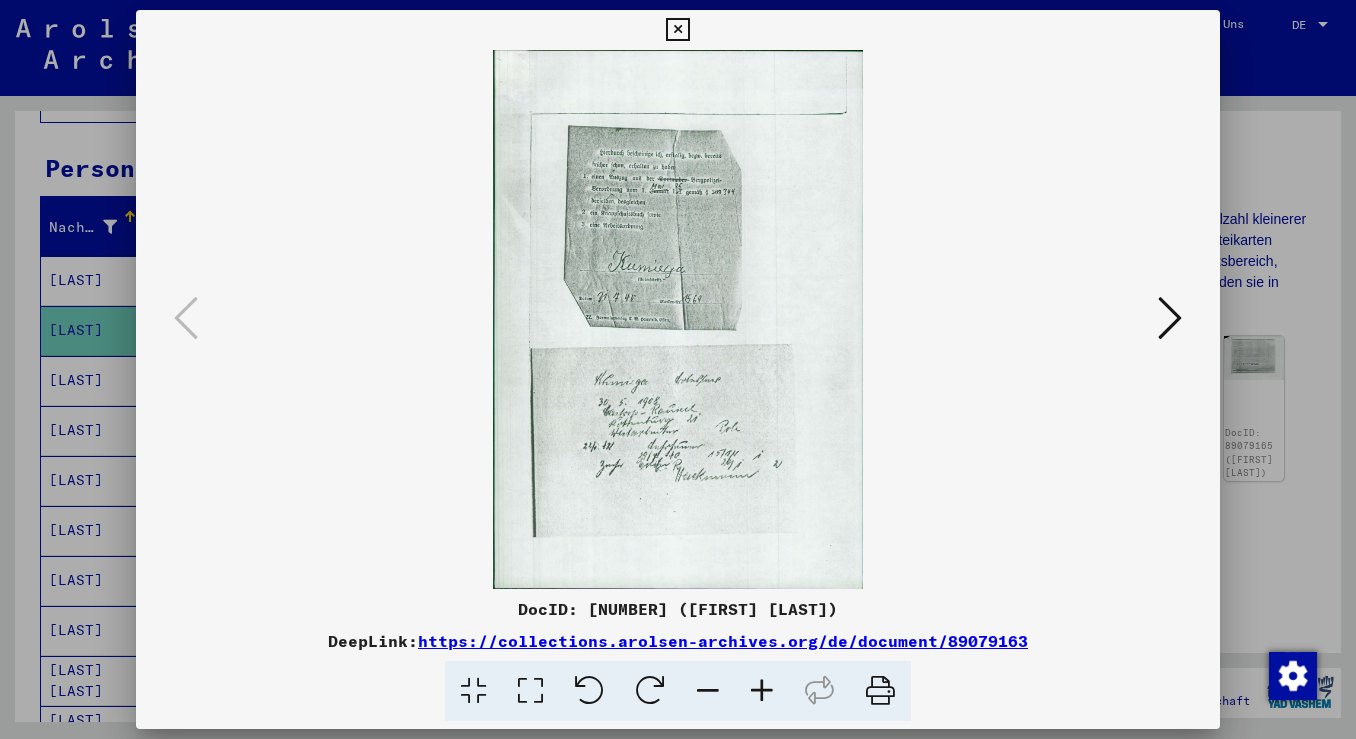 type 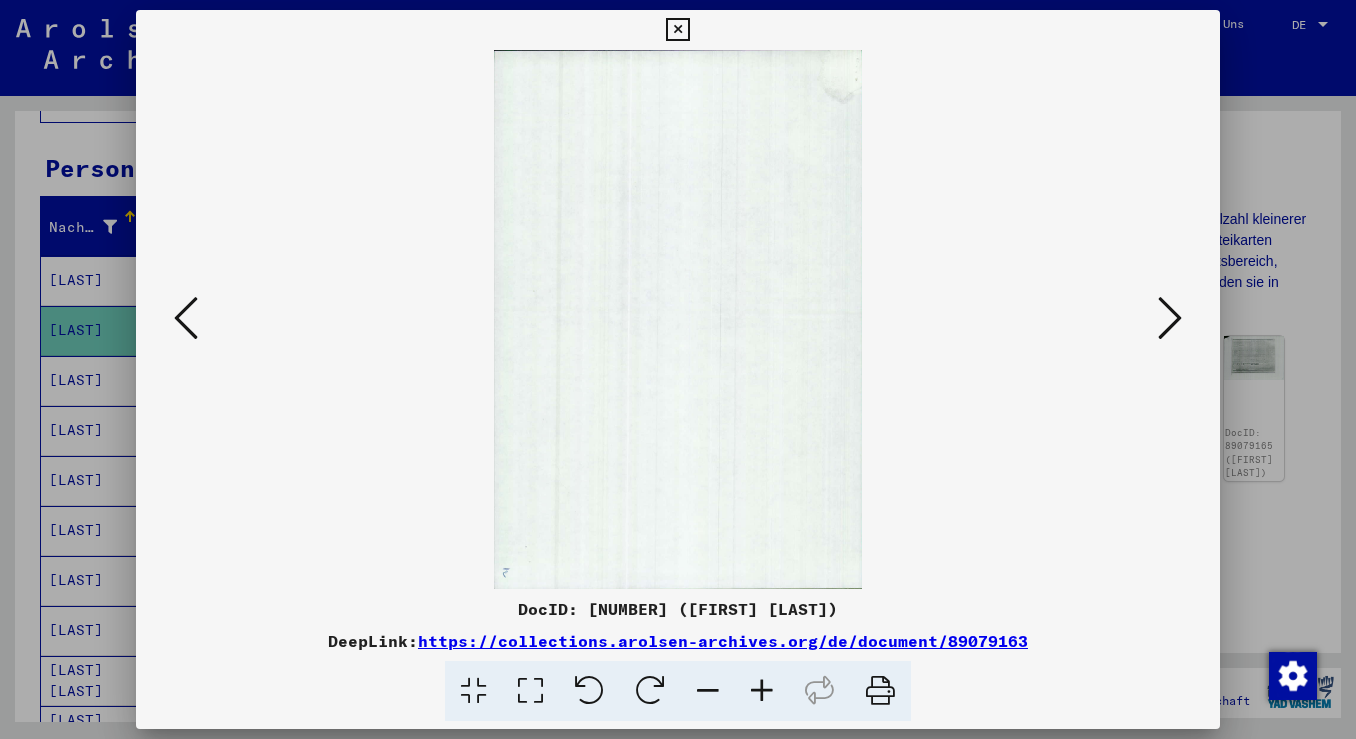 click at bounding box center [1170, 318] 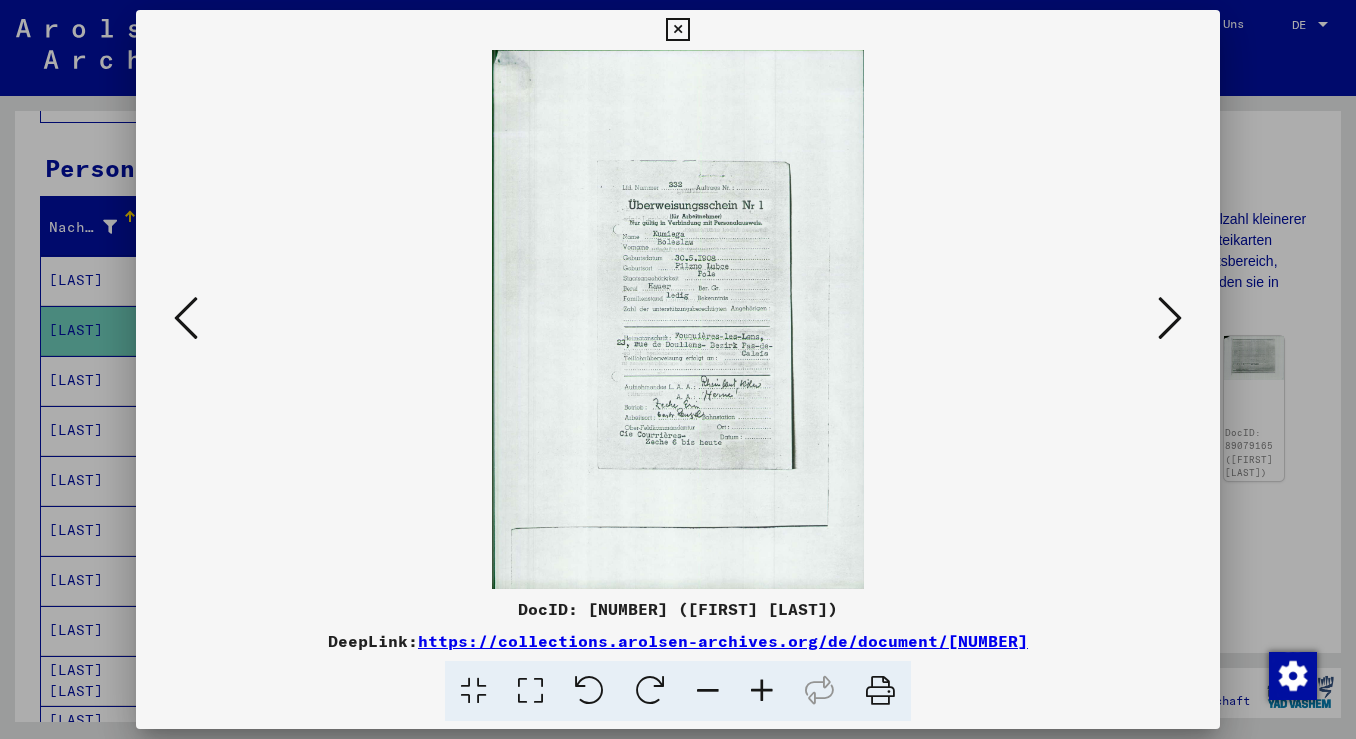 click at bounding box center (1170, 318) 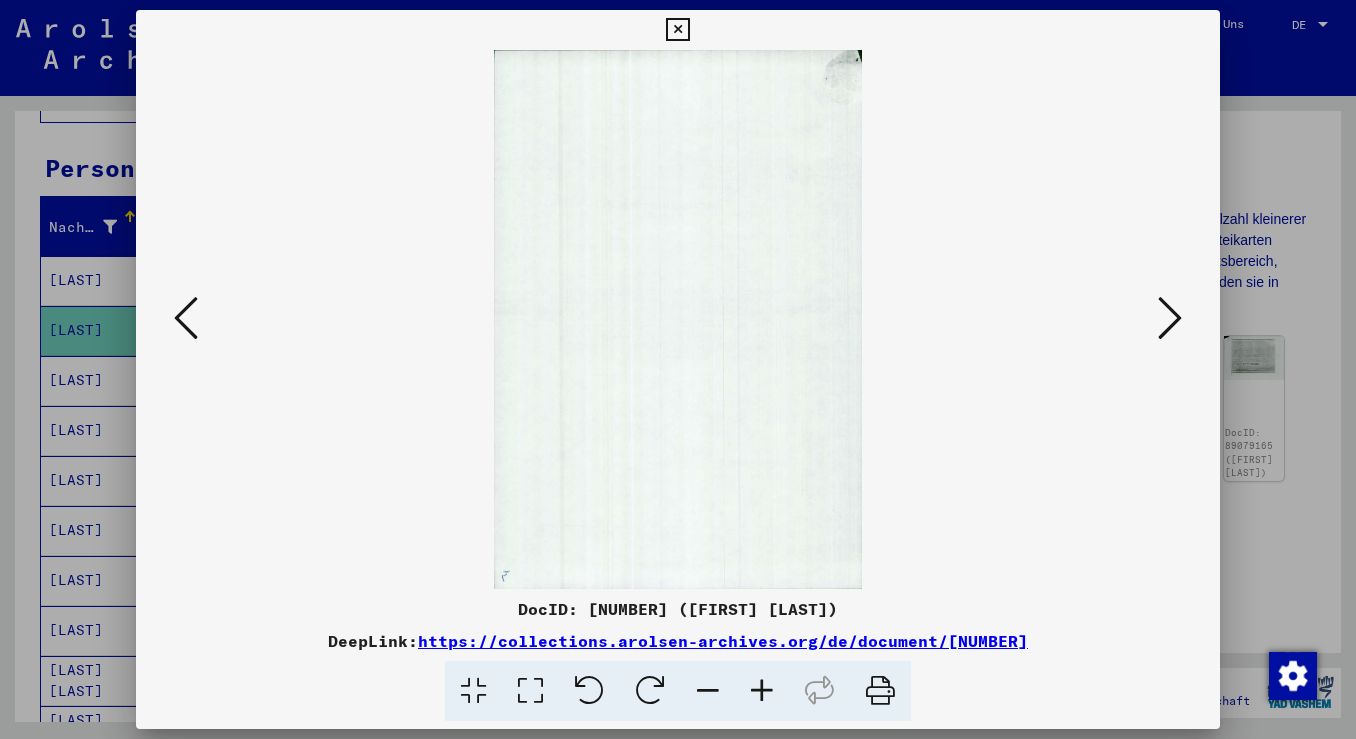 click at bounding box center (678, 319) 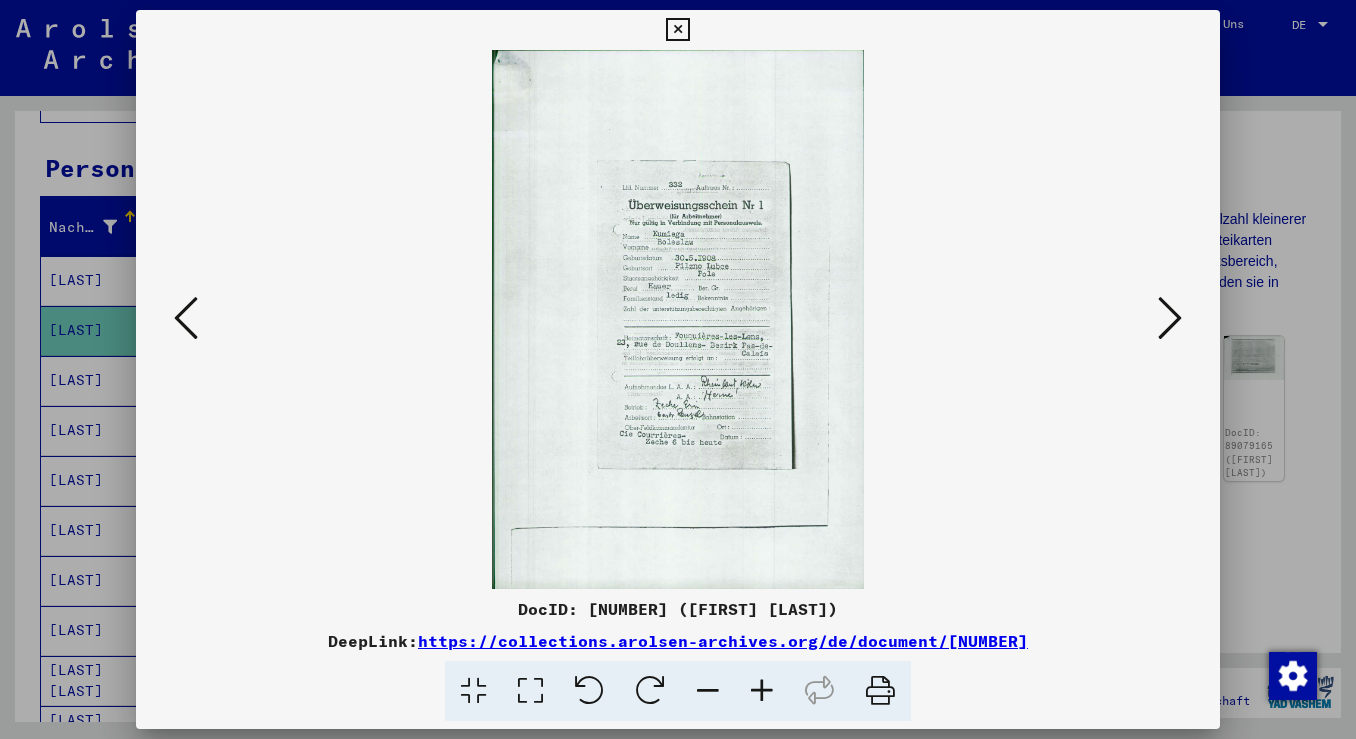 click at bounding box center (678, 369) 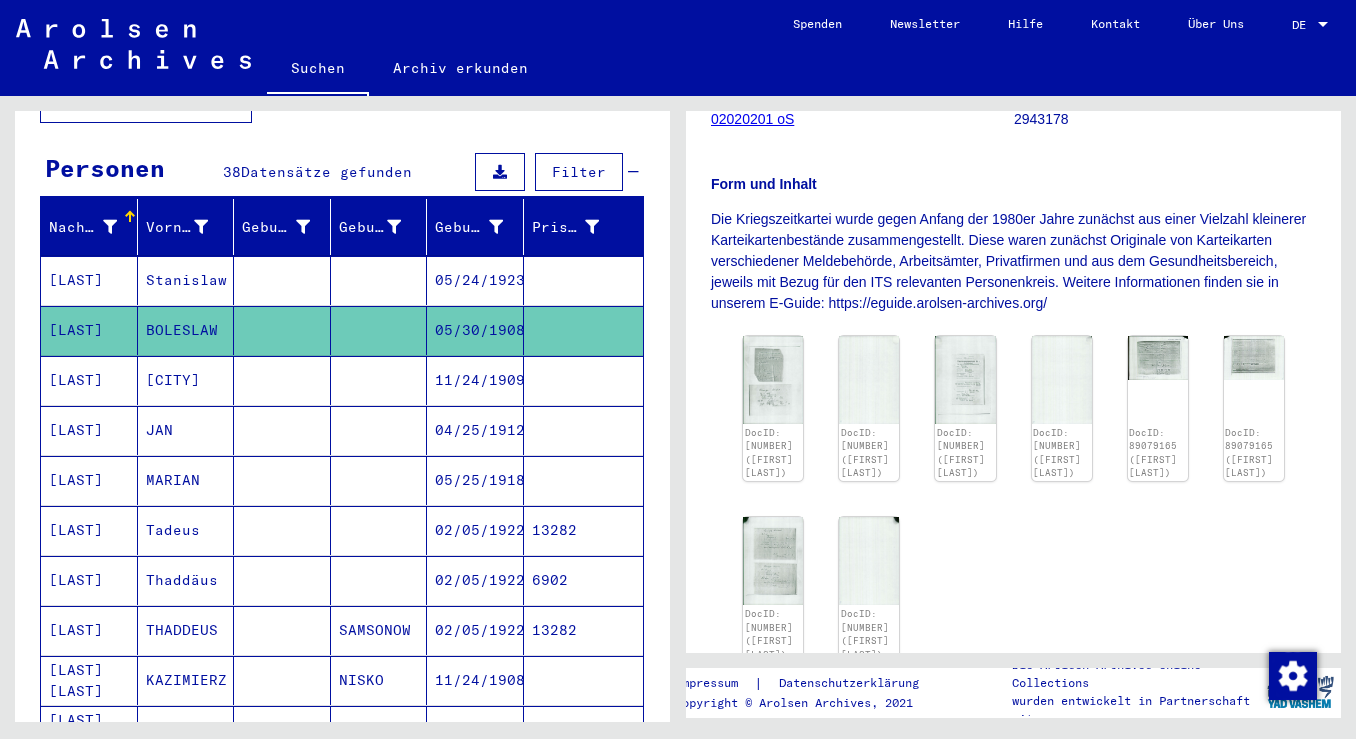 click on "[LAST]" at bounding box center [89, 430] 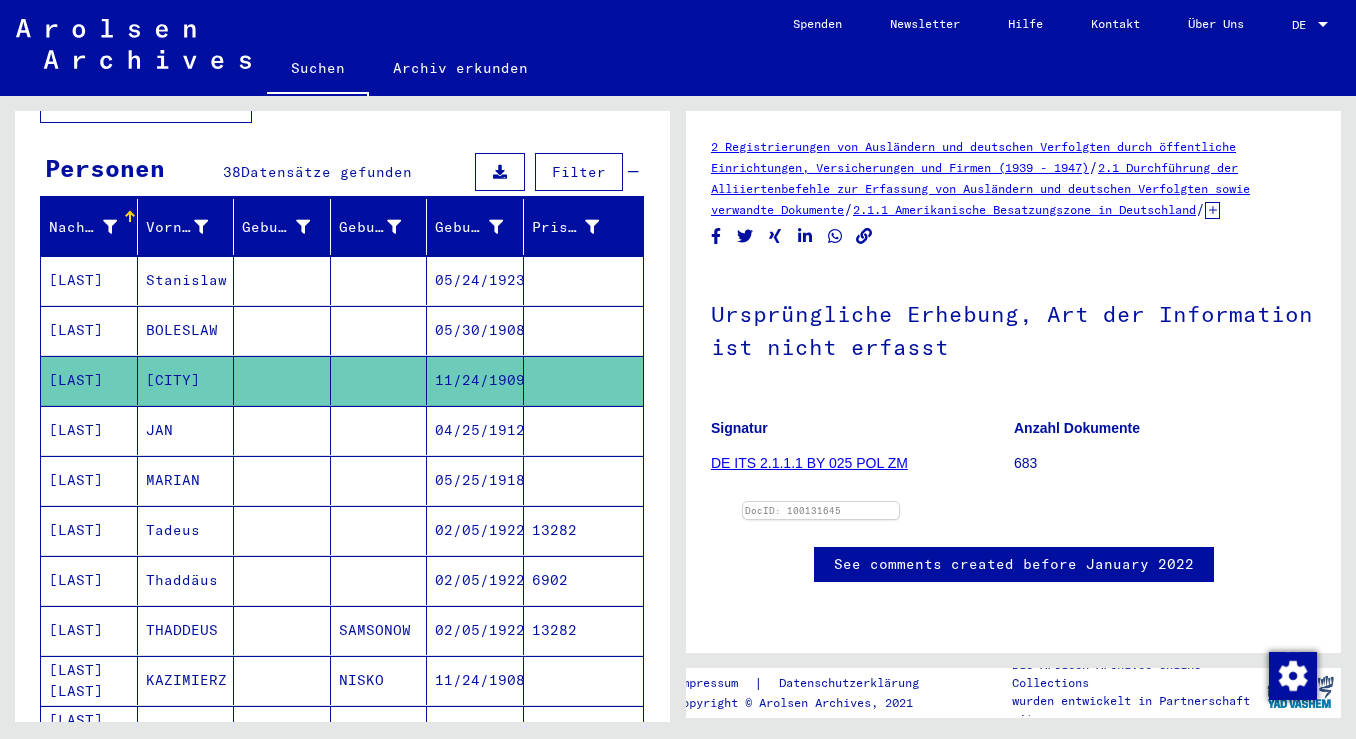 click on "JAN" at bounding box center [186, 480] 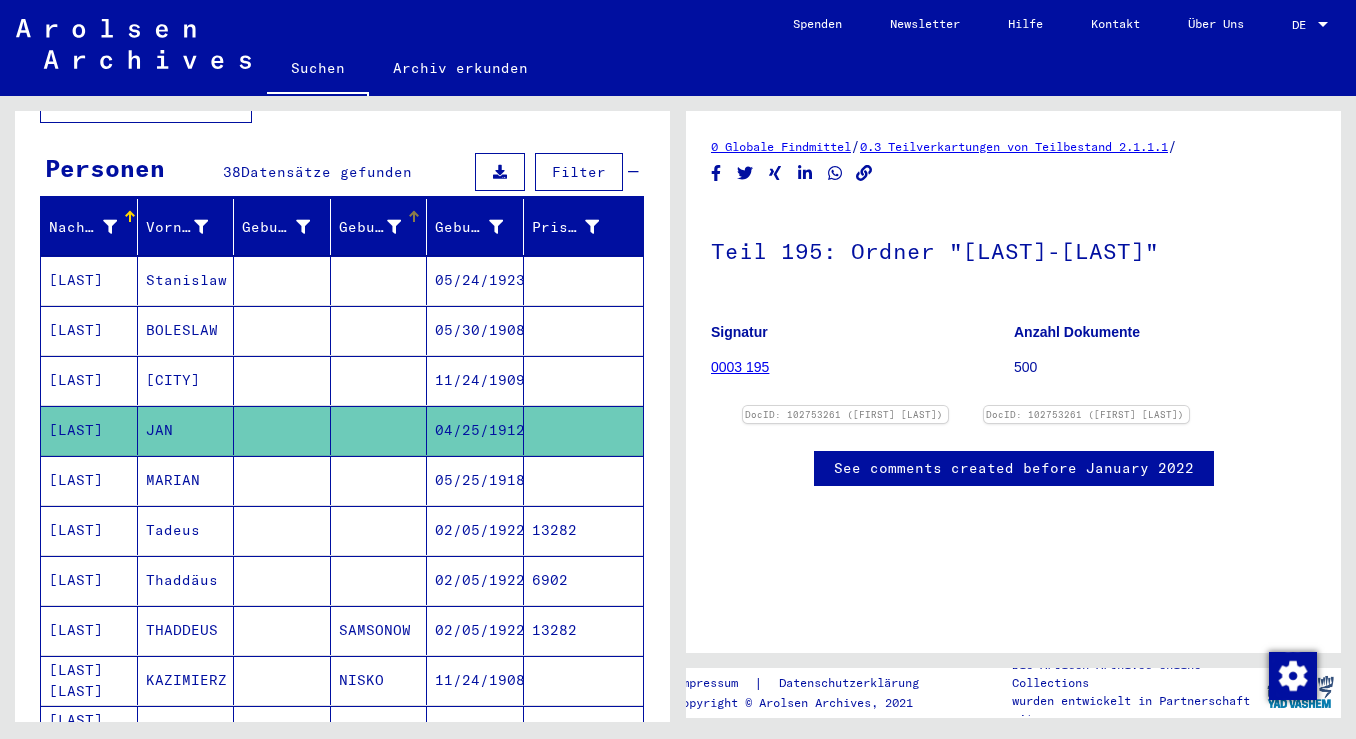 click at bounding box center (394, 227) 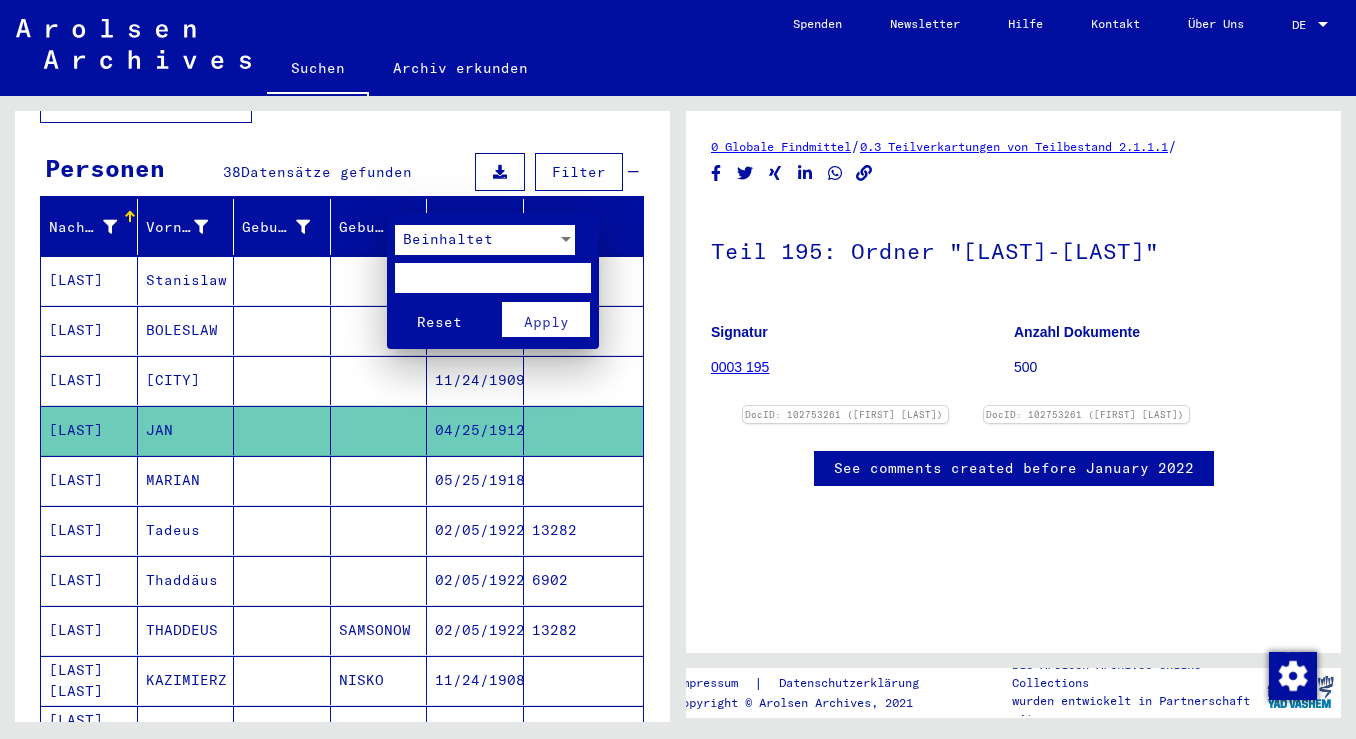 click on "Beinhaltet" at bounding box center [476, 240] 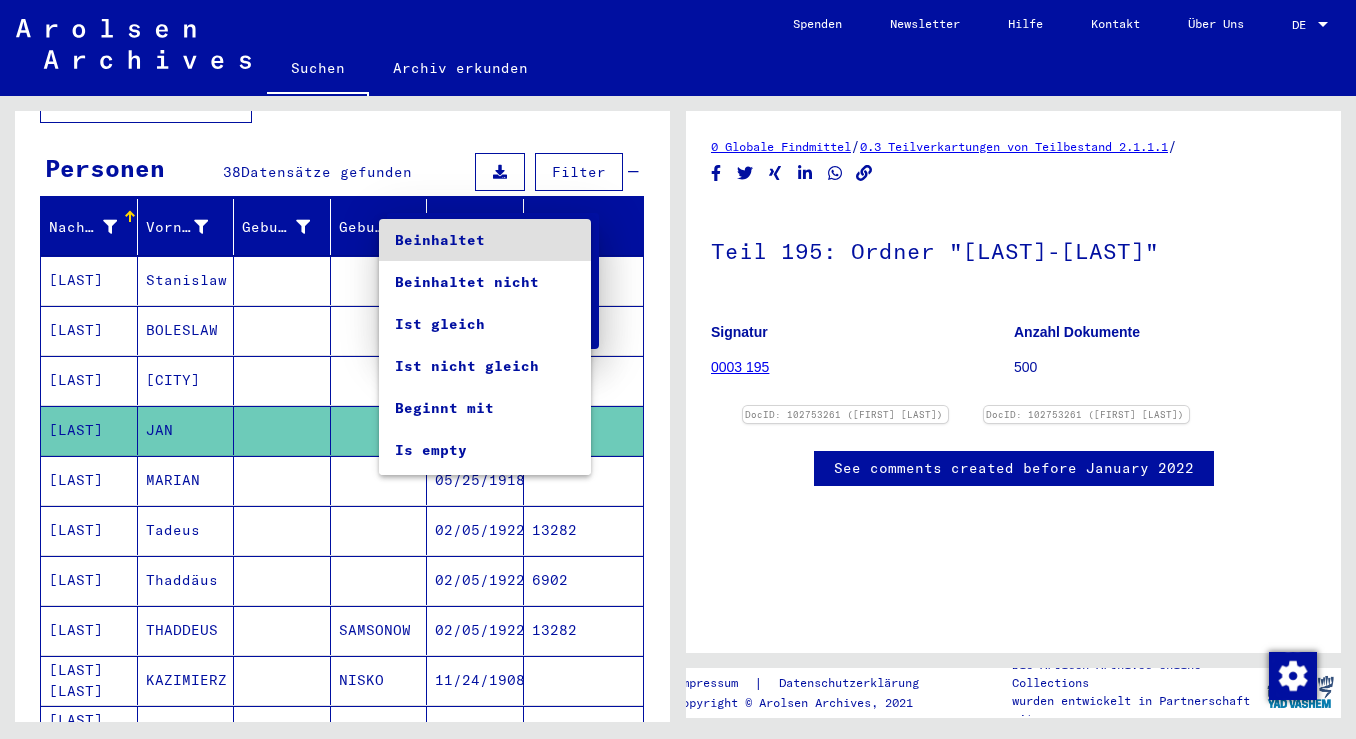 click on "Beinhaltet" at bounding box center [485, 240] 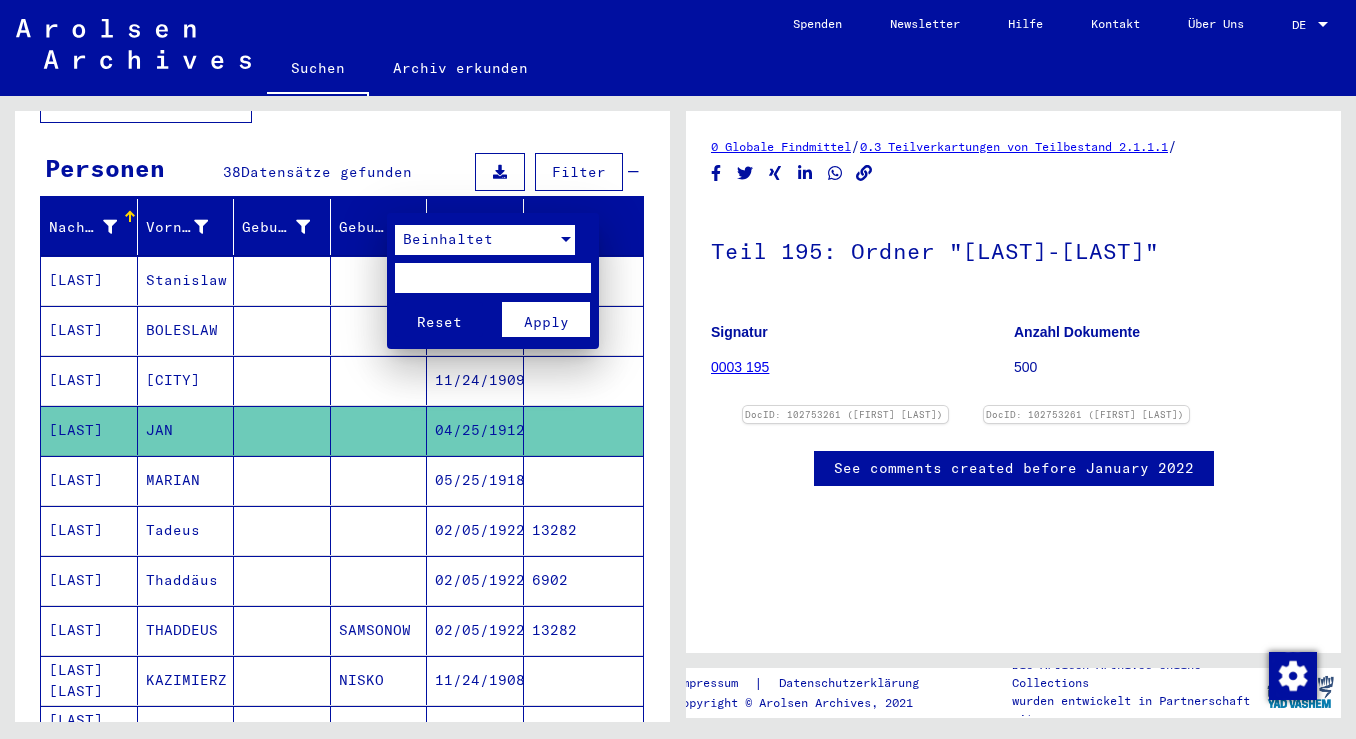 click at bounding box center [493, 278] 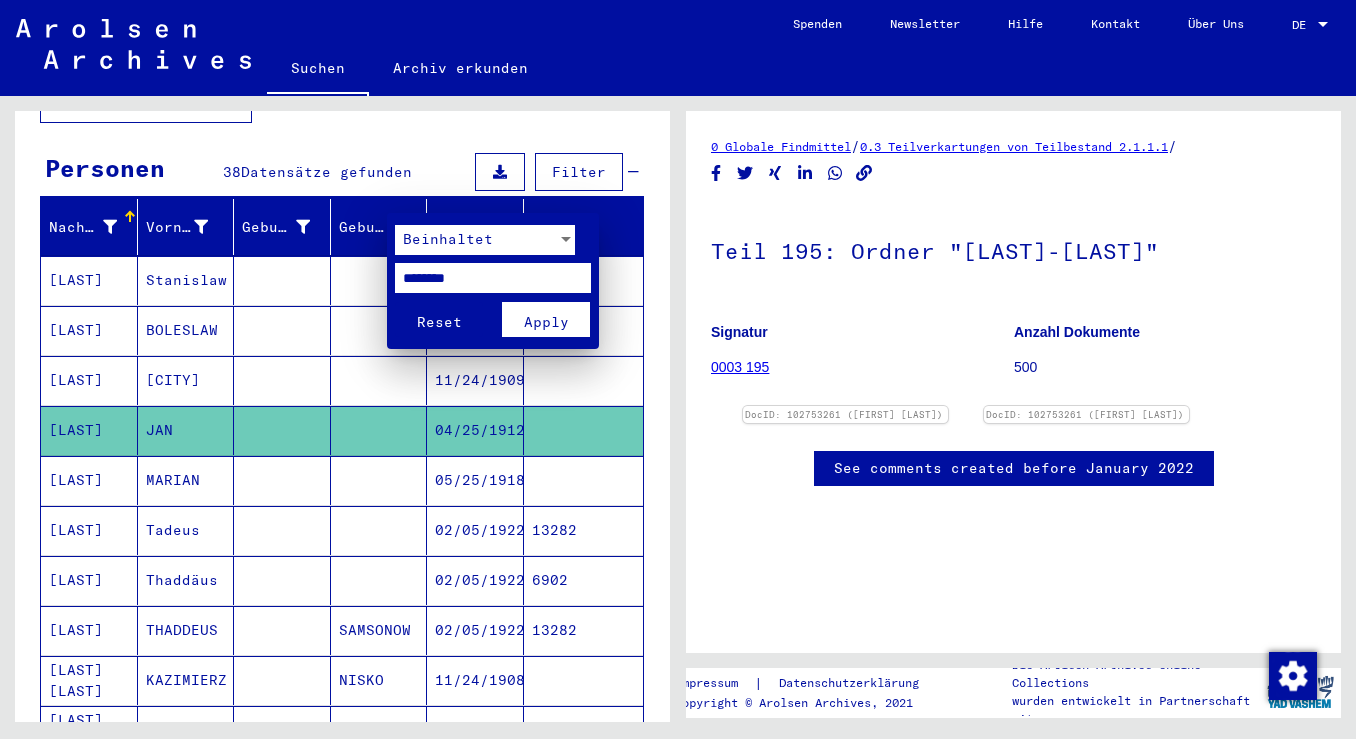 type on "********" 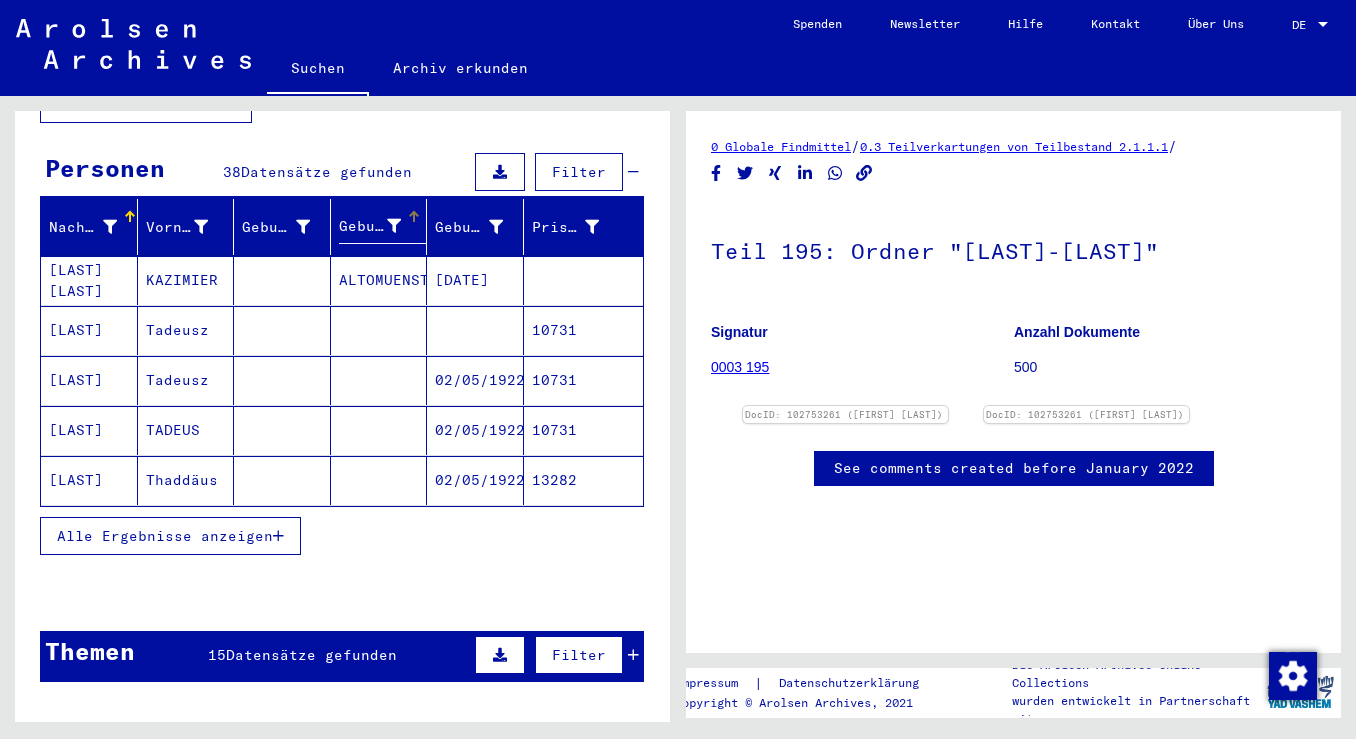 click on "Tadeusz" at bounding box center (186, 430) 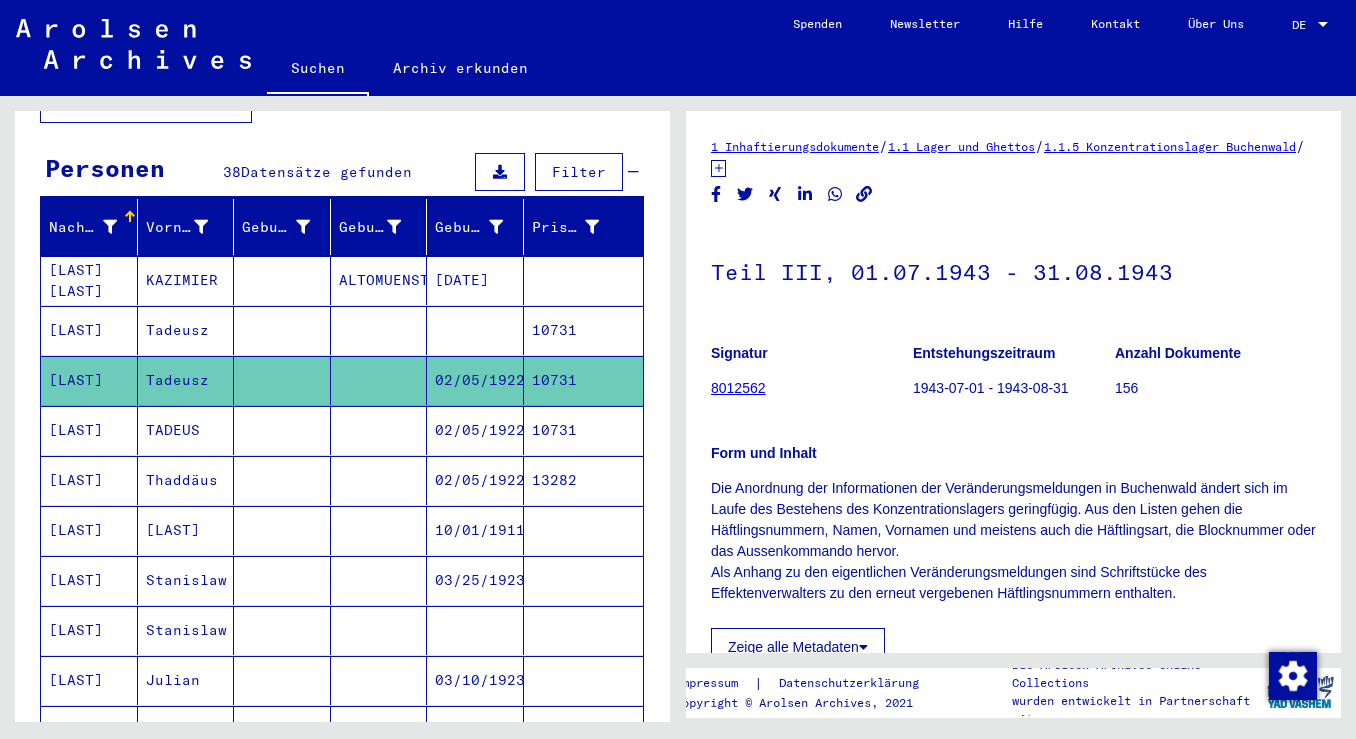 scroll, scrollTop: 0, scrollLeft: 0, axis: both 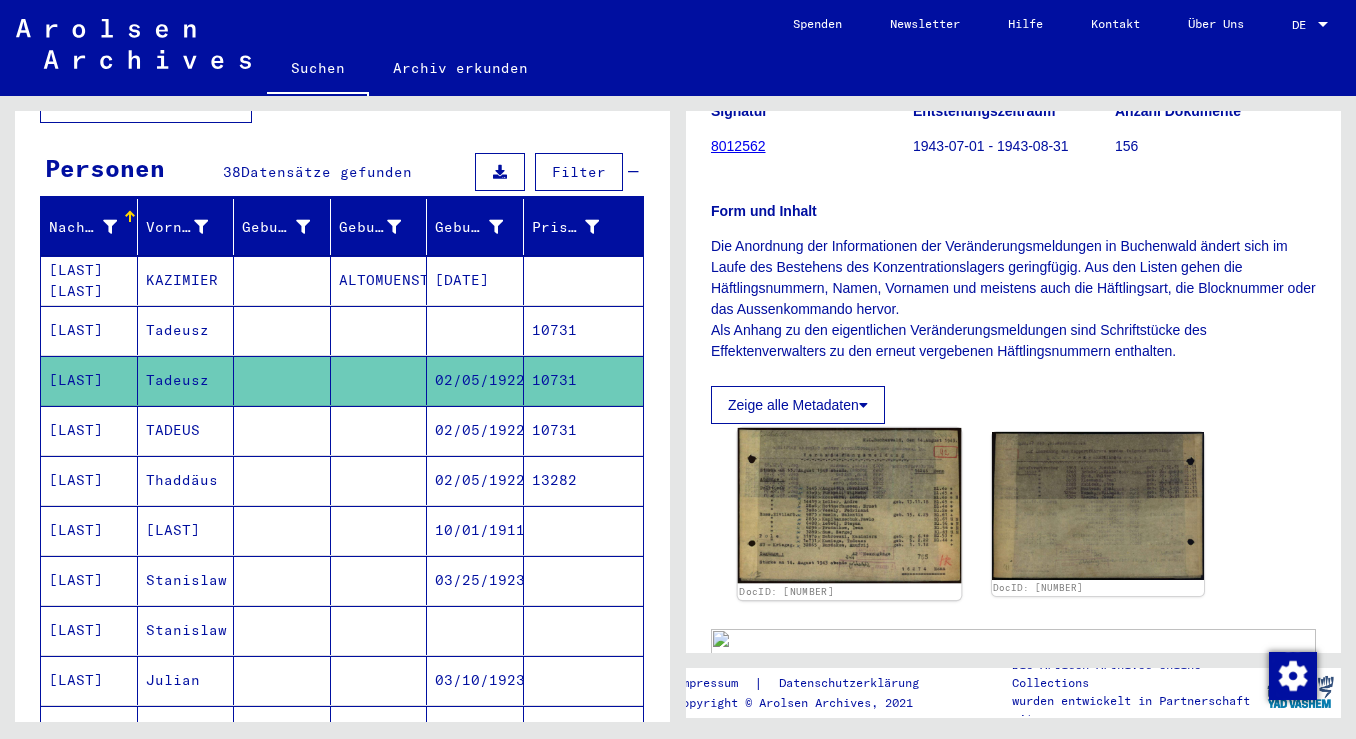 click 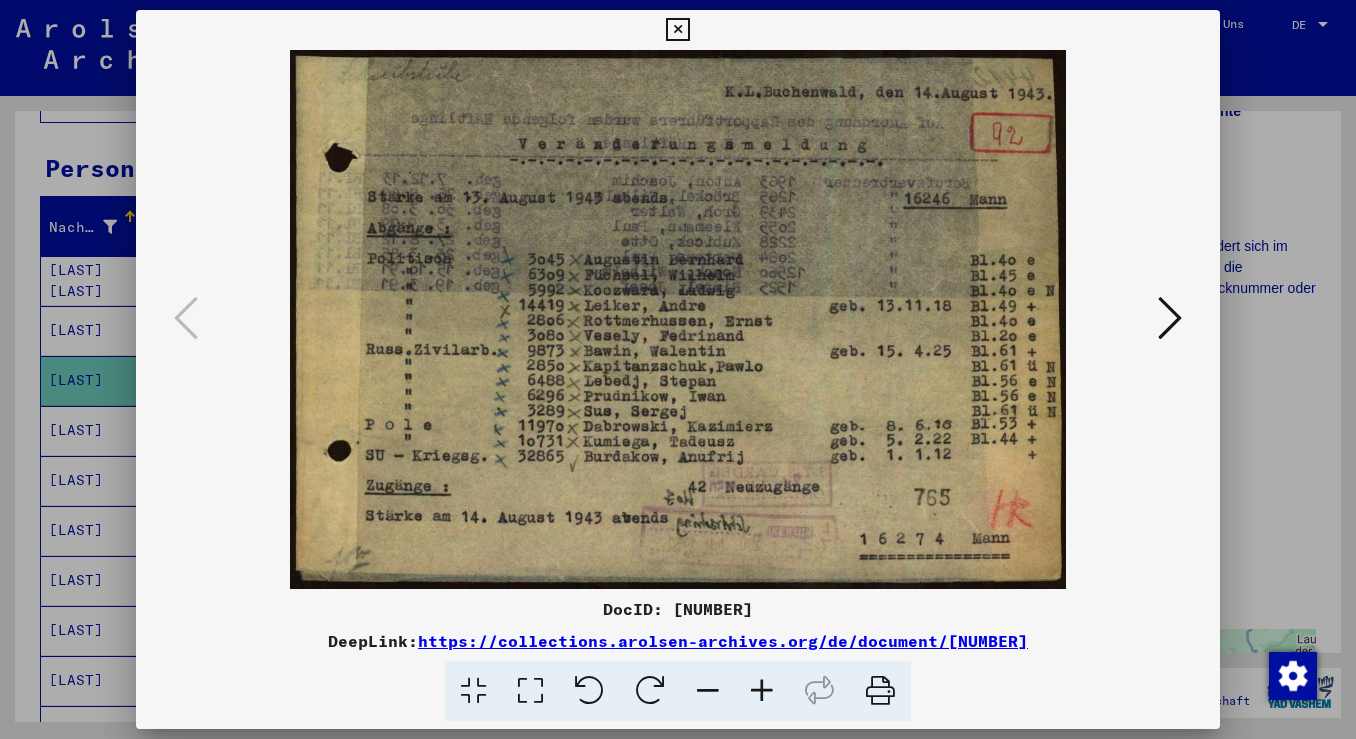 type 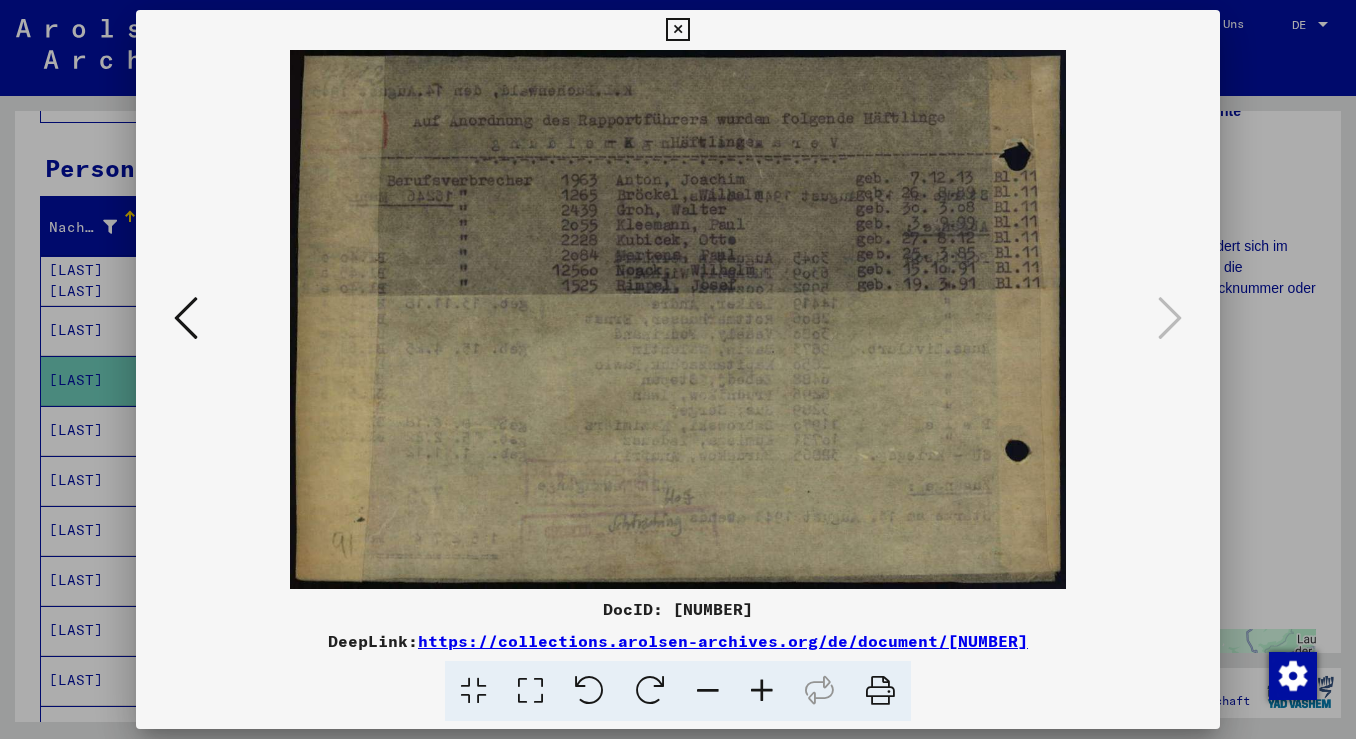 click at bounding box center (678, 369) 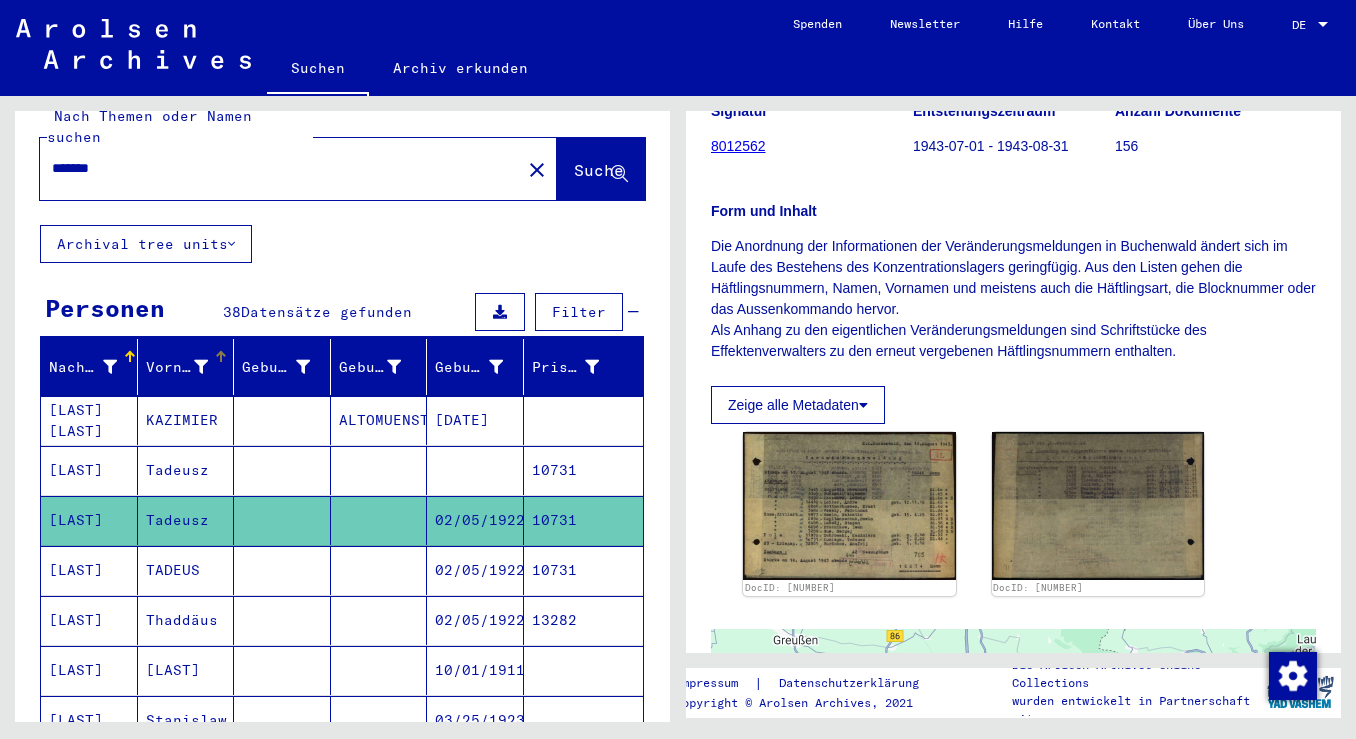 scroll, scrollTop: 35, scrollLeft: 0, axis: vertical 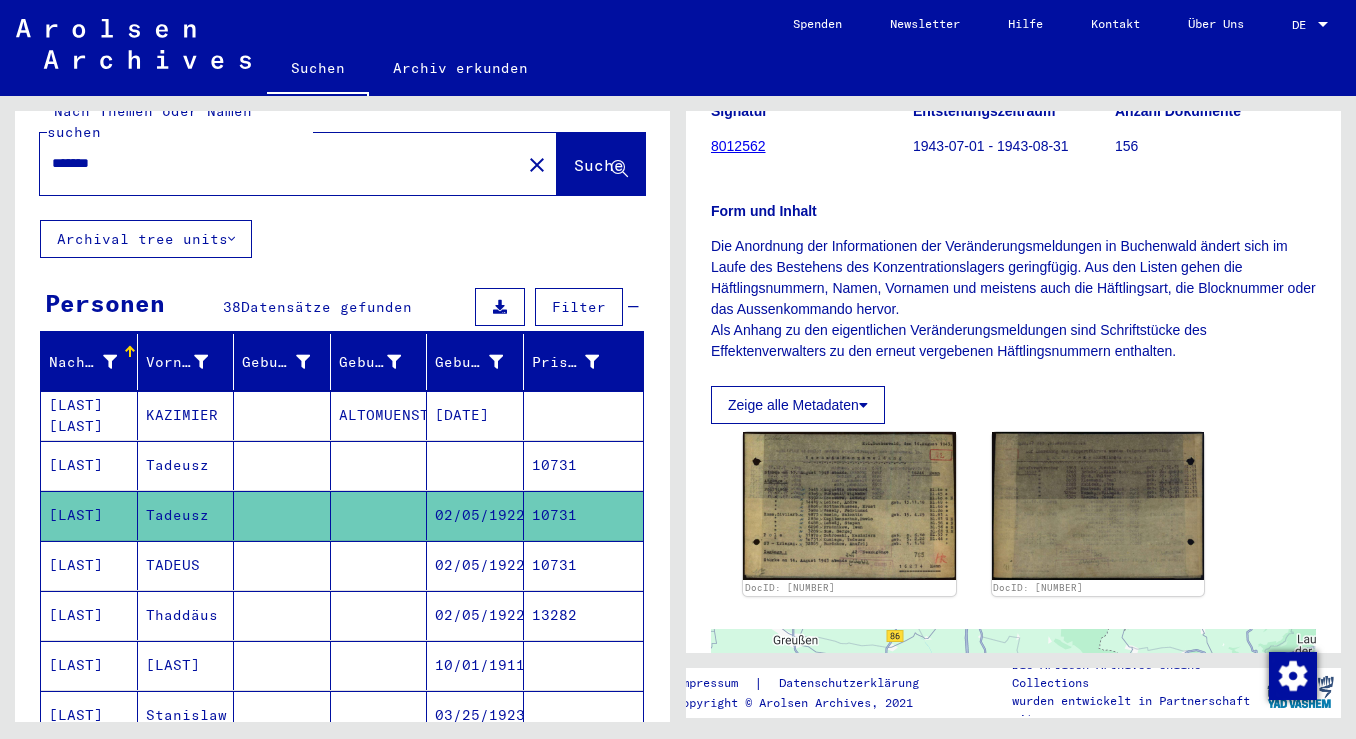 click on "Tadeusz" at bounding box center (186, 515) 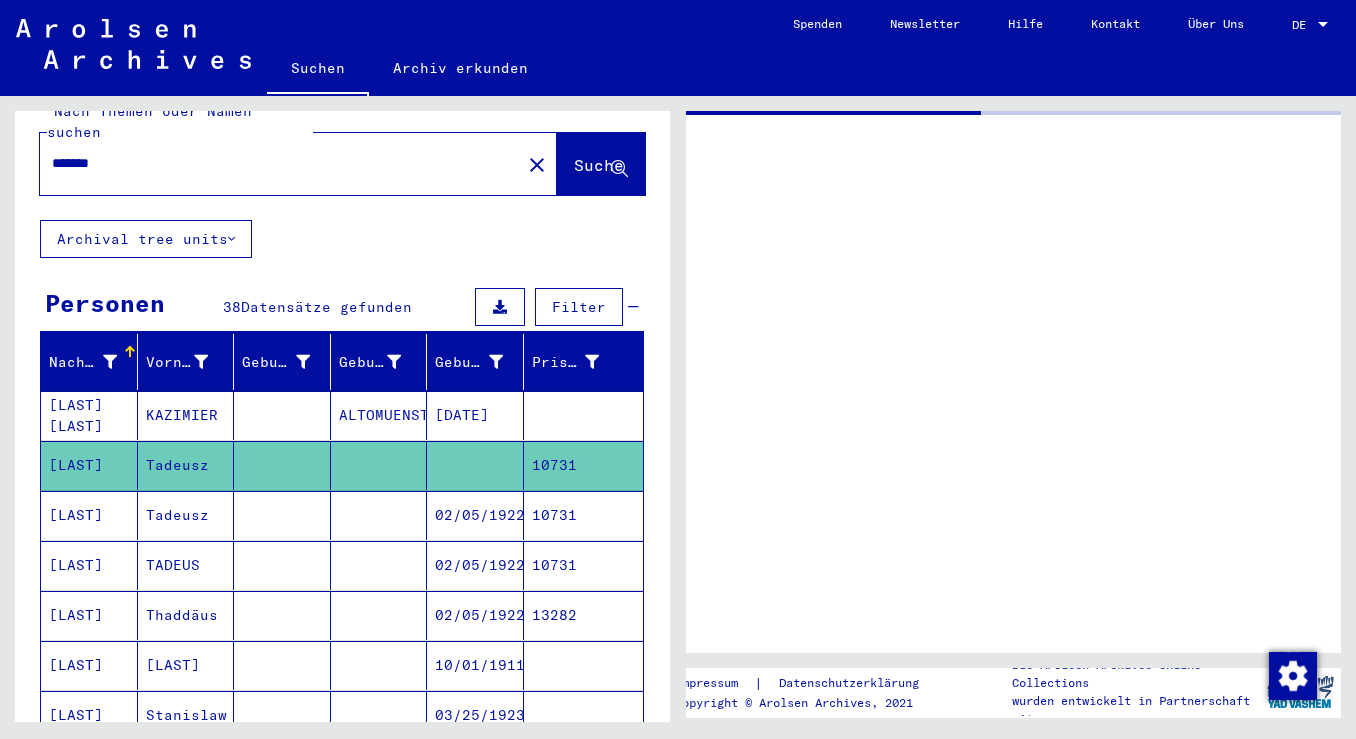 scroll, scrollTop: 0, scrollLeft: 0, axis: both 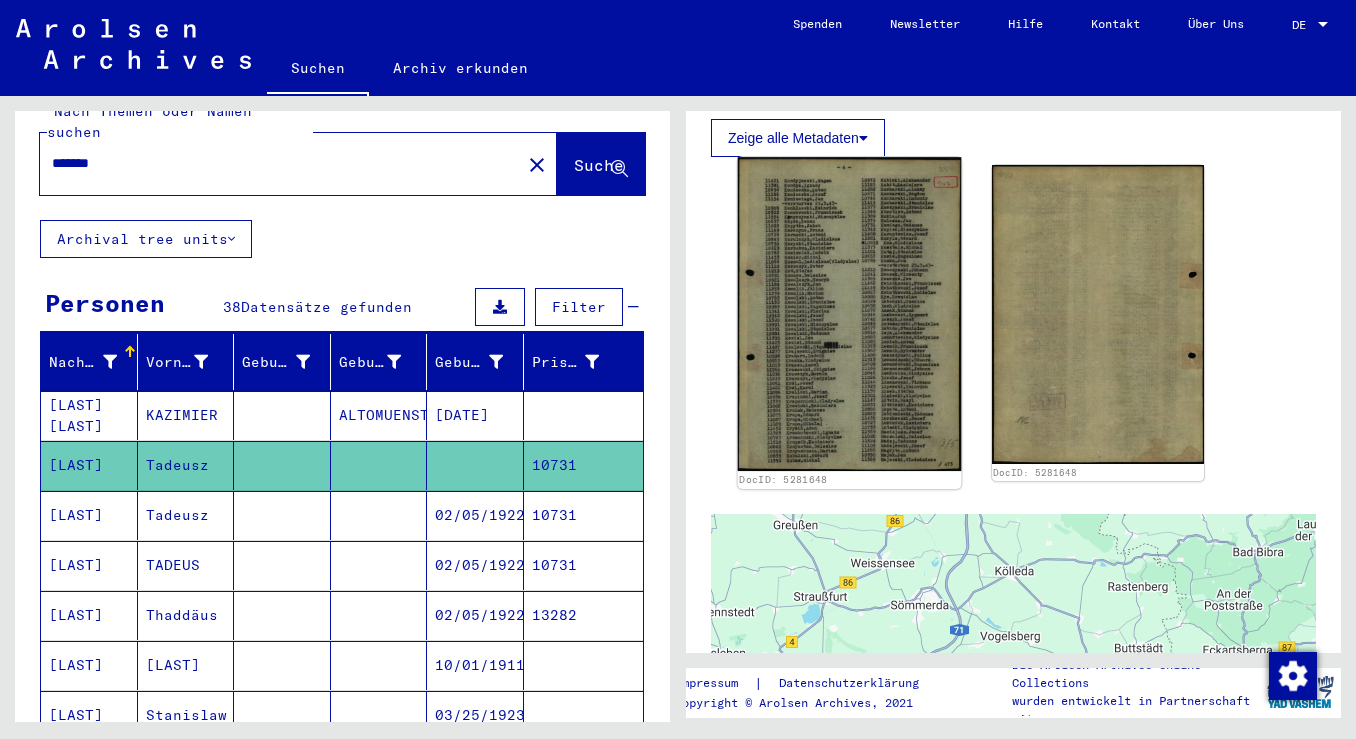 click 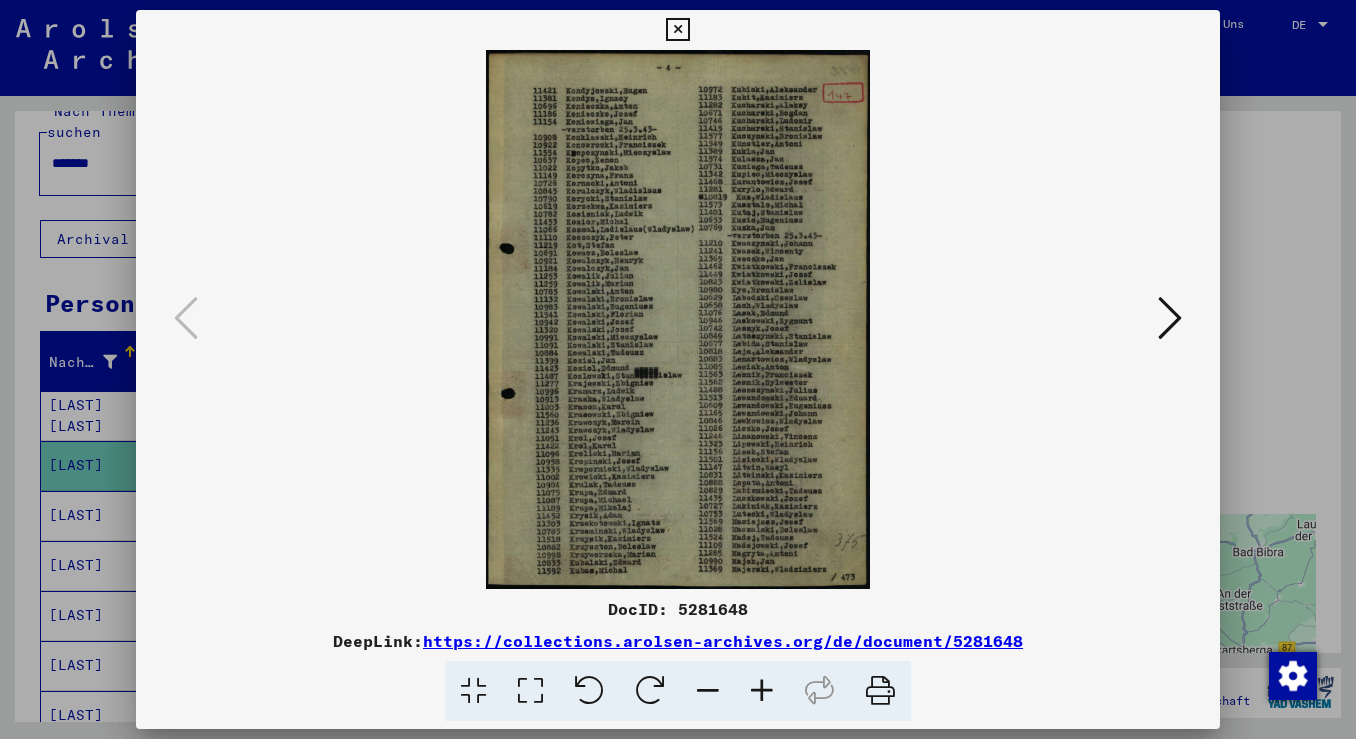 type 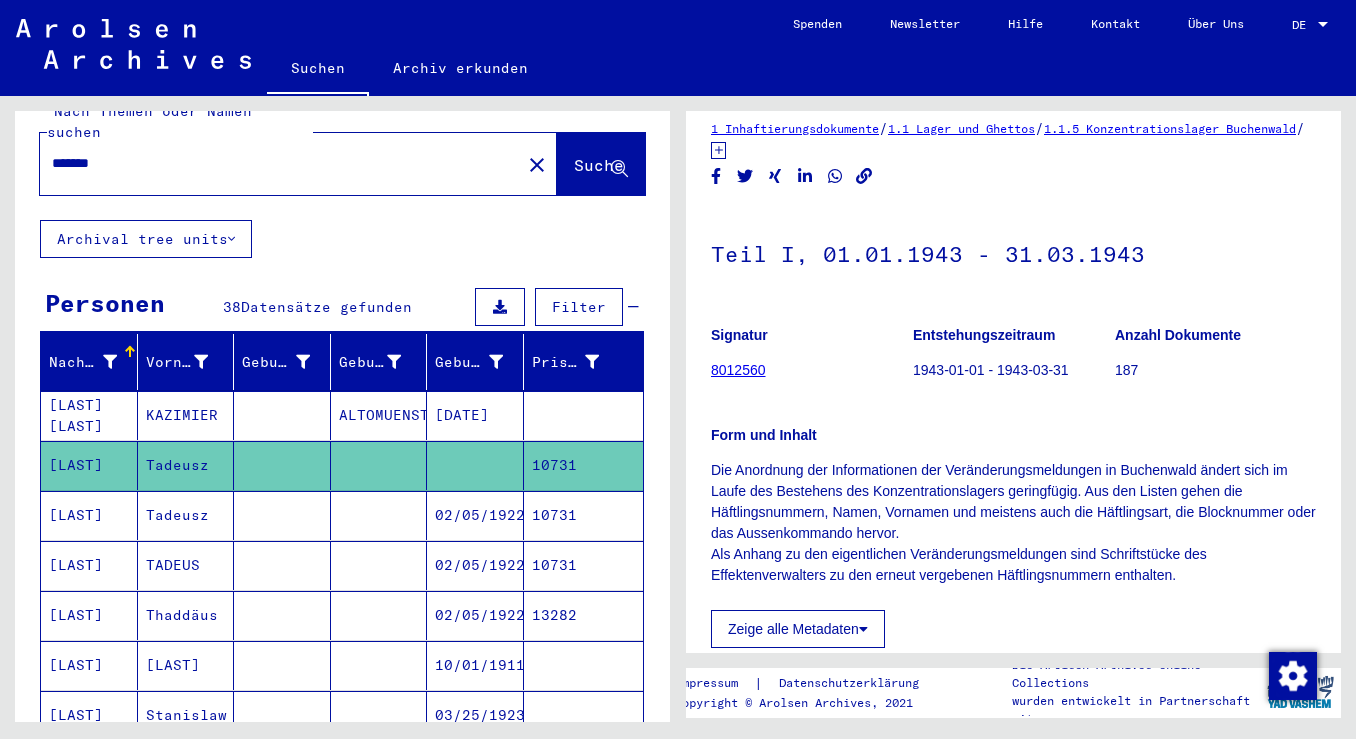 scroll, scrollTop: 19, scrollLeft: 0, axis: vertical 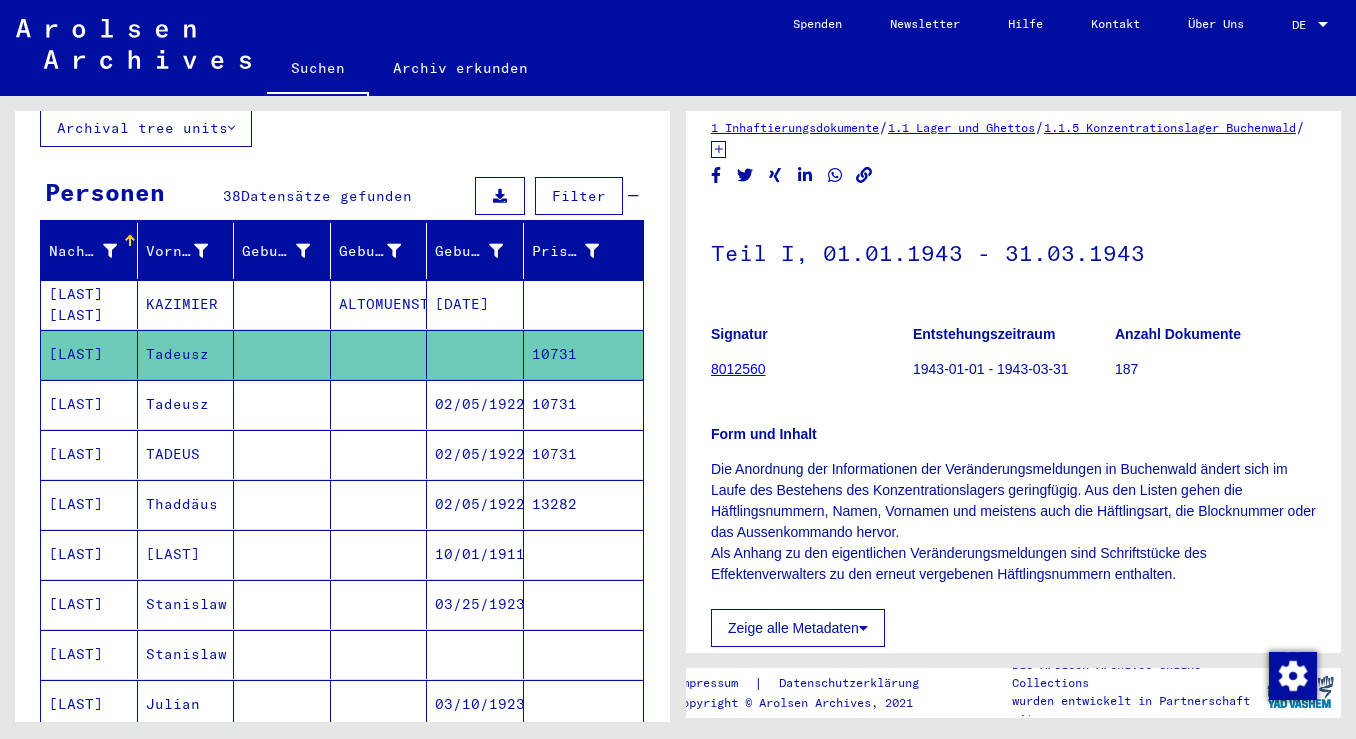 click on "Stanislaw" at bounding box center (186, 654) 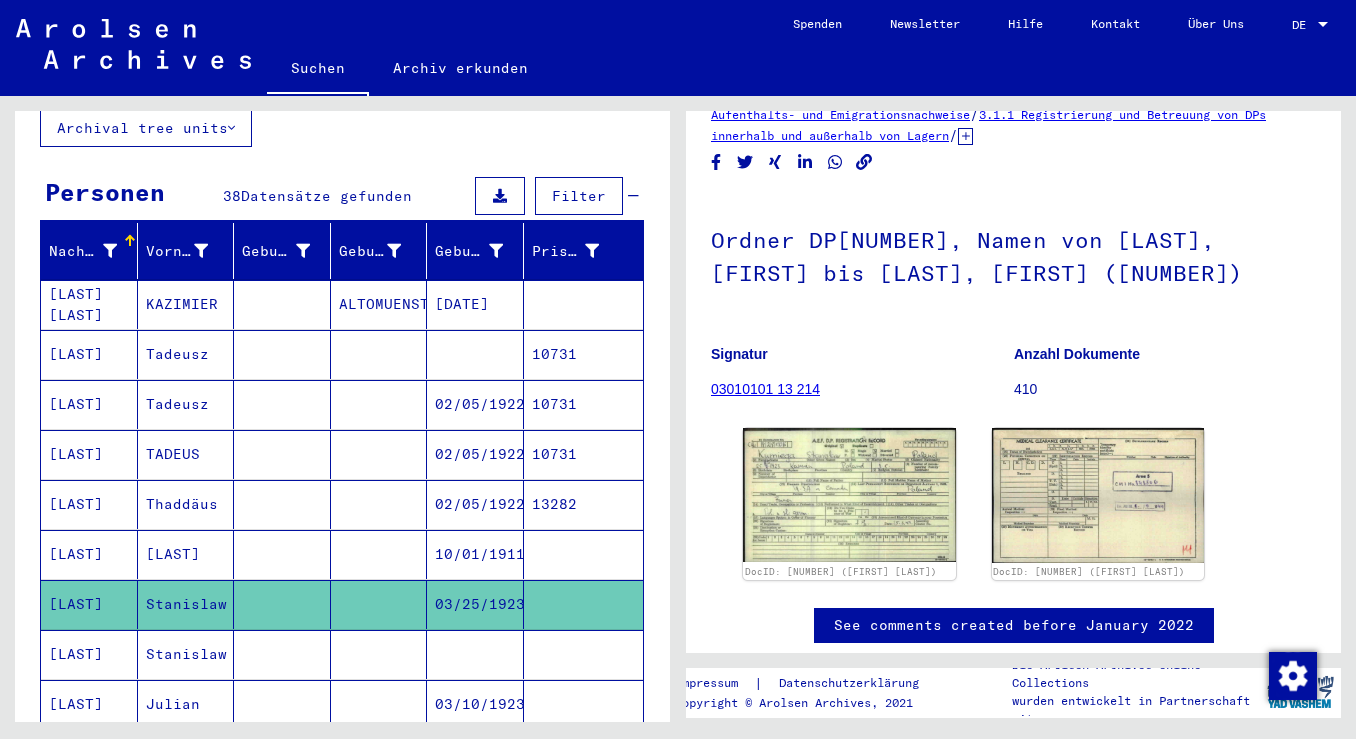scroll, scrollTop: 53, scrollLeft: 0, axis: vertical 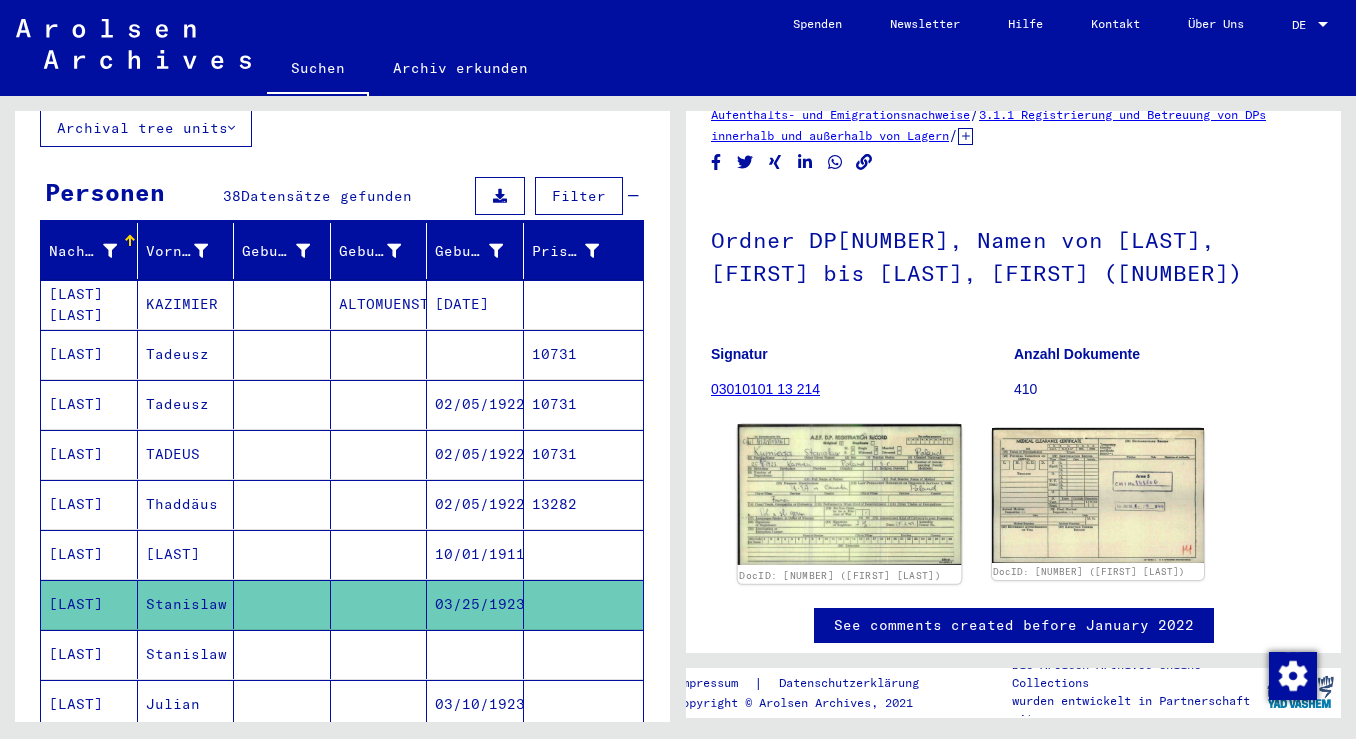 click 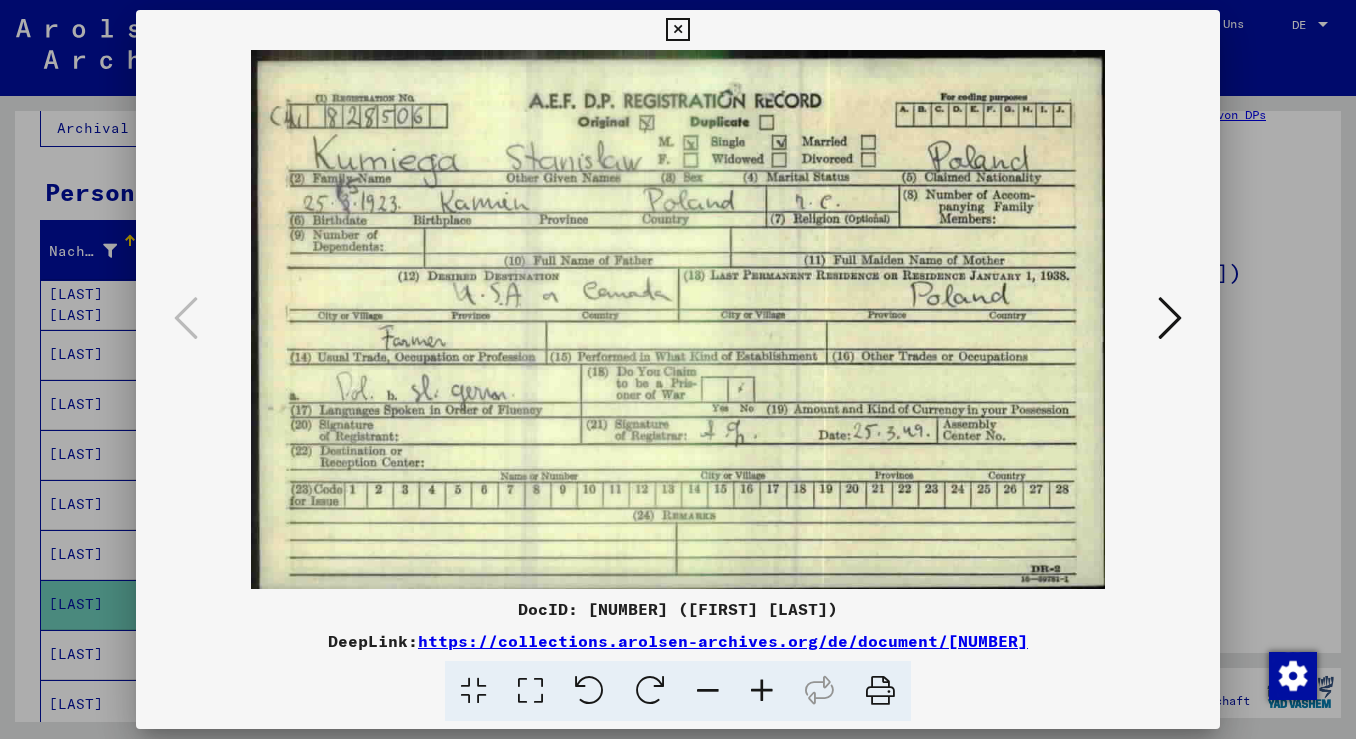 click at bounding box center [678, 319] 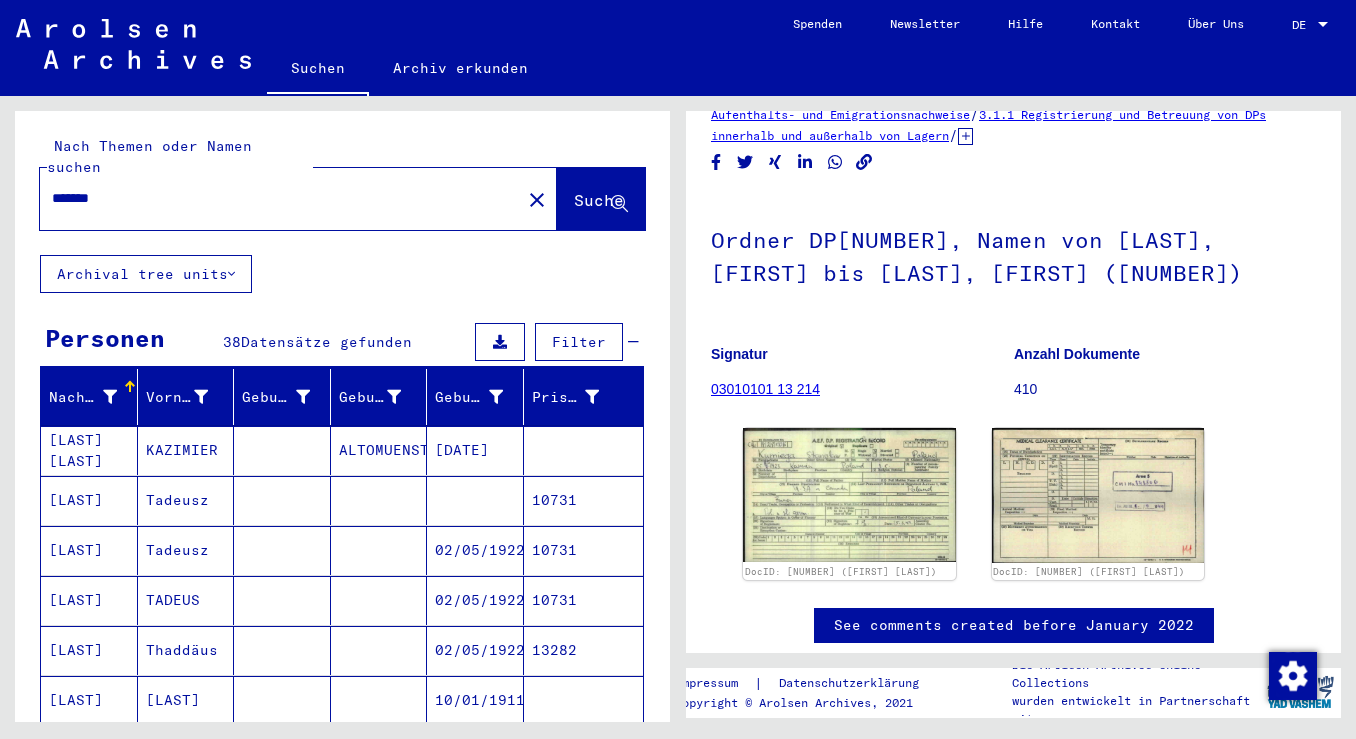 scroll, scrollTop: 0, scrollLeft: 0, axis: both 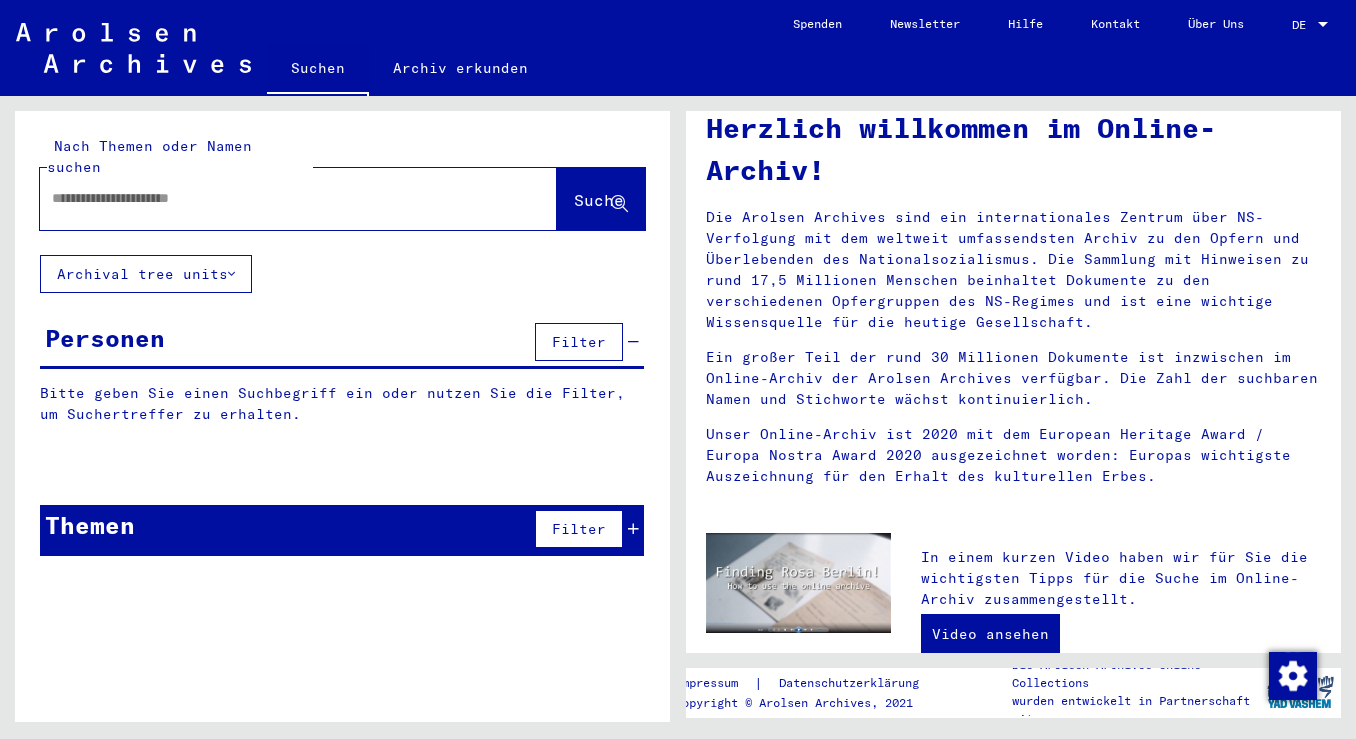 click on "Archival tree units" 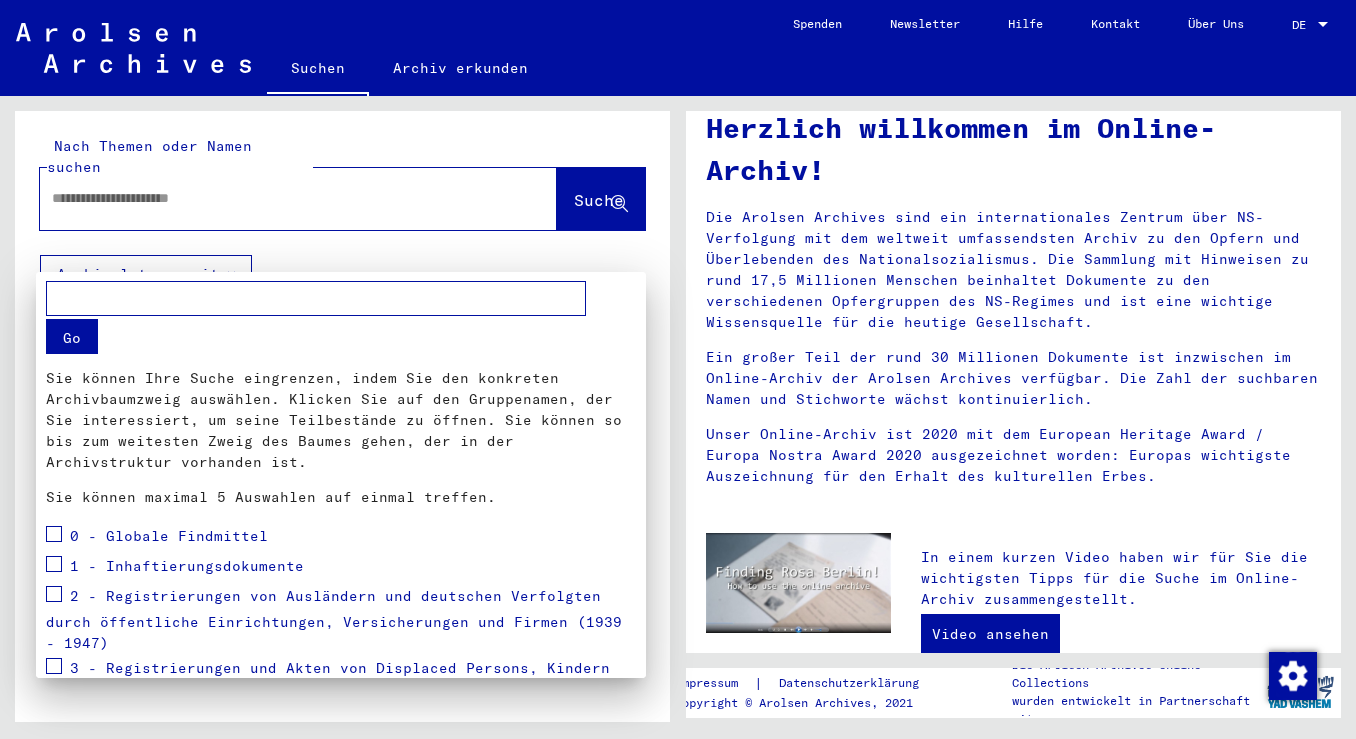 scroll, scrollTop: 240, scrollLeft: 0, axis: vertical 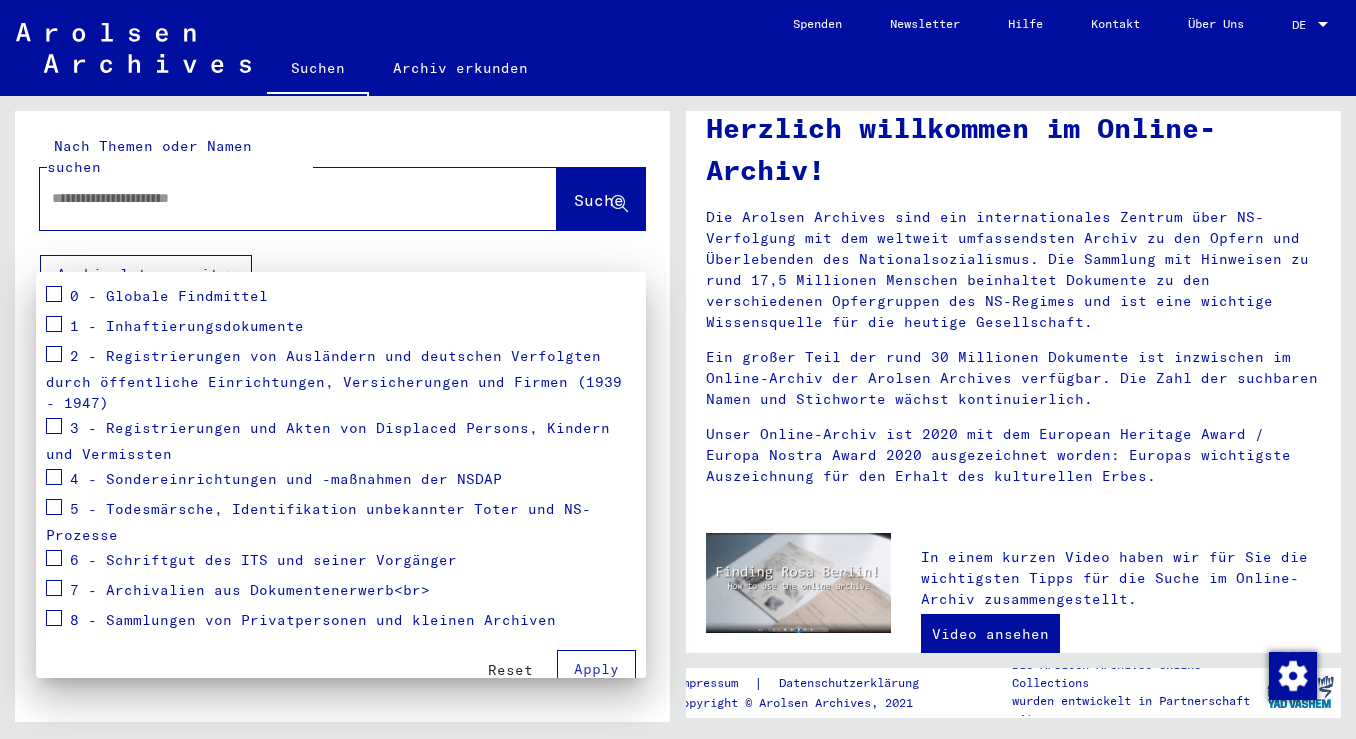 click at bounding box center (678, 369) 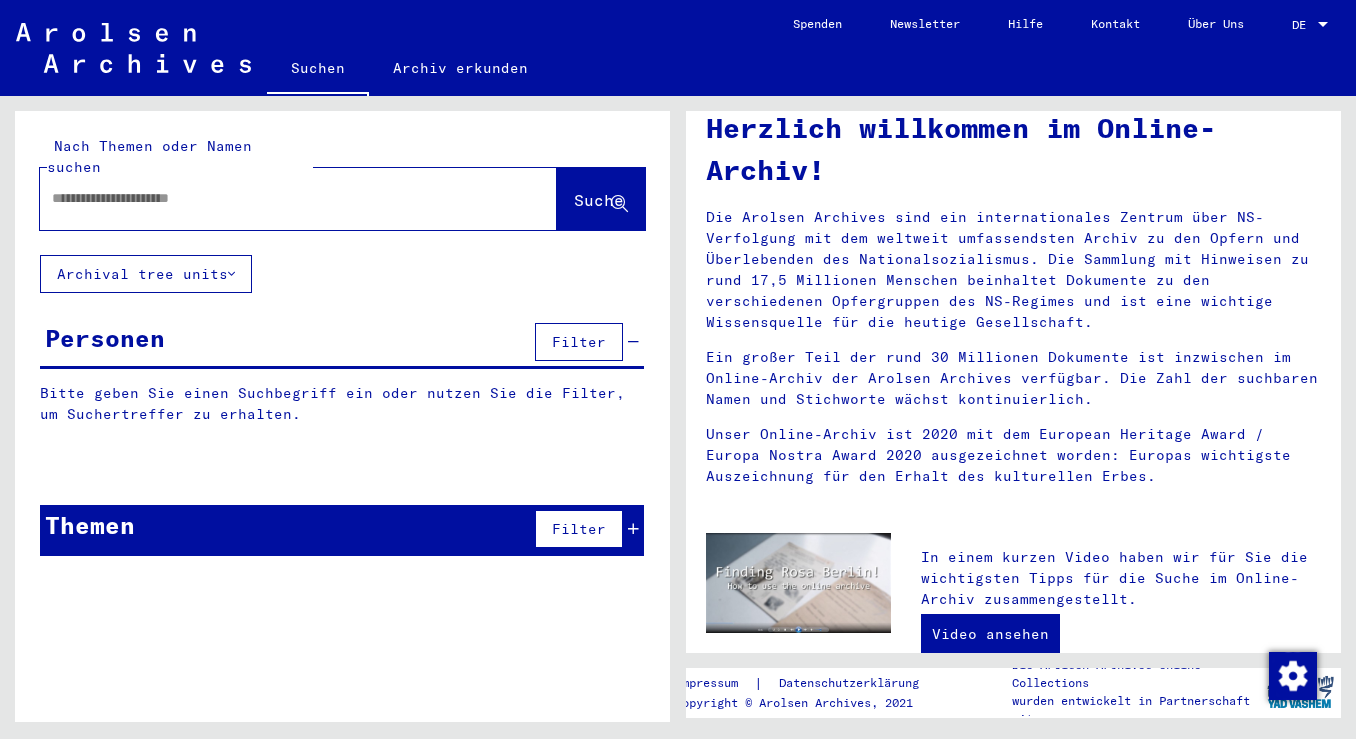 click at bounding box center (274, 198) 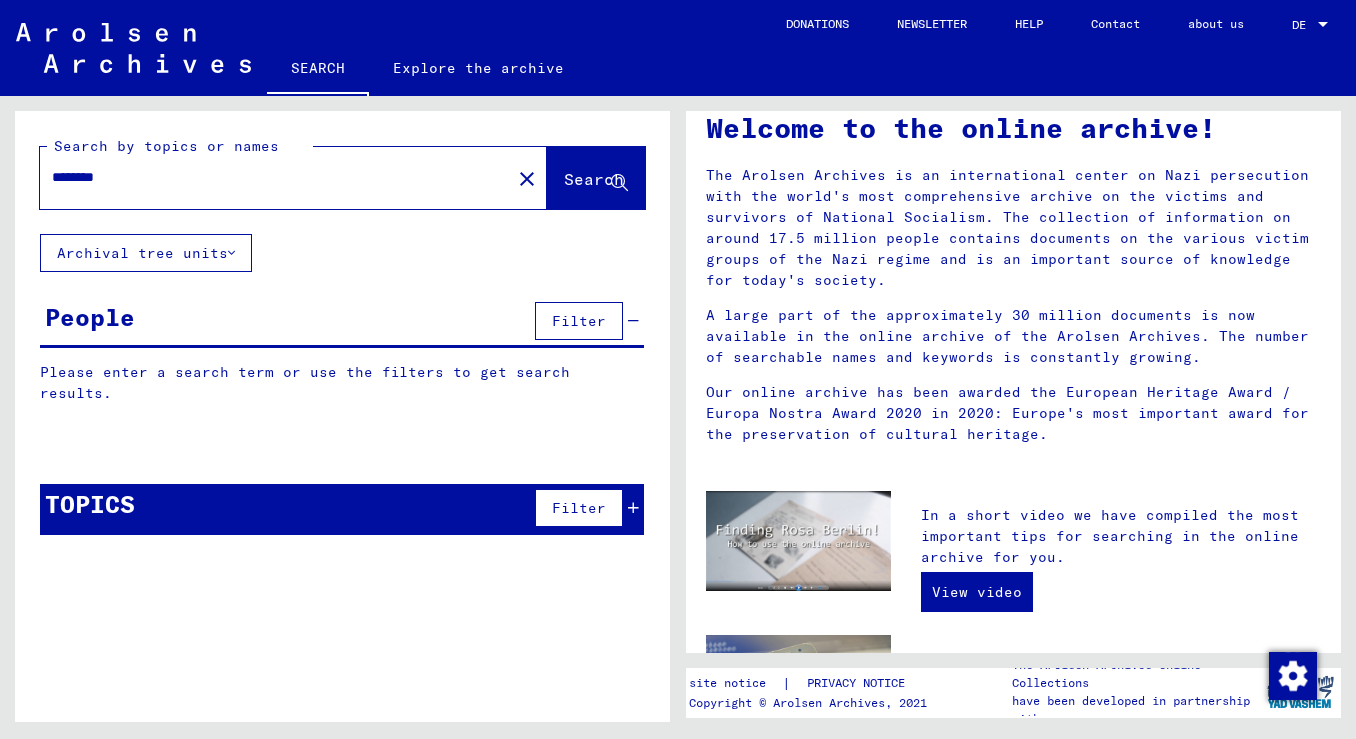 type on "********" 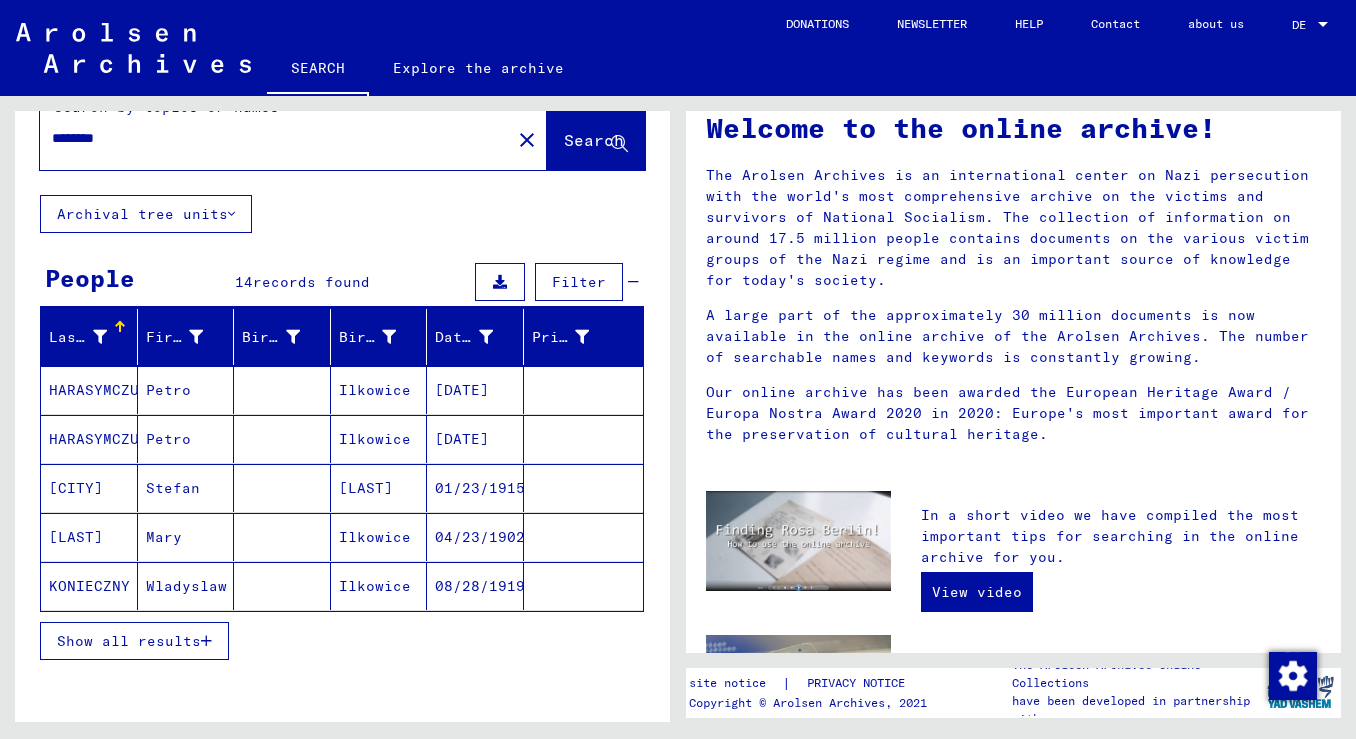 scroll, scrollTop: 44, scrollLeft: 0, axis: vertical 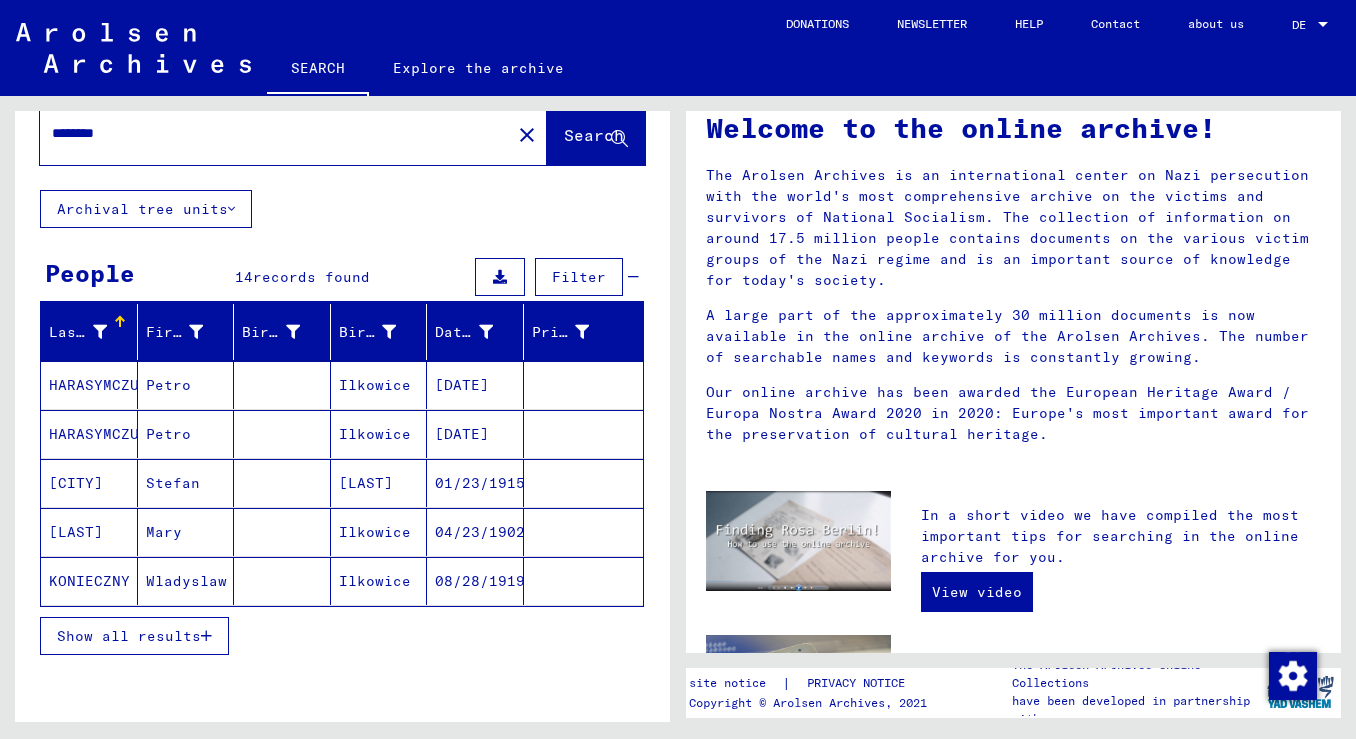 click on "Show all results" at bounding box center [134, 636] 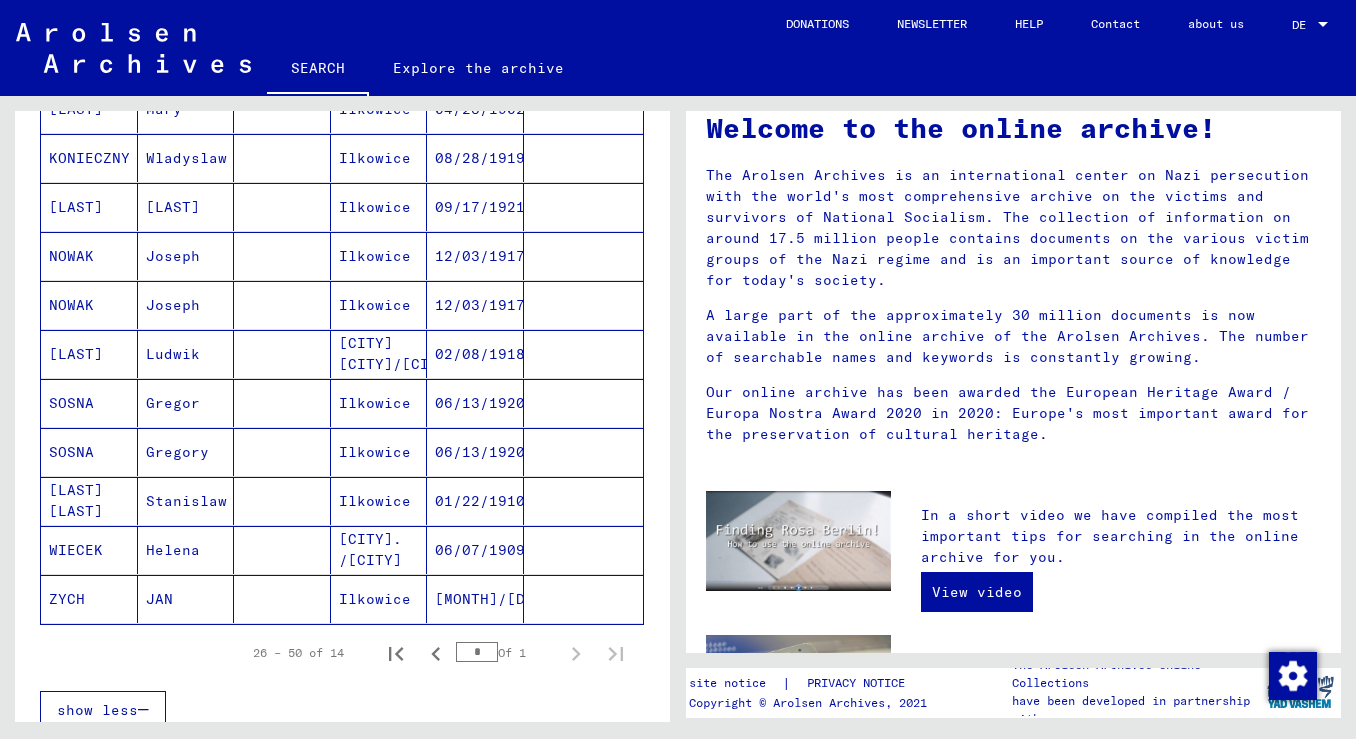 scroll, scrollTop: 496, scrollLeft: 0, axis: vertical 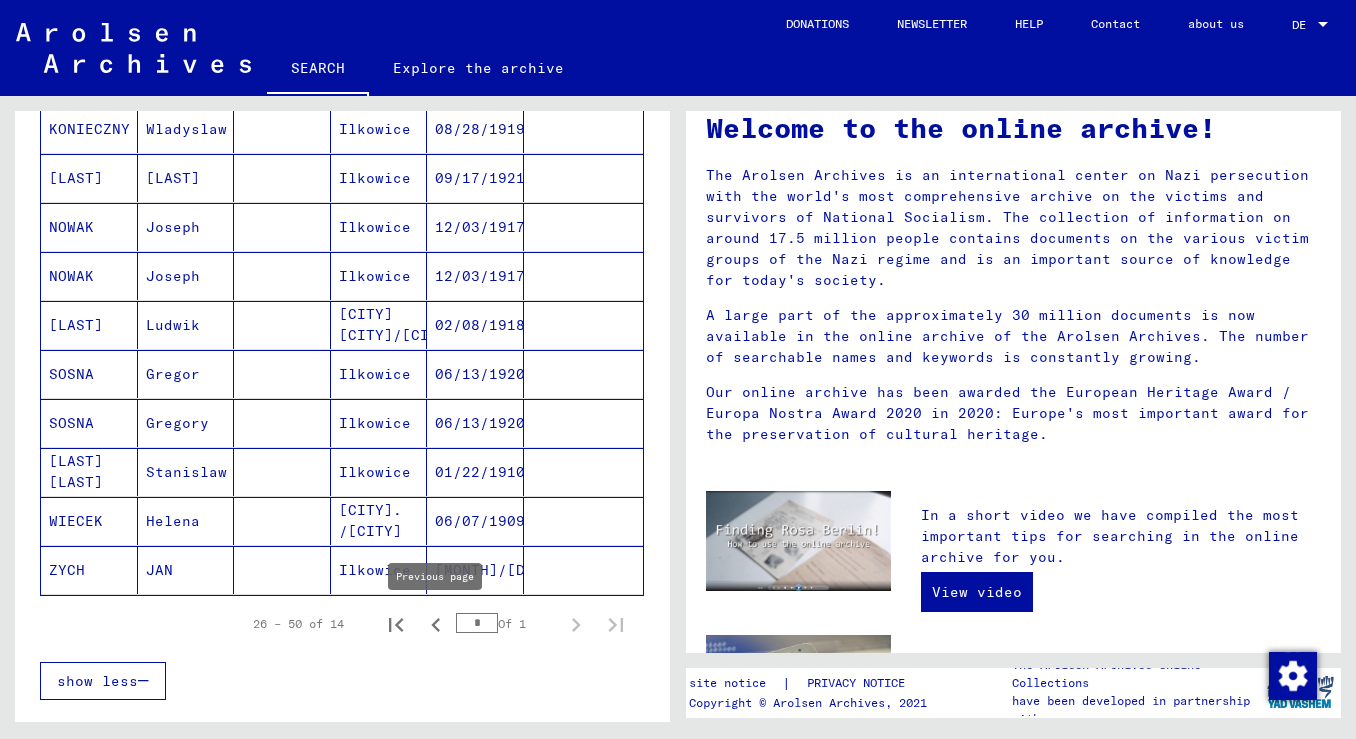 click 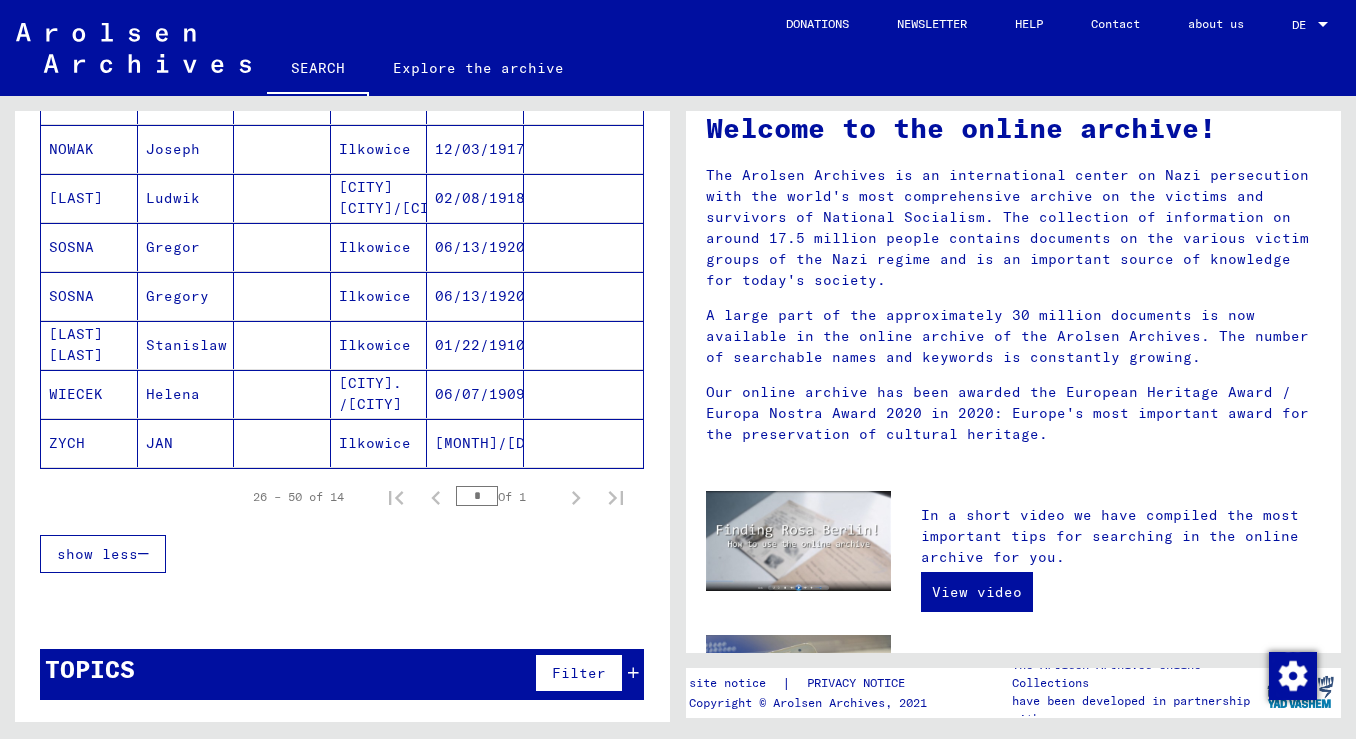 scroll, scrollTop: 623, scrollLeft: 0, axis: vertical 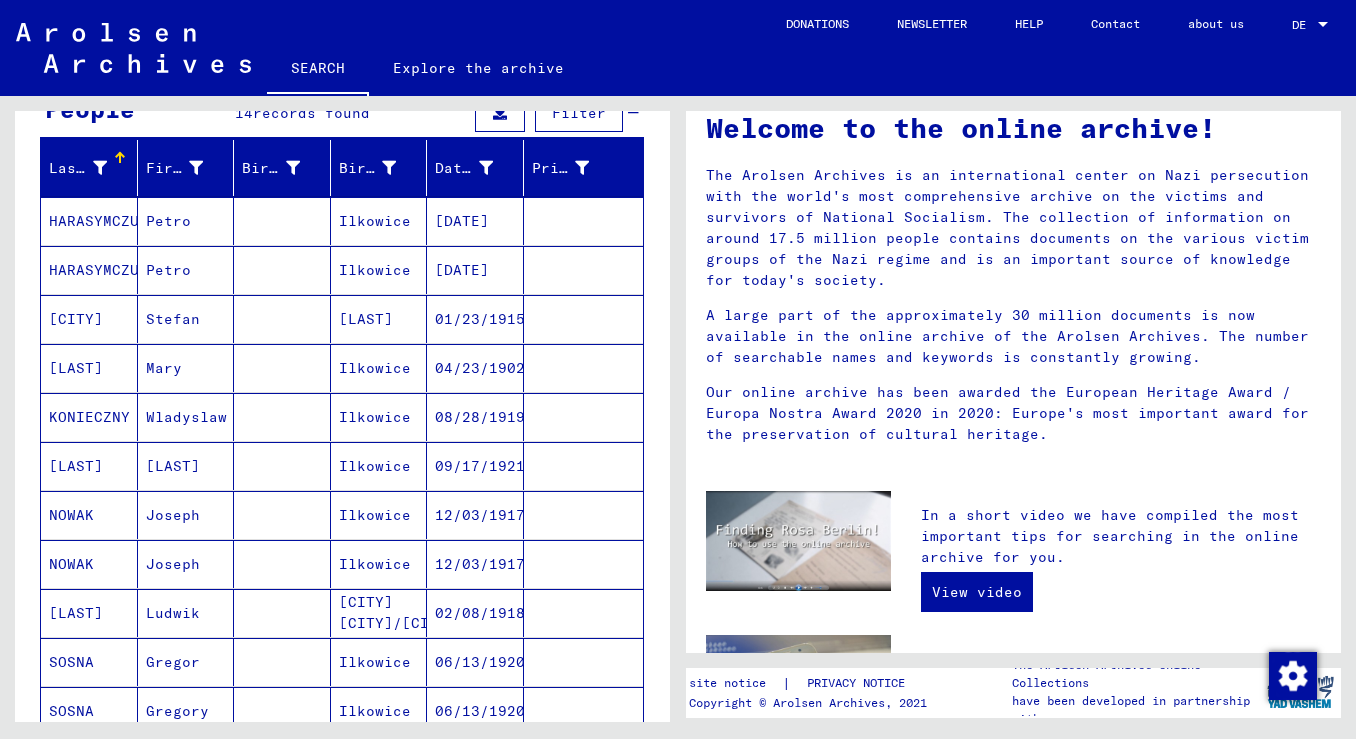 click on "Ilkowice" at bounding box center (379, 319) 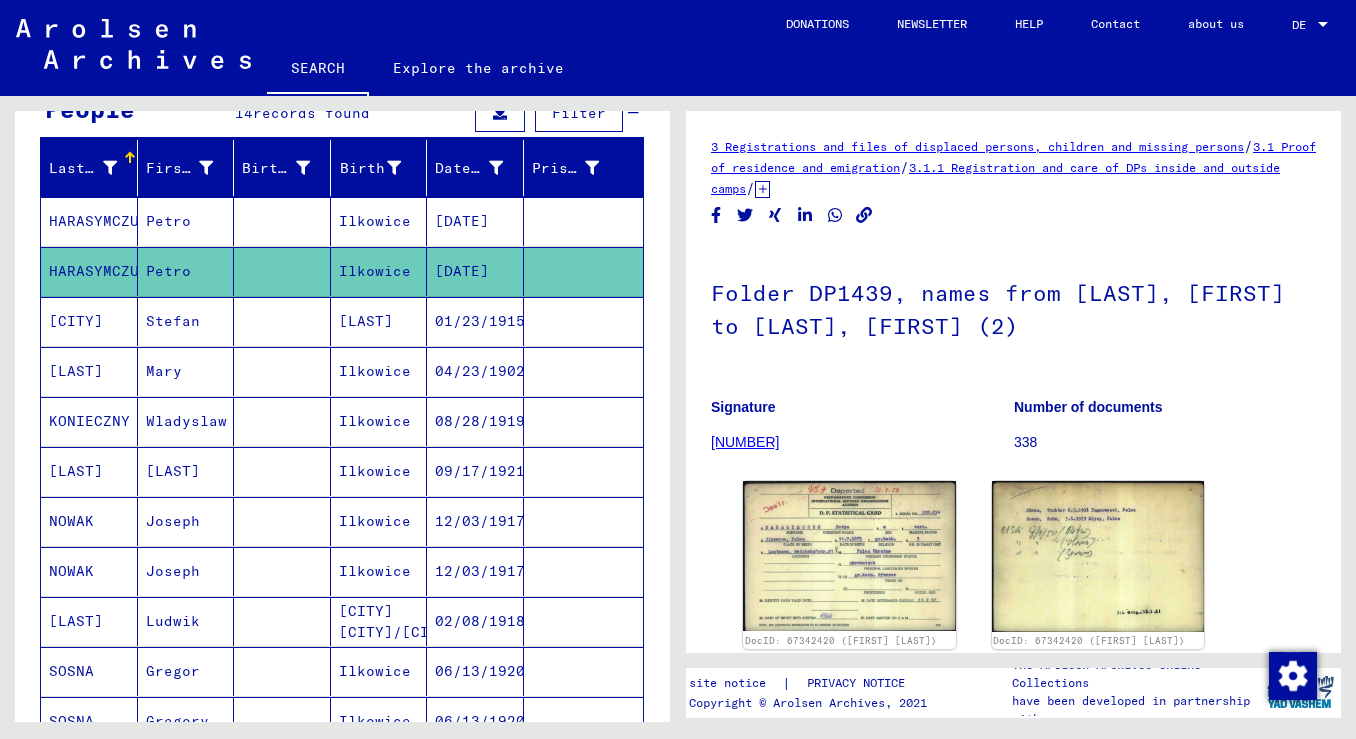 scroll, scrollTop: 0, scrollLeft: 0, axis: both 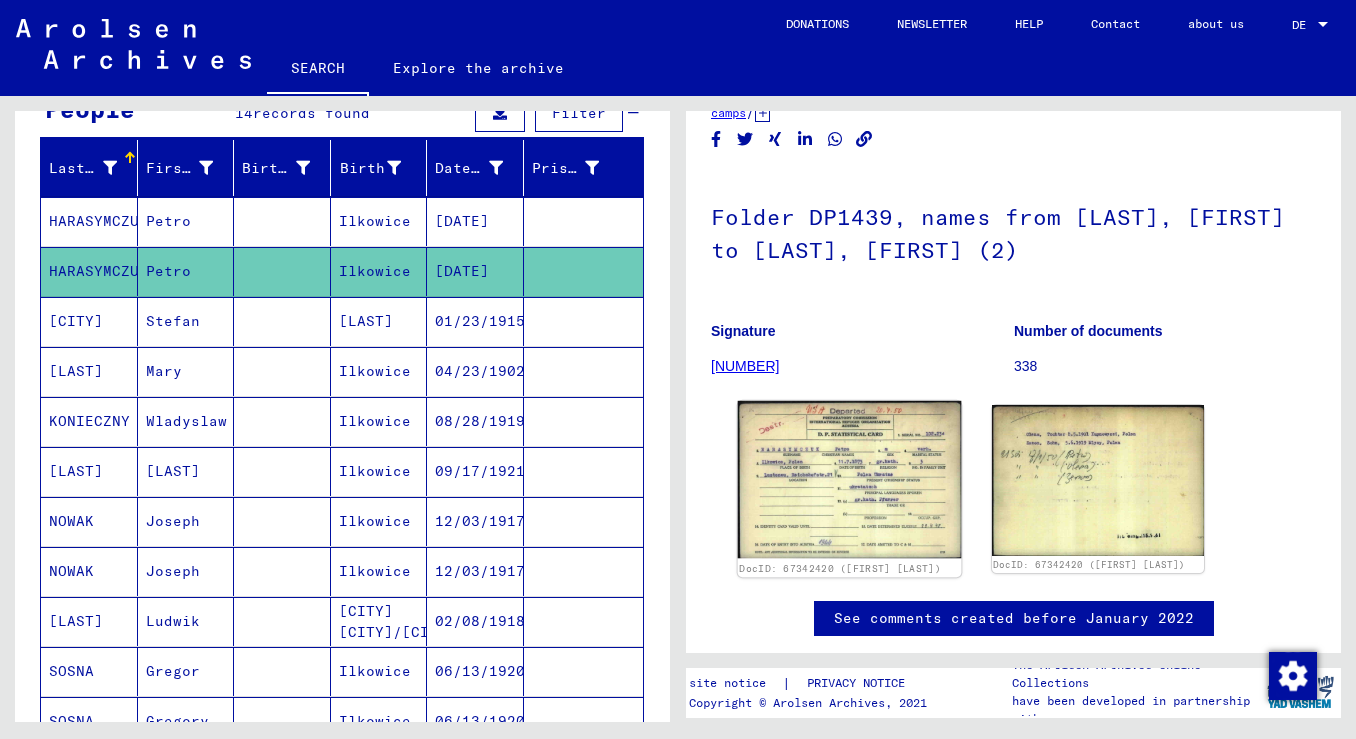 click 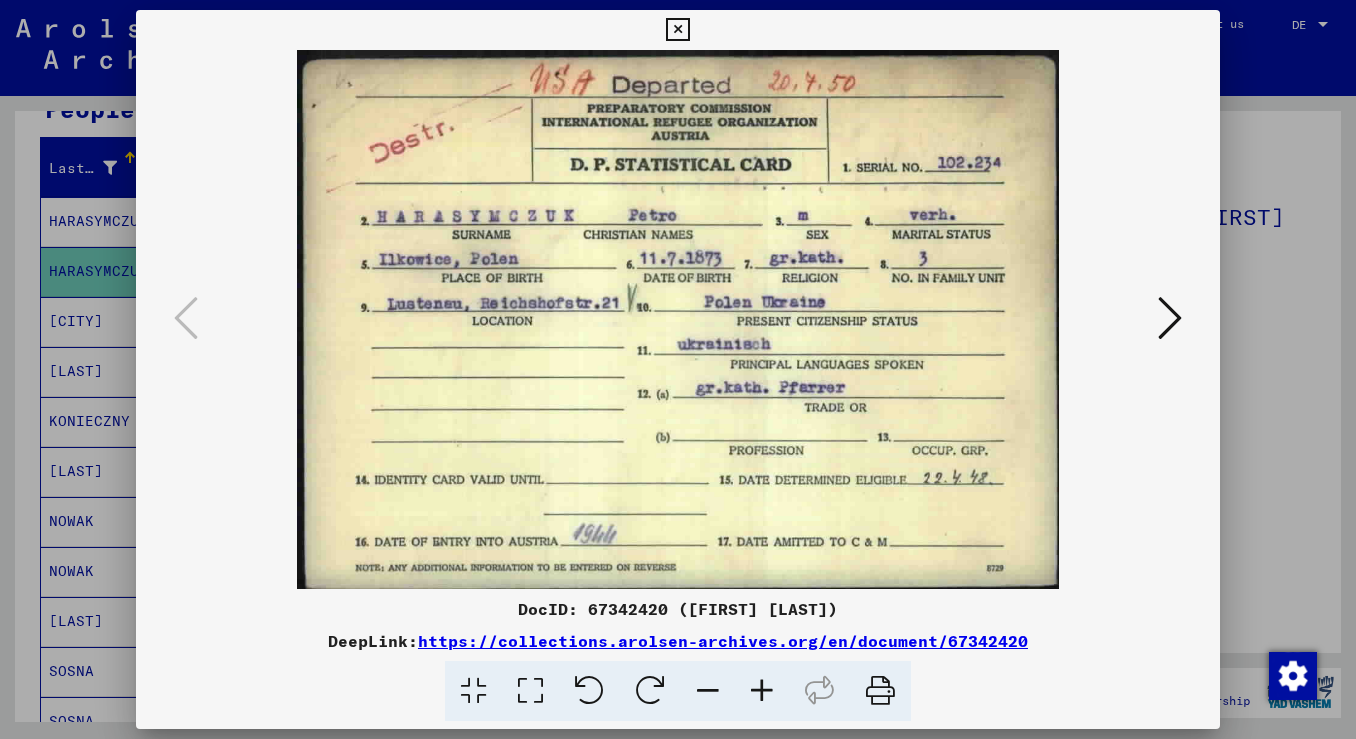 click at bounding box center (1170, 318) 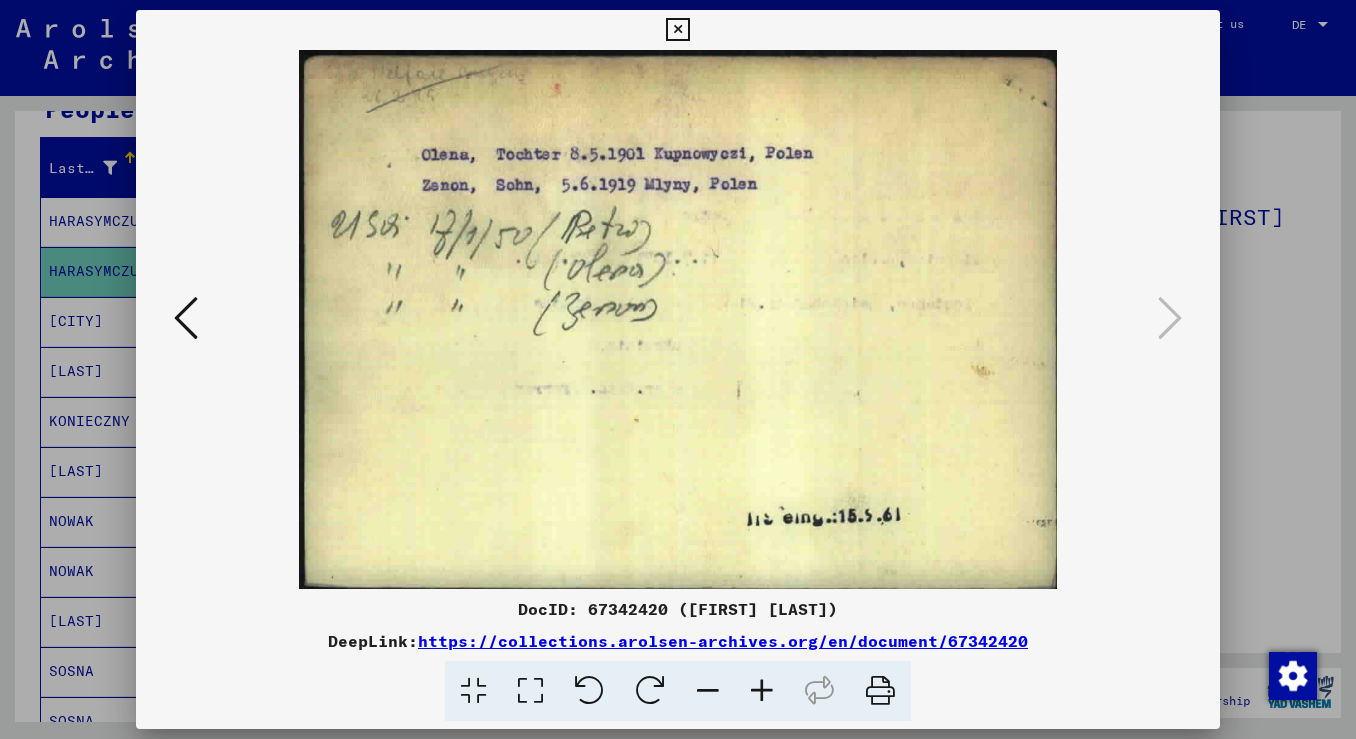 click at bounding box center (678, 369) 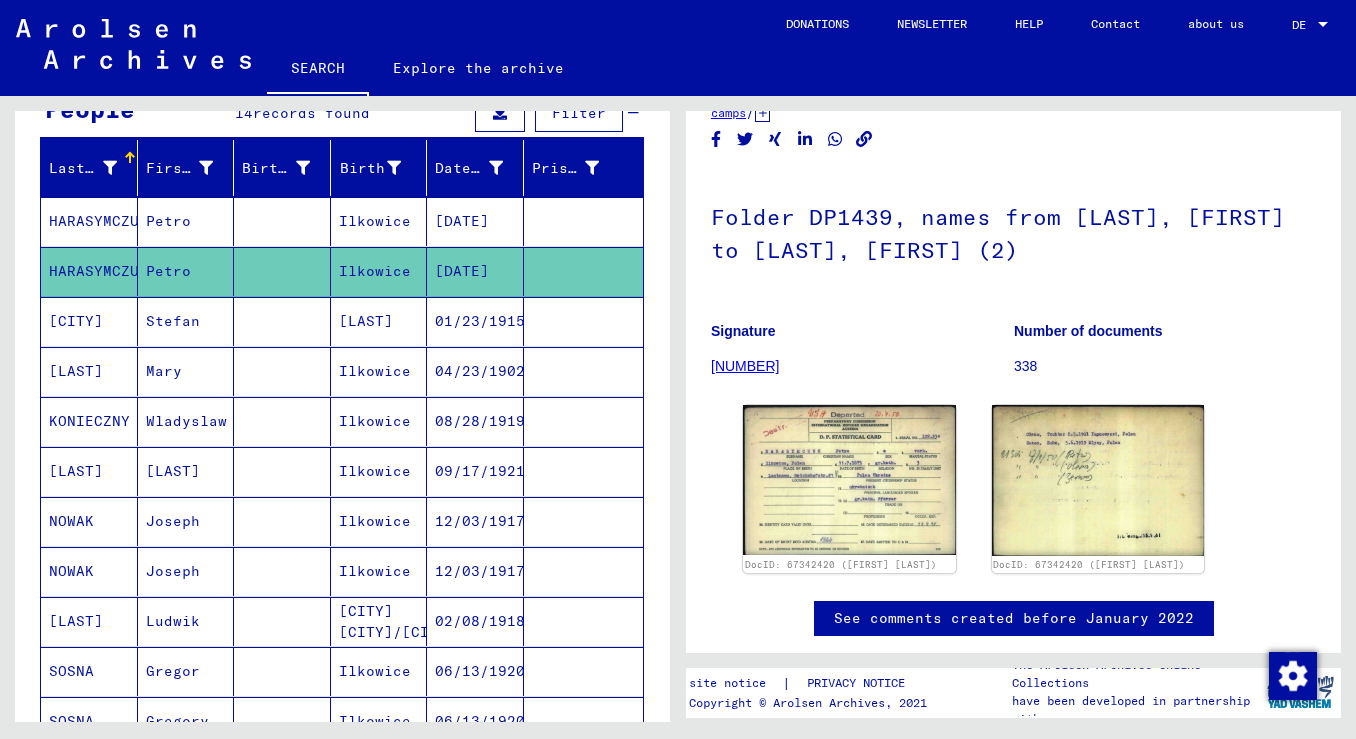 click on "Joseph" at bounding box center (186, 571) 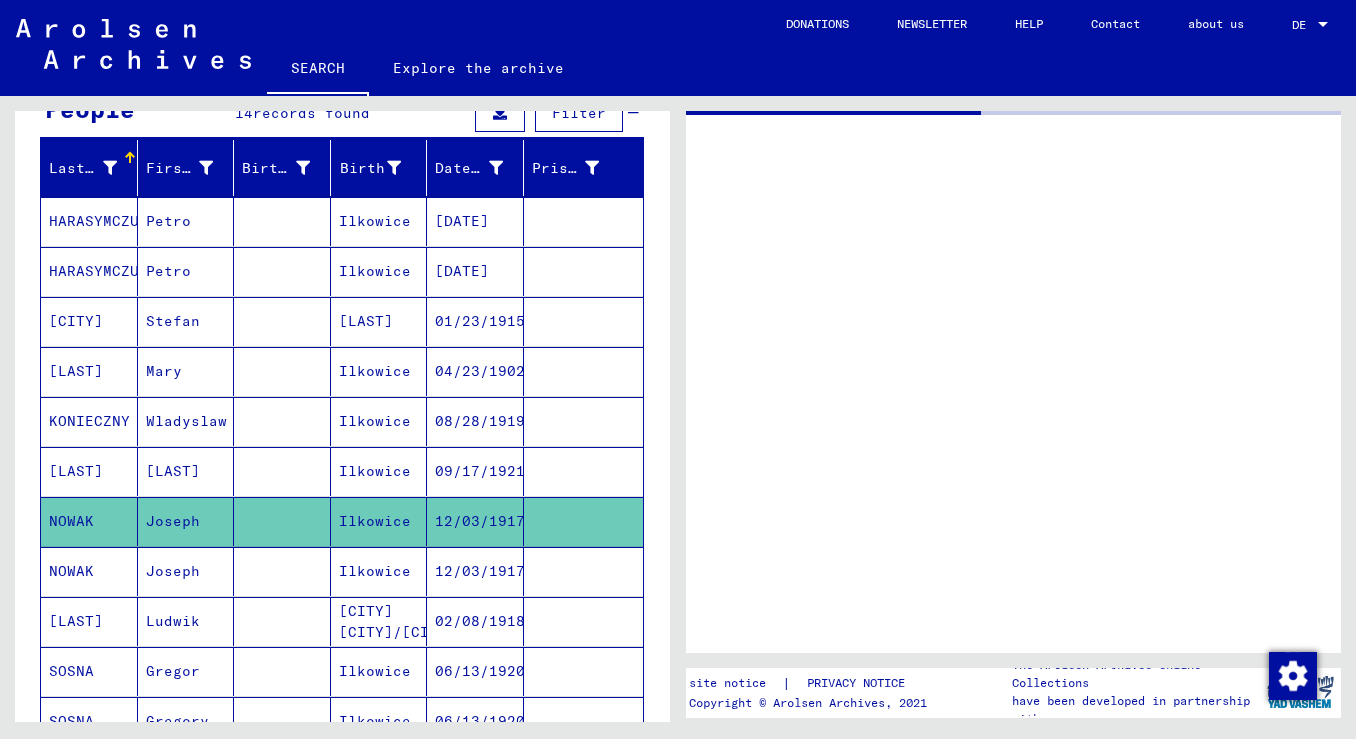 scroll, scrollTop: 0, scrollLeft: 0, axis: both 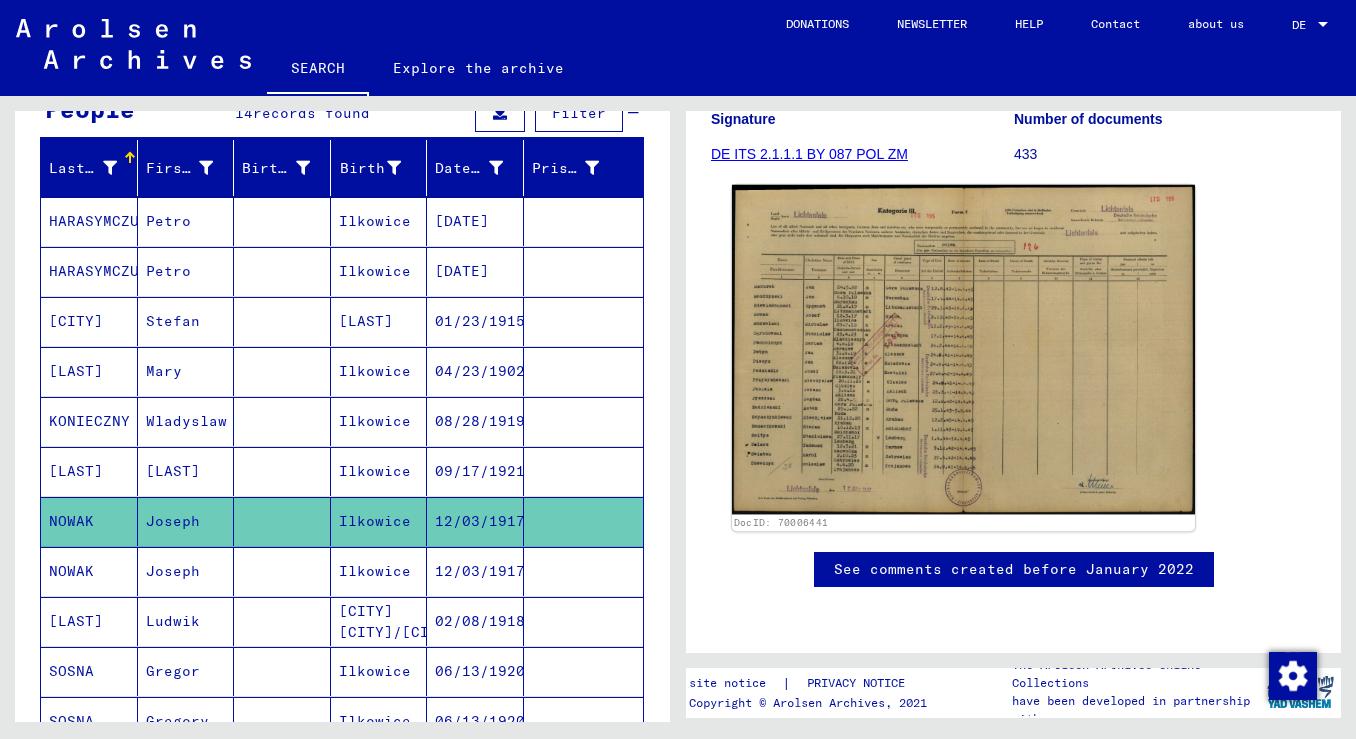 click 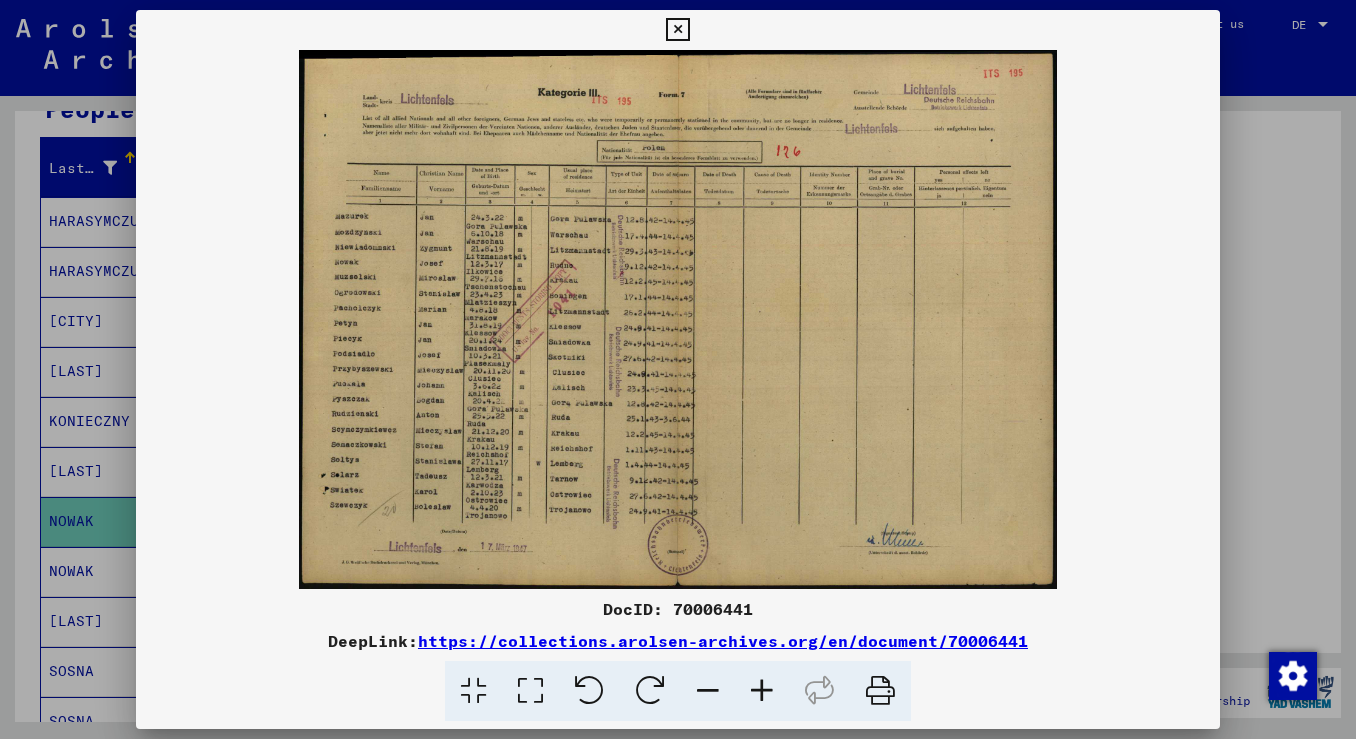 click at bounding box center [678, 369] 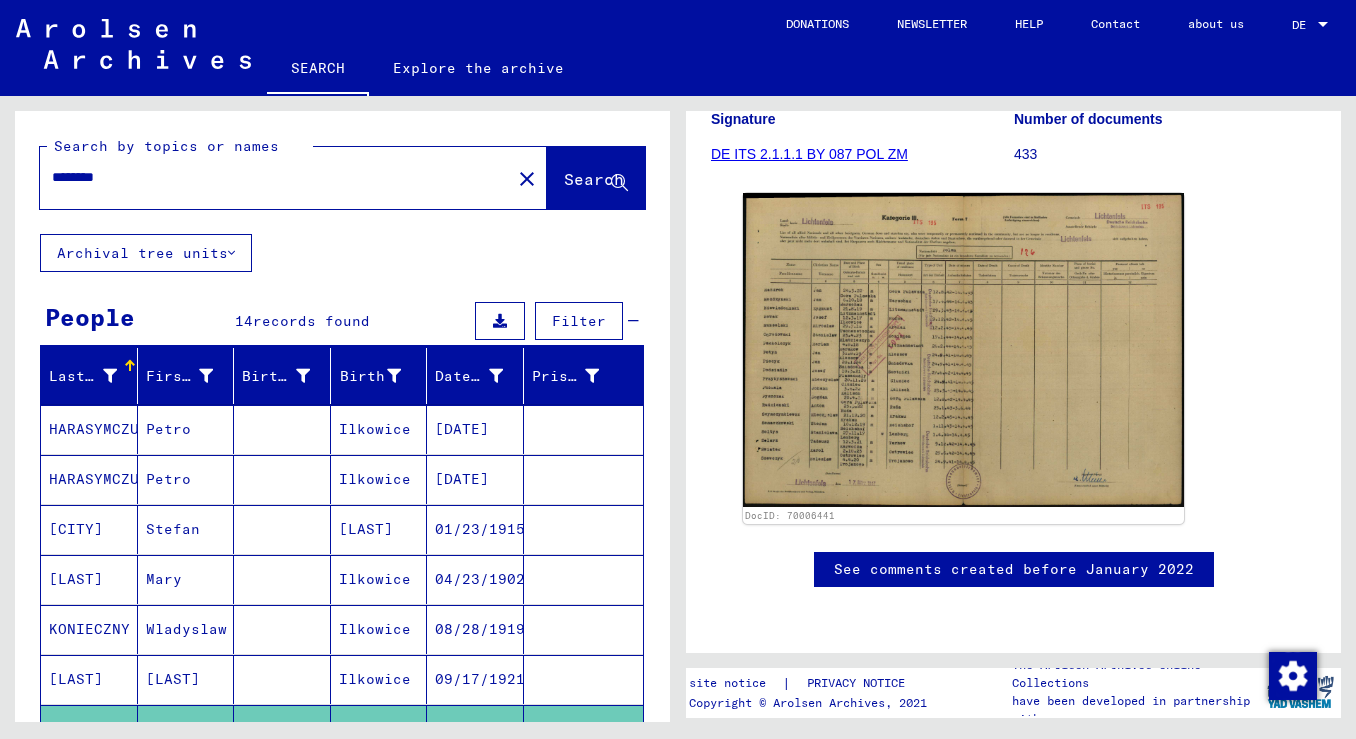 scroll, scrollTop: -3, scrollLeft: 0, axis: vertical 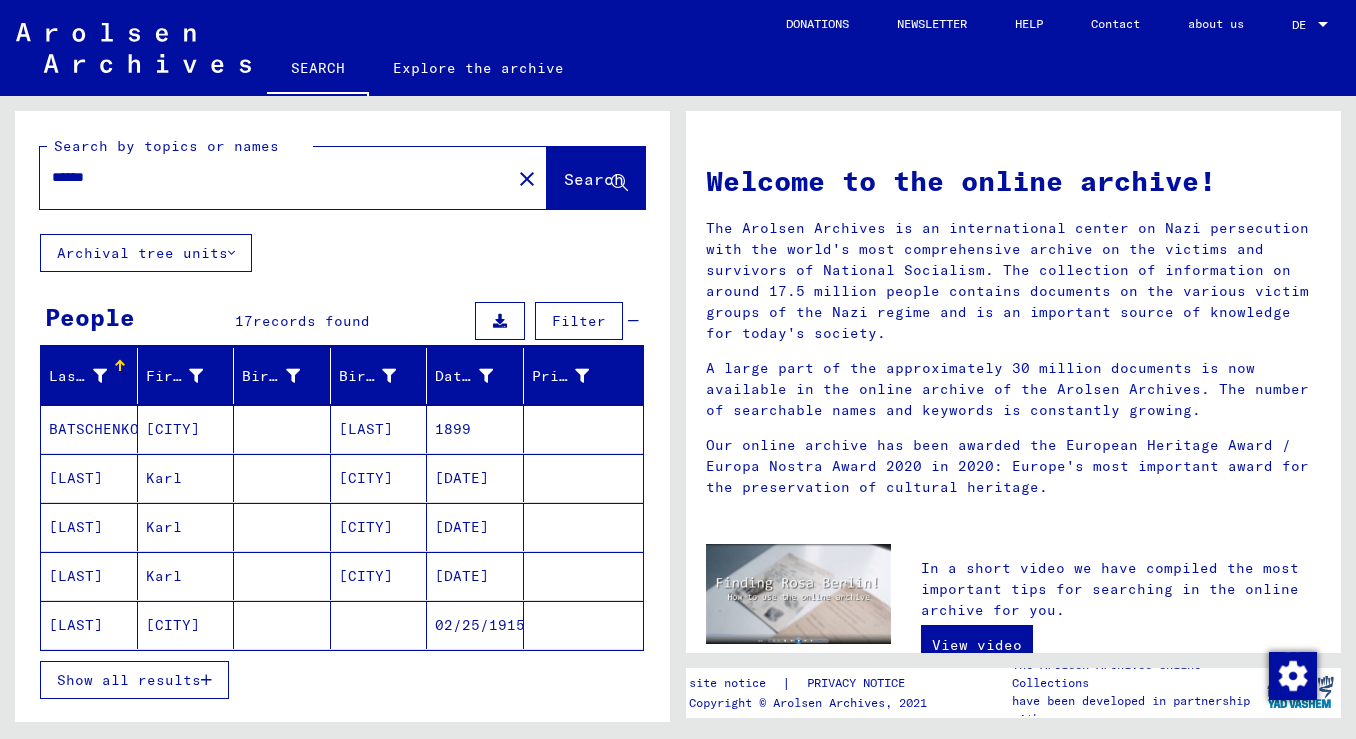 click on "Show all results" at bounding box center [129, 680] 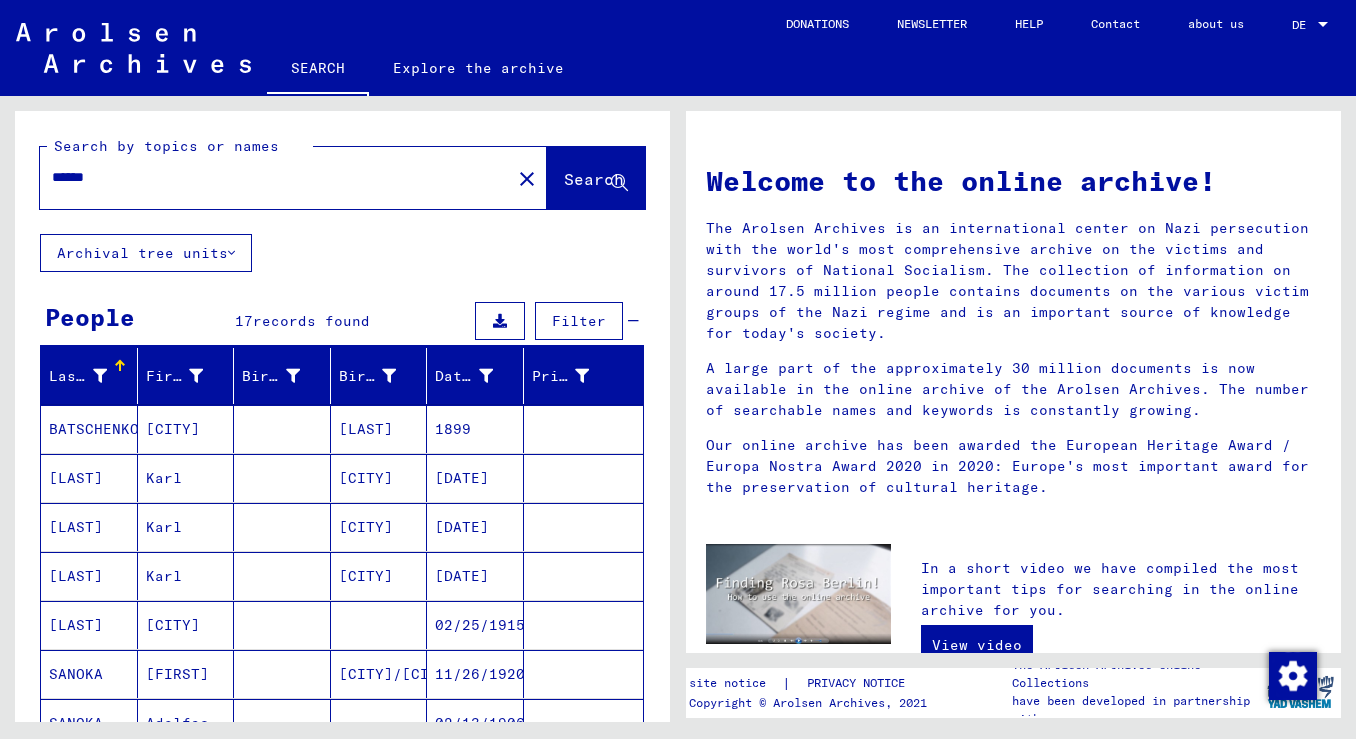 scroll, scrollTop: 0, scrollLeft: 0, axis: both 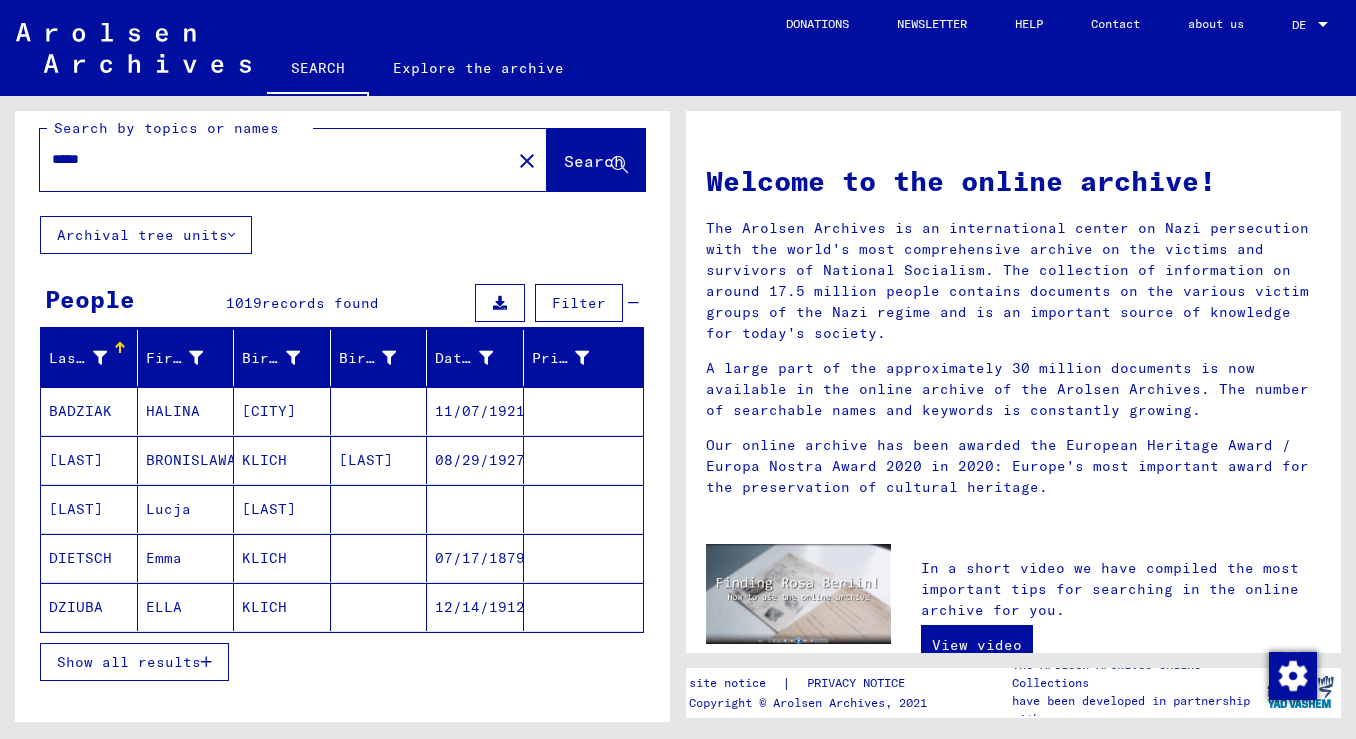 click on "Show all results" at bounding box center (129, 662) 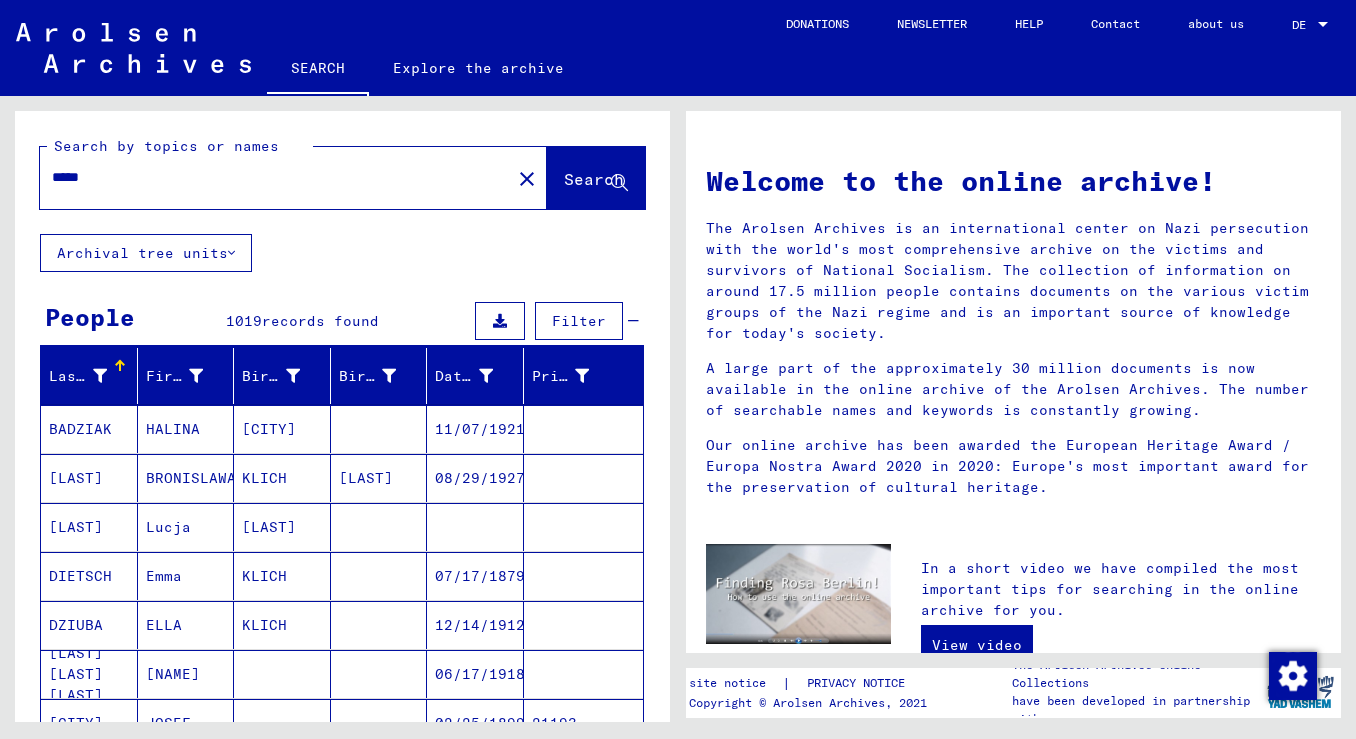 scroll, scrollTop: 0, scrollLeft: 0, axis: both 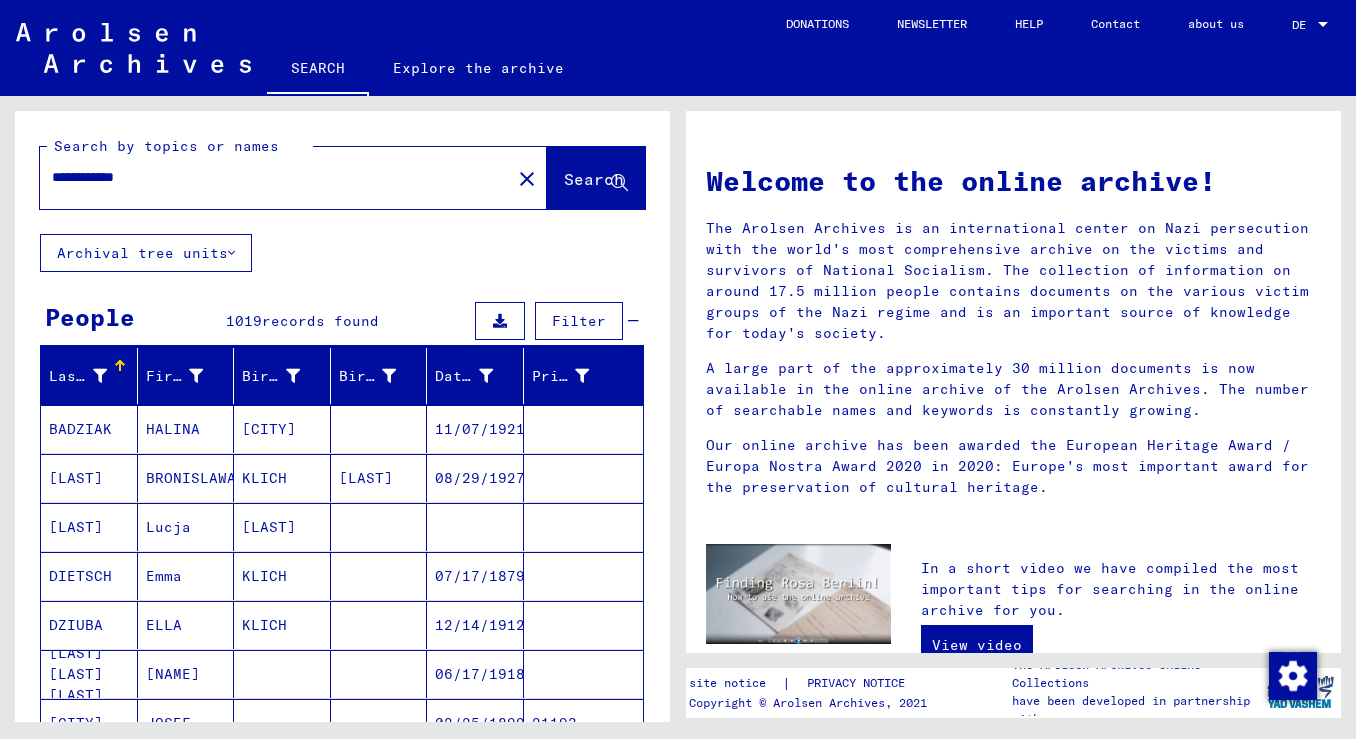 type on "**********" 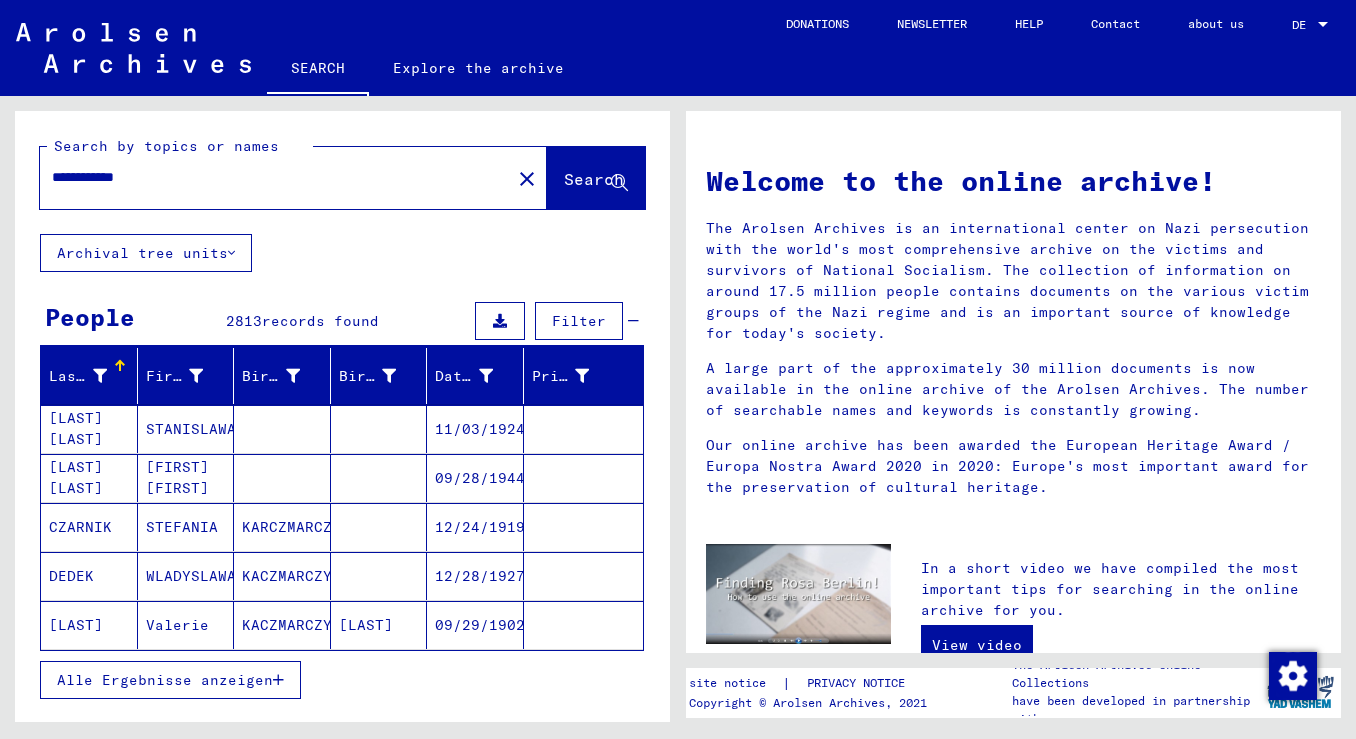 click at bounding box center [584, 527] 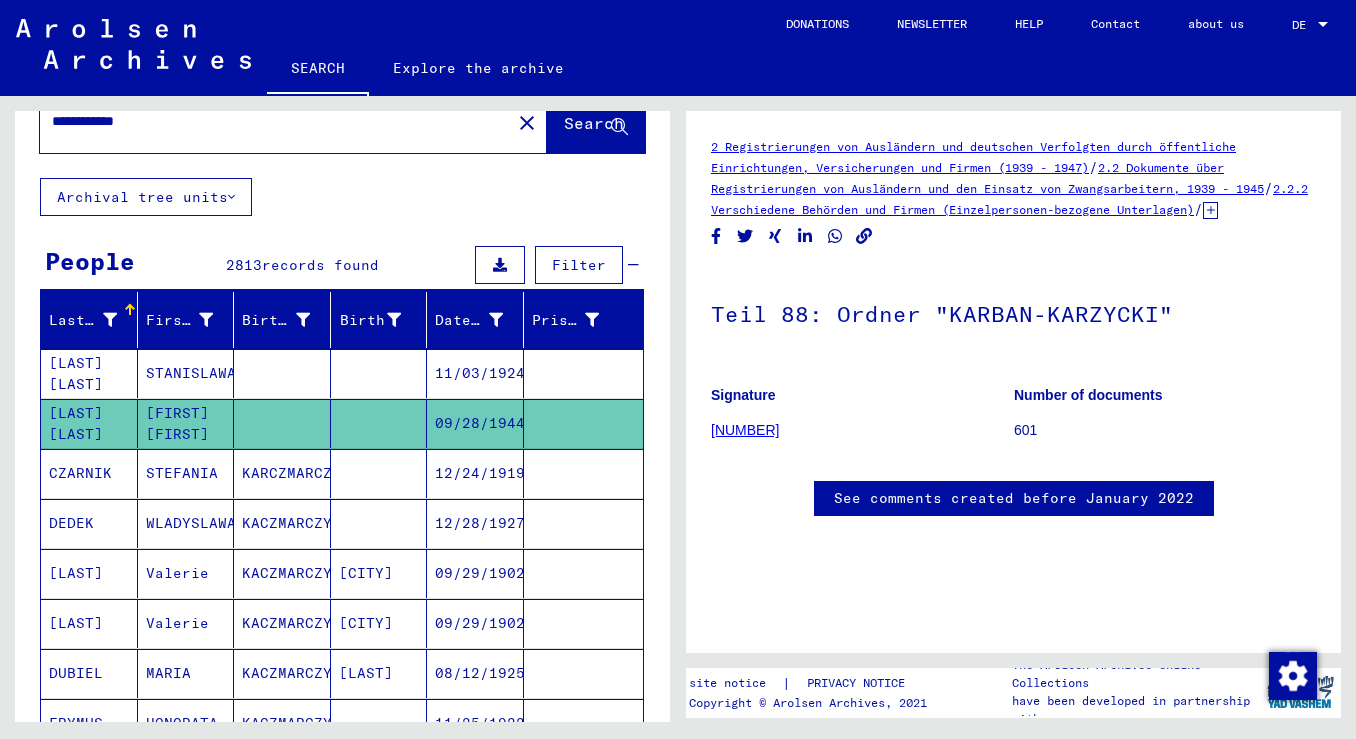 scroll, scrollTop: 61, scrollLeft: 0, axis: vertical 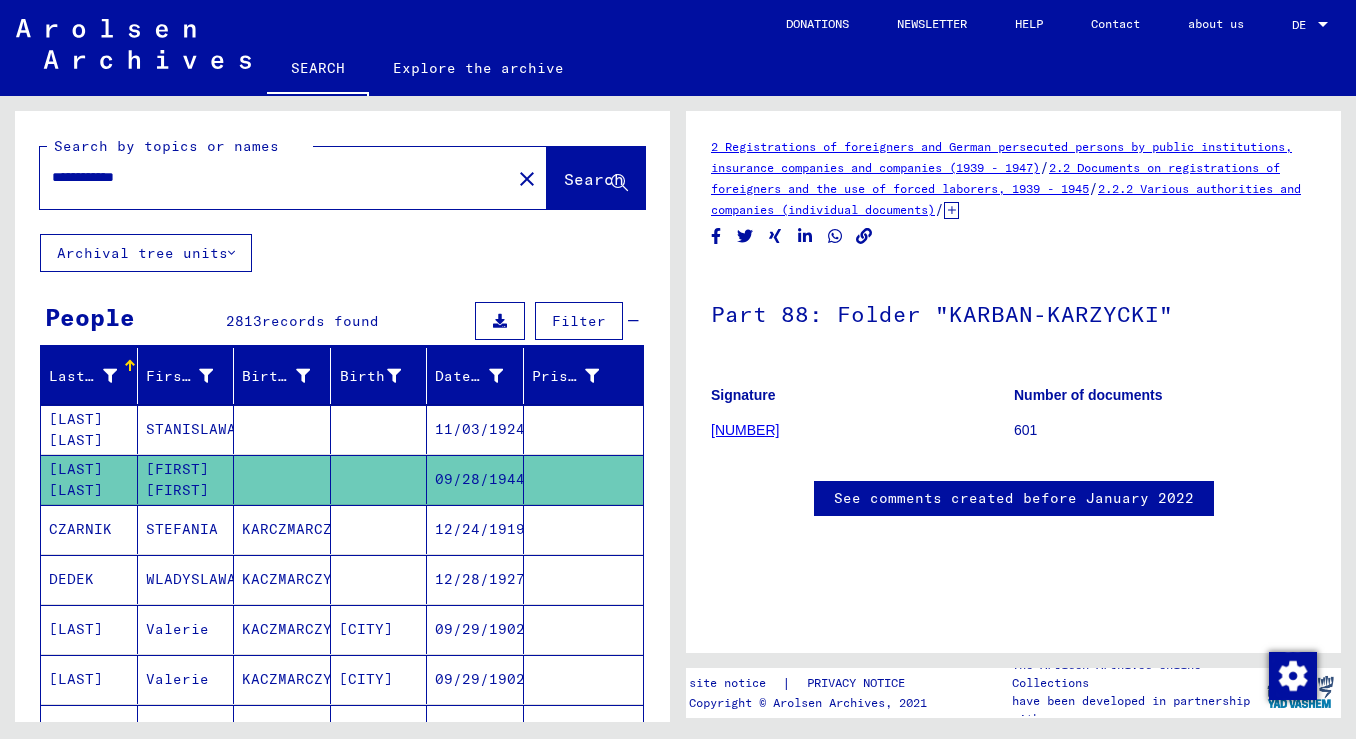 click on "Last name" at bounding box center [83, 376] 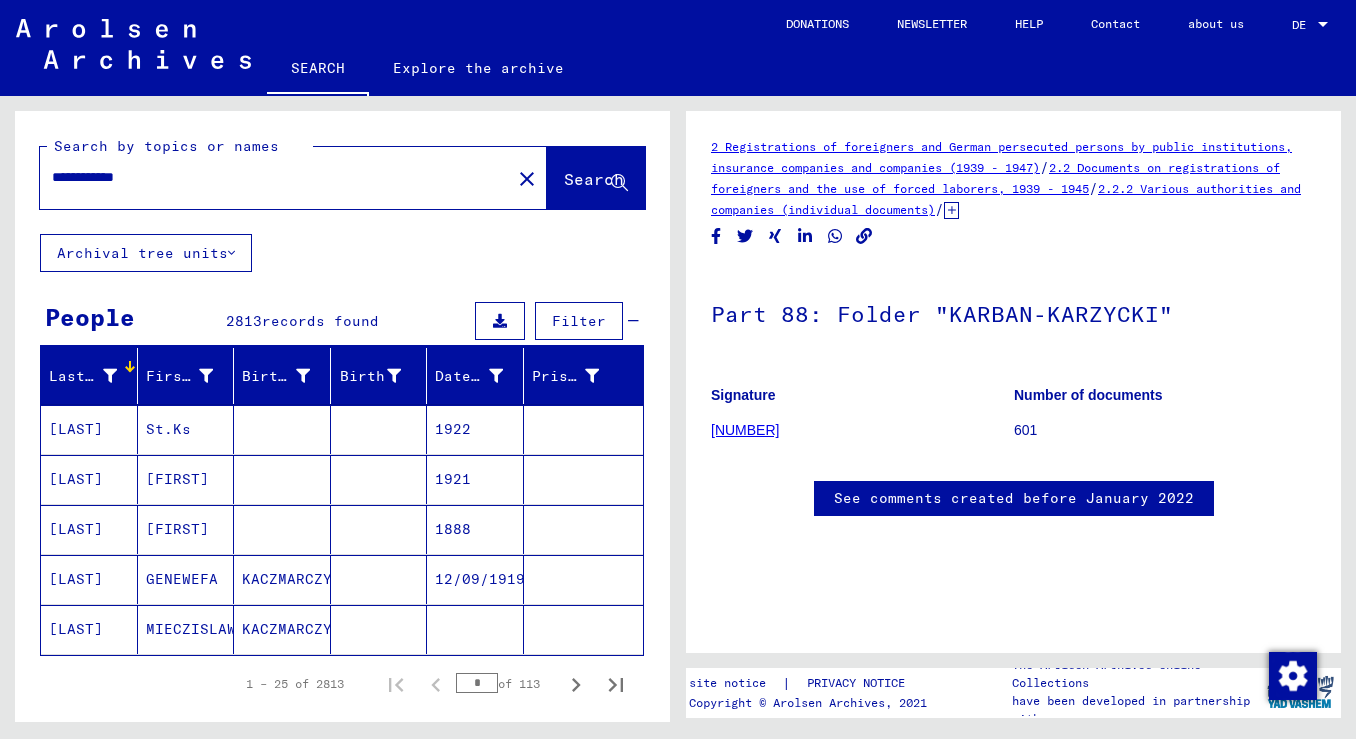 click on "Last name" at bounding box center [89, 376] 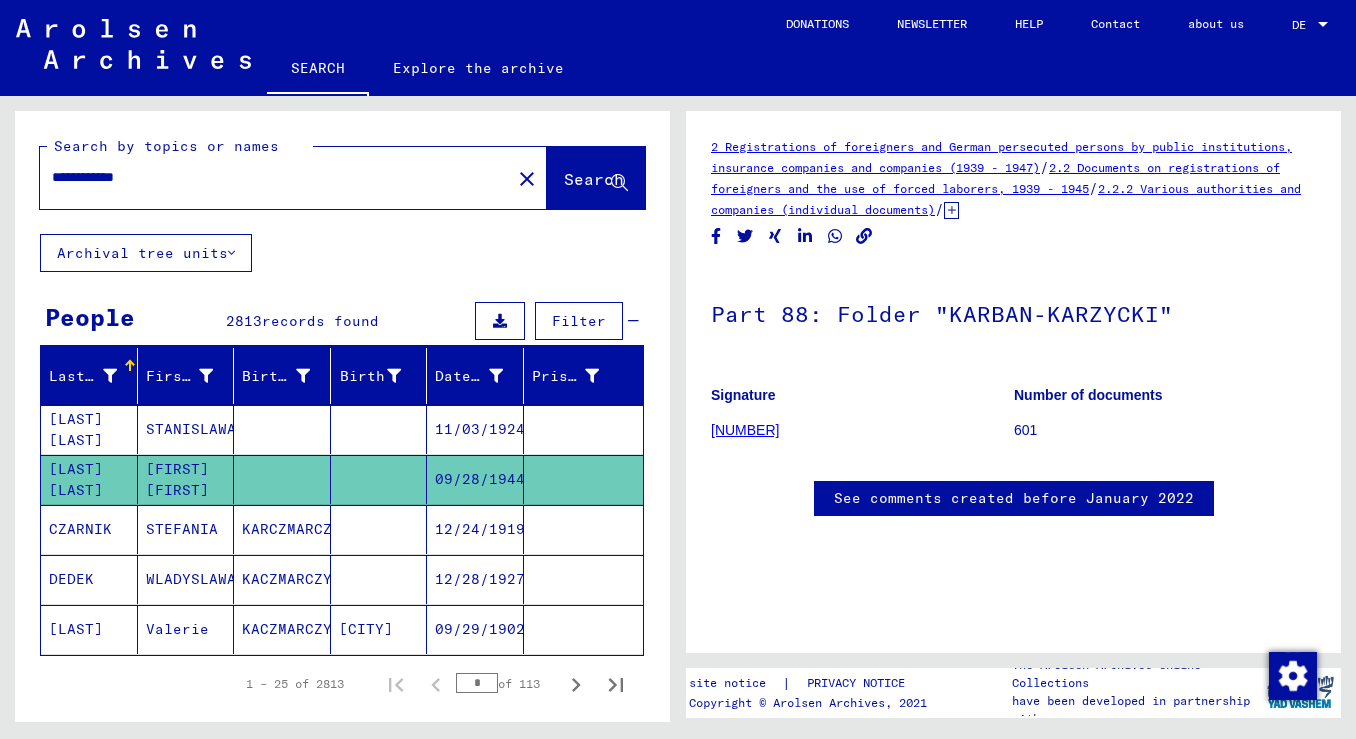 scroll, scrollTop: 0, scrollLeft: 0, axis: both 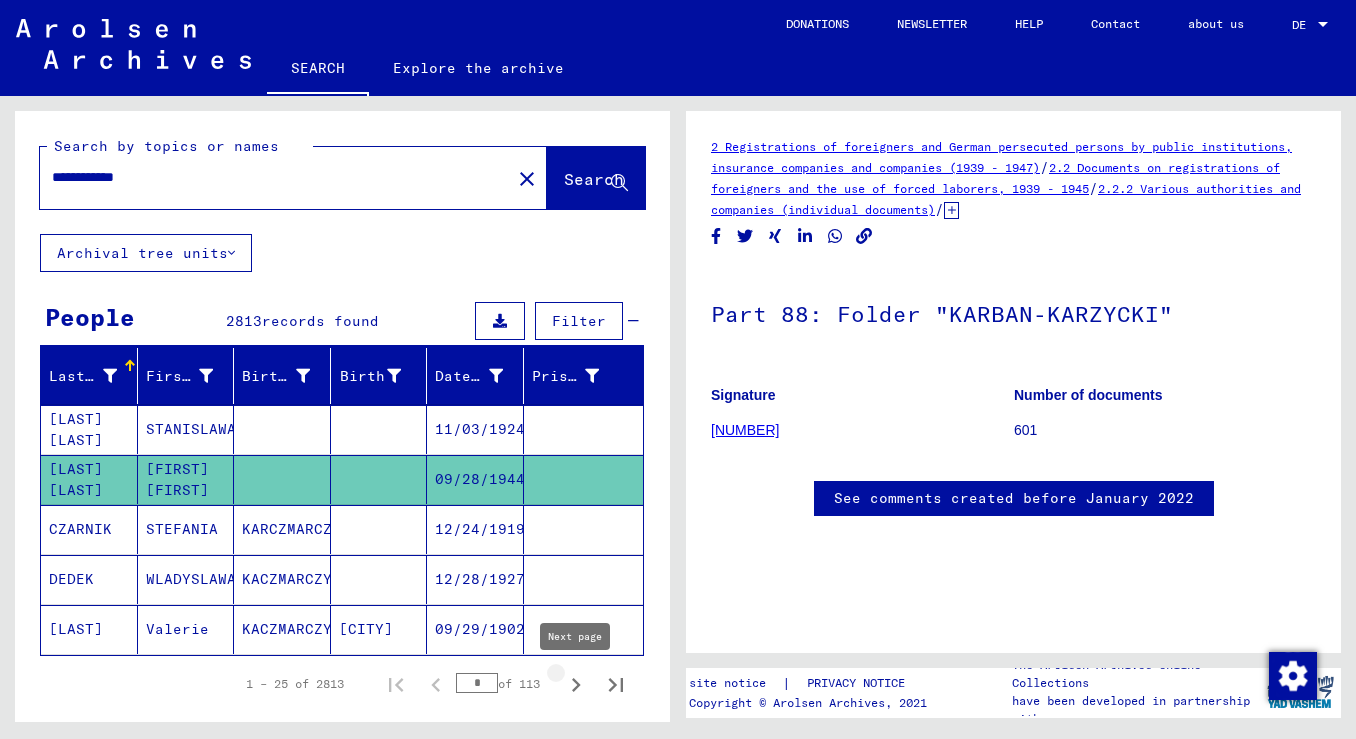 click 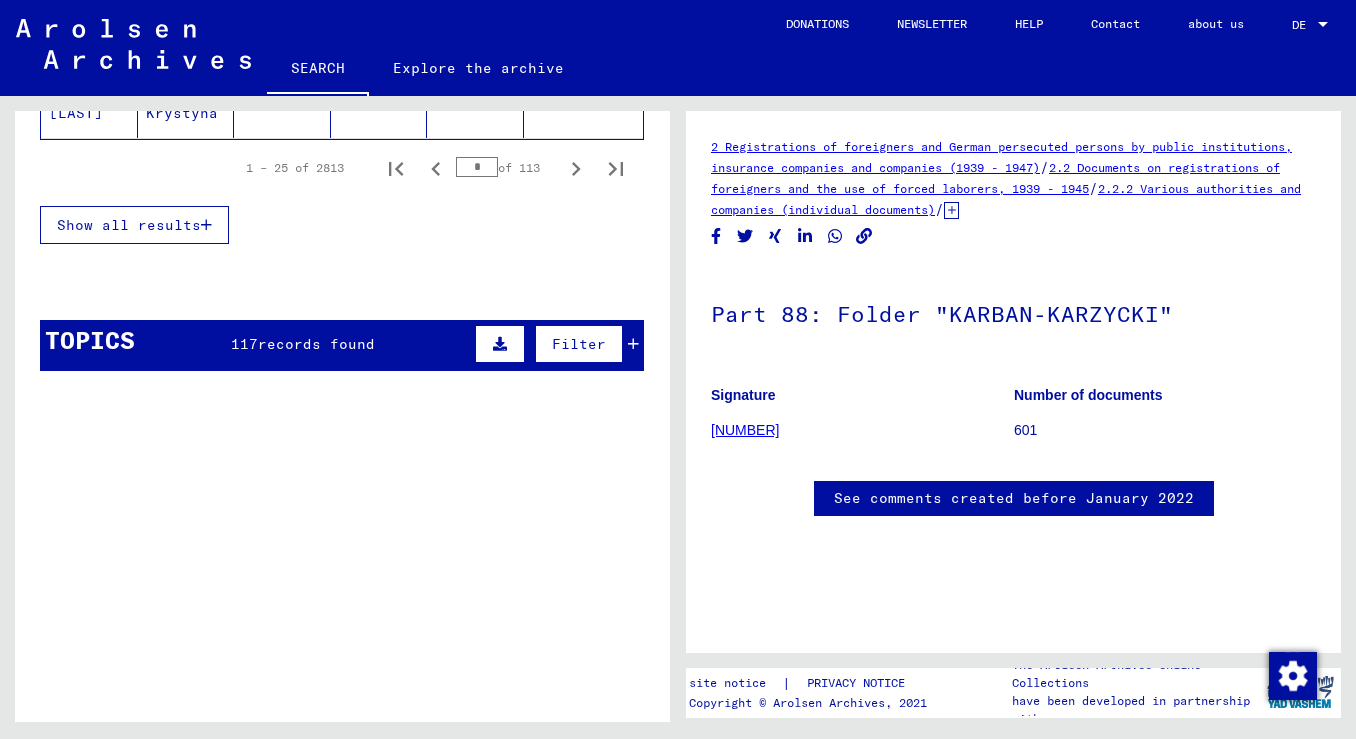 scroll, scrollTop: 1532, scrollLeft: 0, axis: vertical 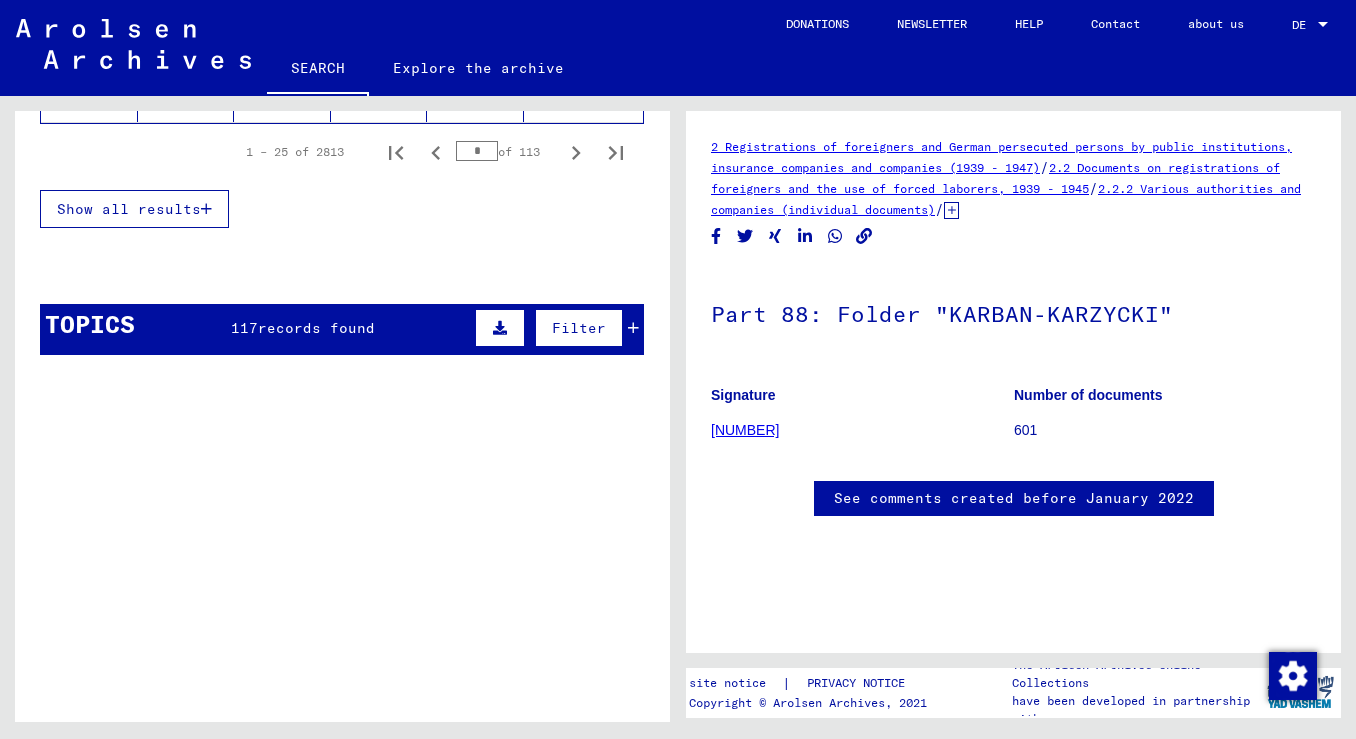 click on "TOPICS 117  records found Filter Signature Title 1.1.23.2 Detention documents > Camps and ghettos > Concentration camps Lublin (Majdanek) > Individual documents Lublin > Prisoner personnel documents, KL Lublin (Majdanek) > Files with names from JELLINEK File of [LAST], [FIRST], born on [DATE], born in [CITY] 2 1.1.23.2 Detention documents > Camps and ghettos > Concentration camps Lublin (Majdanek) > Individual documents Lublin > Prisoner personnel documents, KL Lublin (Majdanek) > Files with names from JELLINEK File of [LAST], [FIRST], born in Bukovina 2 1.1.26.3 Detention documents > Camps and ghettos > Concentration camp Mauthausen > Individual documents men Mauthausen > Individual prisoners documents - KL Mauthausen > Files with names from KAPUSTIN File of [LAST], [FIRST], born on [DATE] 2 1.1.29.2 Detention documents > Camps and ghettos > Concentration camp Natzweiler (Struthof) > Individual documents Natzweiler > Individual prisoners documents > Files with names from JUKOWIC 3" at bounding box center [342, 337] 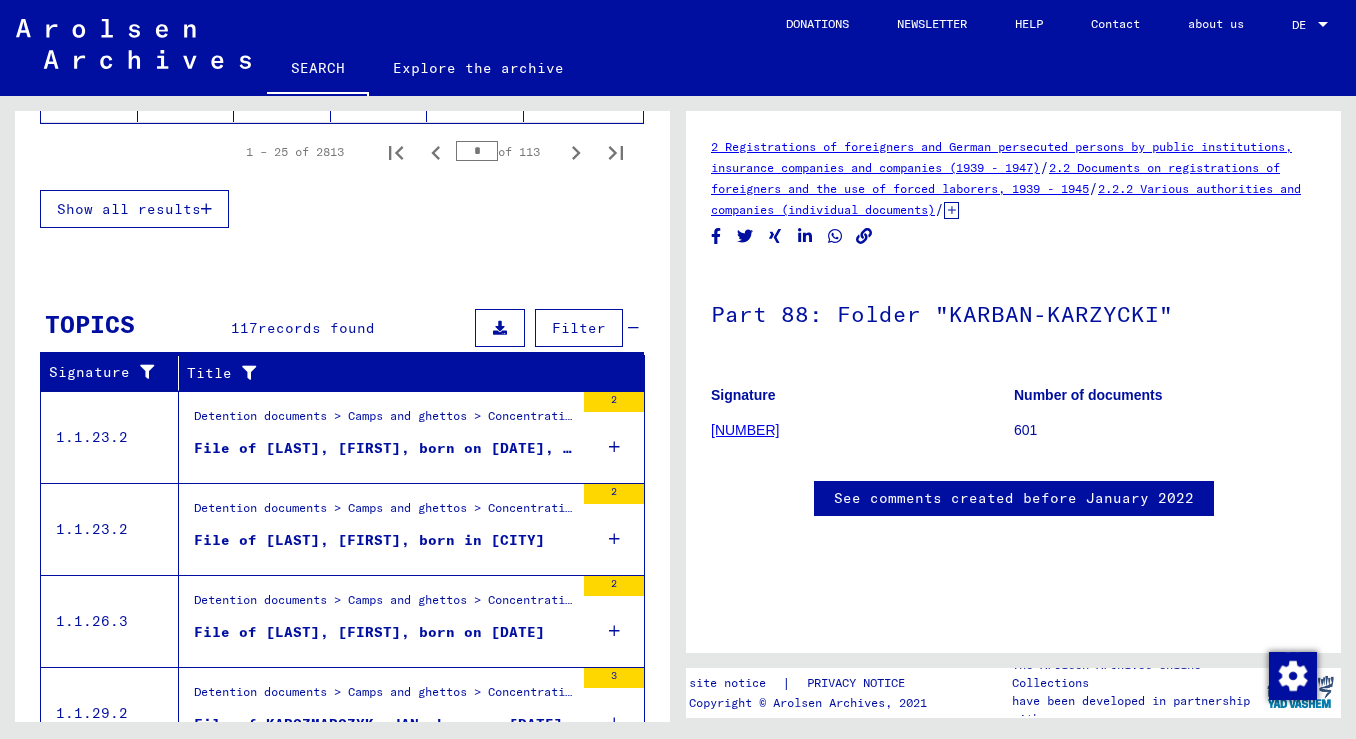 click on "2" at bounding box center [614, 437] 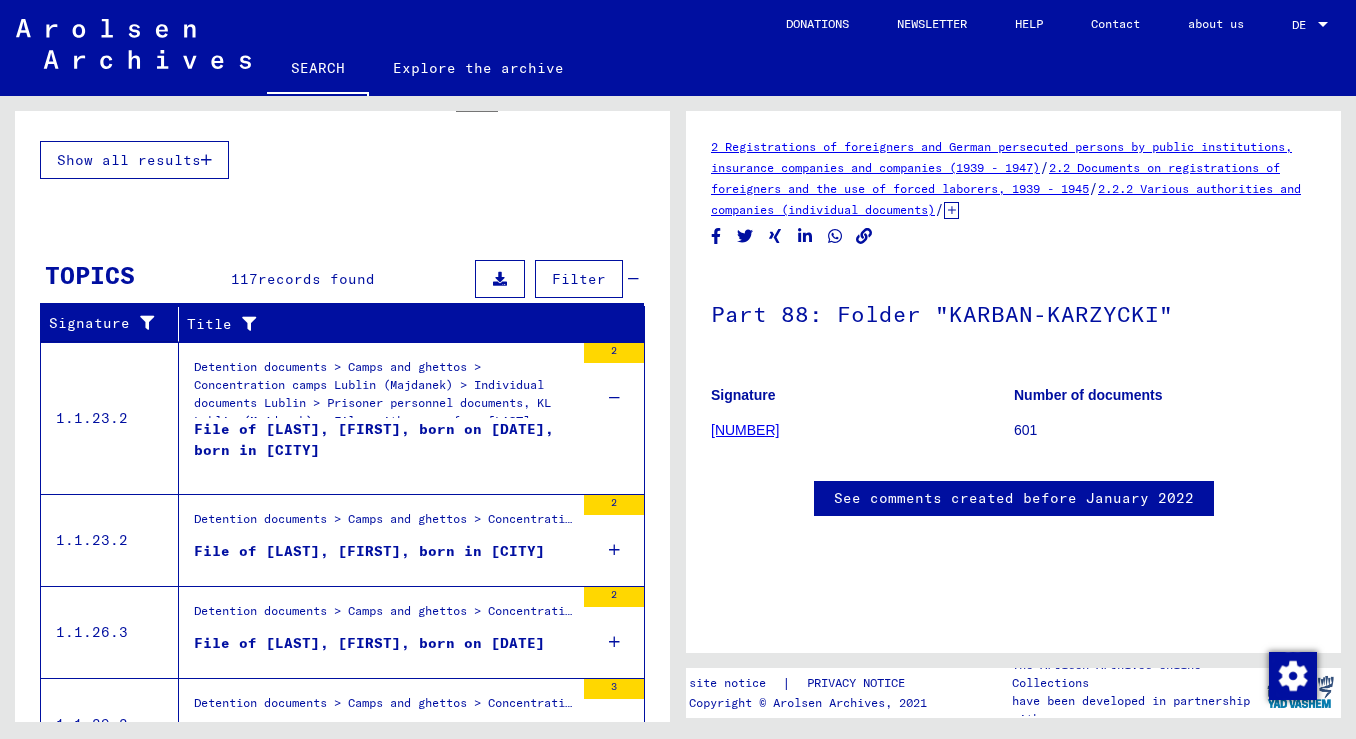 click on "2" at bounding box center (614, 540) 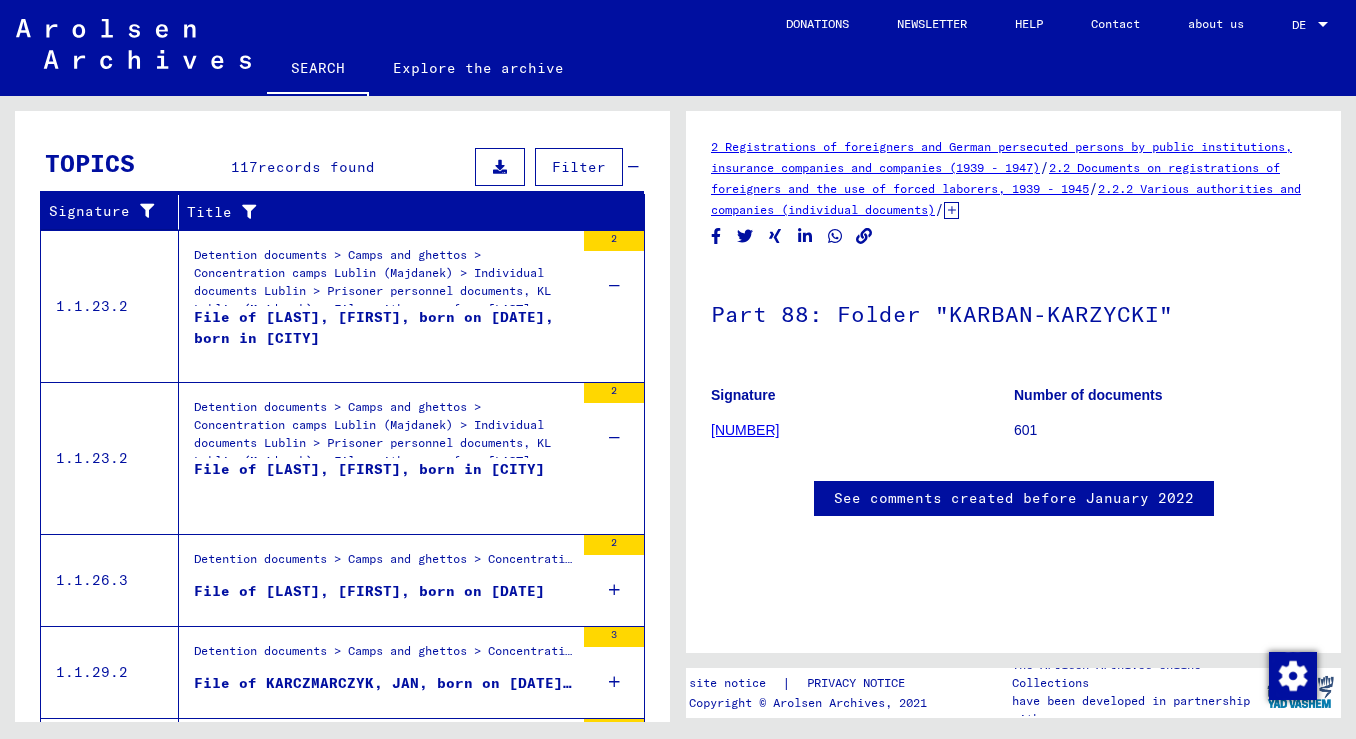click at bounding box center [614, 590] 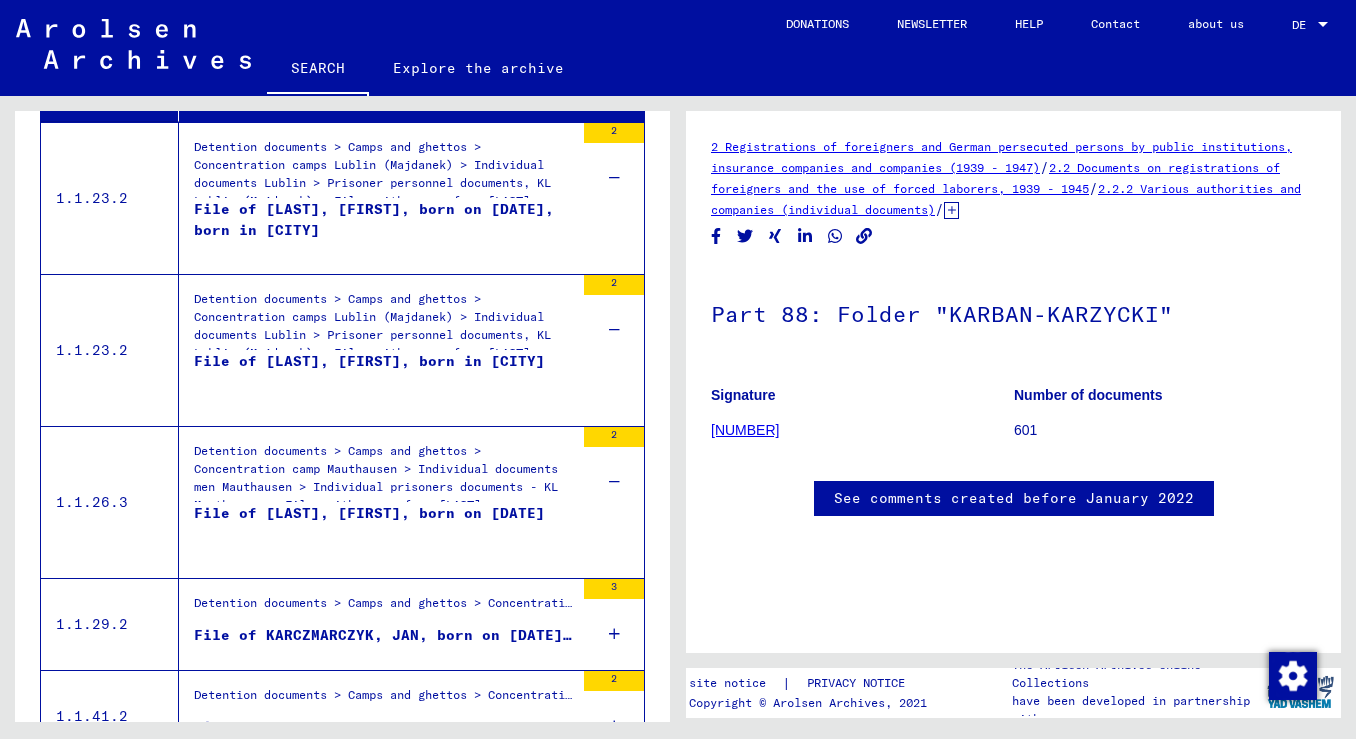 scroll, scrollTop: 1841, scrollLeft: 0, axis: vertical 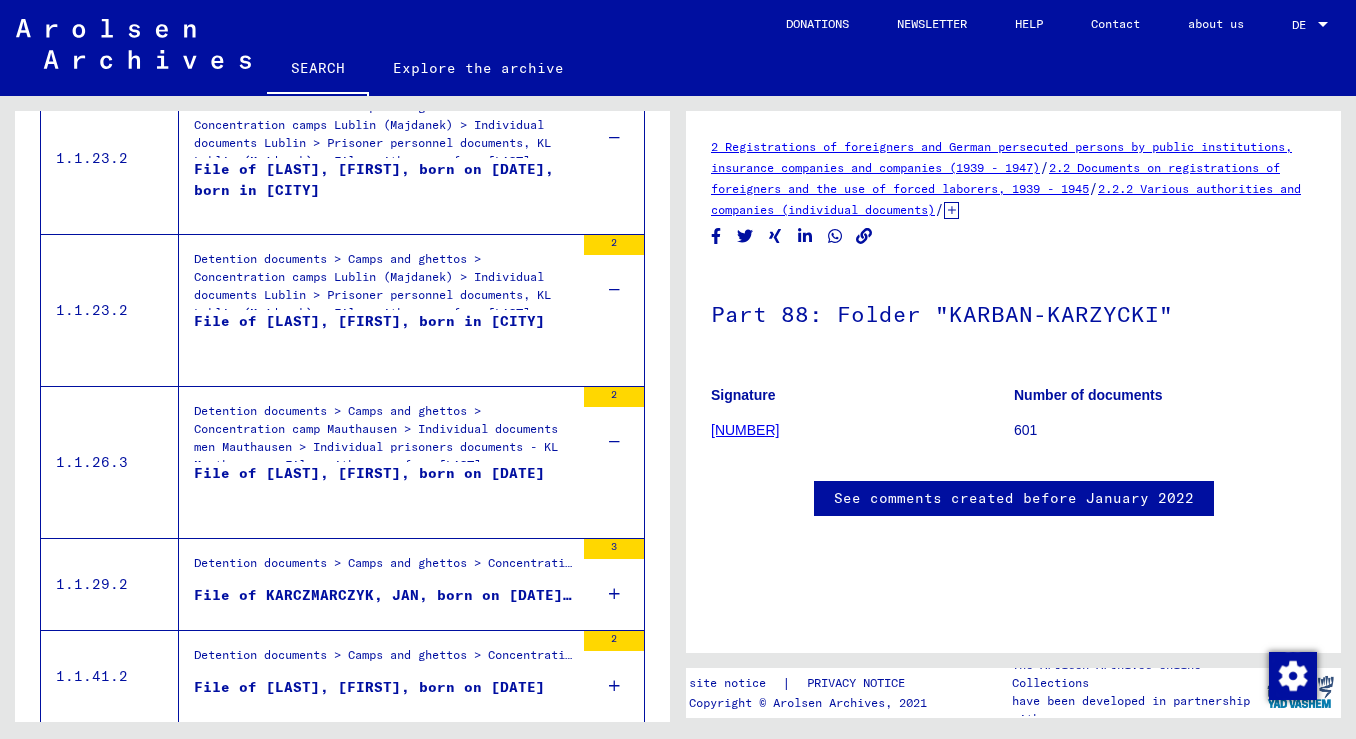 click at bounding box center [614, 594] 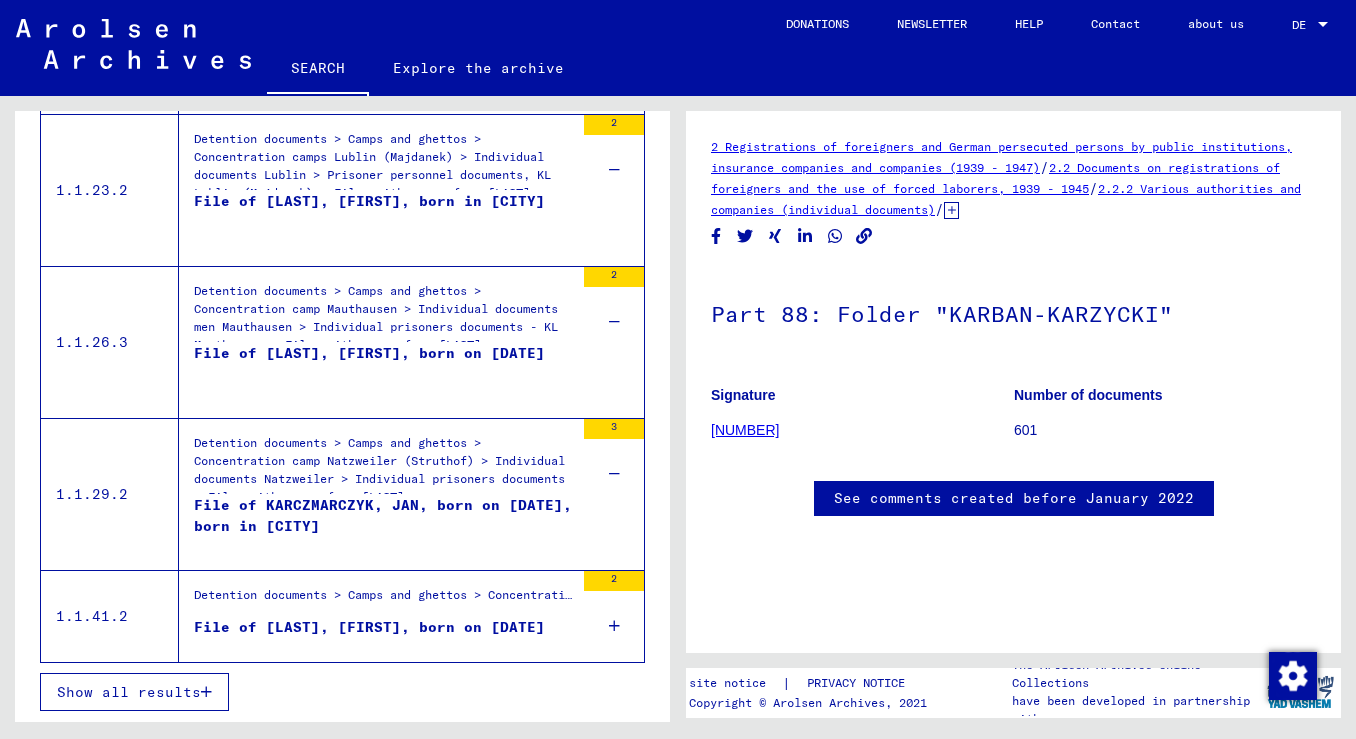 click at bounding box center (614, 626) 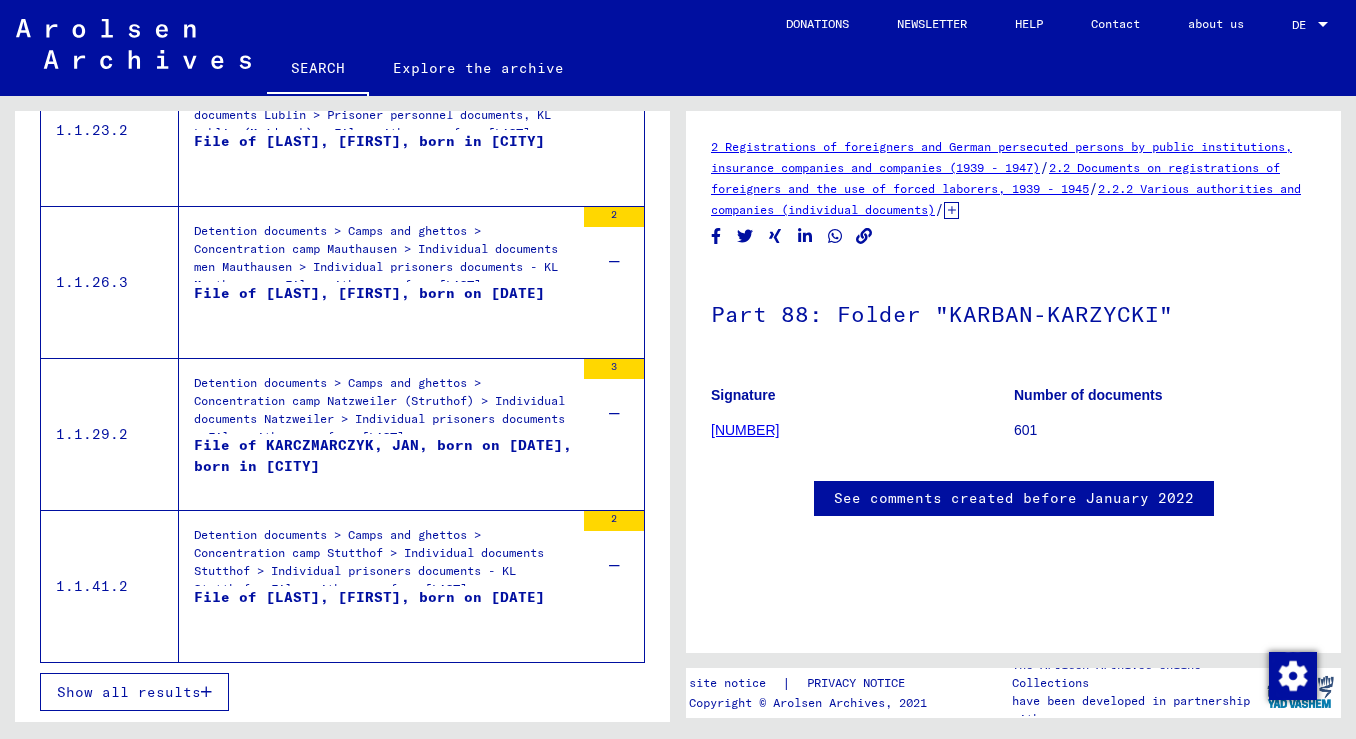 scroll, scrollTop: 2021, scrollLeft: 0, axis: vertical 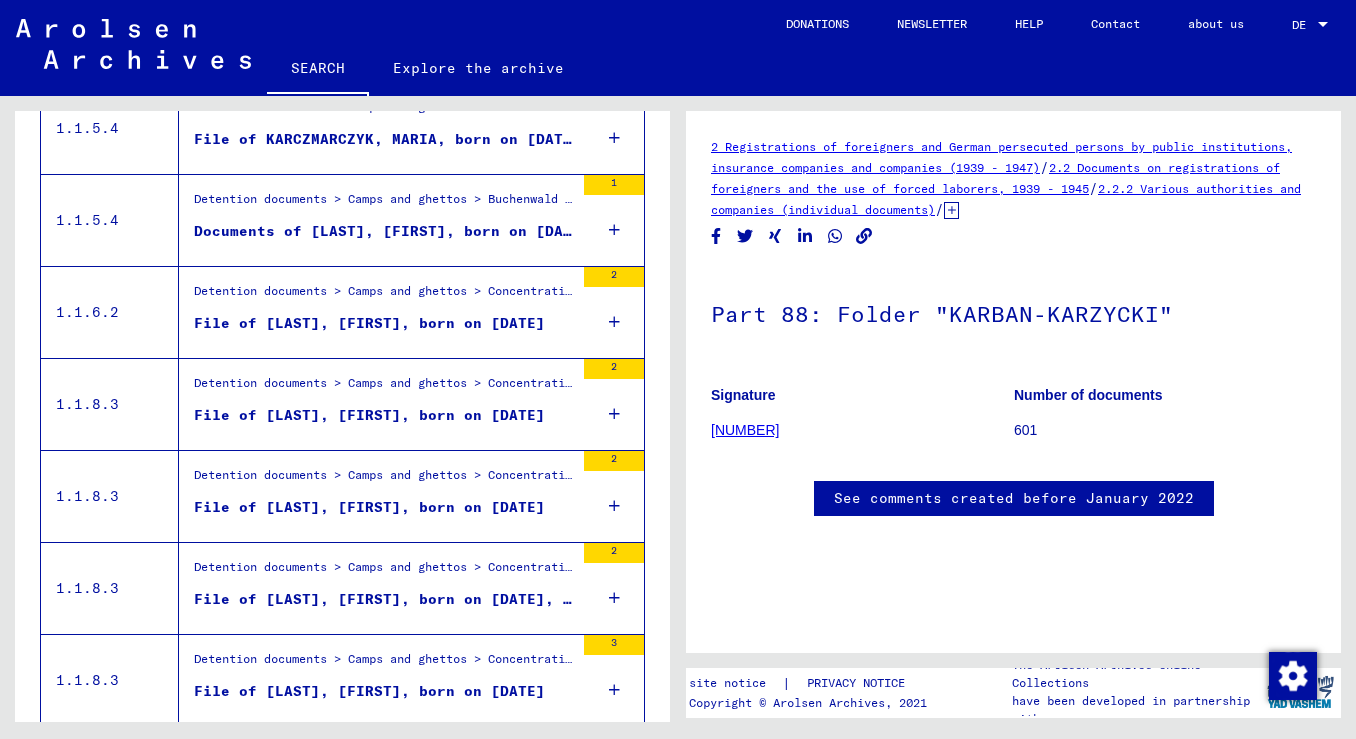 click at bounding box center (614, 506) 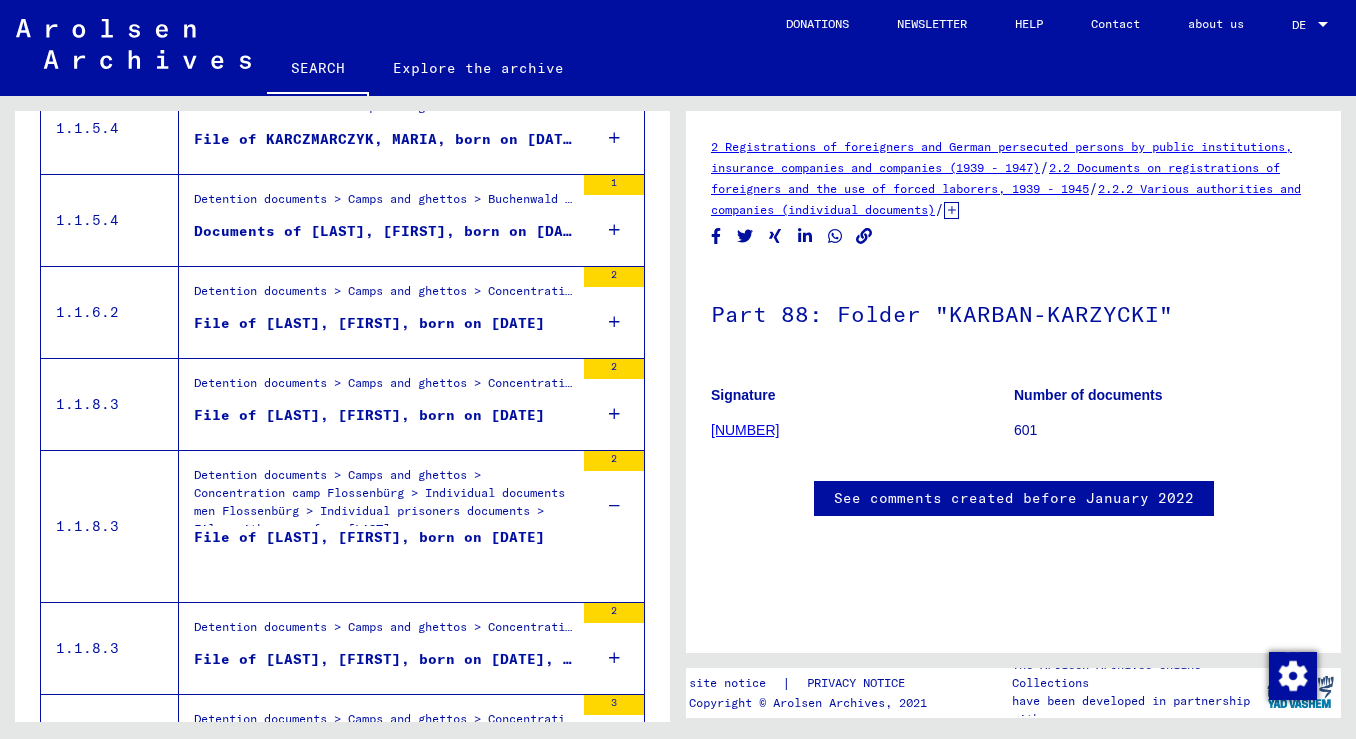 click on "2" at bounding box center (614, 404) 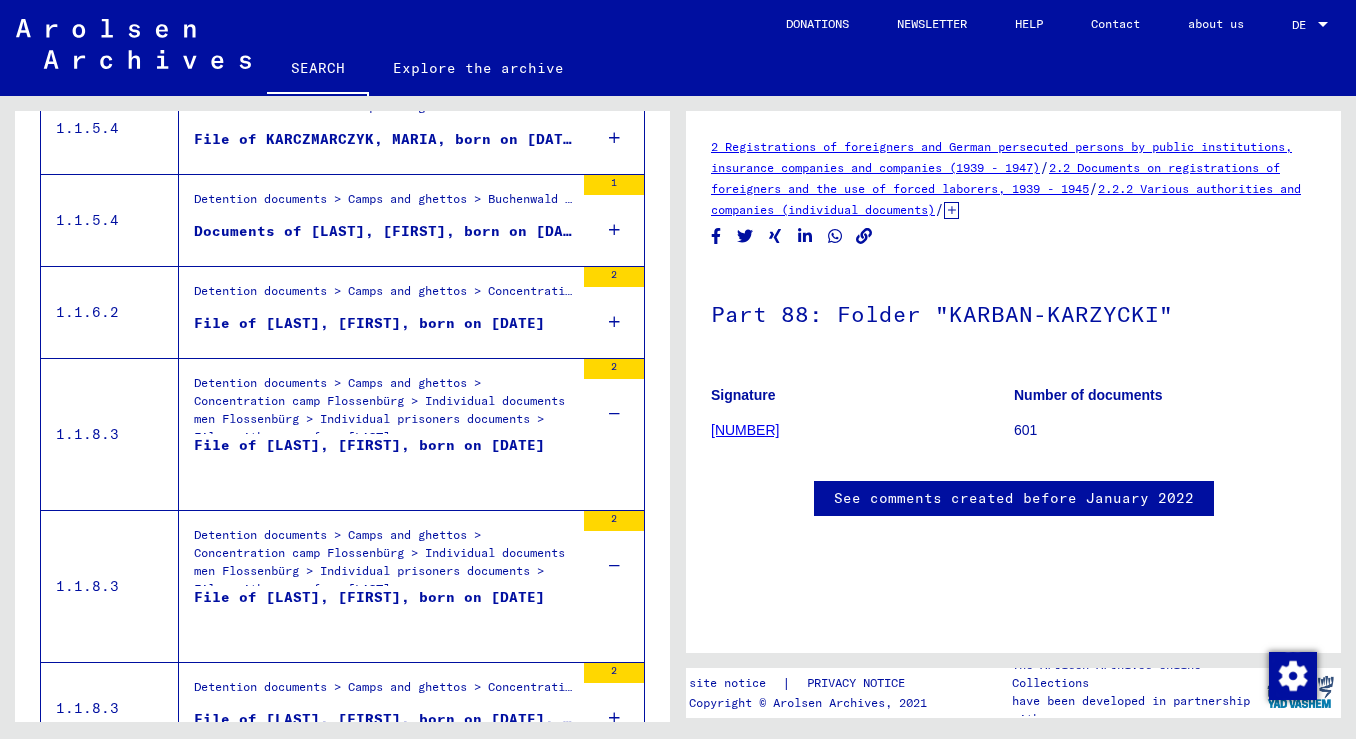 click at bounding box center (614, 322) 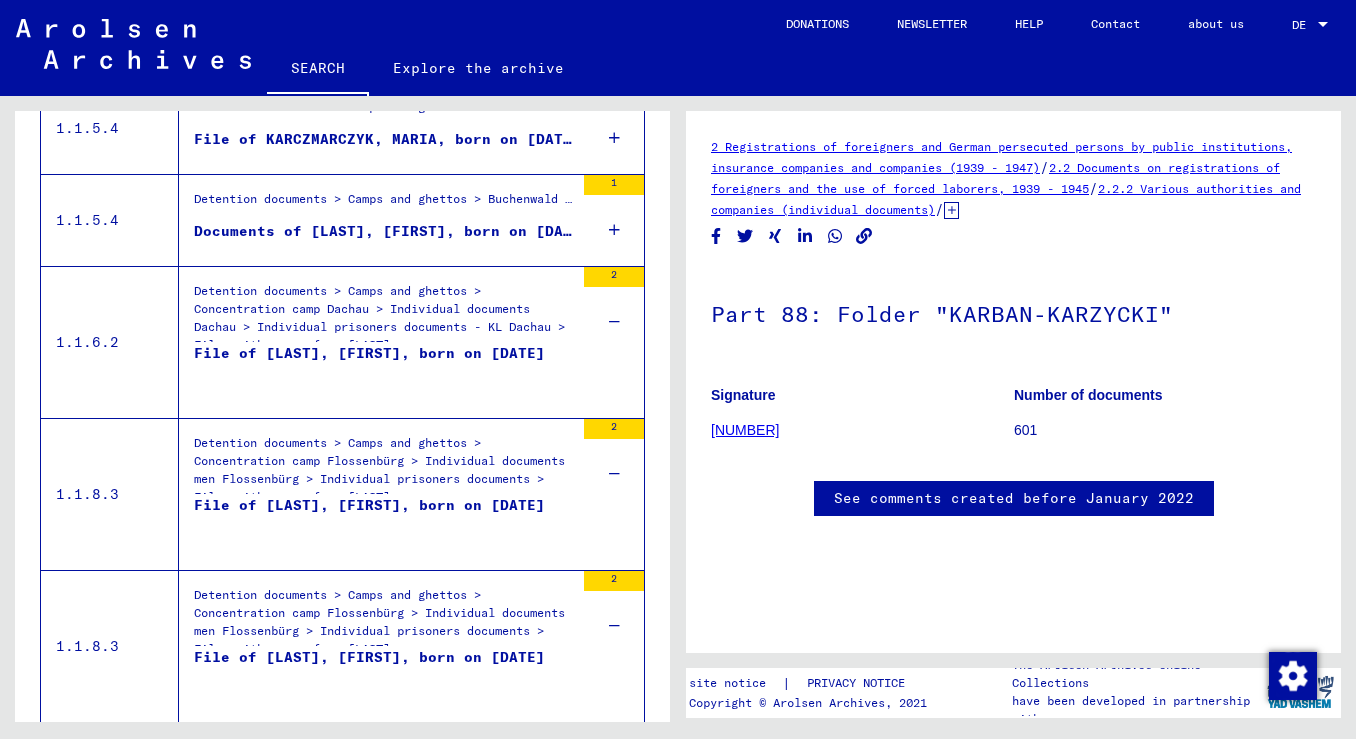 click on "1" at bounding box center (614, 220) 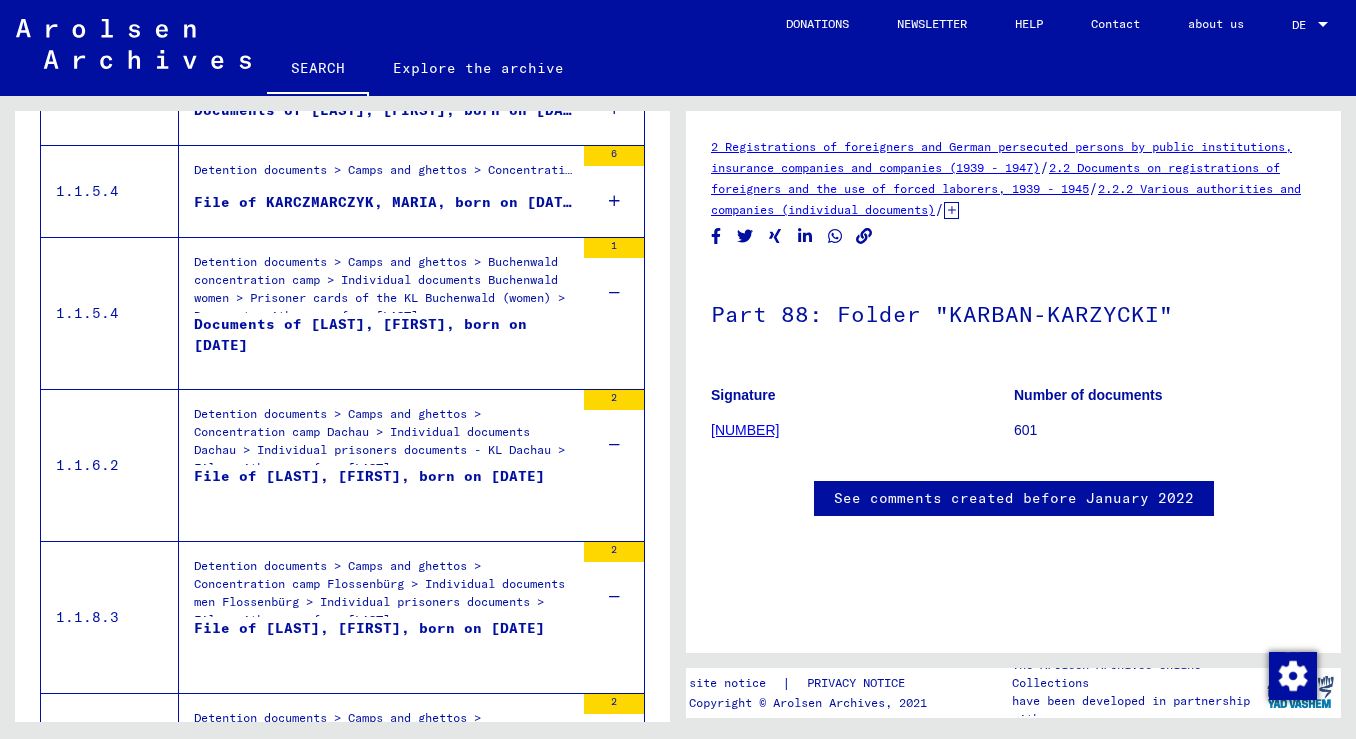 scroll, scrollTop: 1969, scrollLeft: 0, axis: vertical 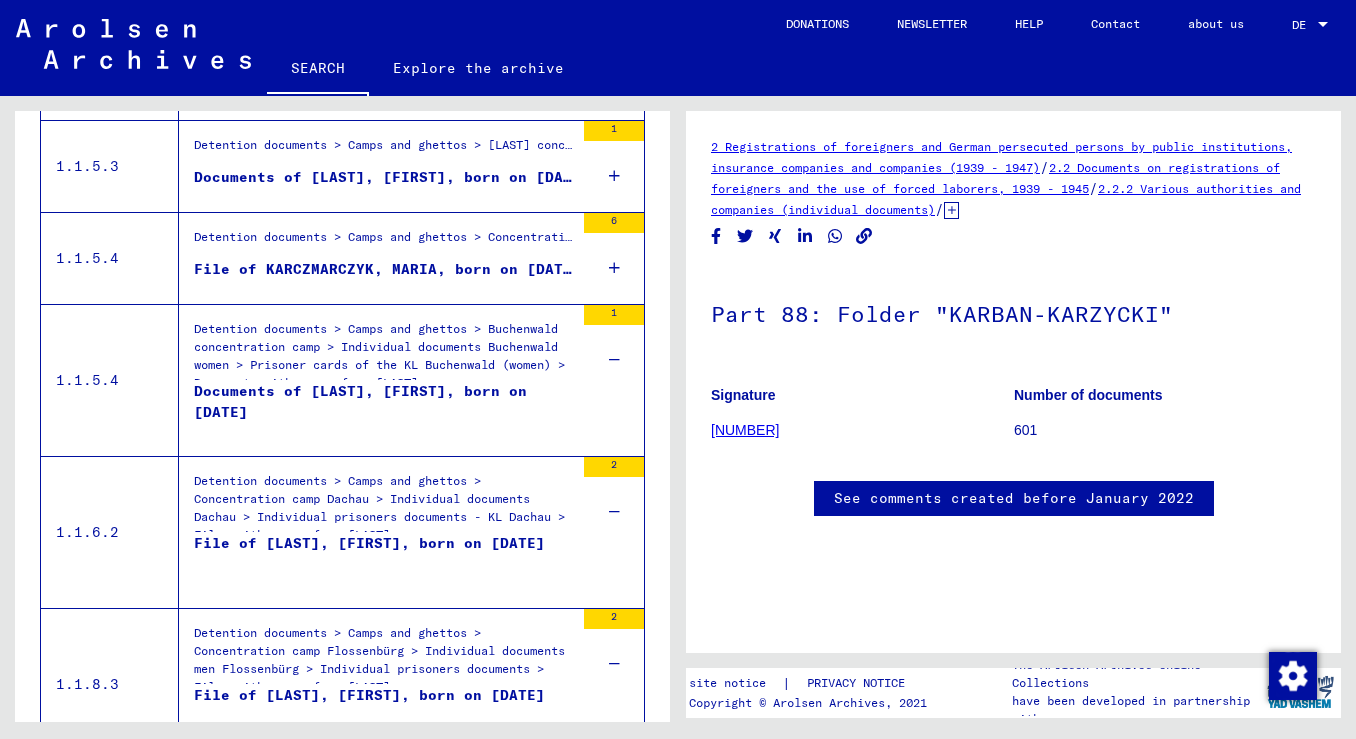 click on "6" at bounding box center [614, 258] 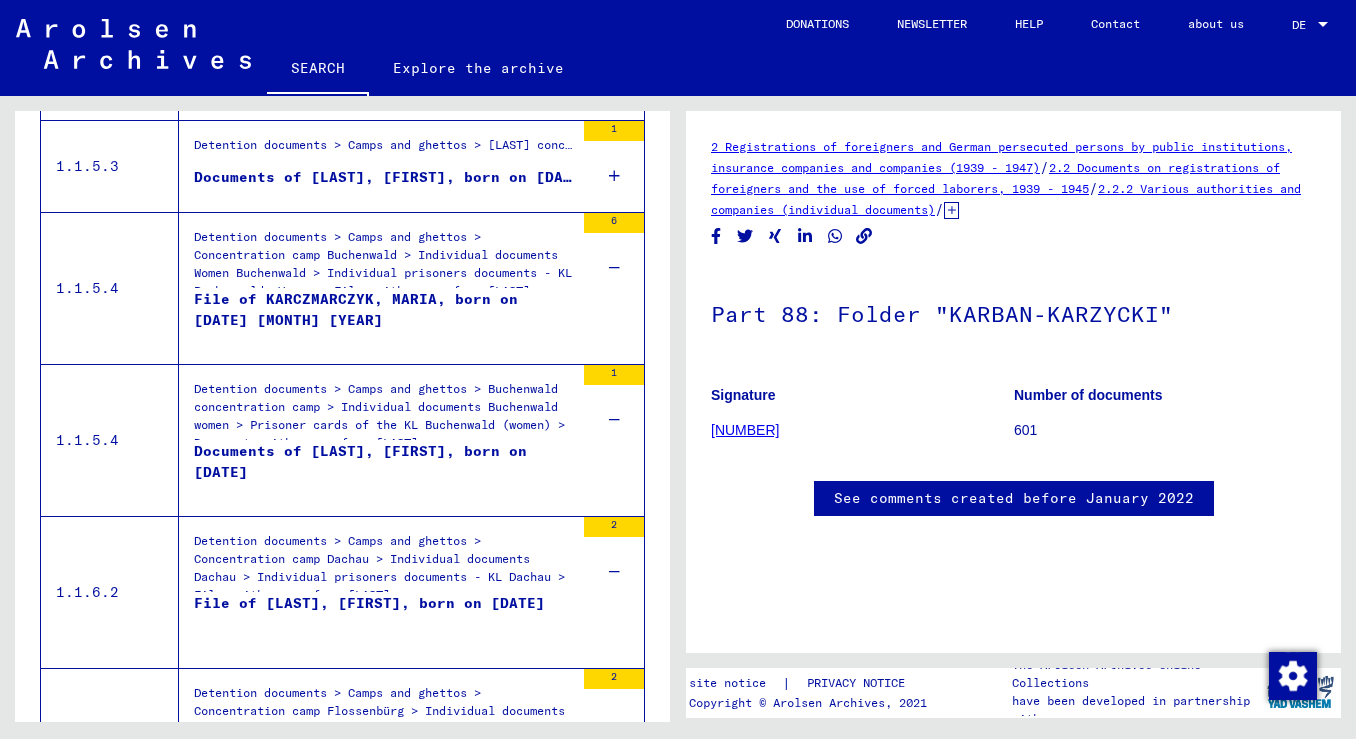 click on "Documents of [LAST], [FIRST], born on [DATE]" at bounding box center (384, 471) 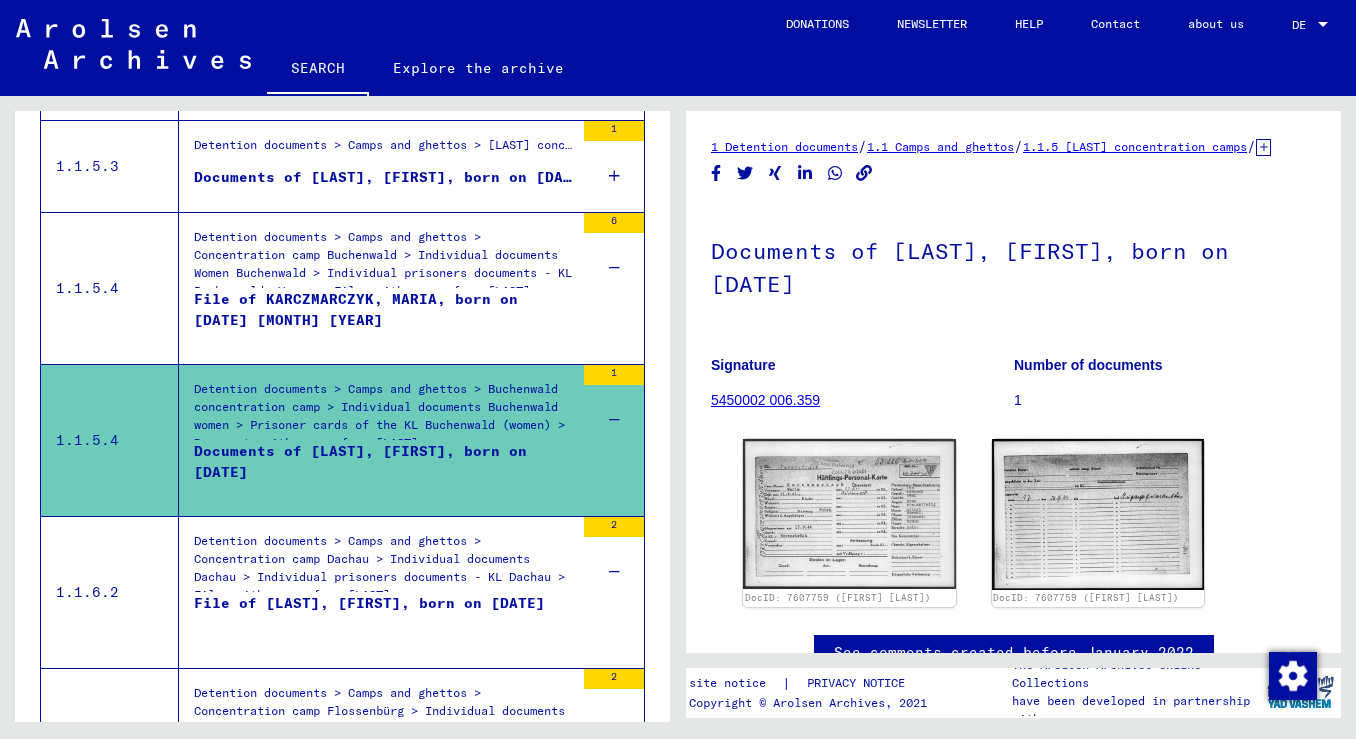 scroll, scrollTop: 0, scrollLeft: 0, axis: both 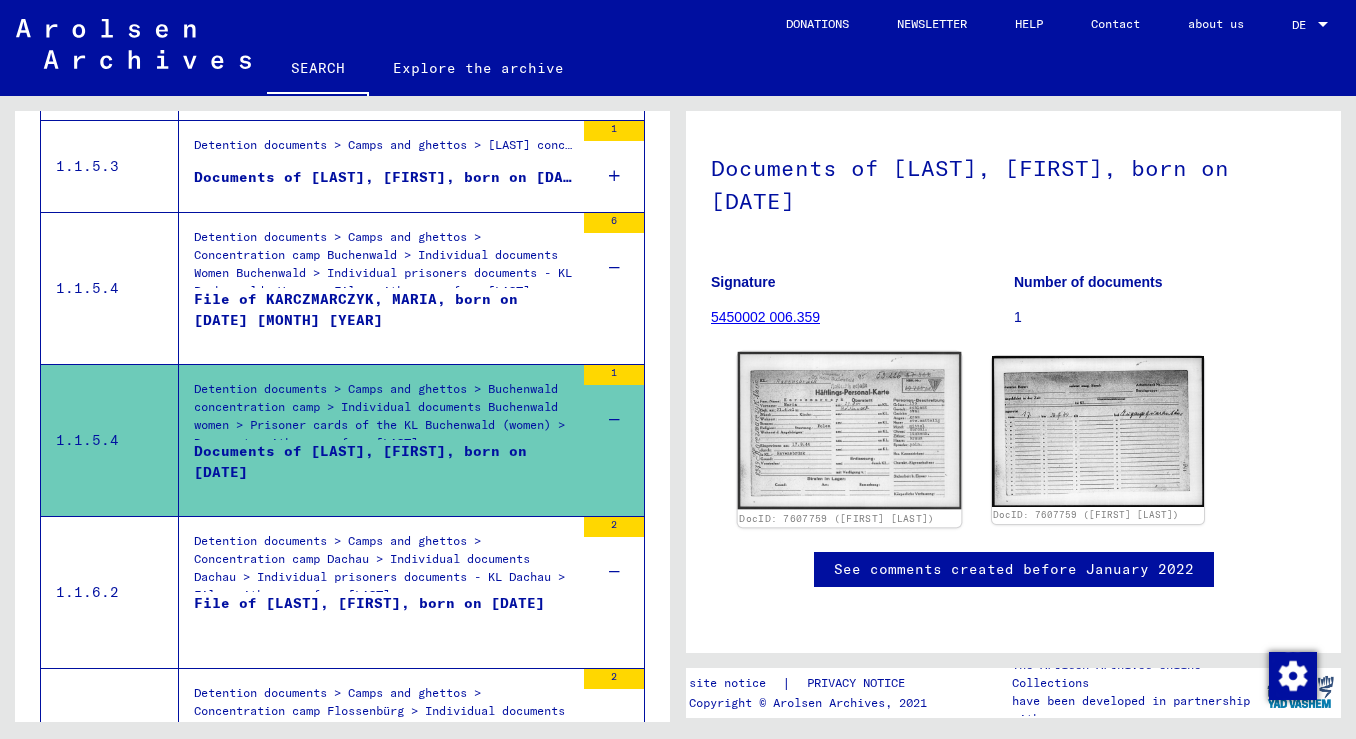 click 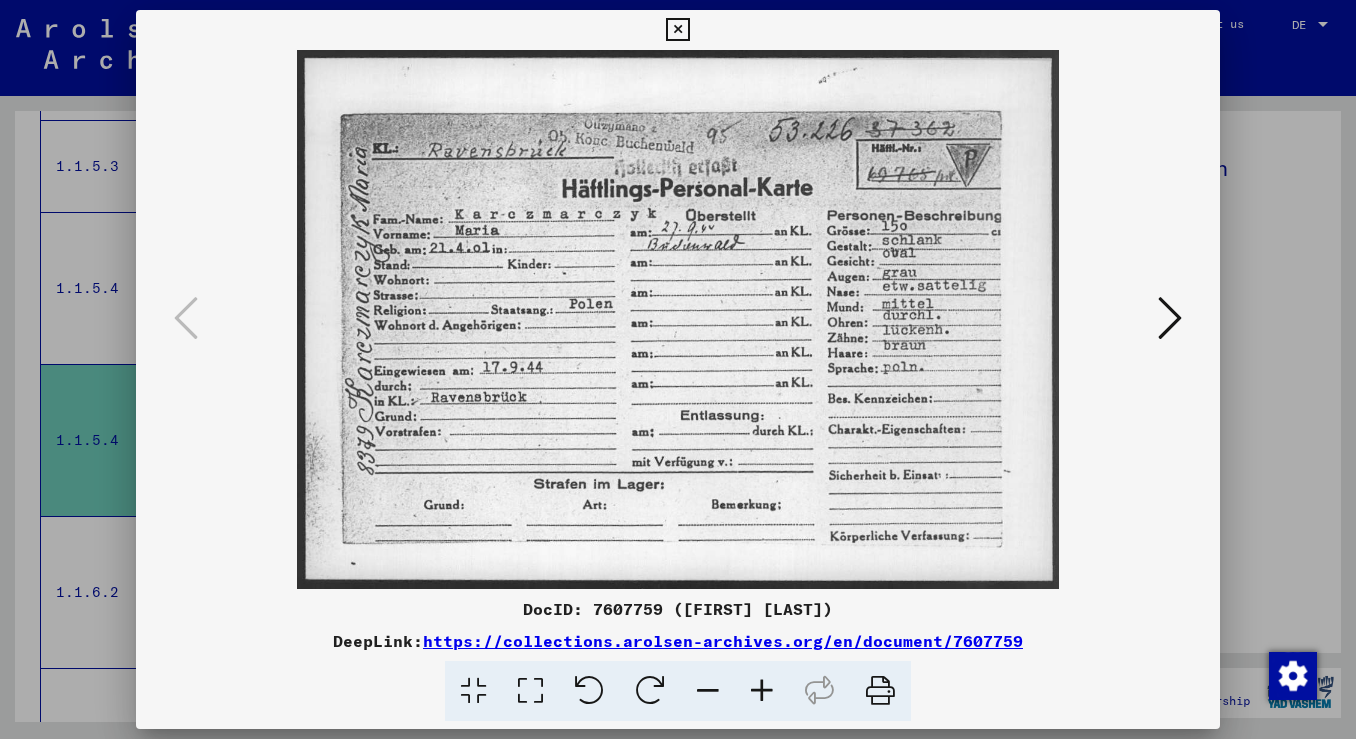click at bounding box center [678, 369] 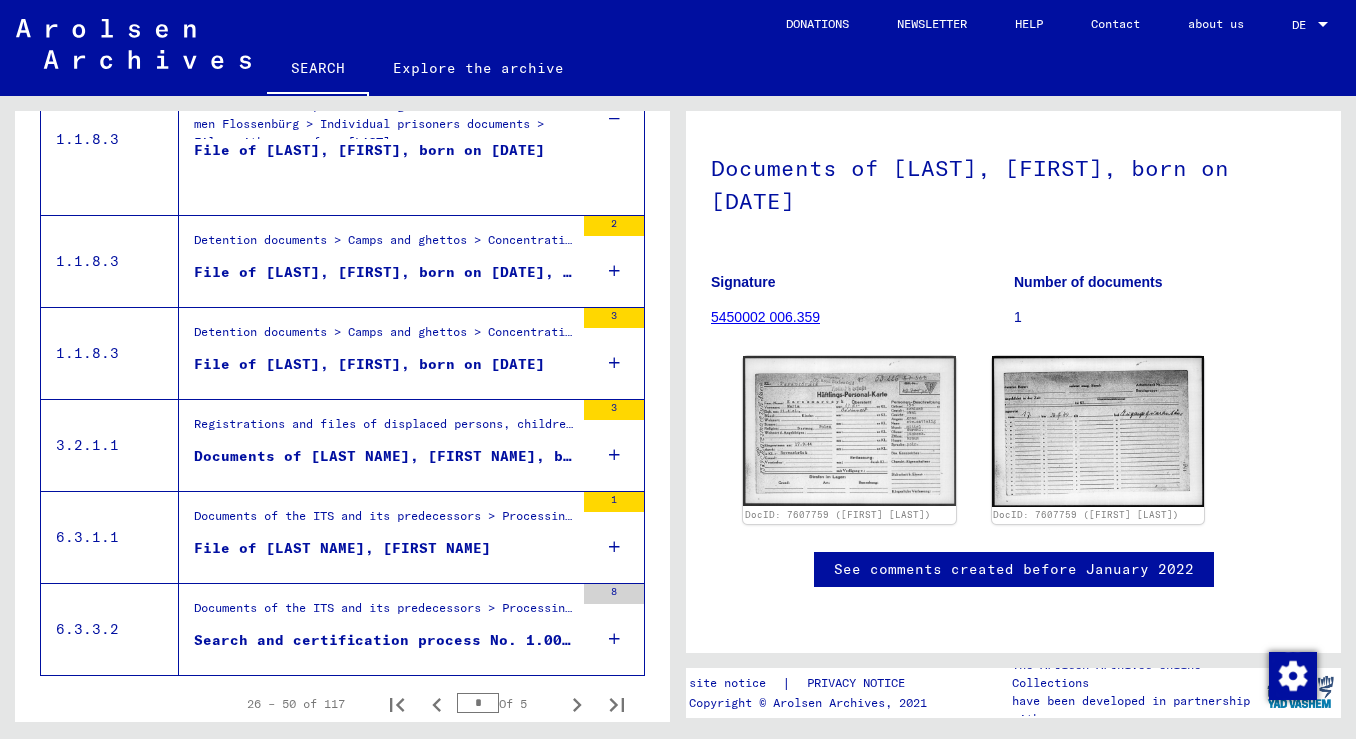 scroll, scrollTop: 2748, scrollLeft: 0, axis: vertical 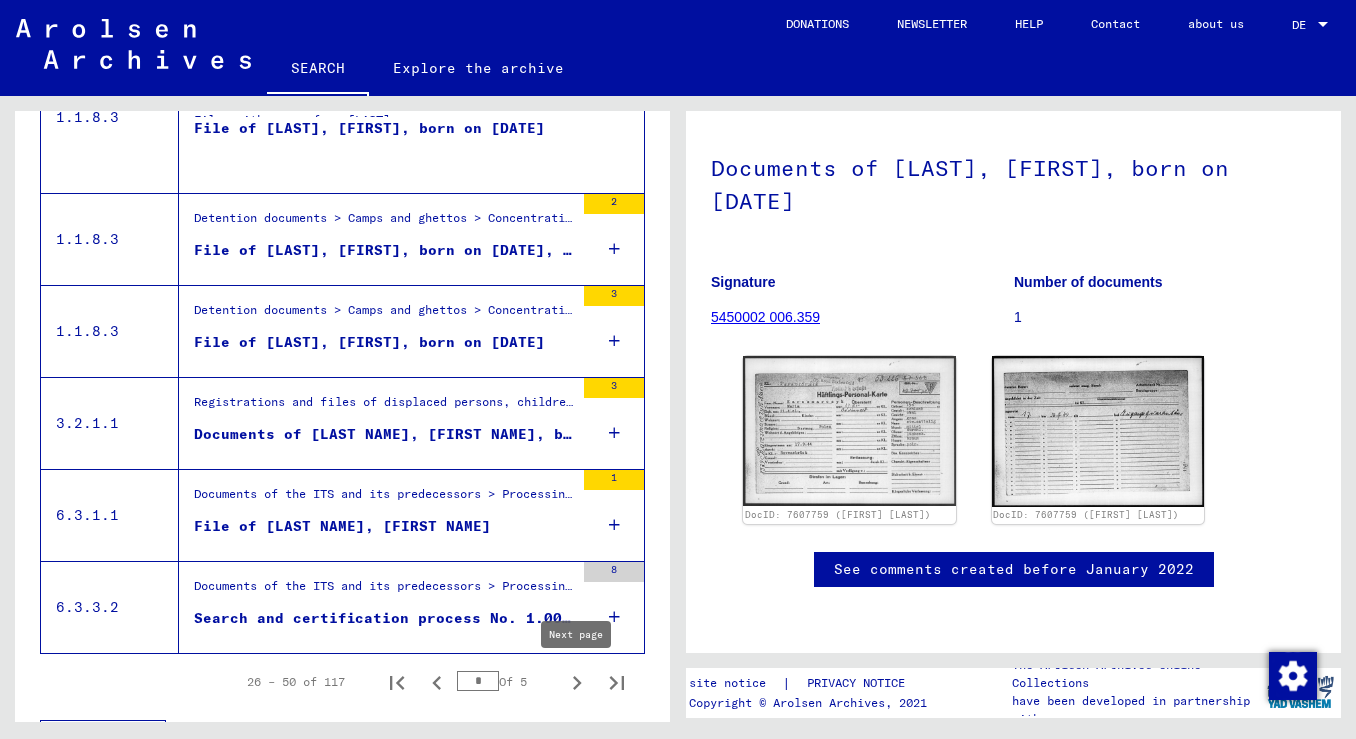 click 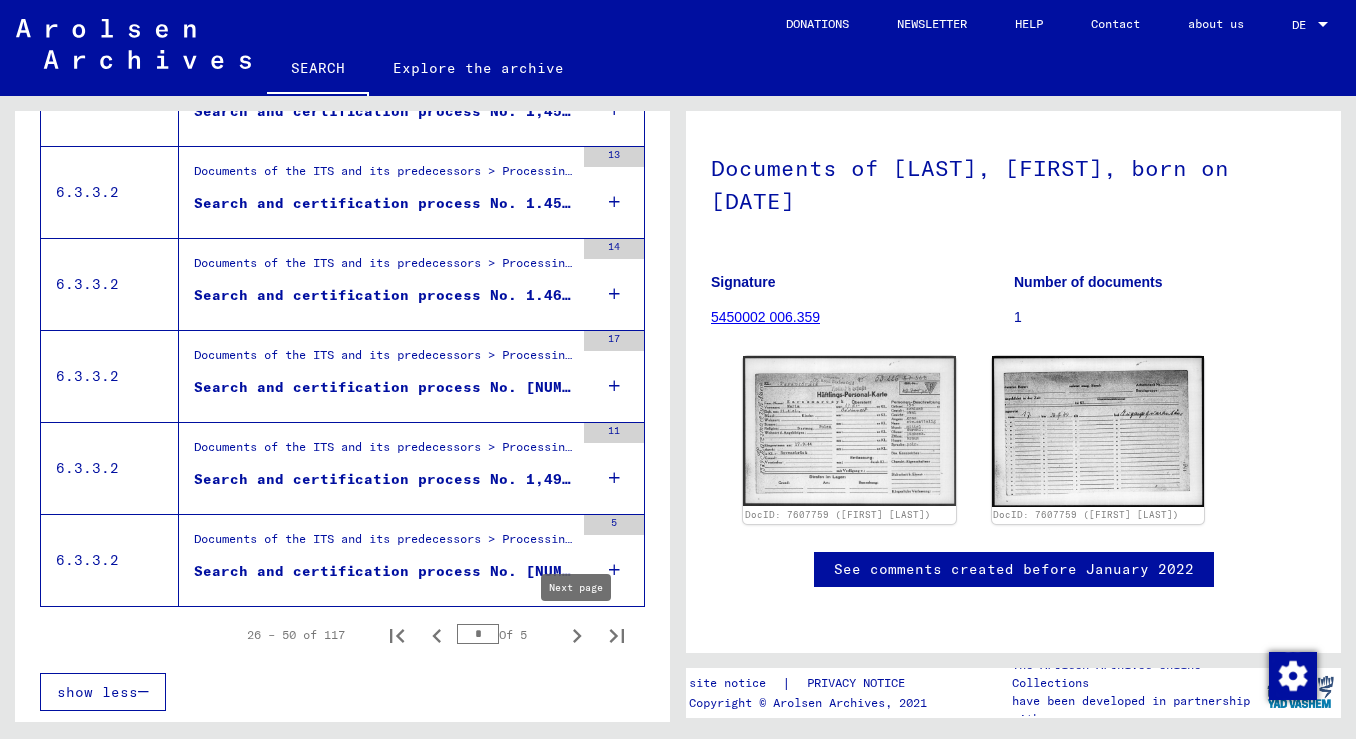 click at bounding box center (577, 635) 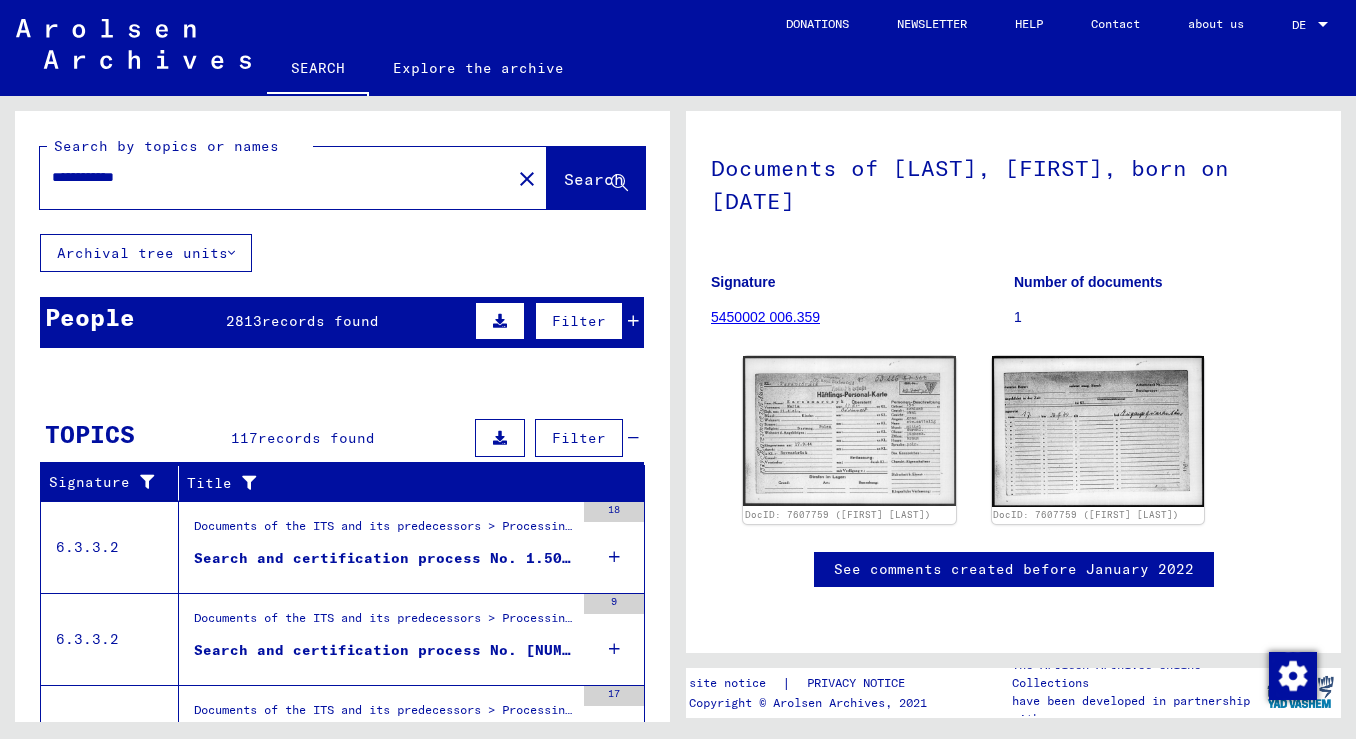 scroll, scrollTop: -1, scrollLeft: 0, axis: vertical 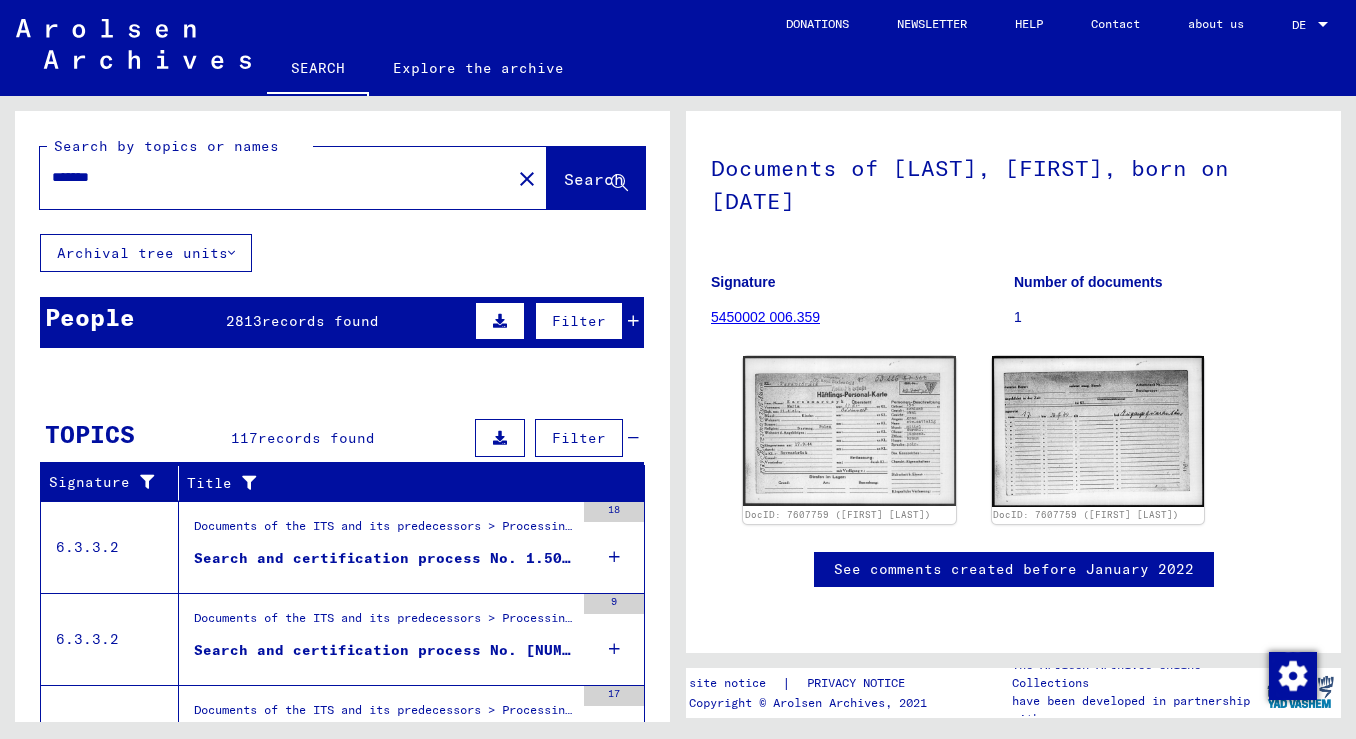 type on "*******" 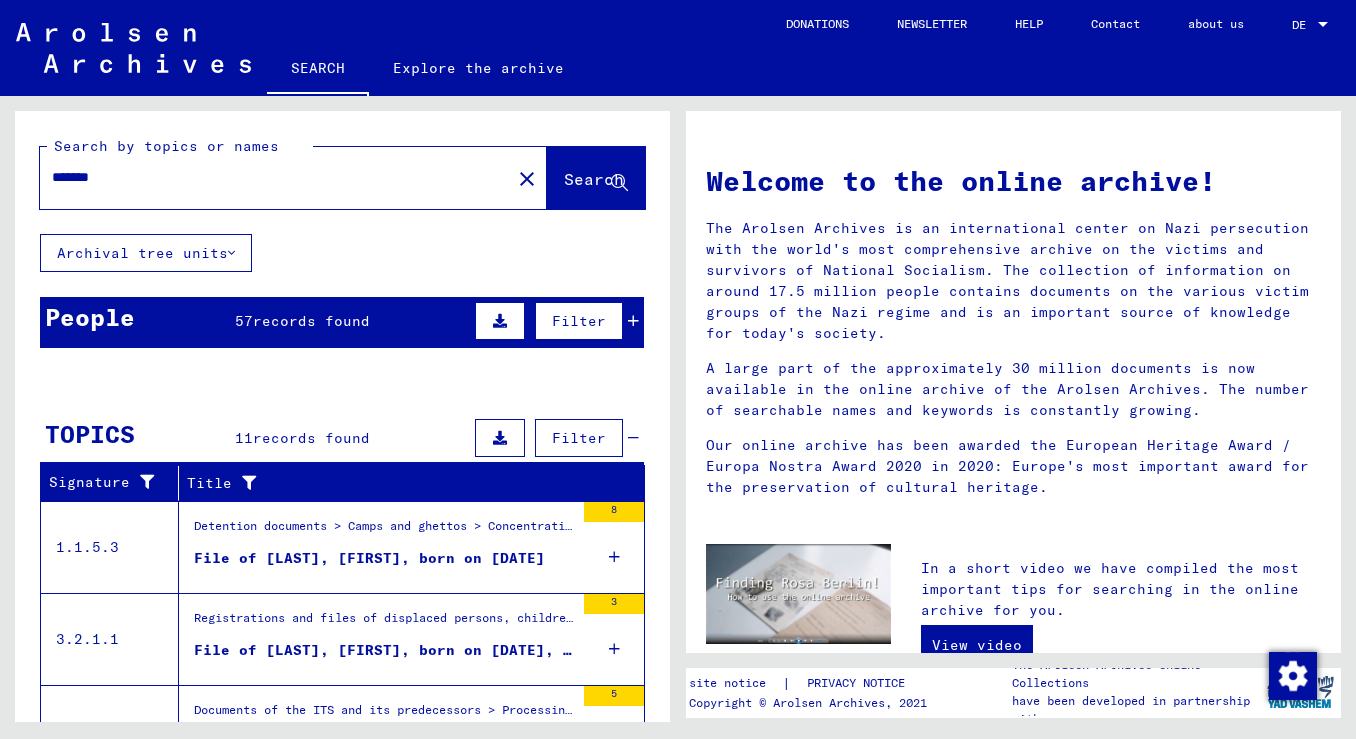 click on "Filter" at bounding box center (579, 321) 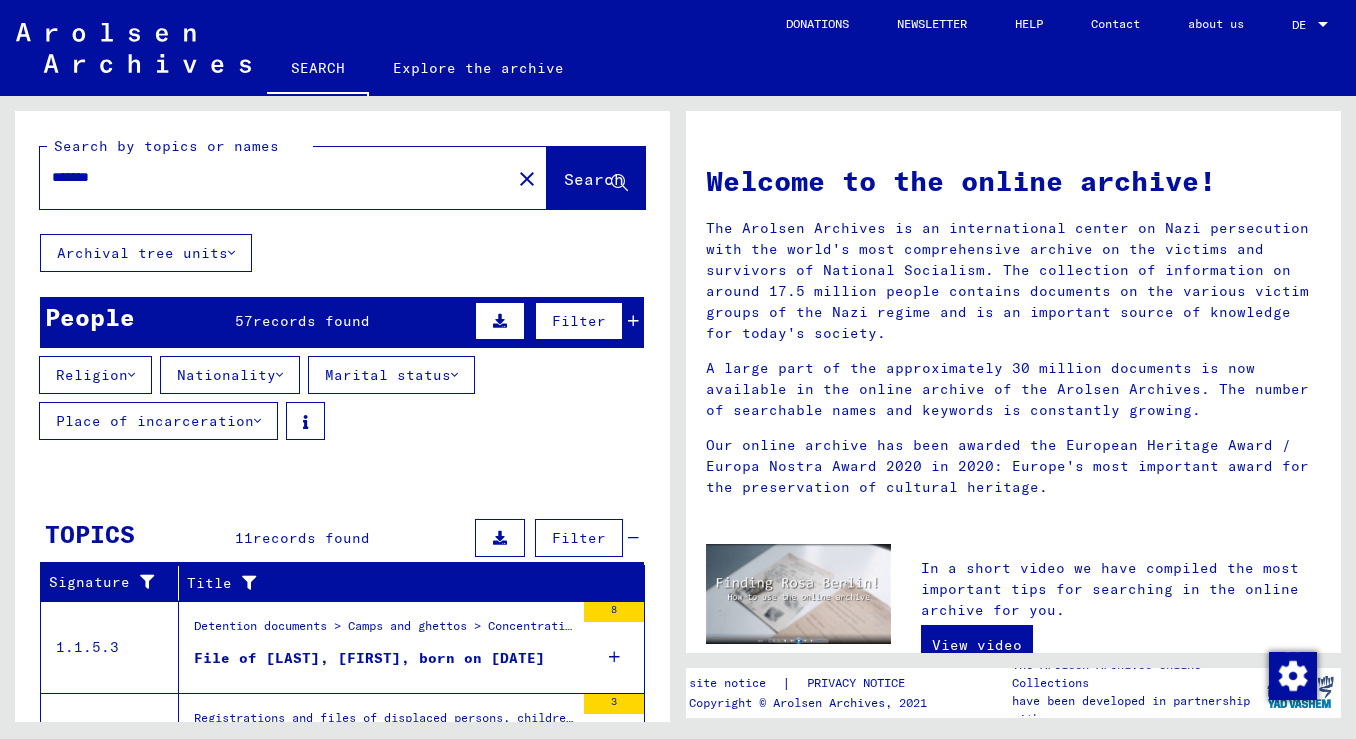 click on "People 57  records found Filter" at bounding box center [342, 322] 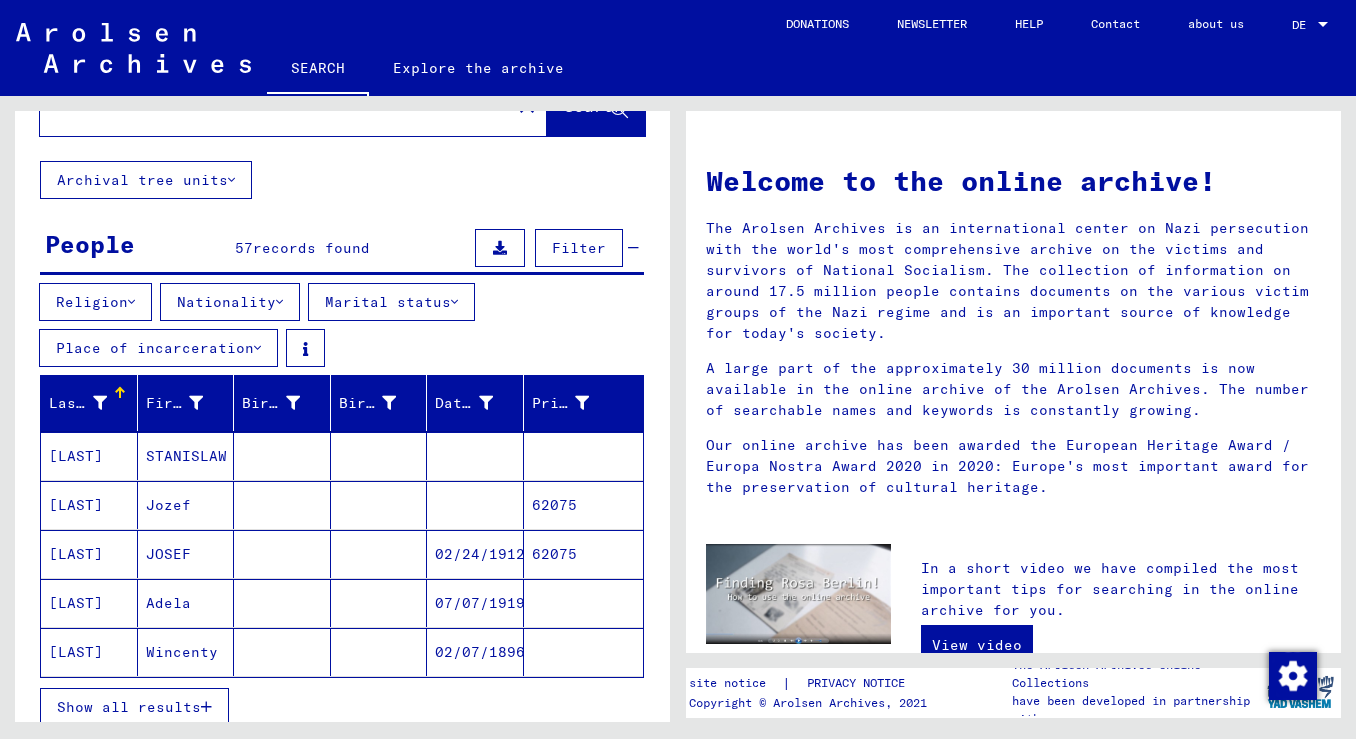 scroll, scrollTop: 101, scrollLeft: 0, axis: vertical 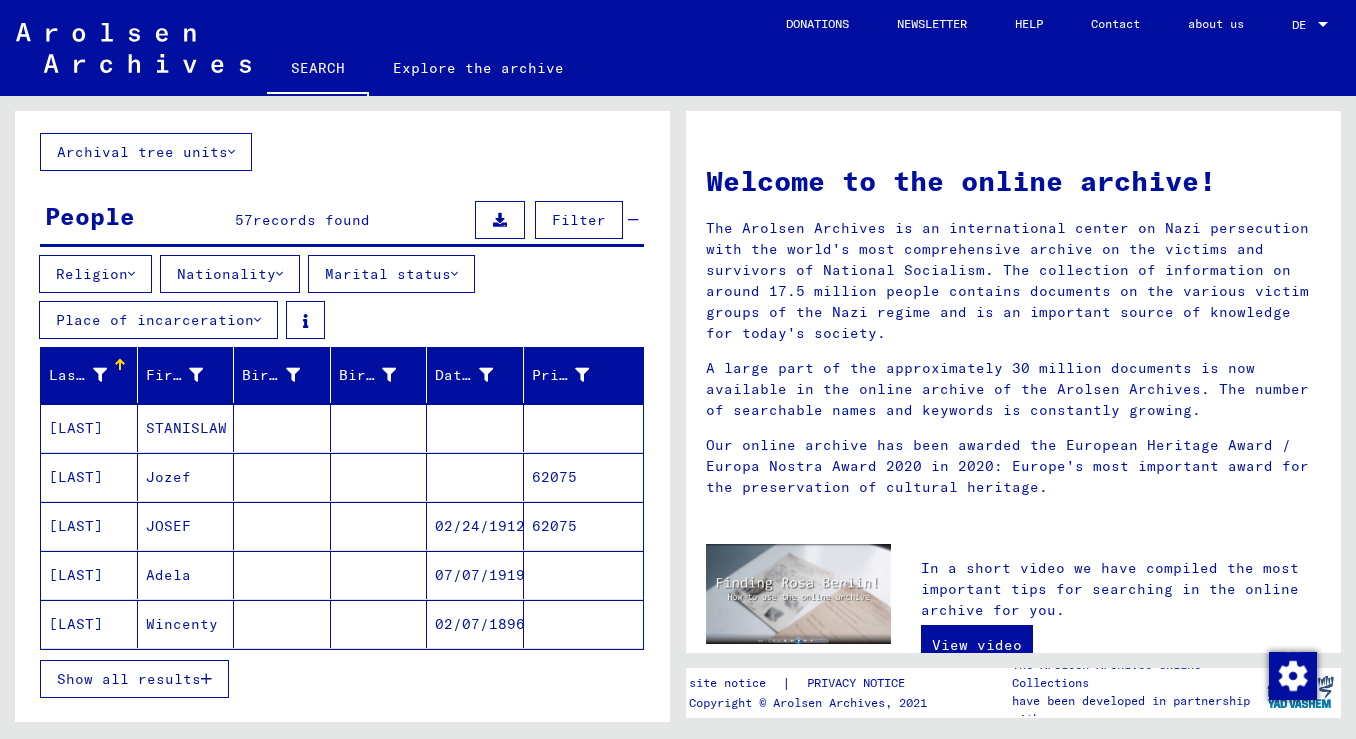 click on "Show all results" at bounding box center (129, 679) 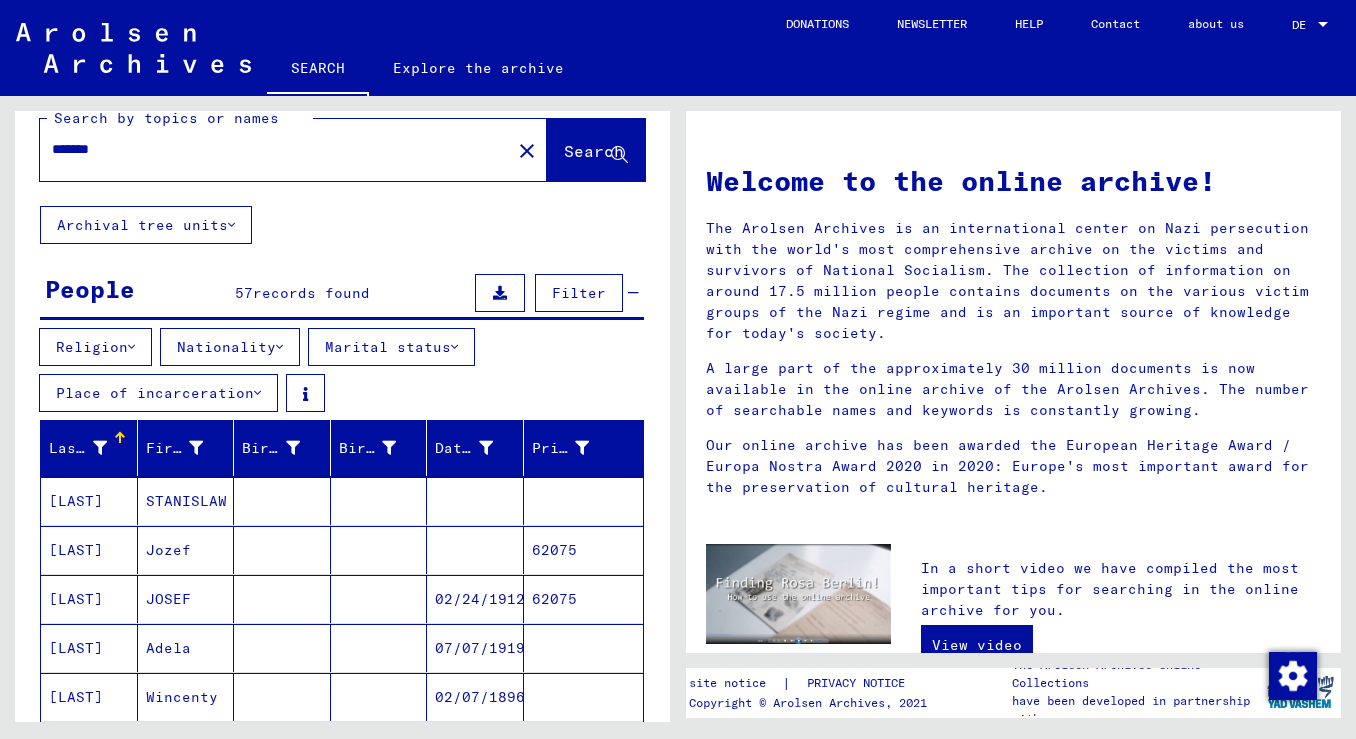 scroll, scrollTop: 34, scrollLeft: 0, axis: vertical 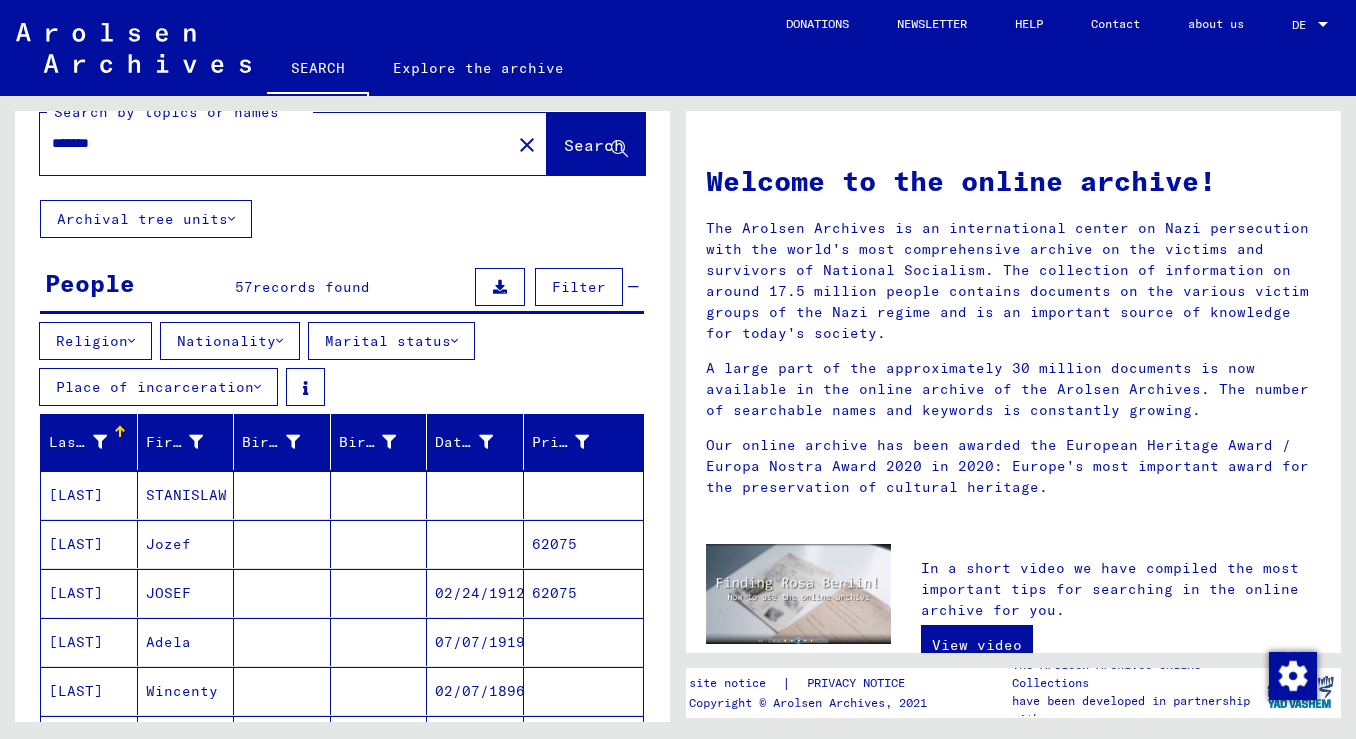 click on "Jozef" at bounding box center [186, 593] 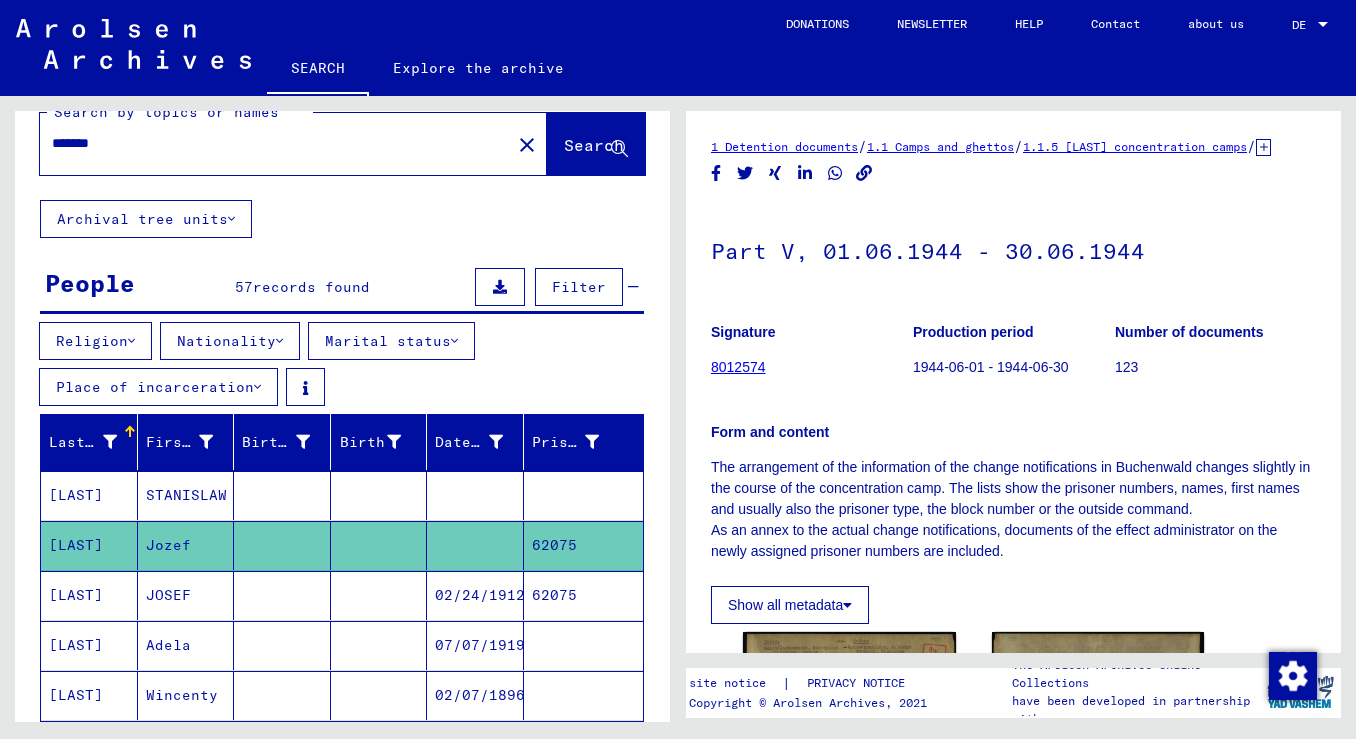 scroll, scrollTop: 234, scrollLeft: 0, axis: vertical 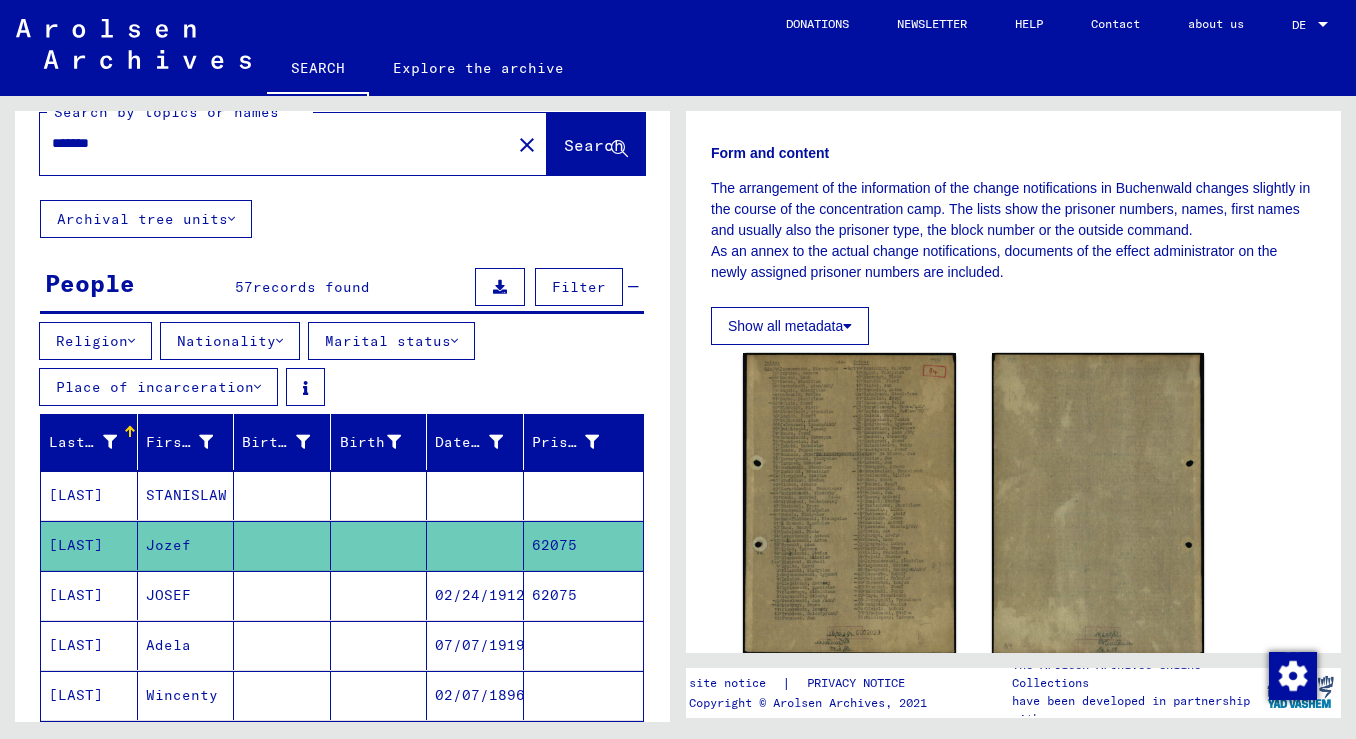 click on "JOSEF" at bounding box center (186, 645) 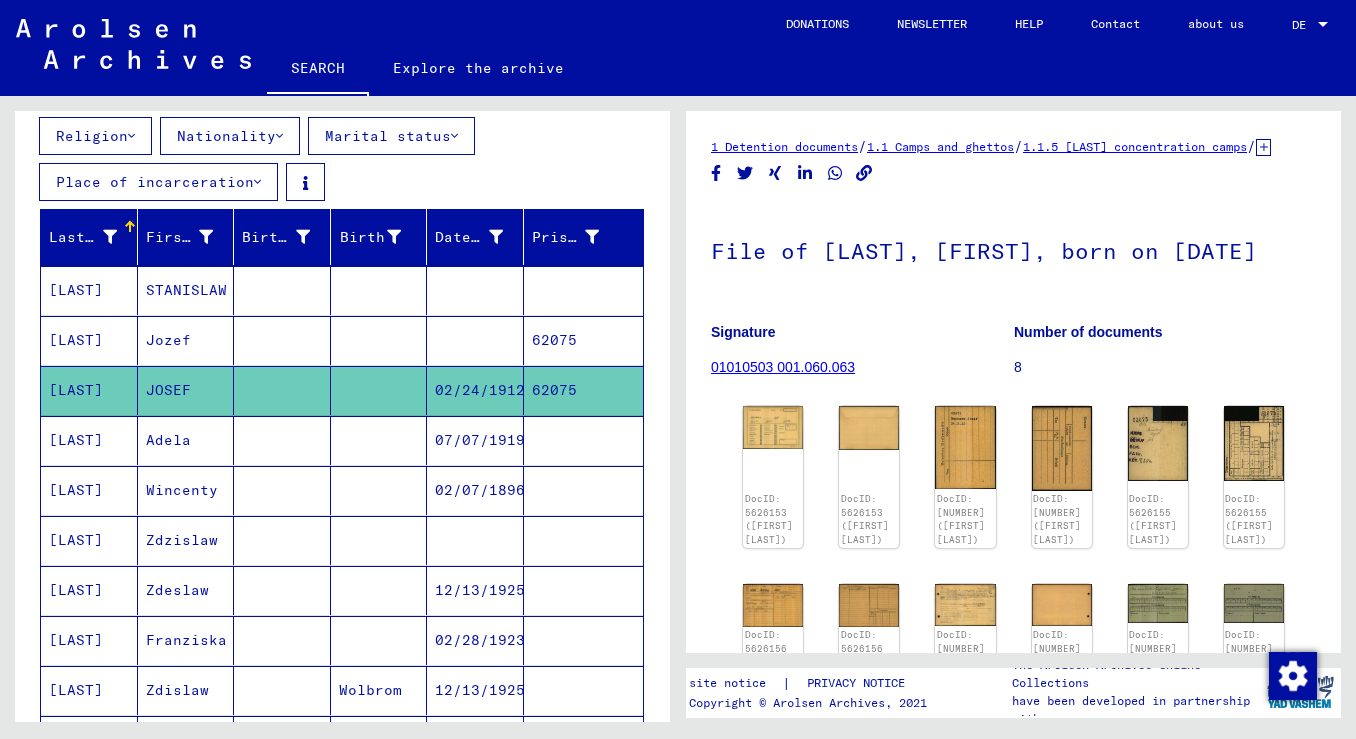 scroll, scrollTop: 275, scrollLeft: 0, axis: vertical 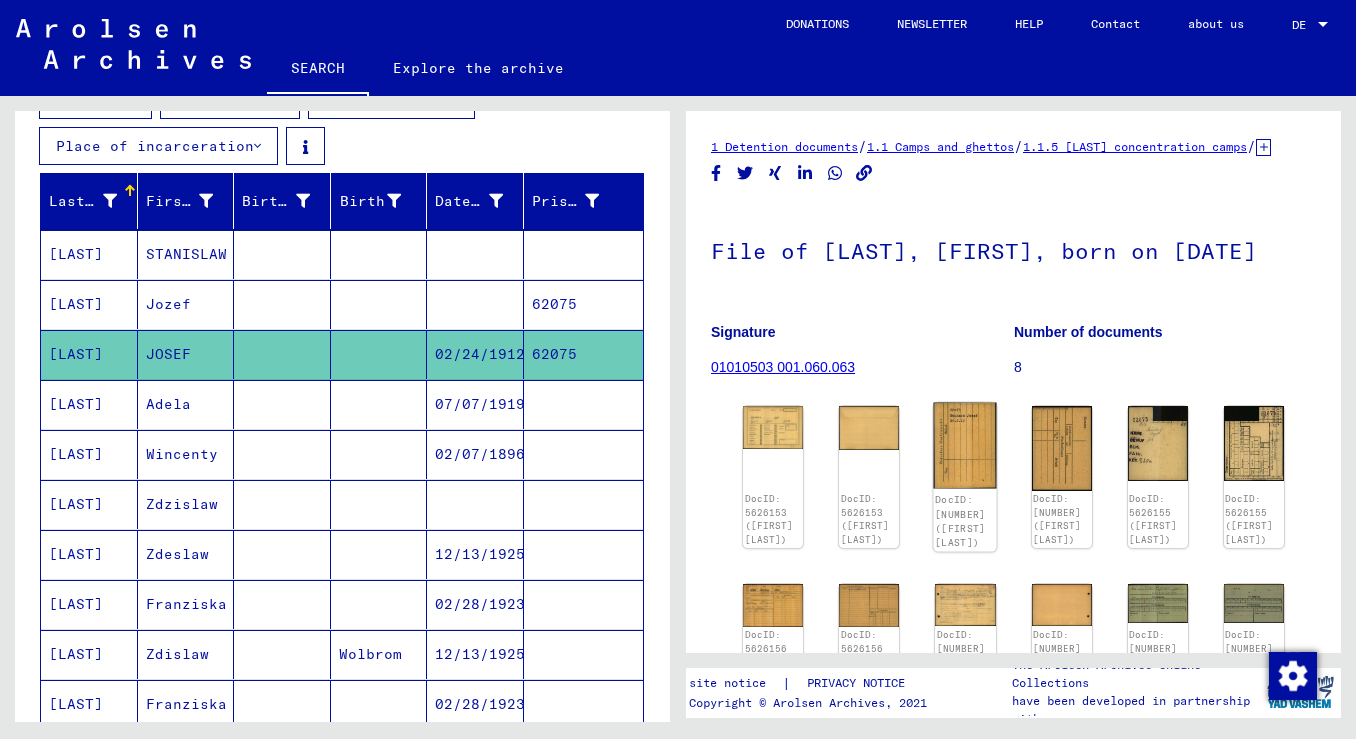 click 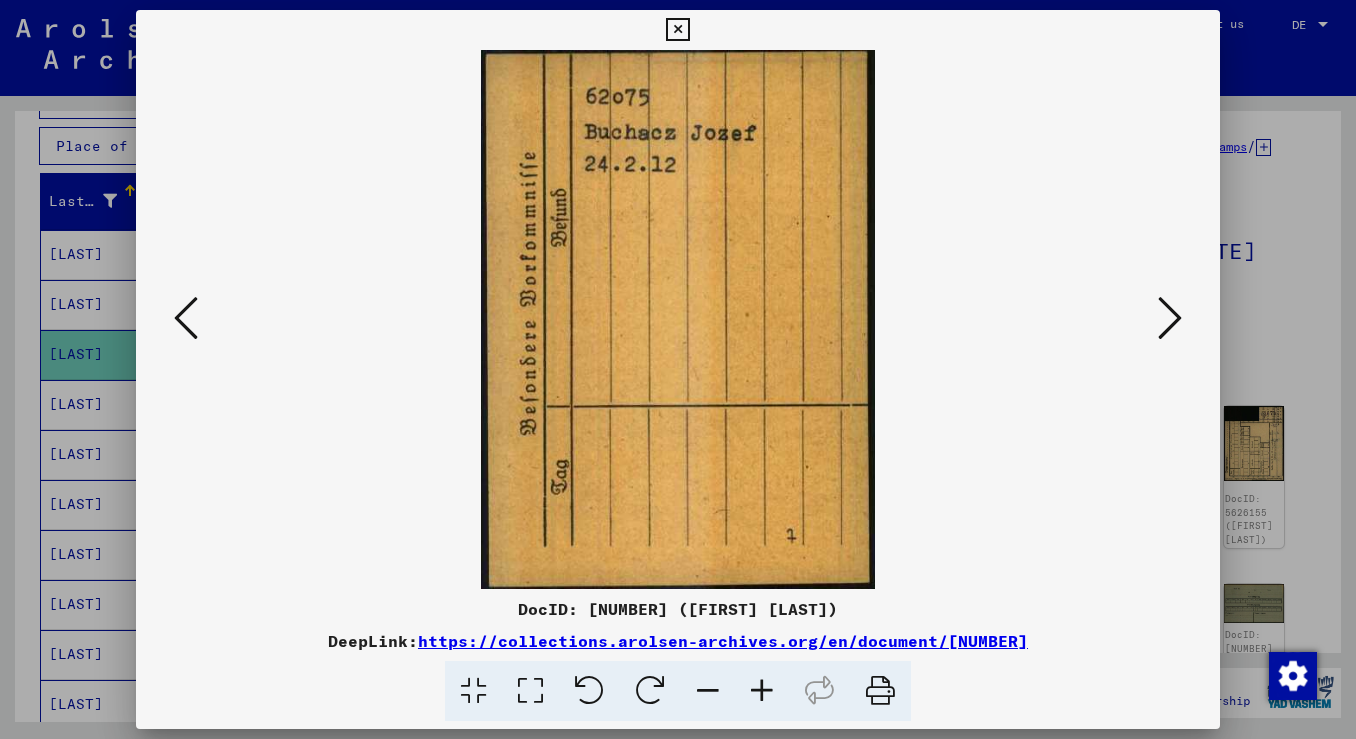 type 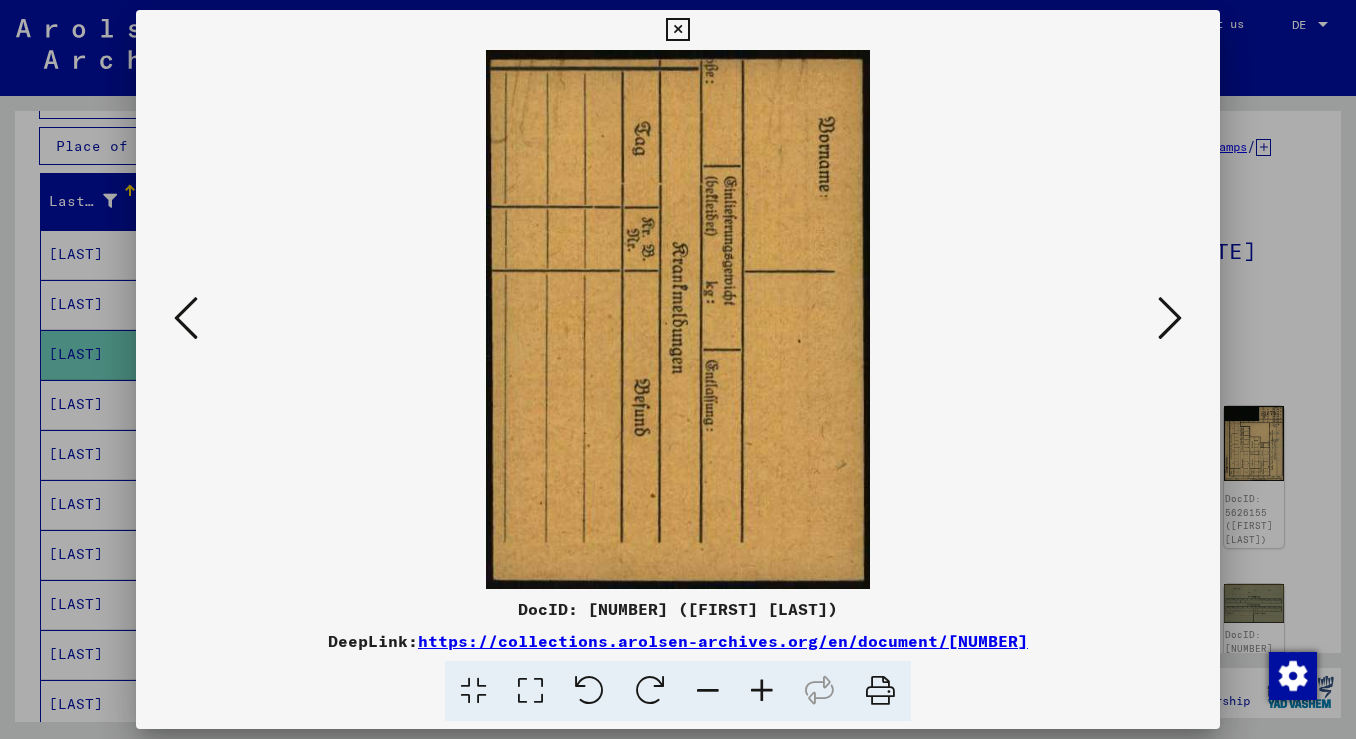 click at bounding box center (1170, 318) 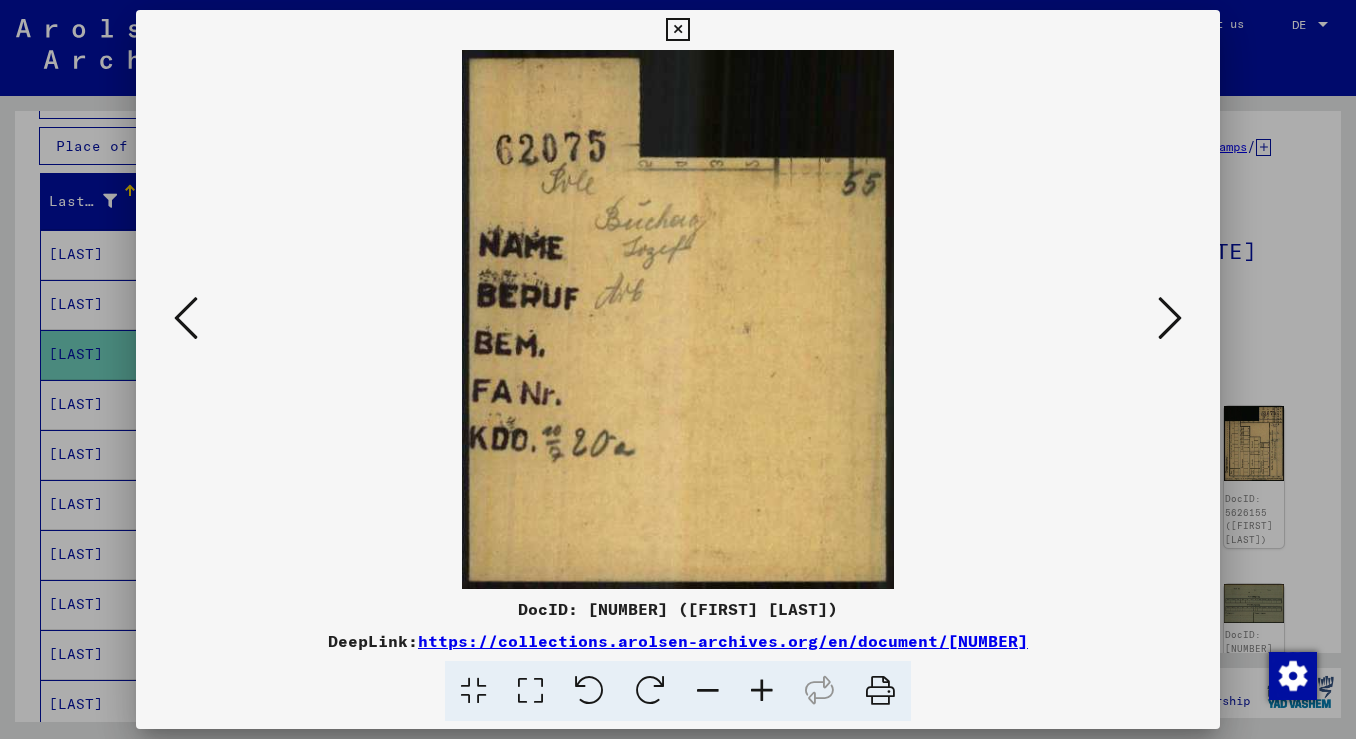 click at bounding box center [1170, 318] 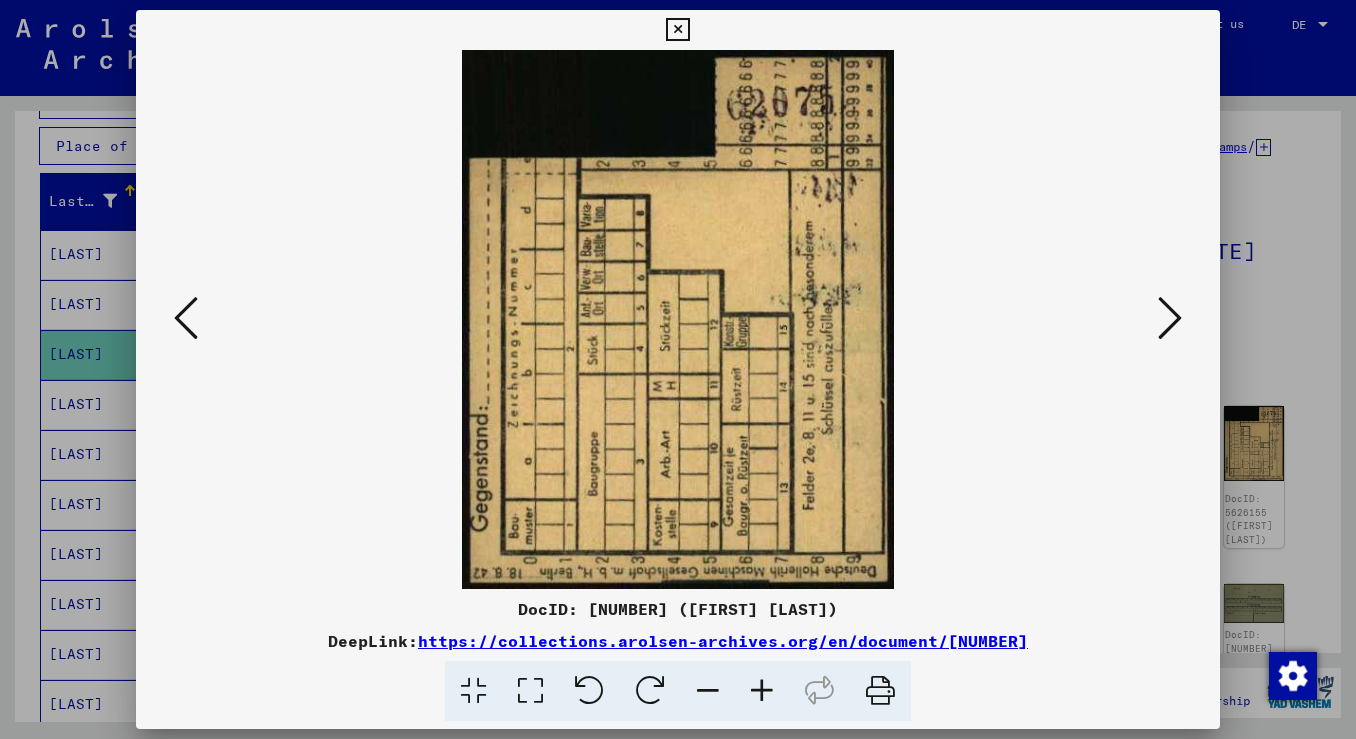 click at bounding box center [1170, 318] 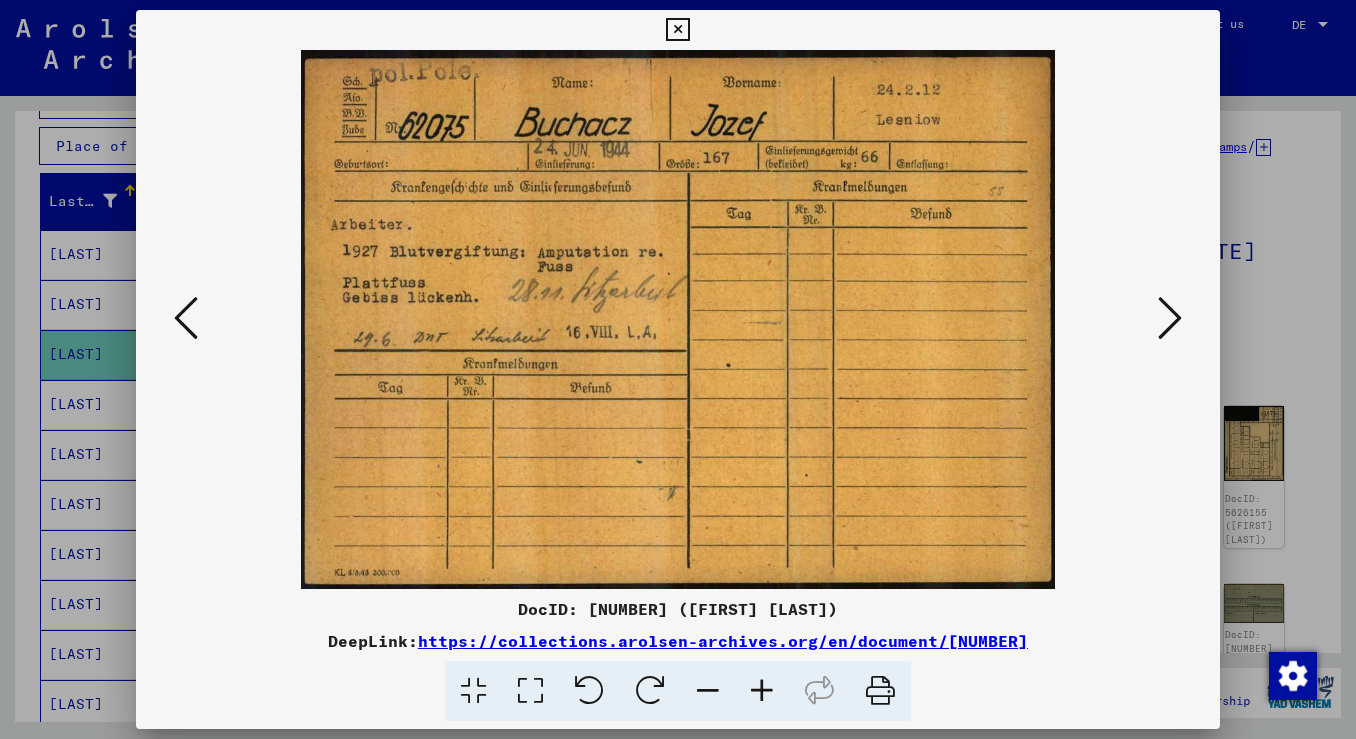click at bounding box center (1170, 318) 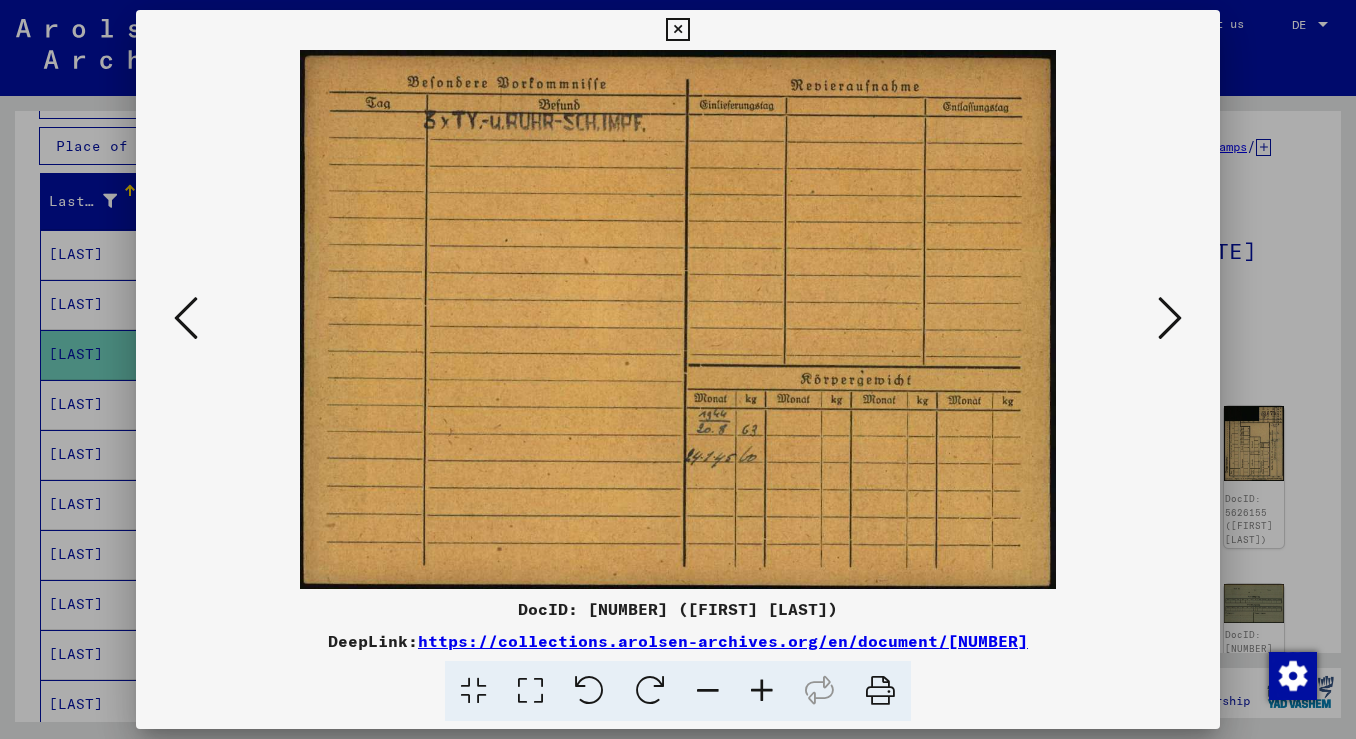 click at bounding box center [1170, 318] 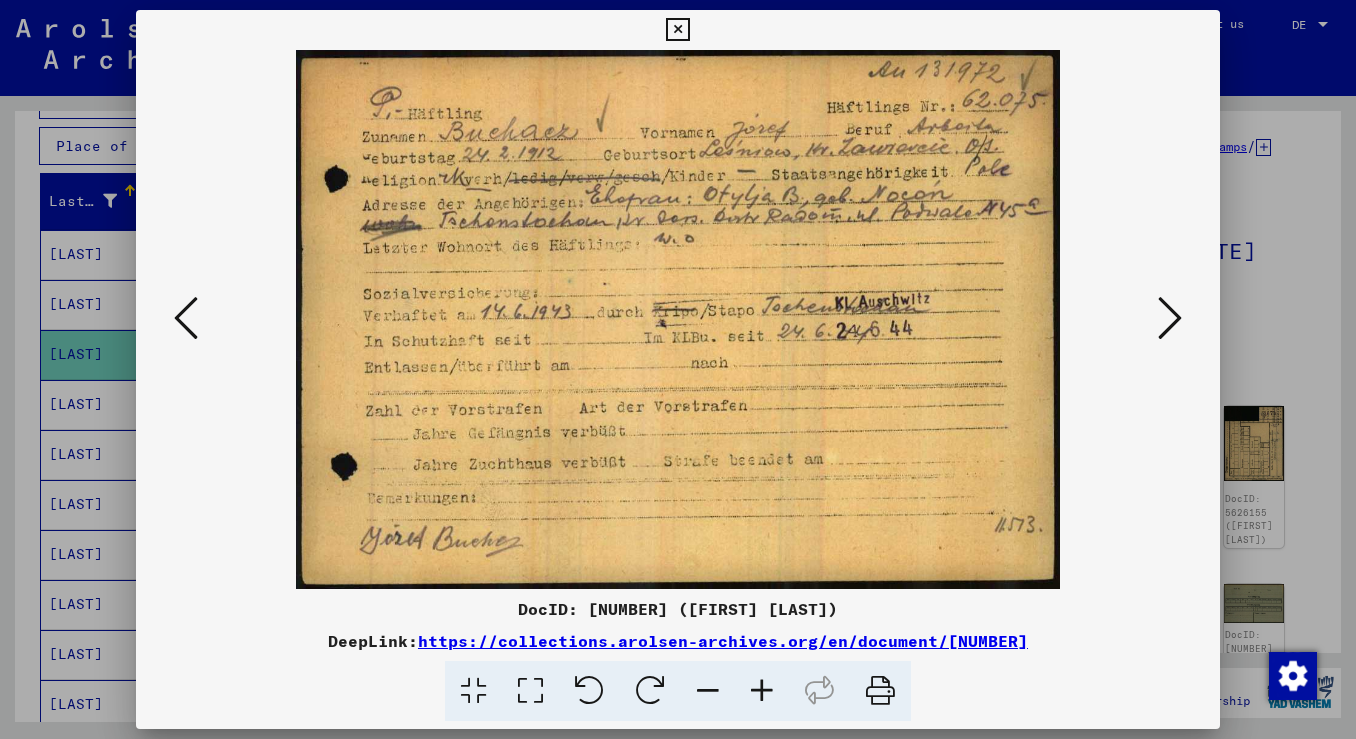 click at bounding box center (678, 369) 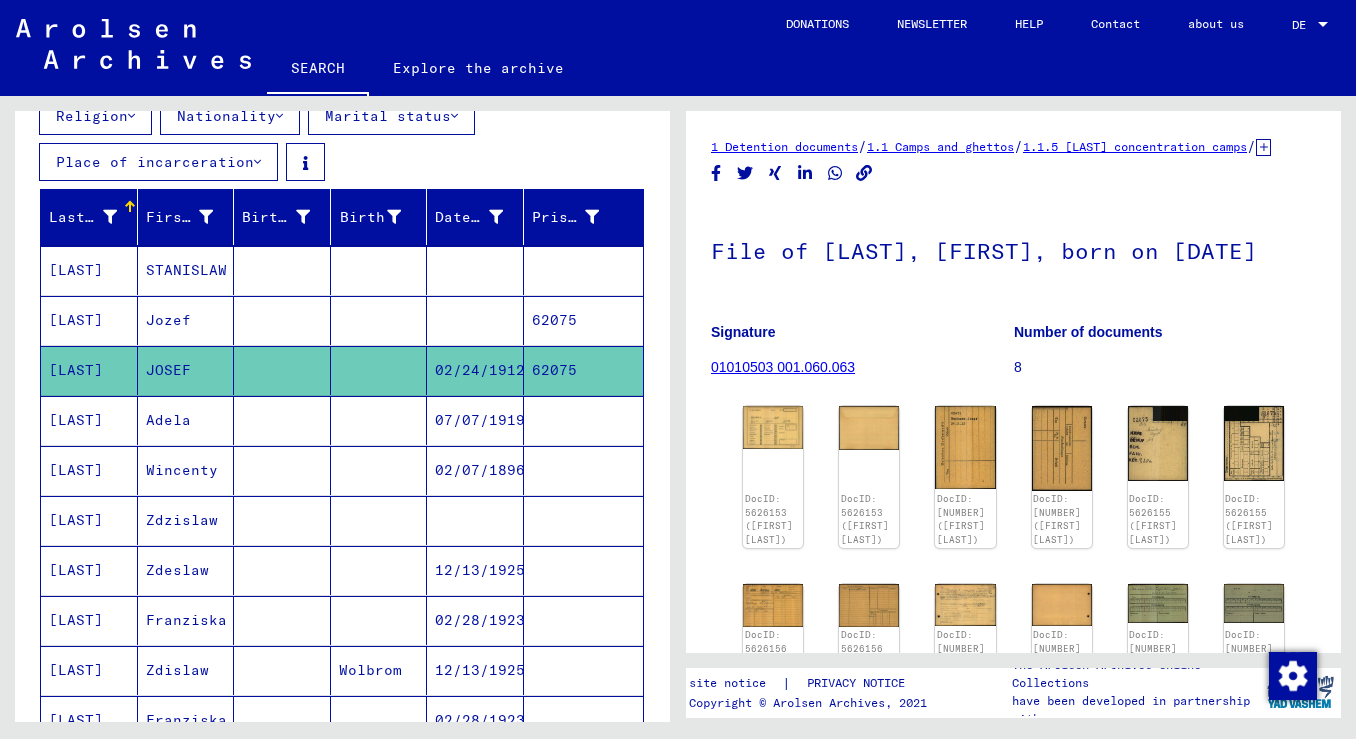 scroll, scrollTop: 202, scrollLeft: 0, axis: vertical 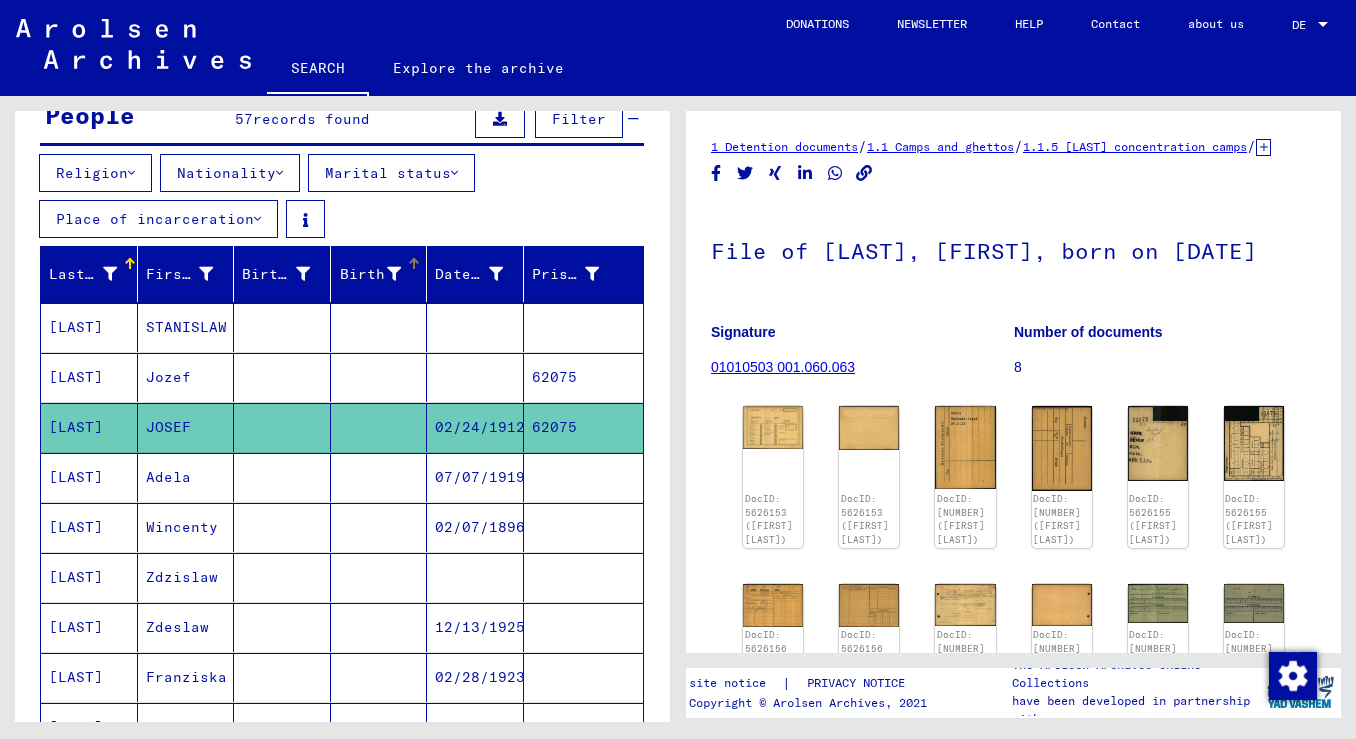 click on "Birth" at bounding box center (370, 274) 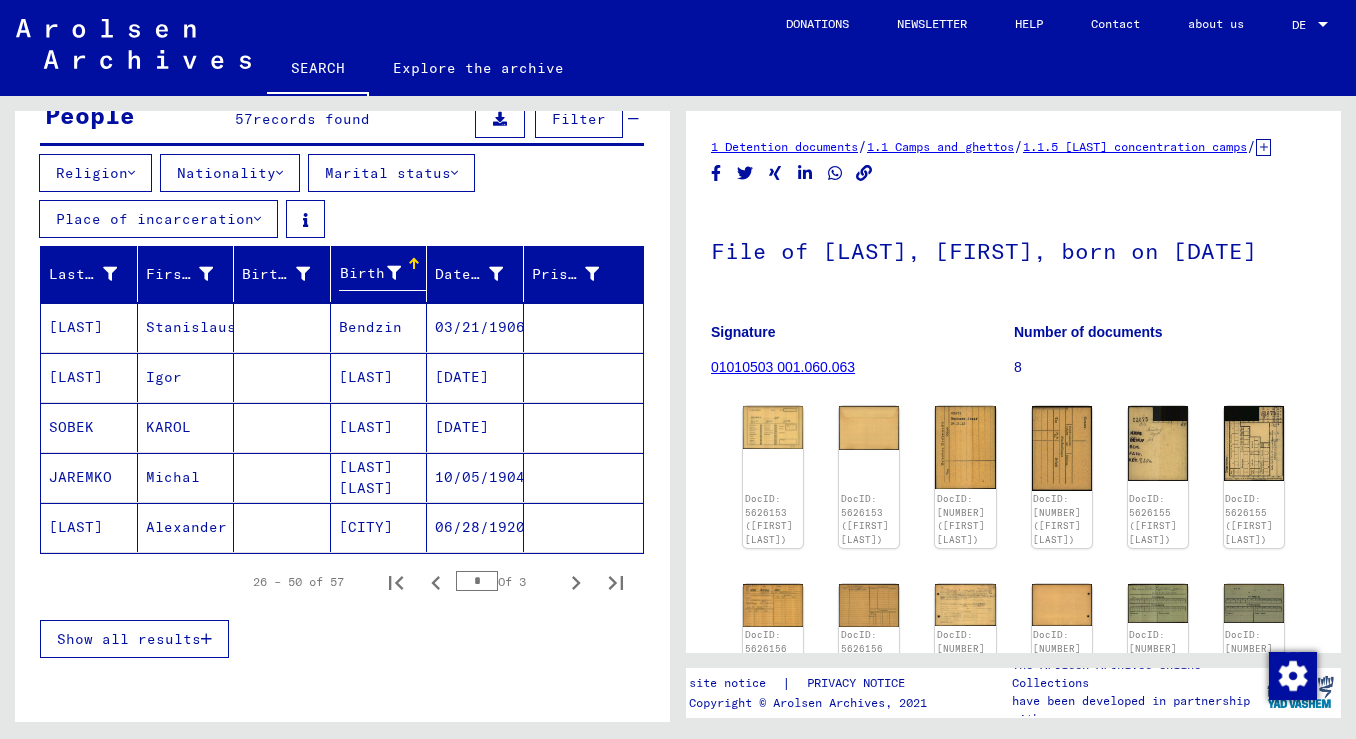 click at bounding box center (414, 264) 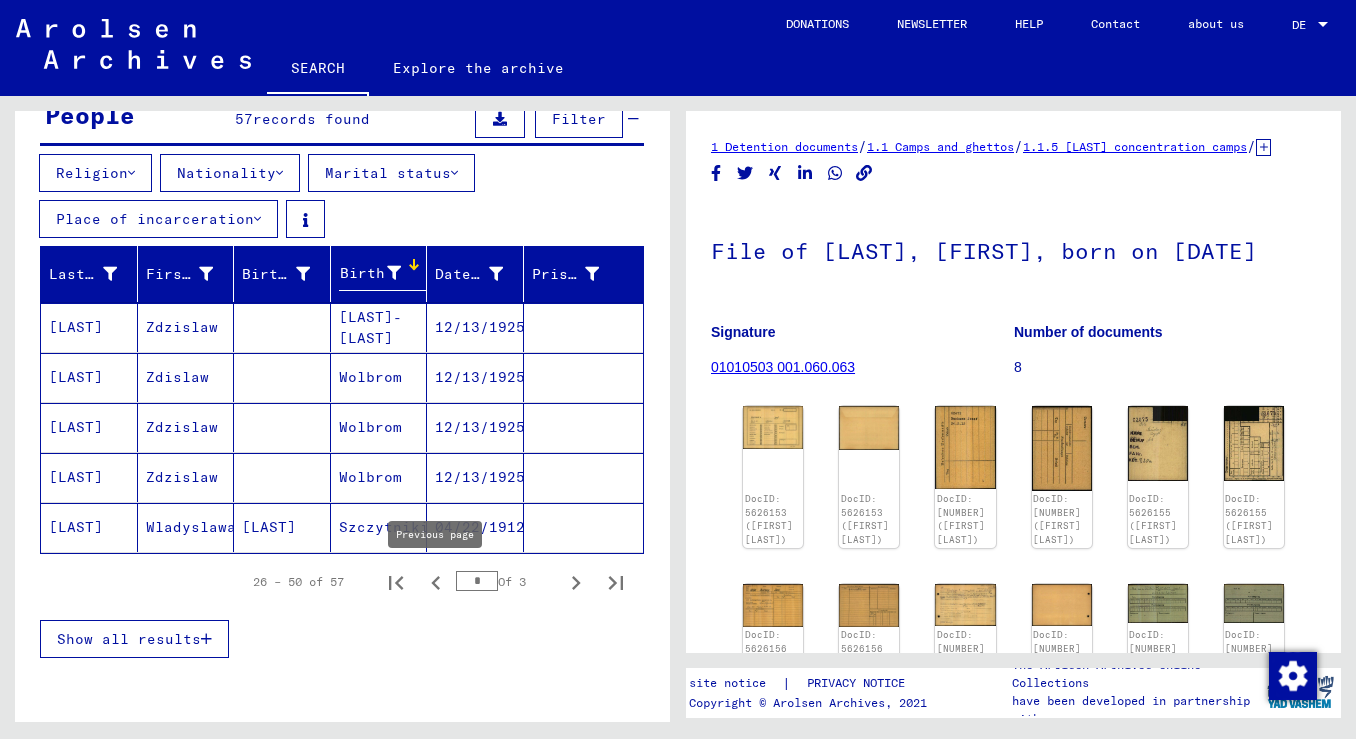 click 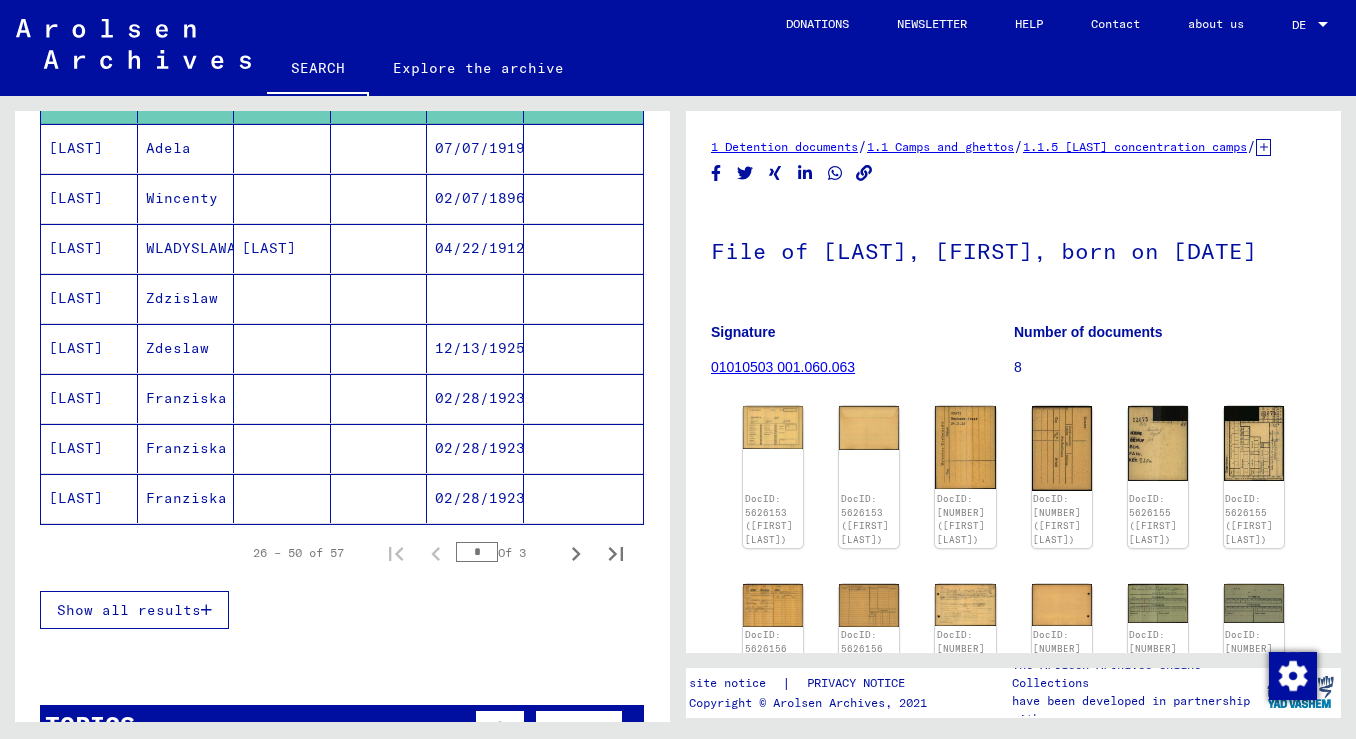 scroll, scrollTop: 1257, scrollLeft: 0, axis: vertical 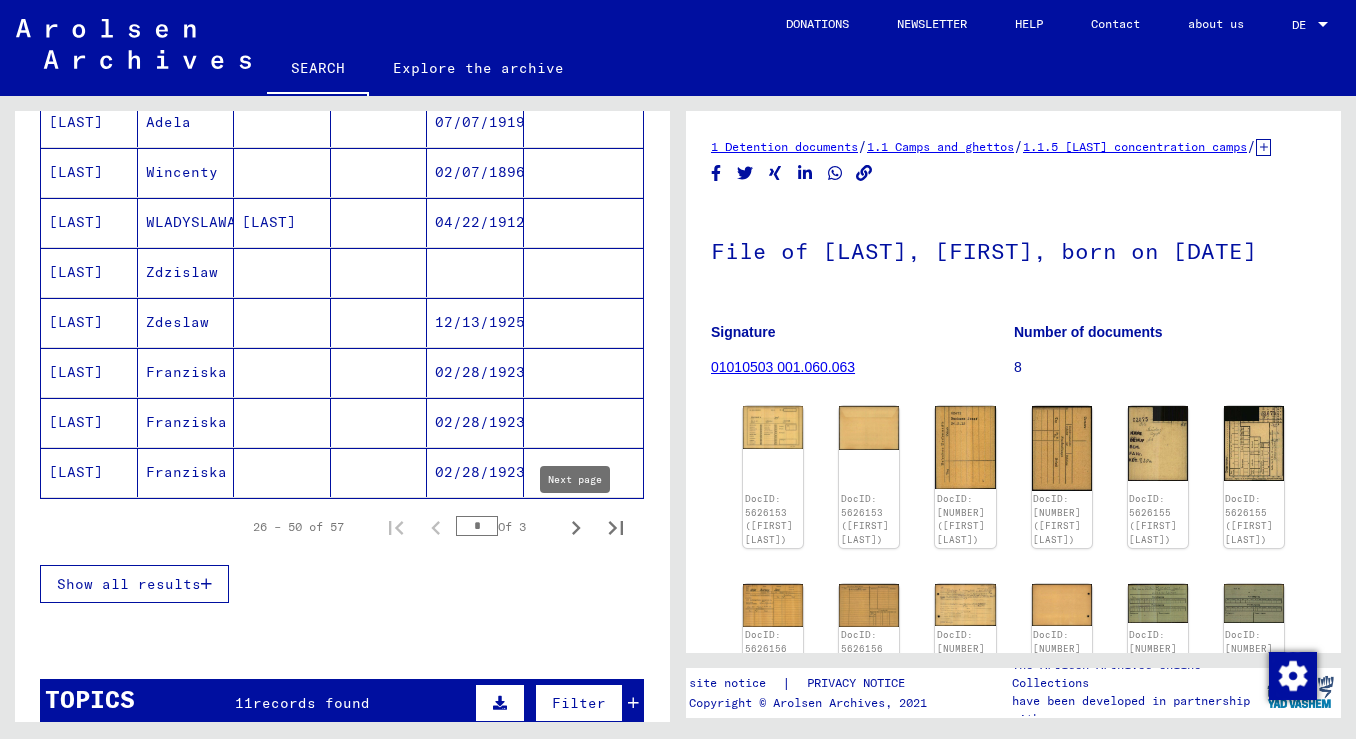 click 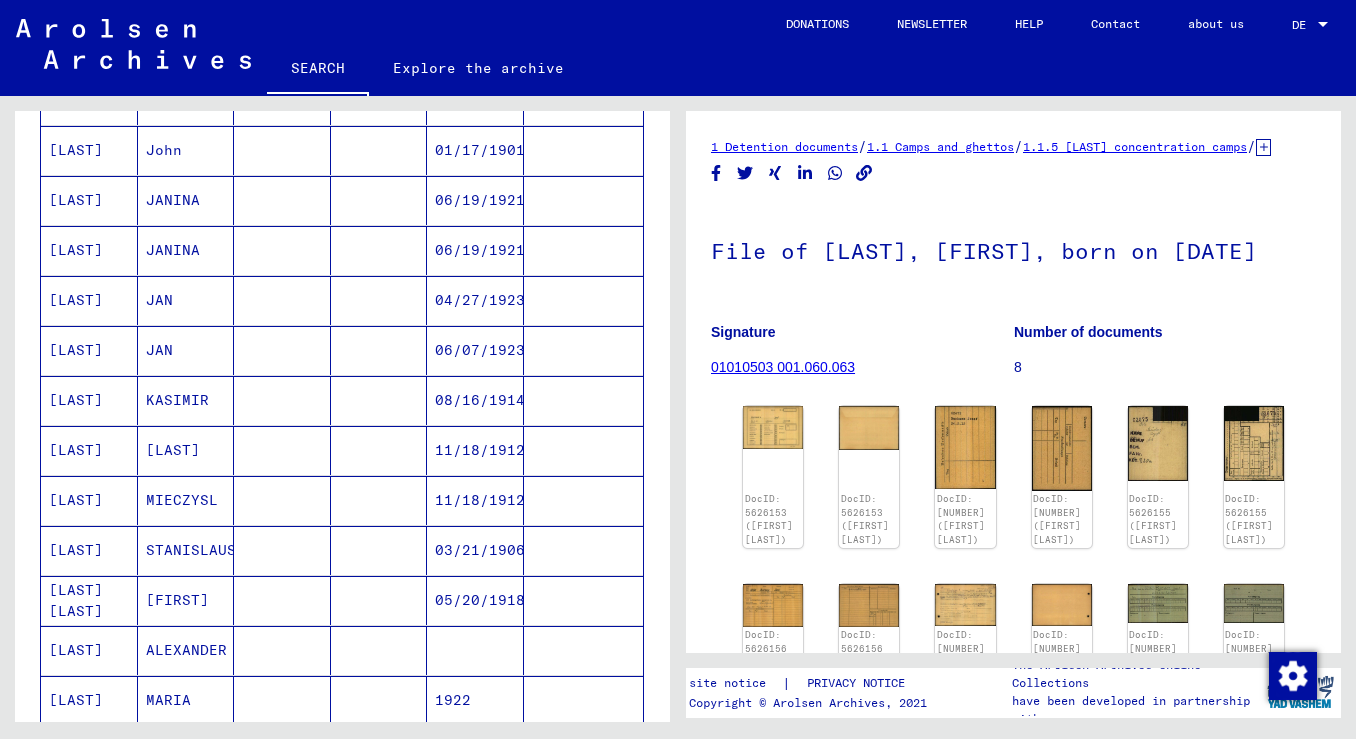 scroll, scrollTop: 1166, scrollLeft: 0, axis: vertical 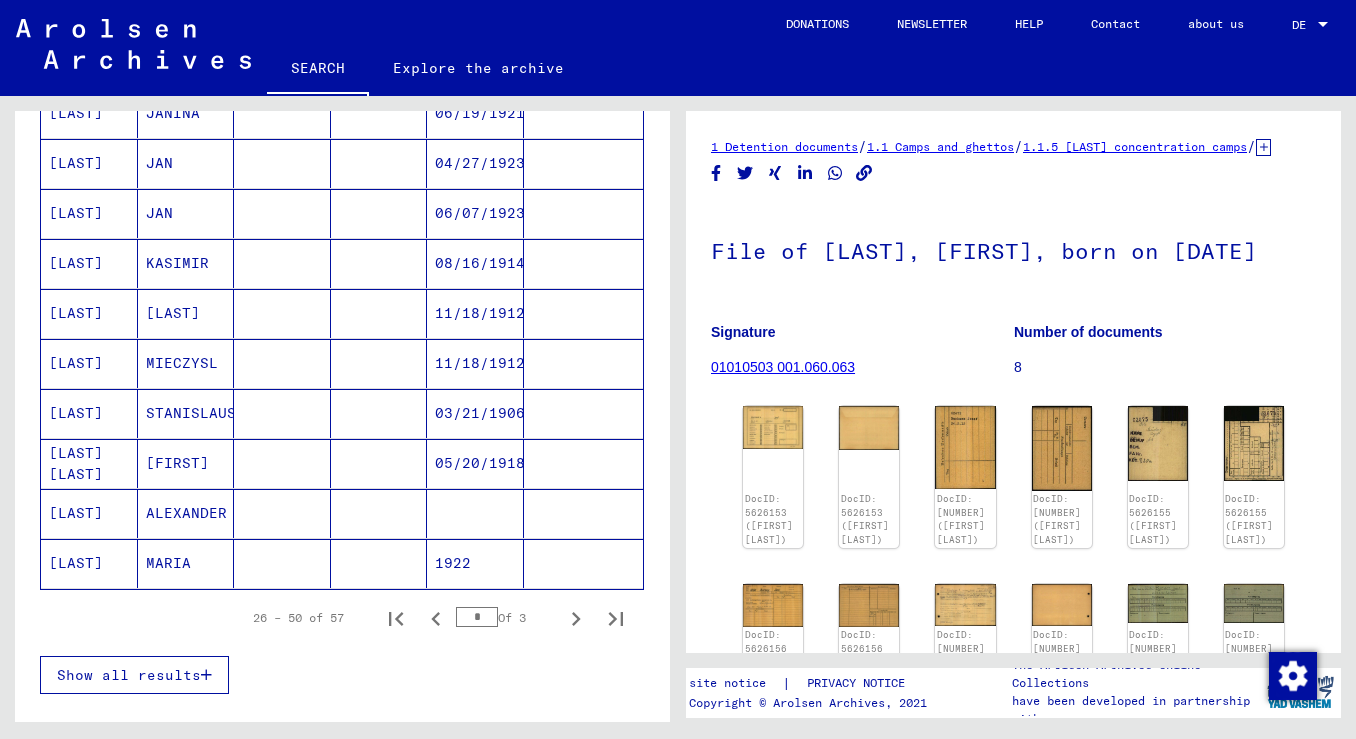 click on "MARIA" 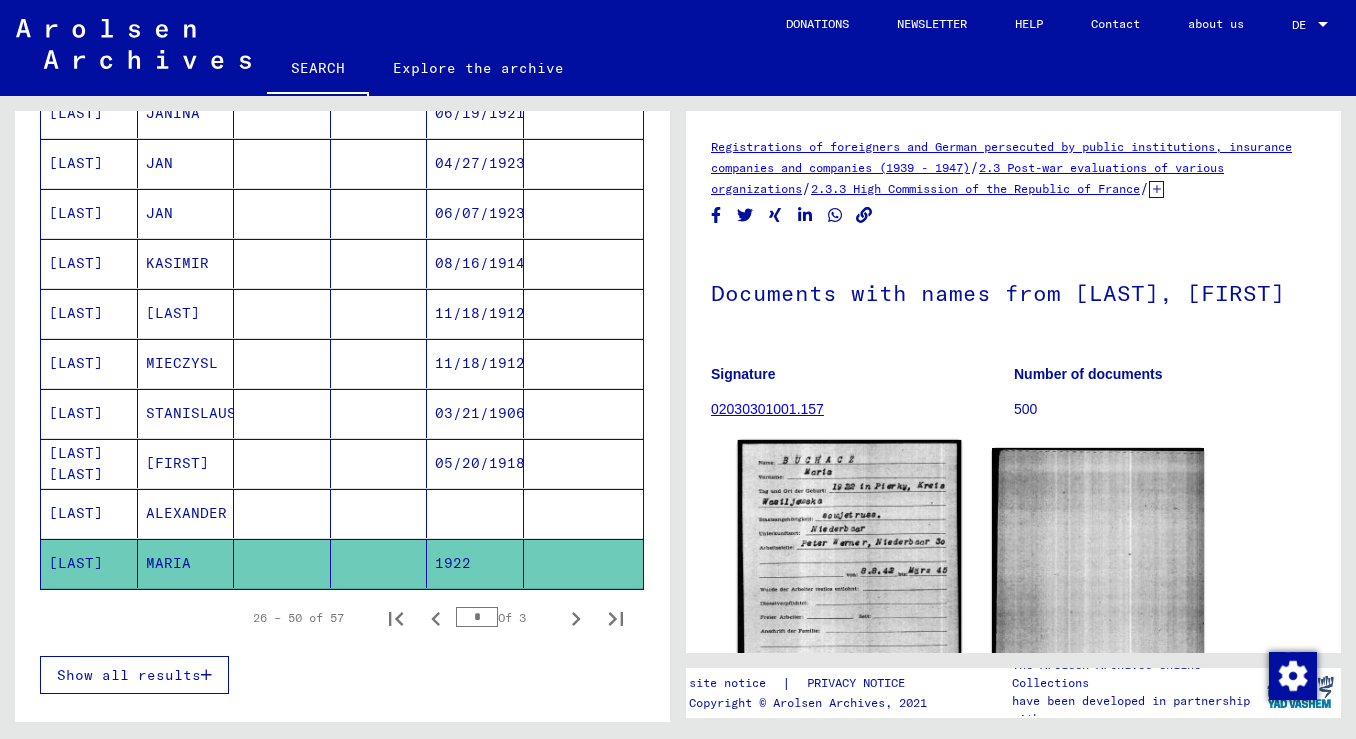 scroll, scrollTop: 0, scrollLeft: 0, axis: both 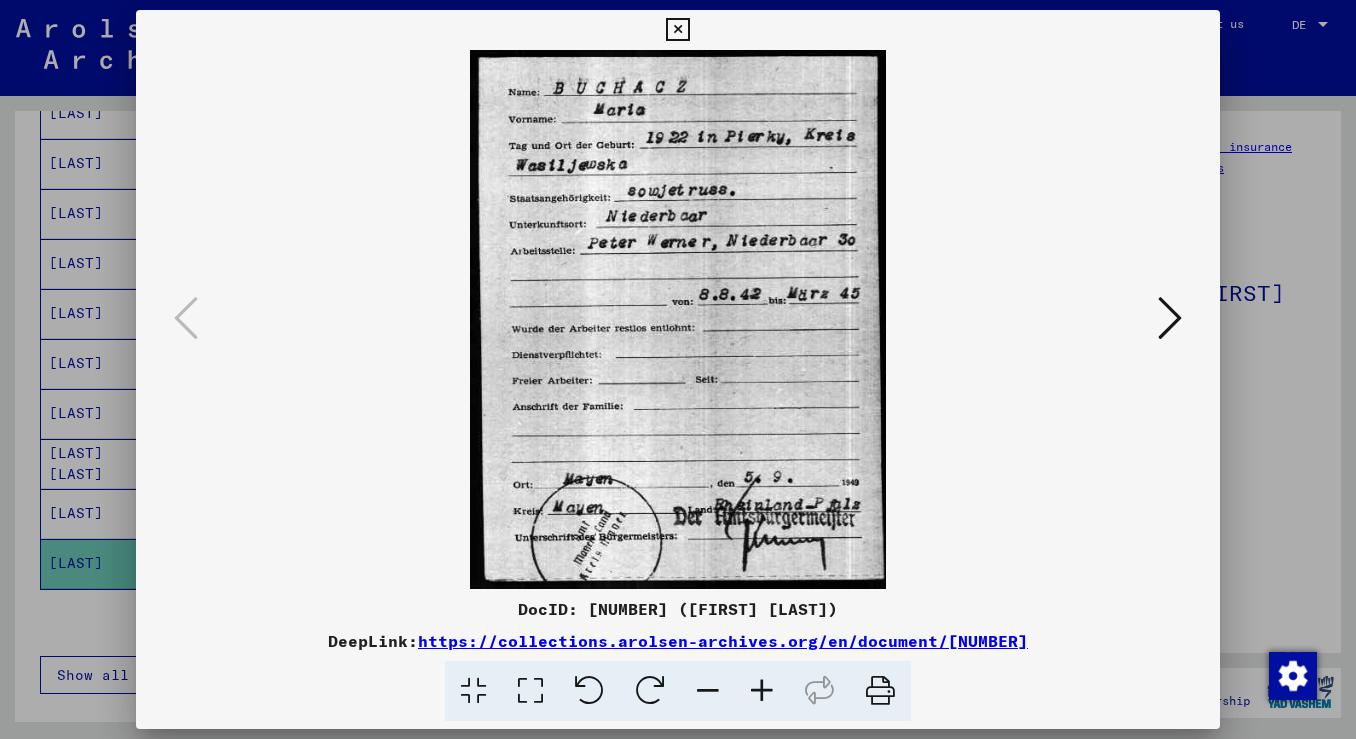 type 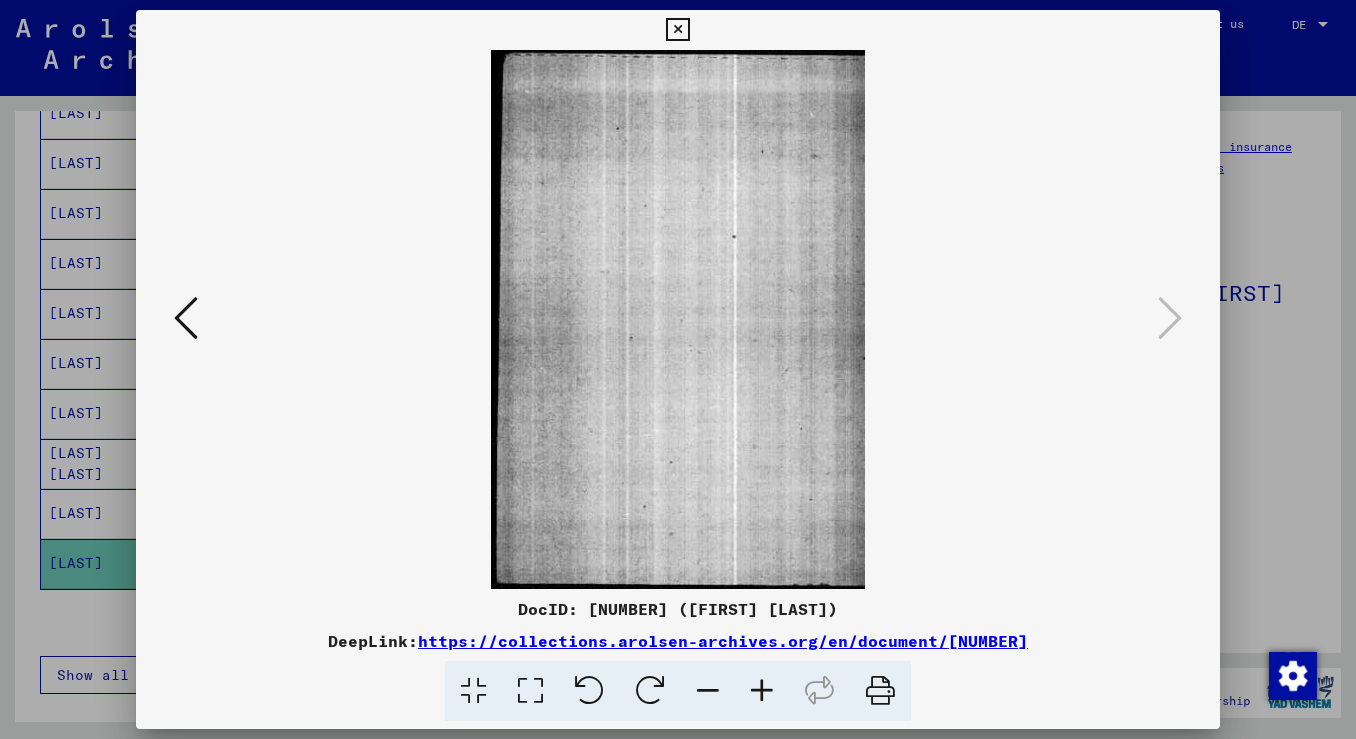 click at bounding box center (678, 369) 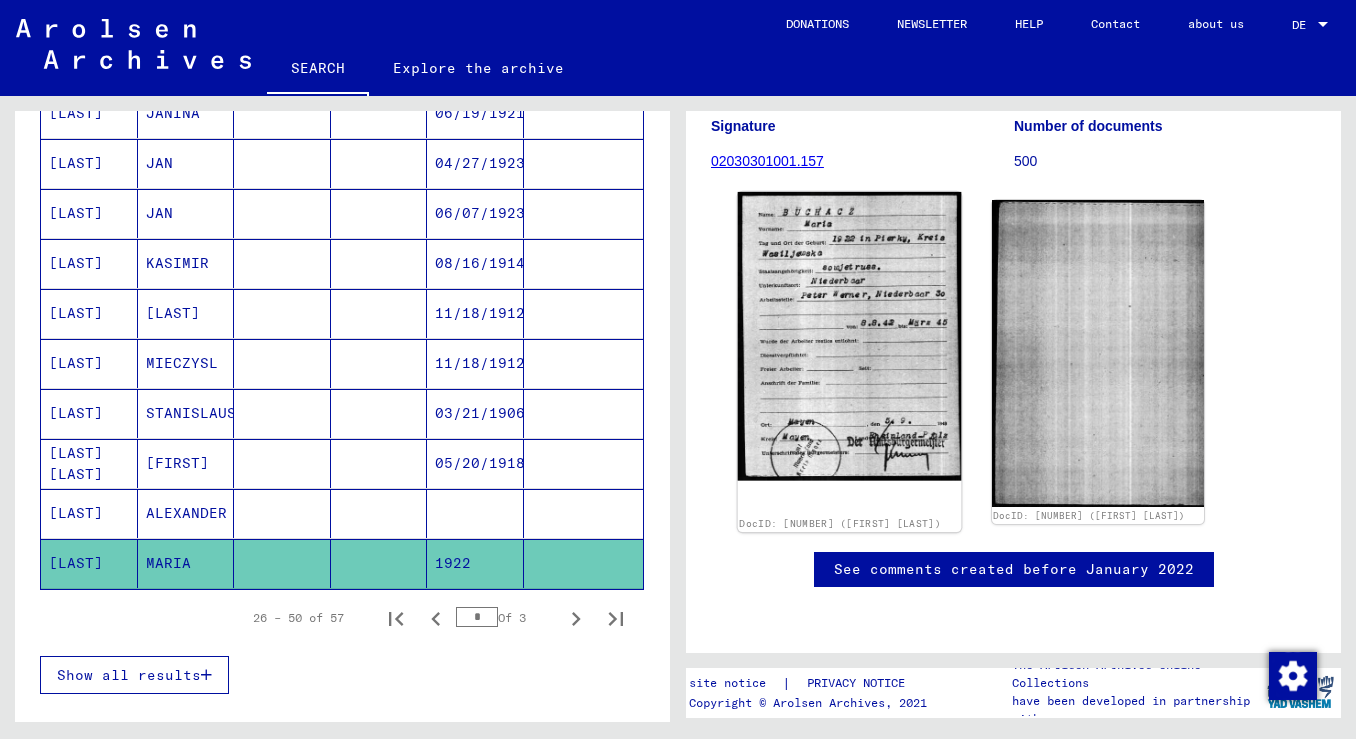 scroll, scrollTop: 688, scrollLeft: 0, axis: vertical 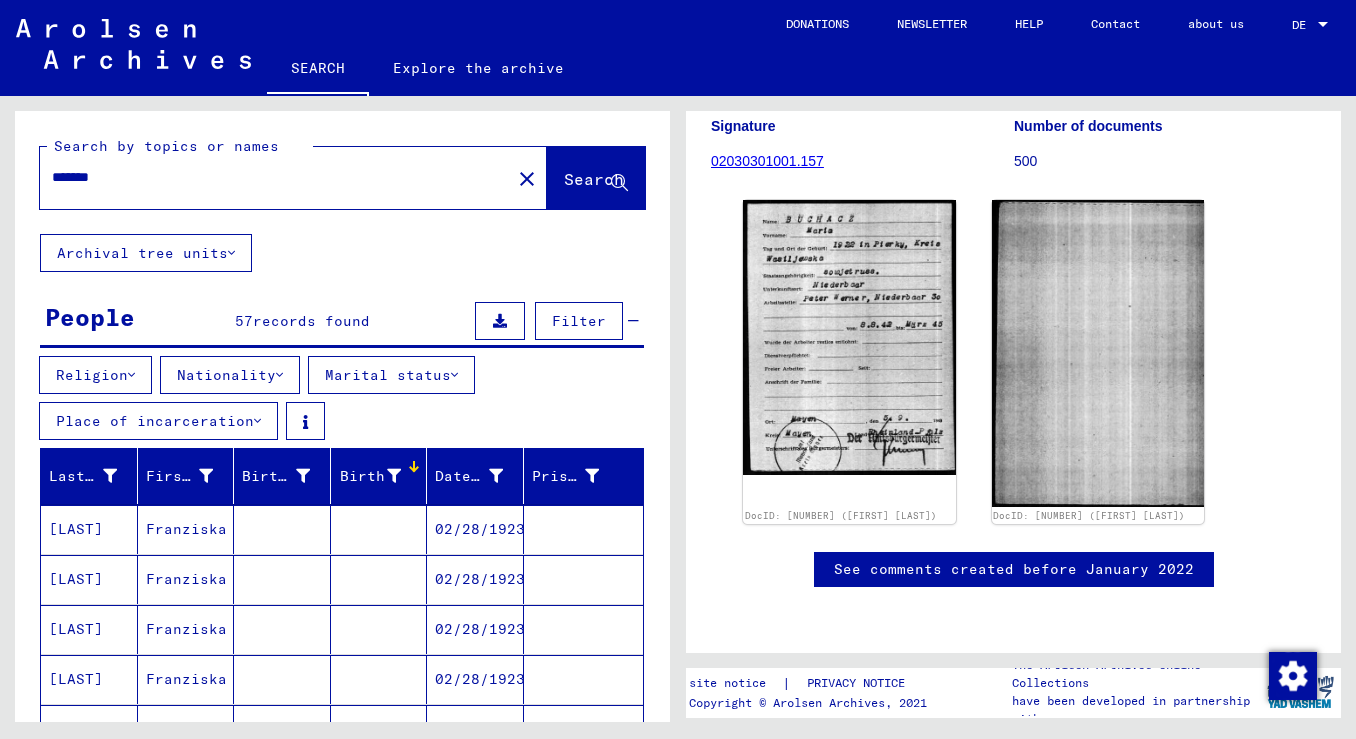 click on "*******" at bounding box center [275, 177] 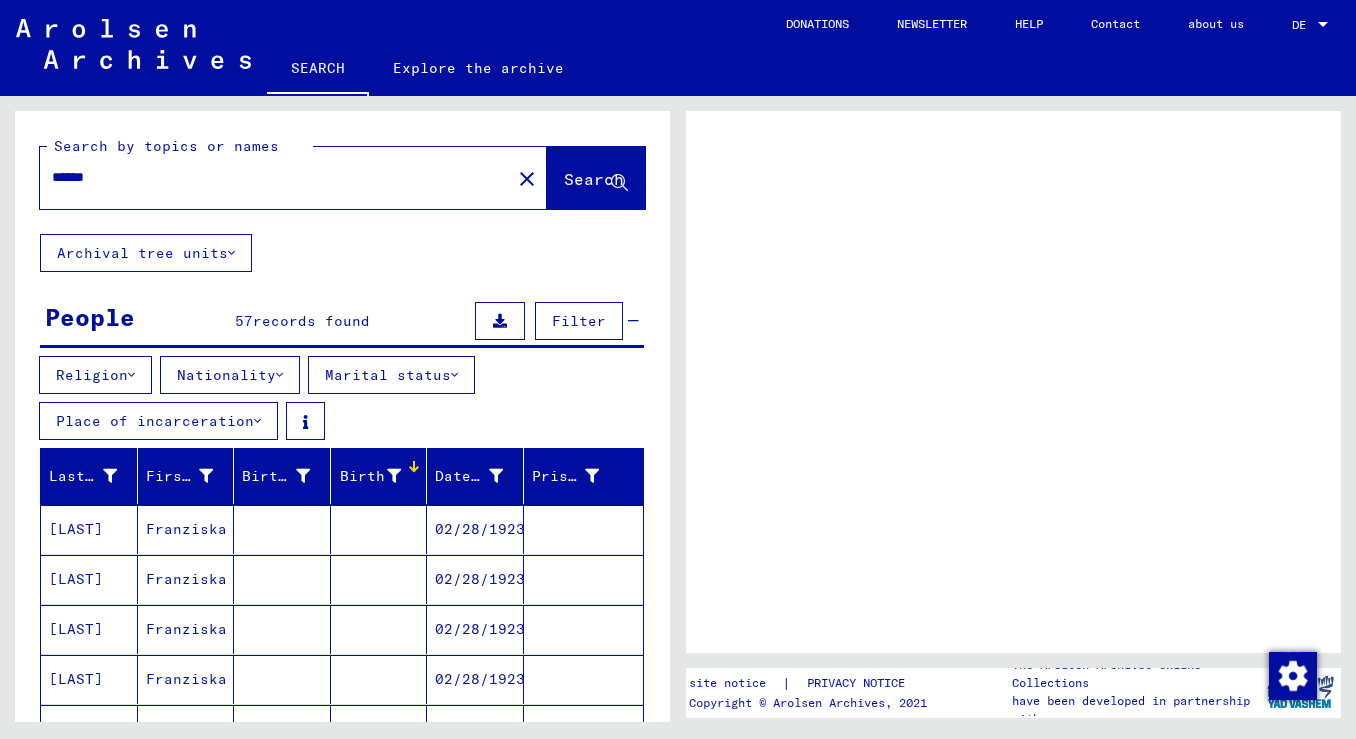 scroll, scrollTop: 0, scrollLeft: 0, axis: both 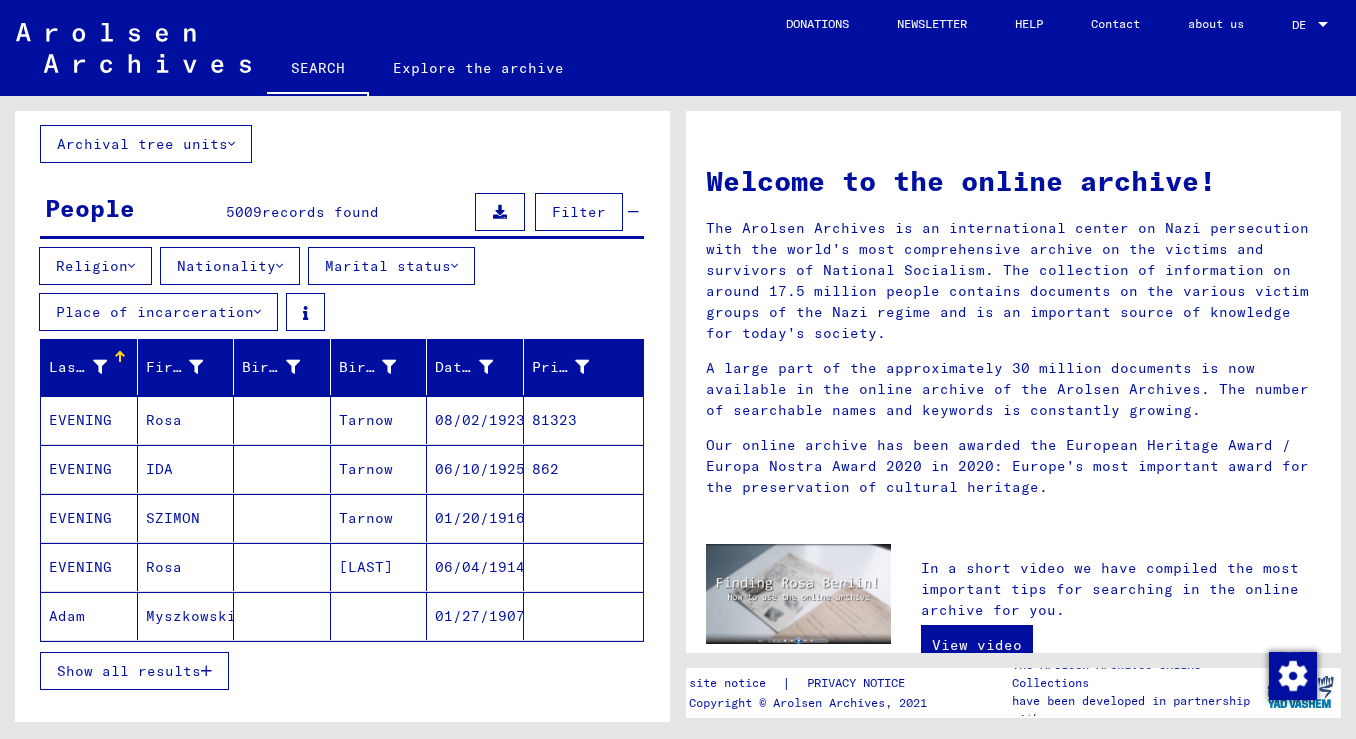 type on "******" 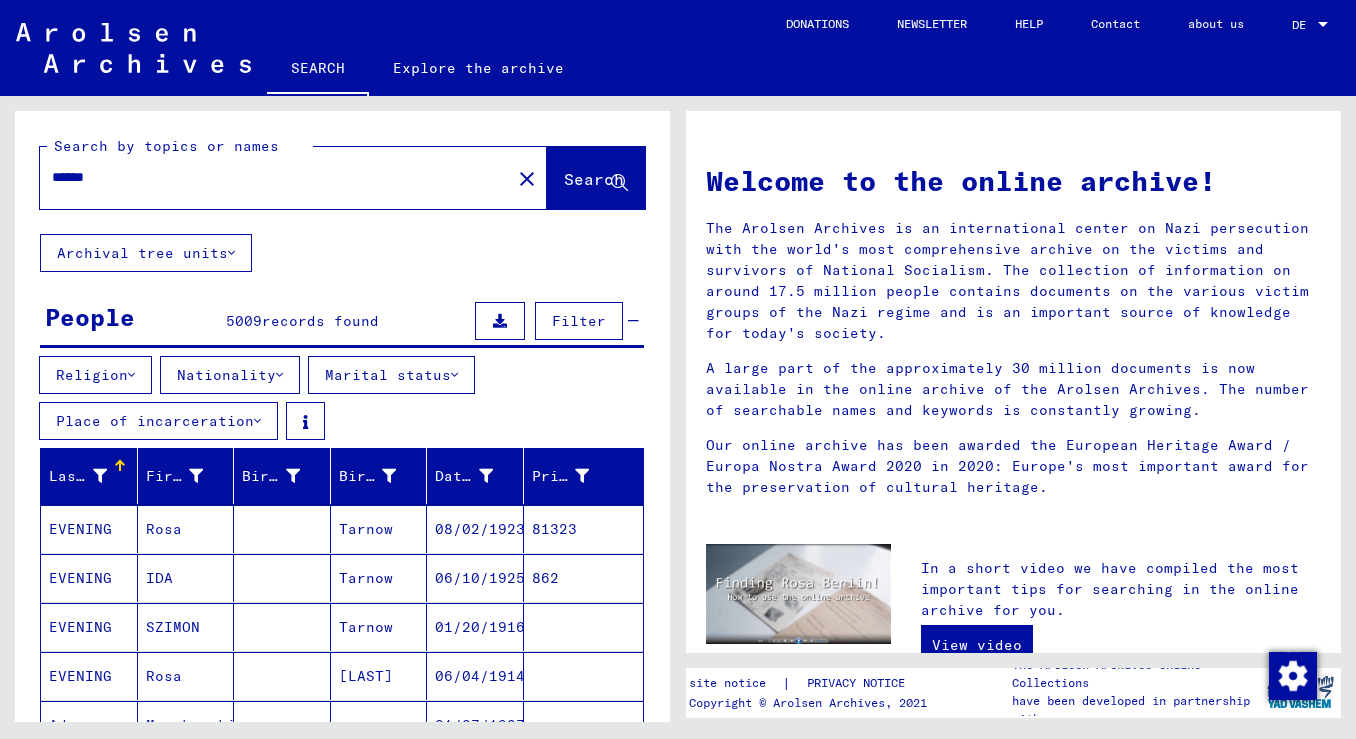 scroll, scrollTop: 0, scrollLeft: 0, axis: both 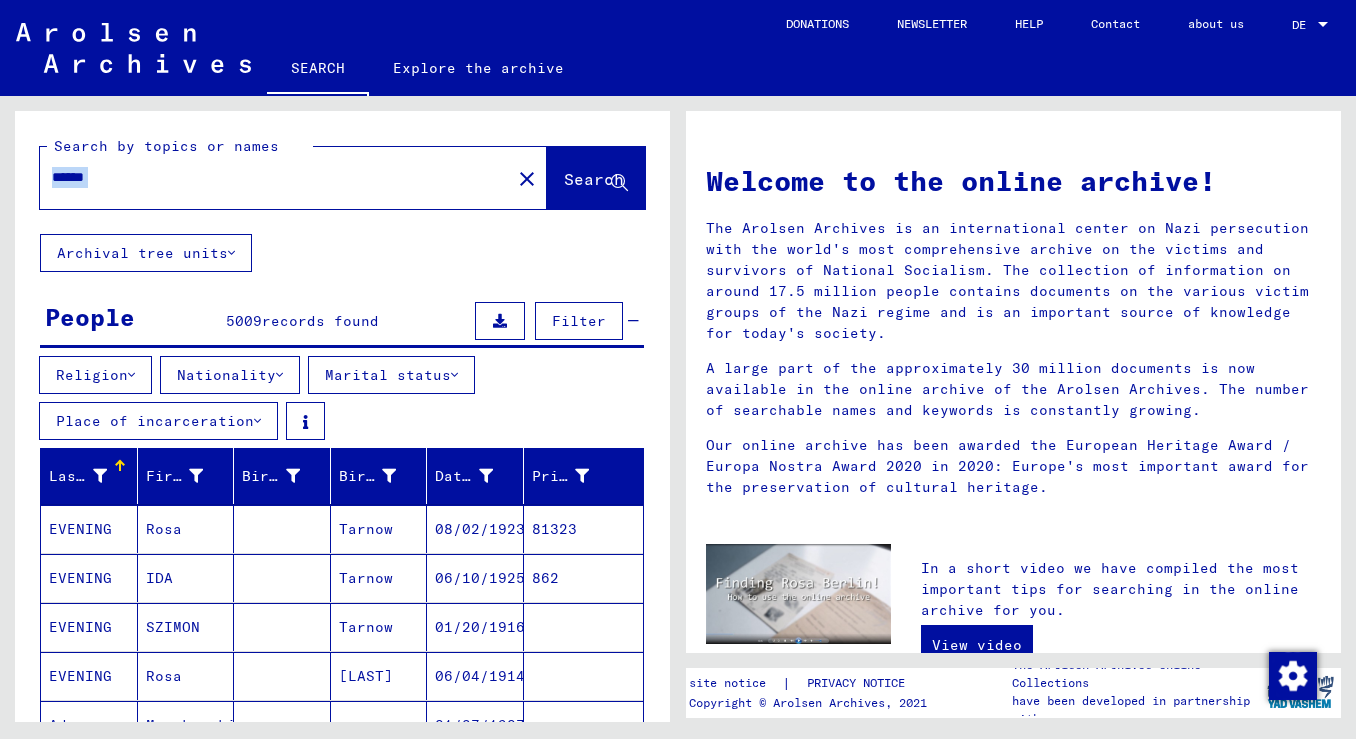click on "Search by topics or names ****** close Search" 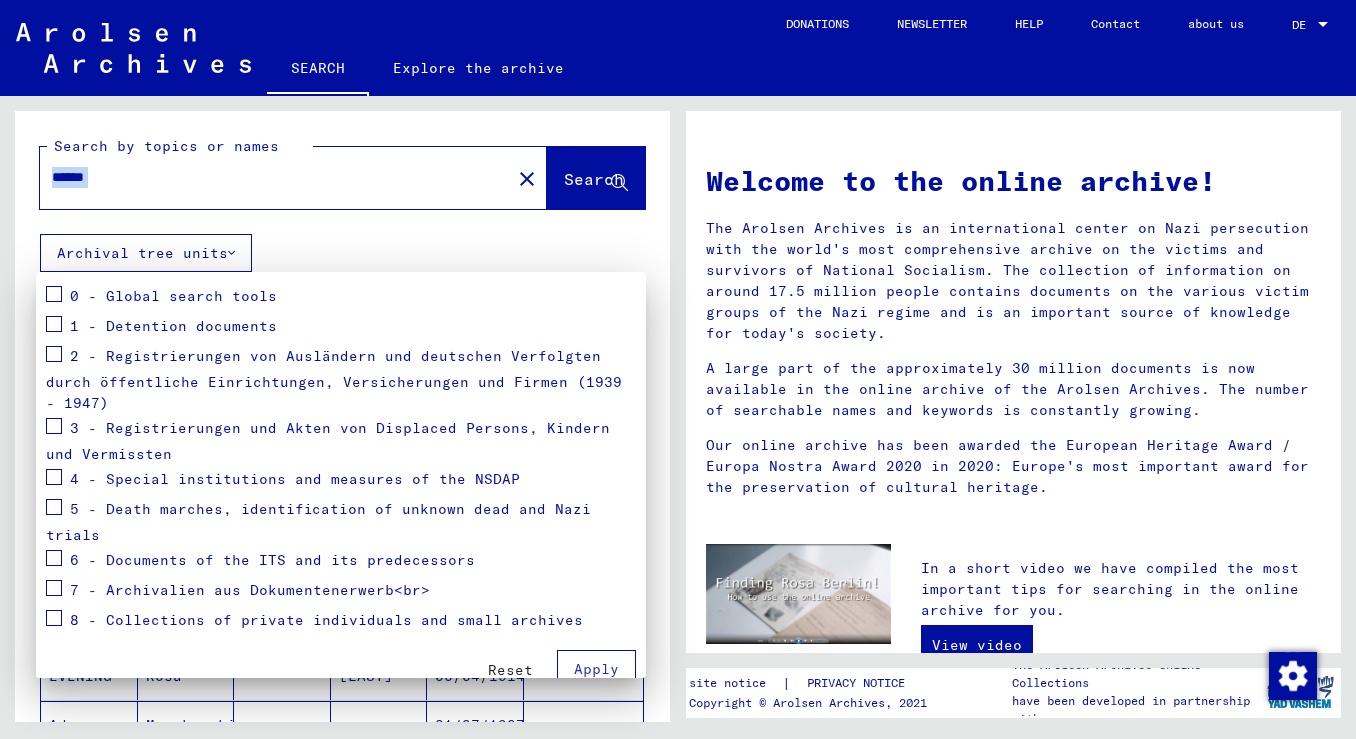 scroll, scrollTop: 198, scrollLeft: 0, axis: vertical 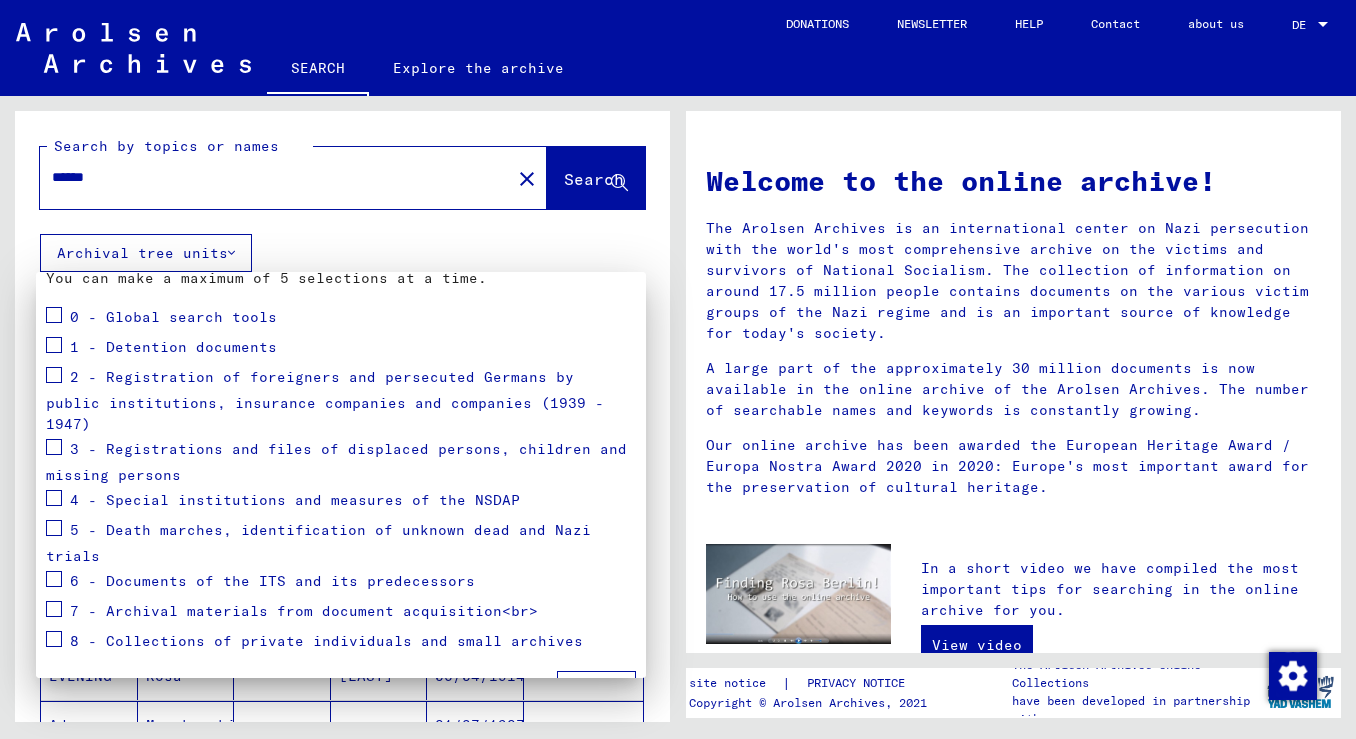 click at bounding box center [678, 369] 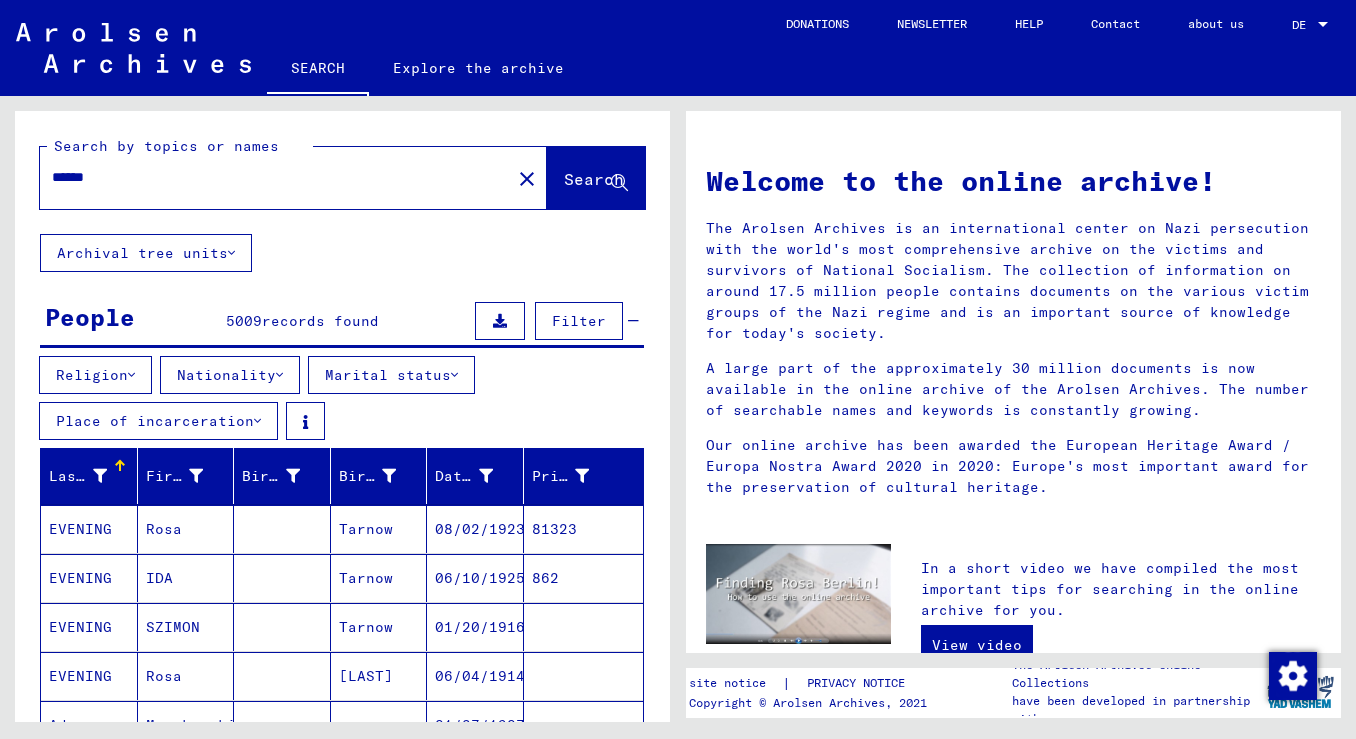 click on "******" at bounding box center (269, 177) 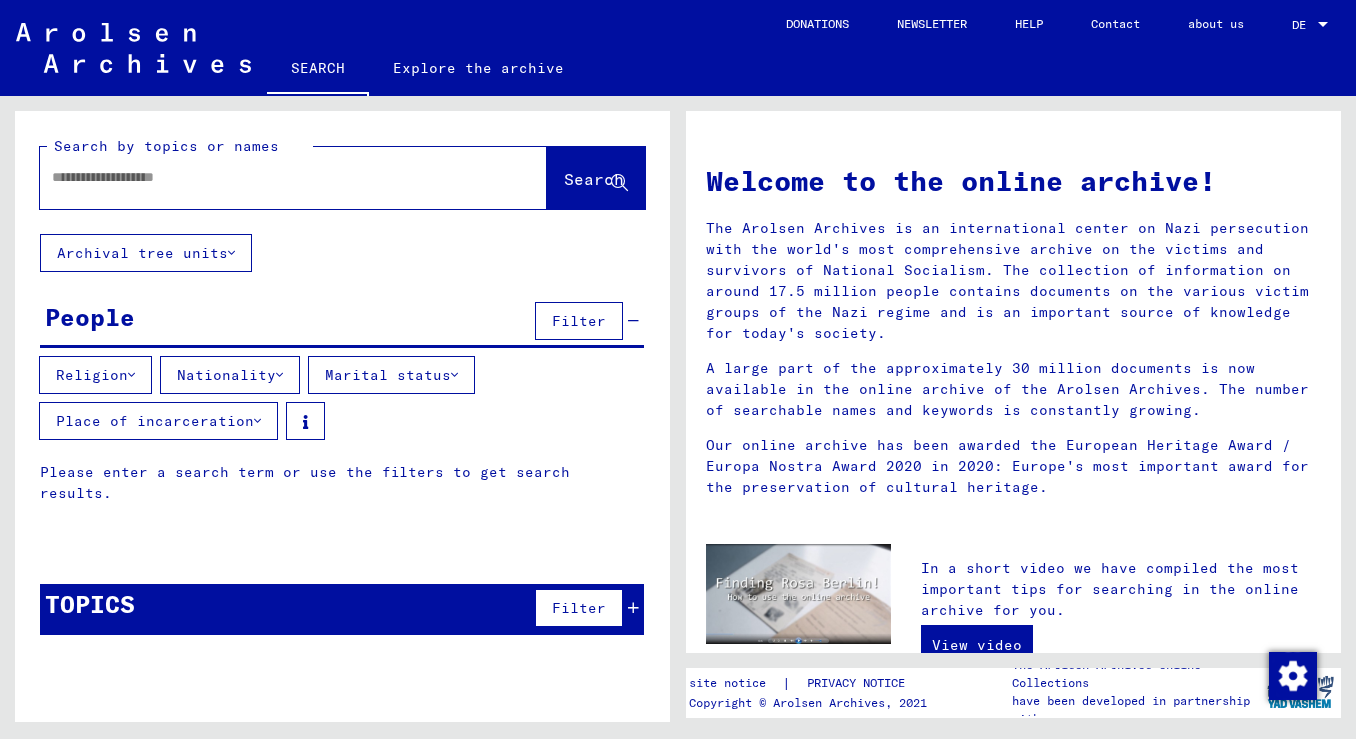 click on "Nationality" at bounding box center [230, 375] 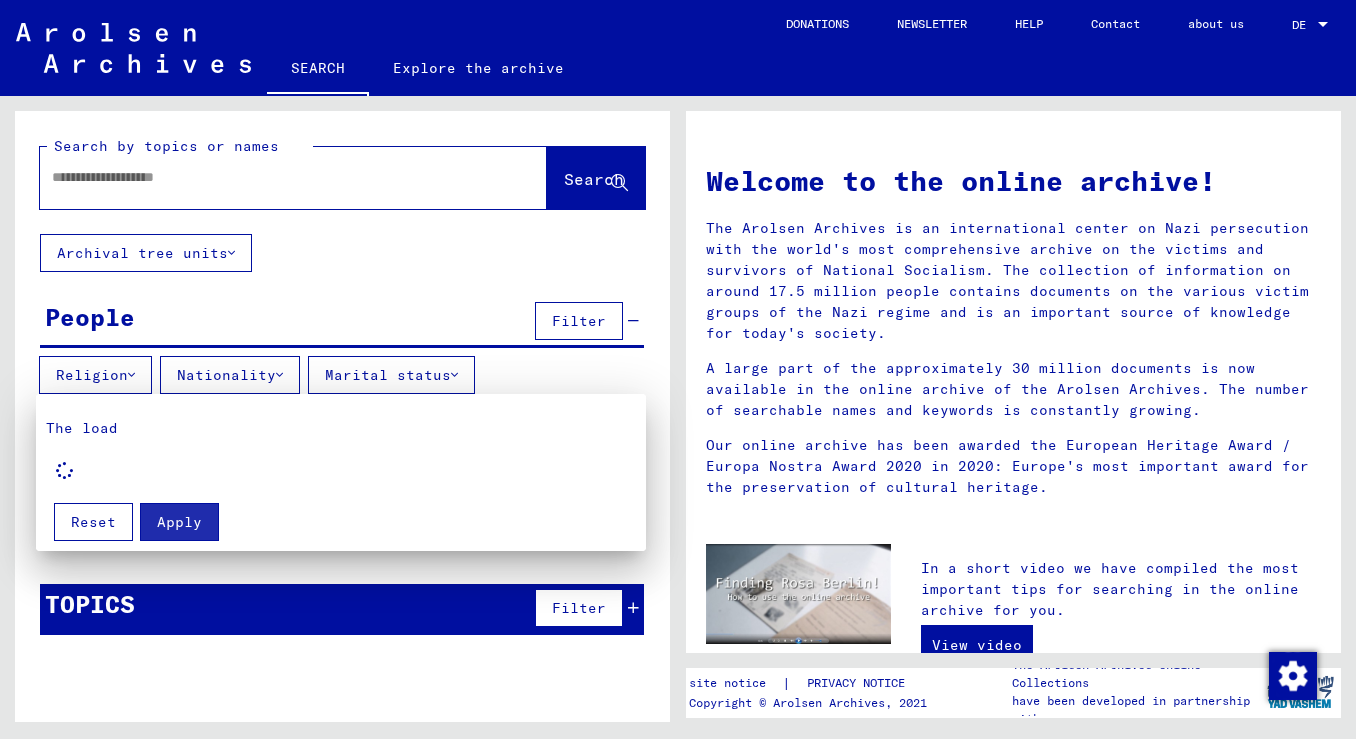 click at bounding box center (678, 369) 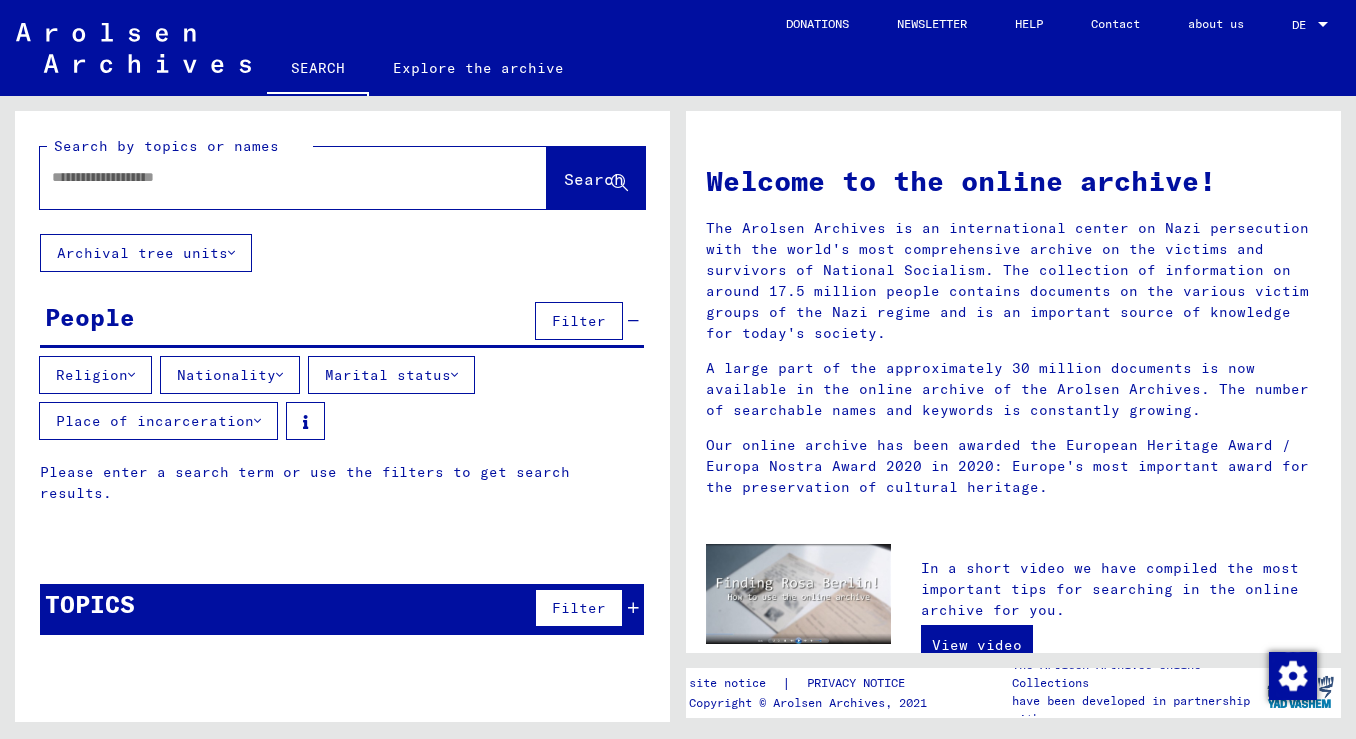 click on "Place of incarceration" at bounding box center [158, 421] 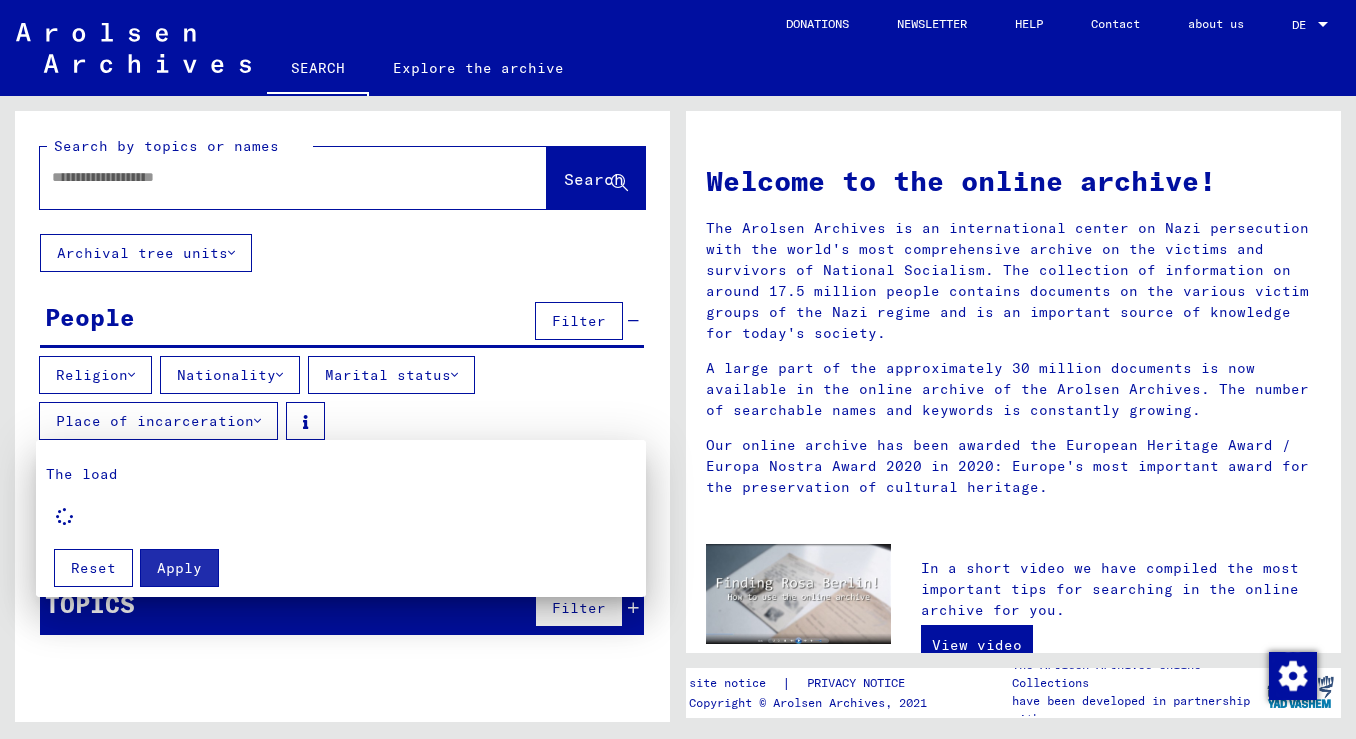 click at bounding box center [678, 369] 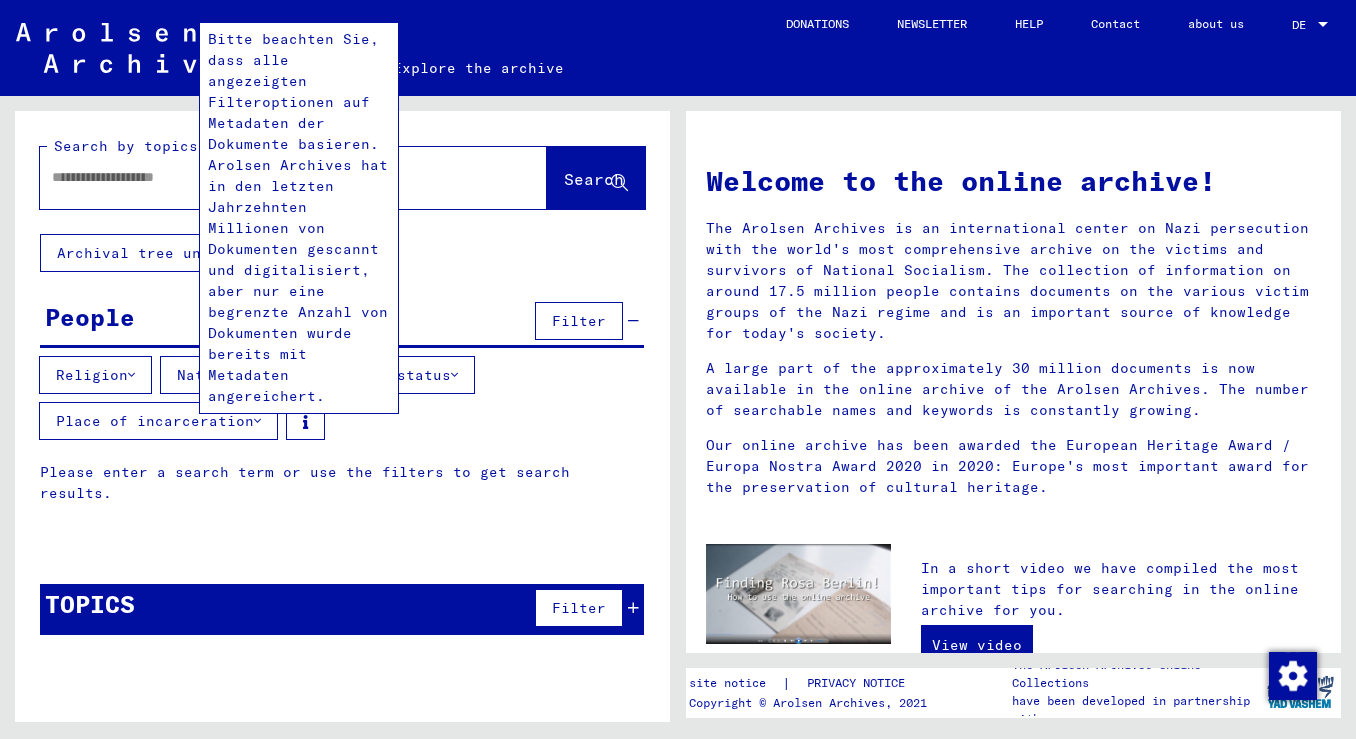 click at bounding box center (305, 421) 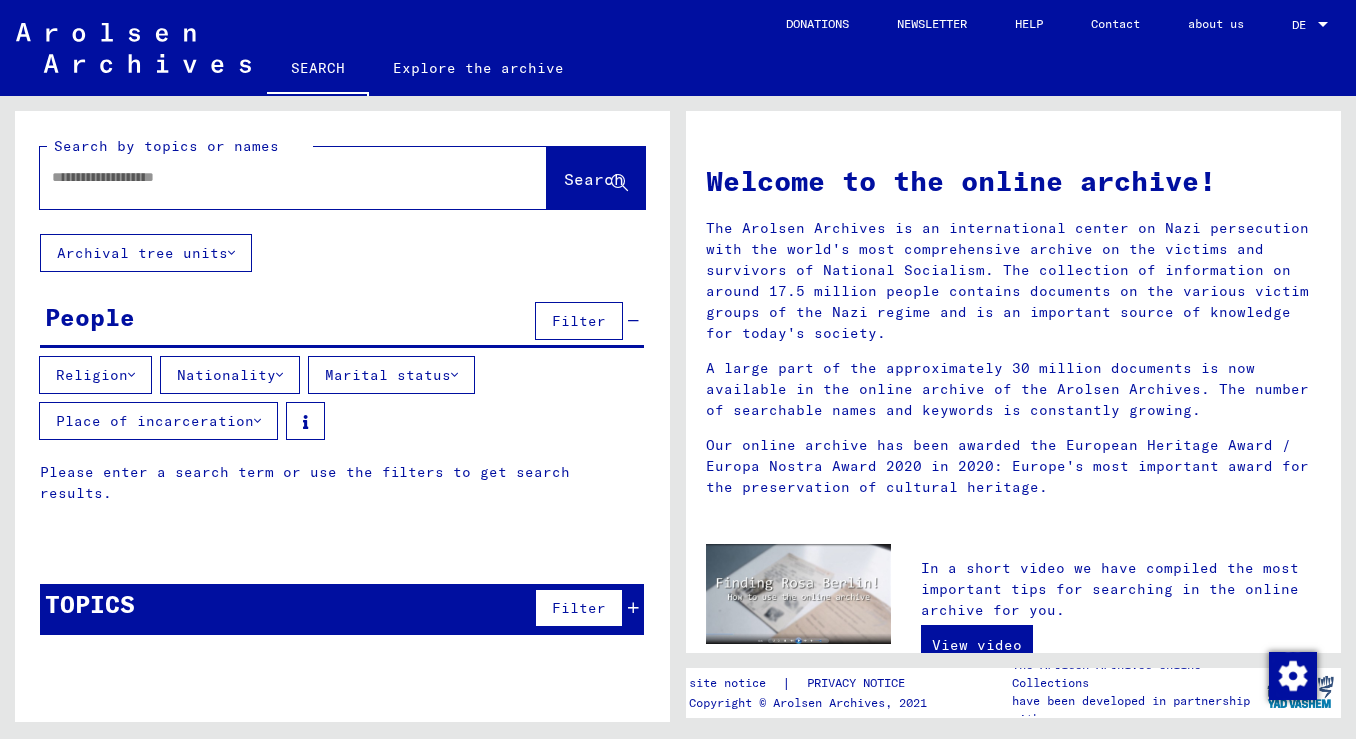 click on "Marital status" at bounding box center [391, 375] 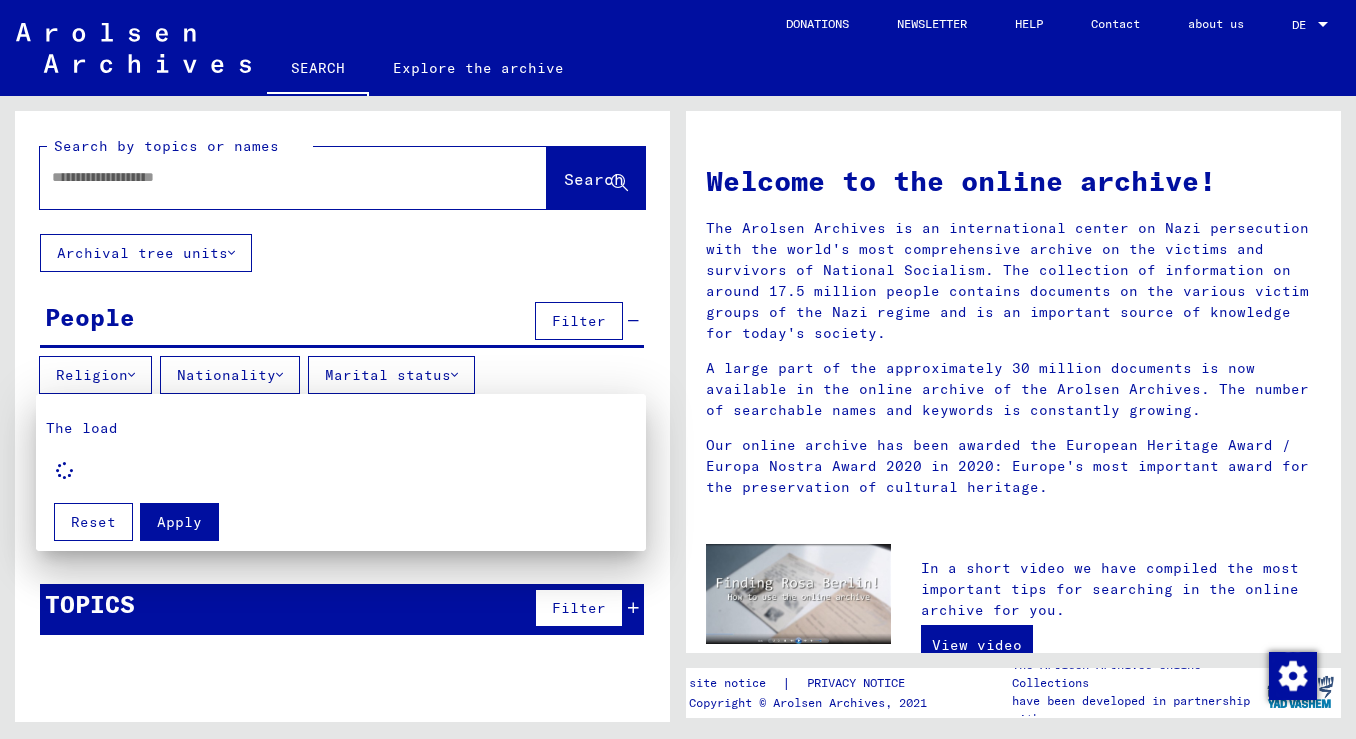 click at bounding box center [678, 369] 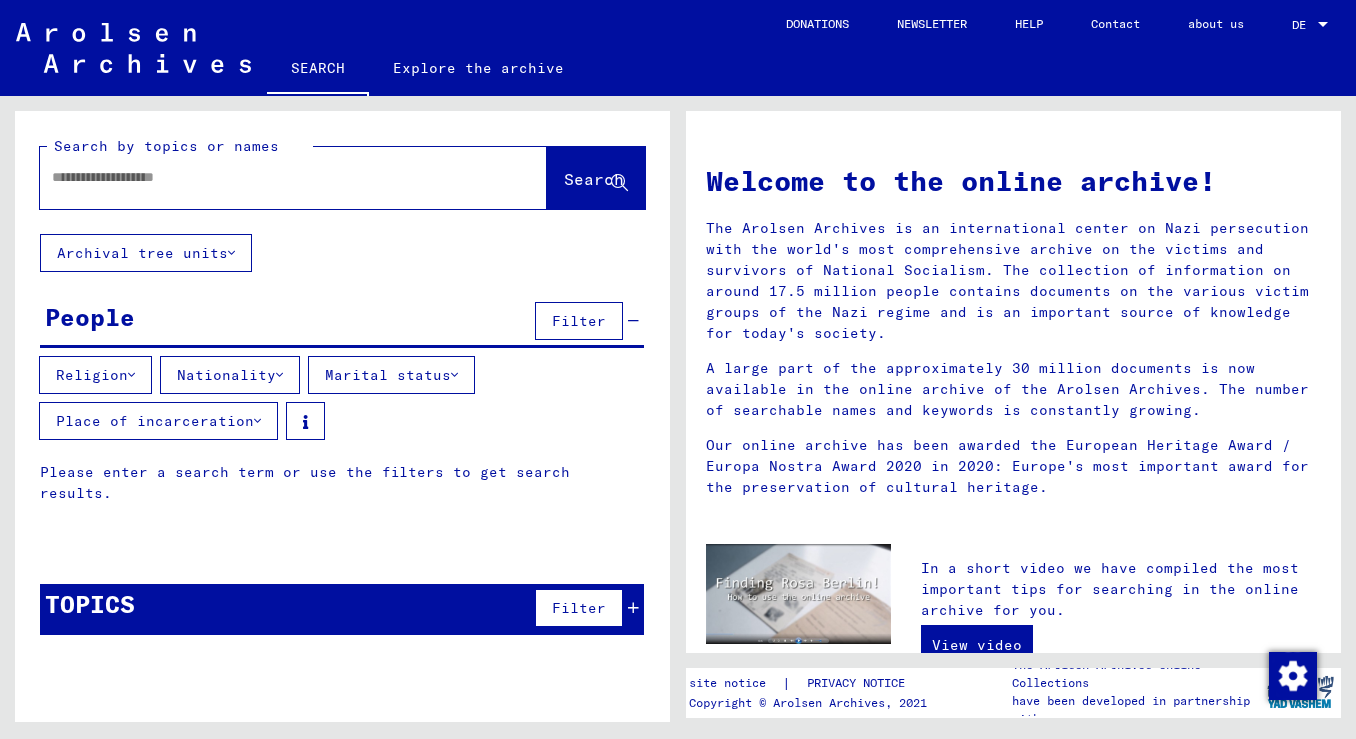 click at bounding box center [269, 177] 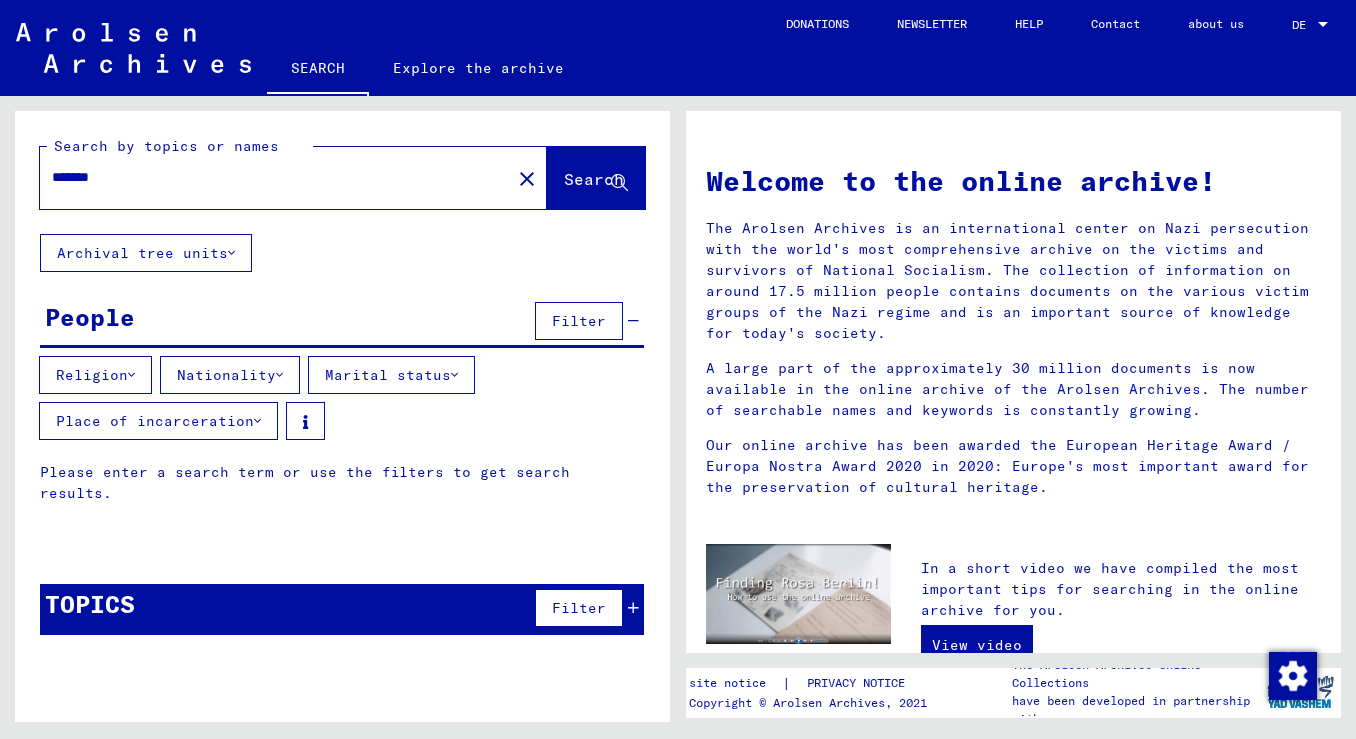 type on "*******" 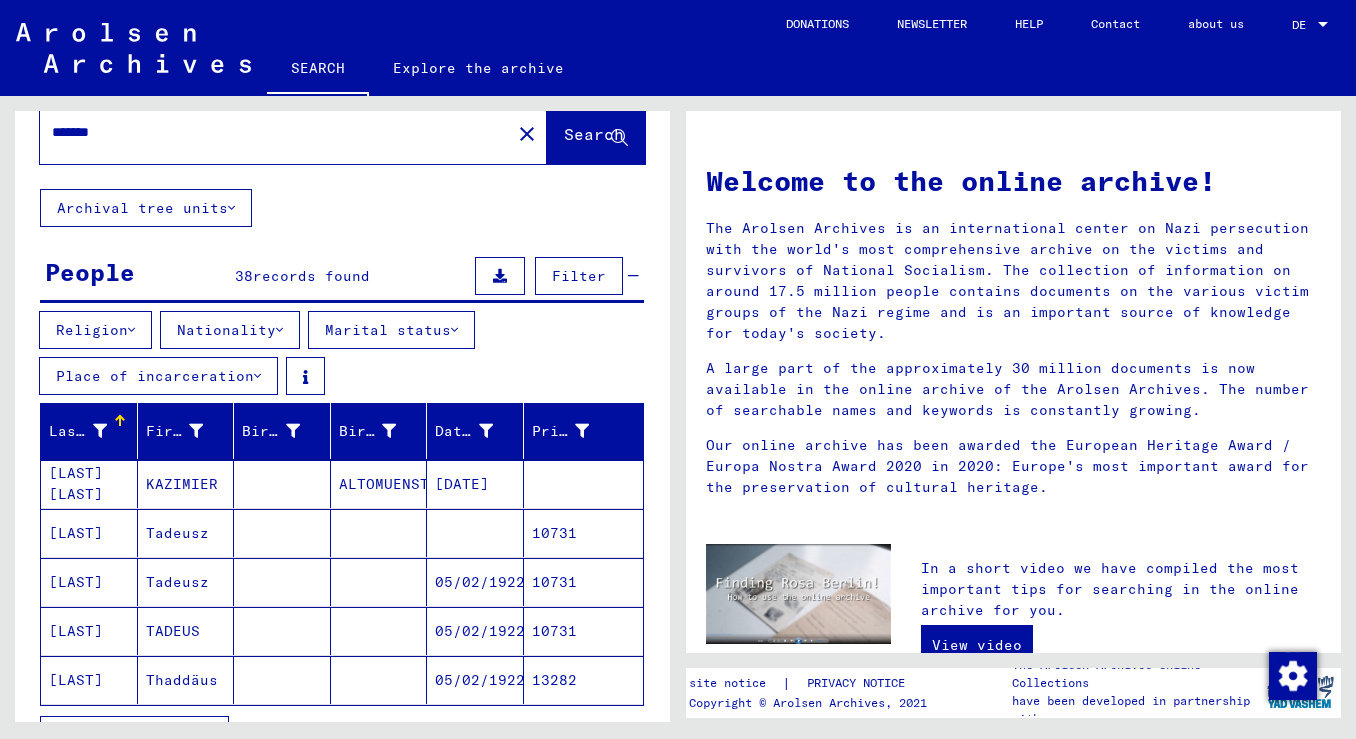 scroll, scrollTop: 98, scrollLeft: 0, axis: vertical 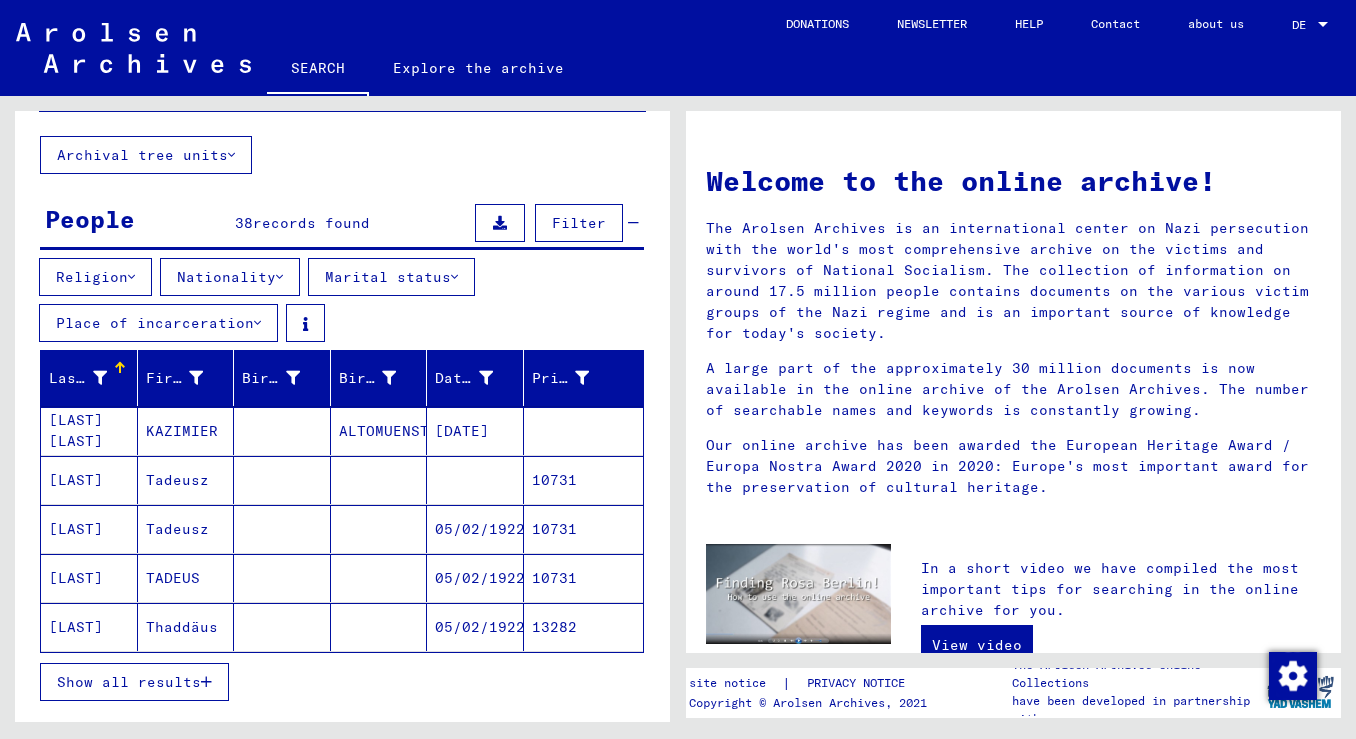 click on "Show all results" at bounding box center (129, 682) 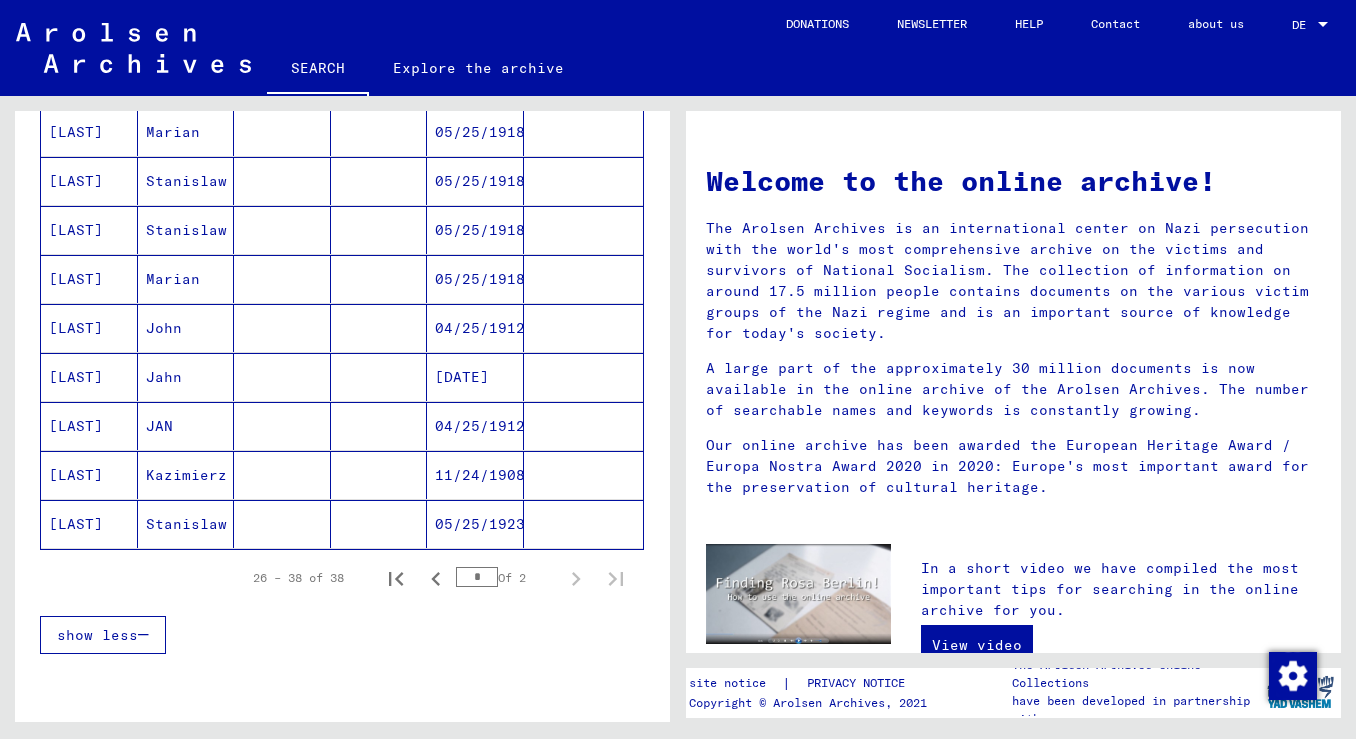 scroll, scrollTop: 1174, scrollLeft: 0, axis: vertical 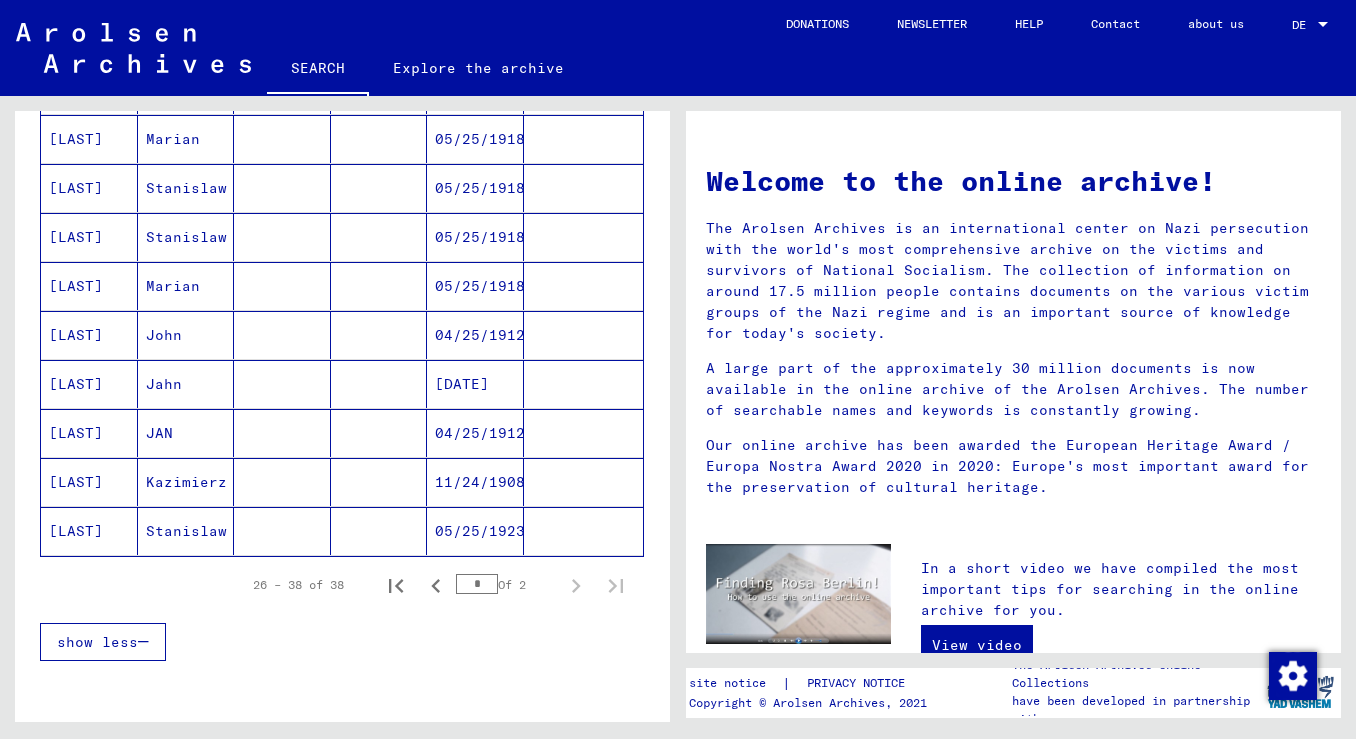 click on "[LAST]" at bounding box center (89, 482) 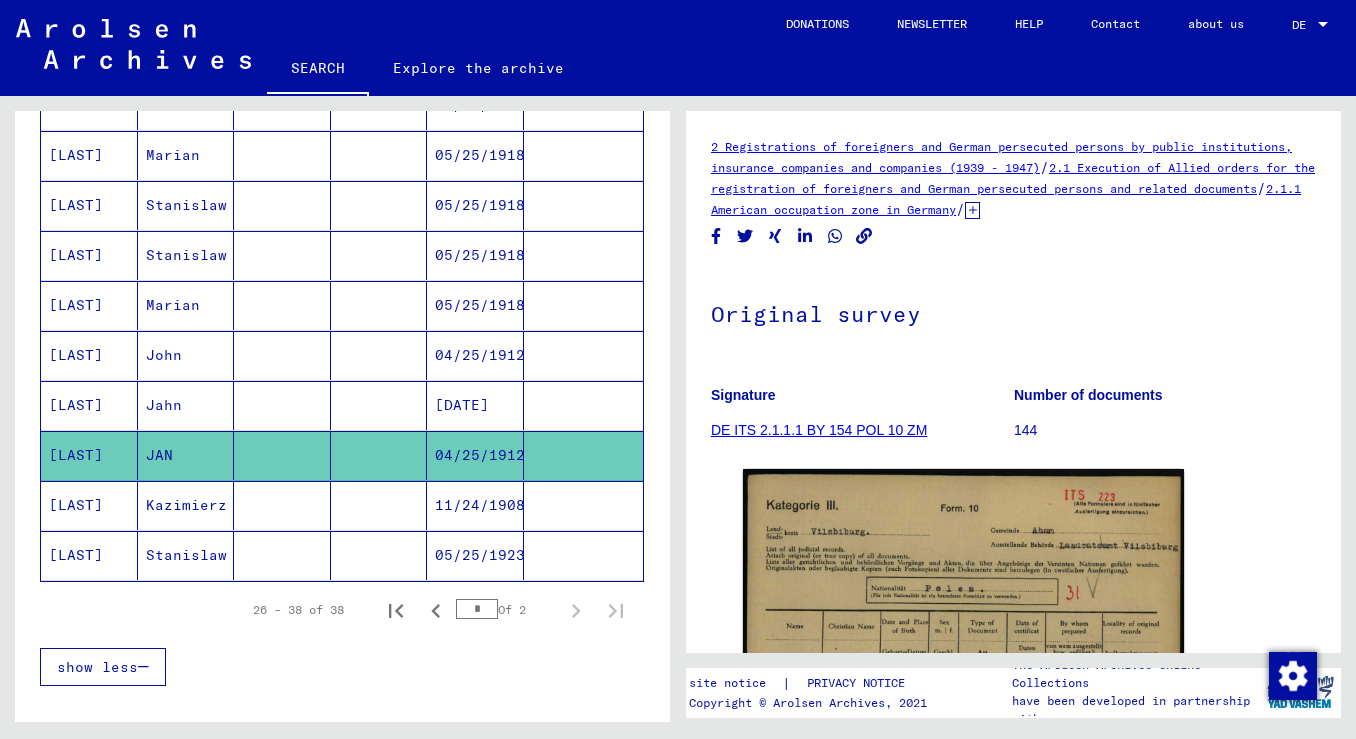 scroll, scrollTop: 213, scrollLeft: 0, axis: vertical 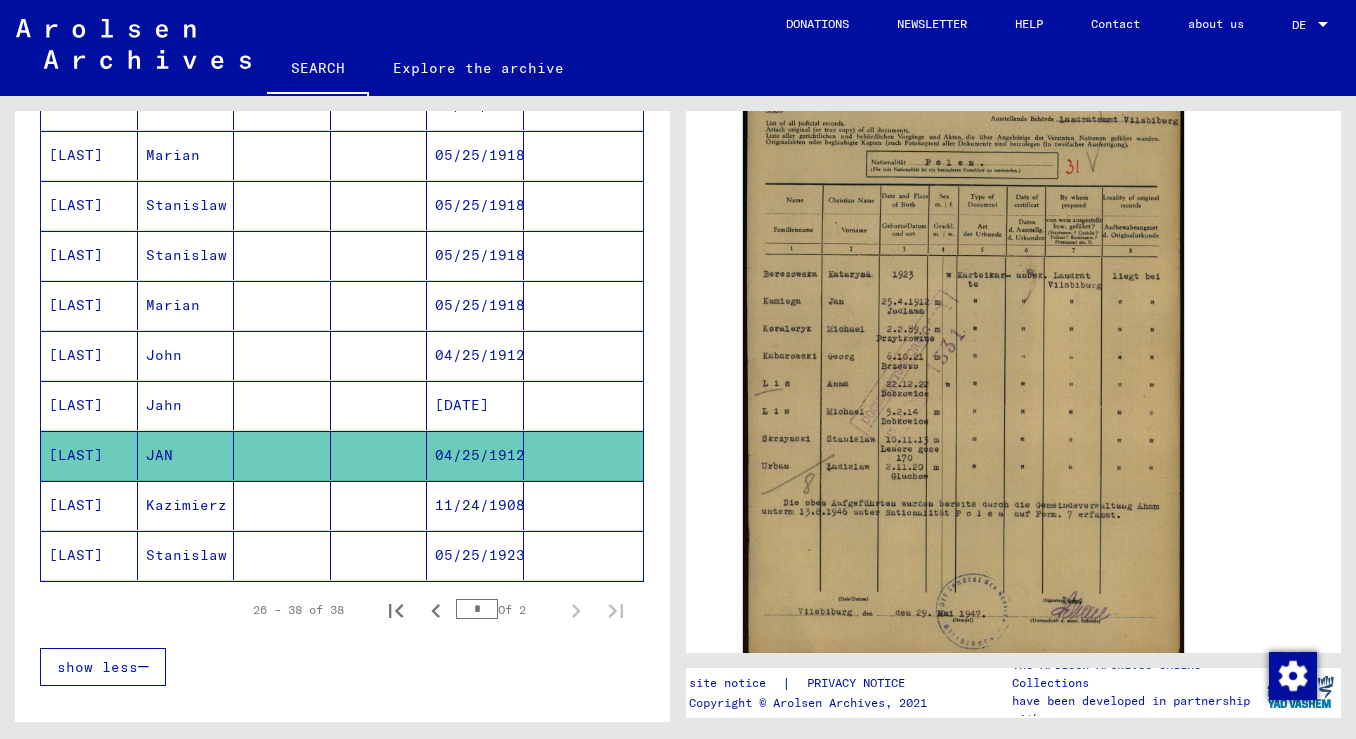 click on "[LAST]" at bounding box center (89, 455) 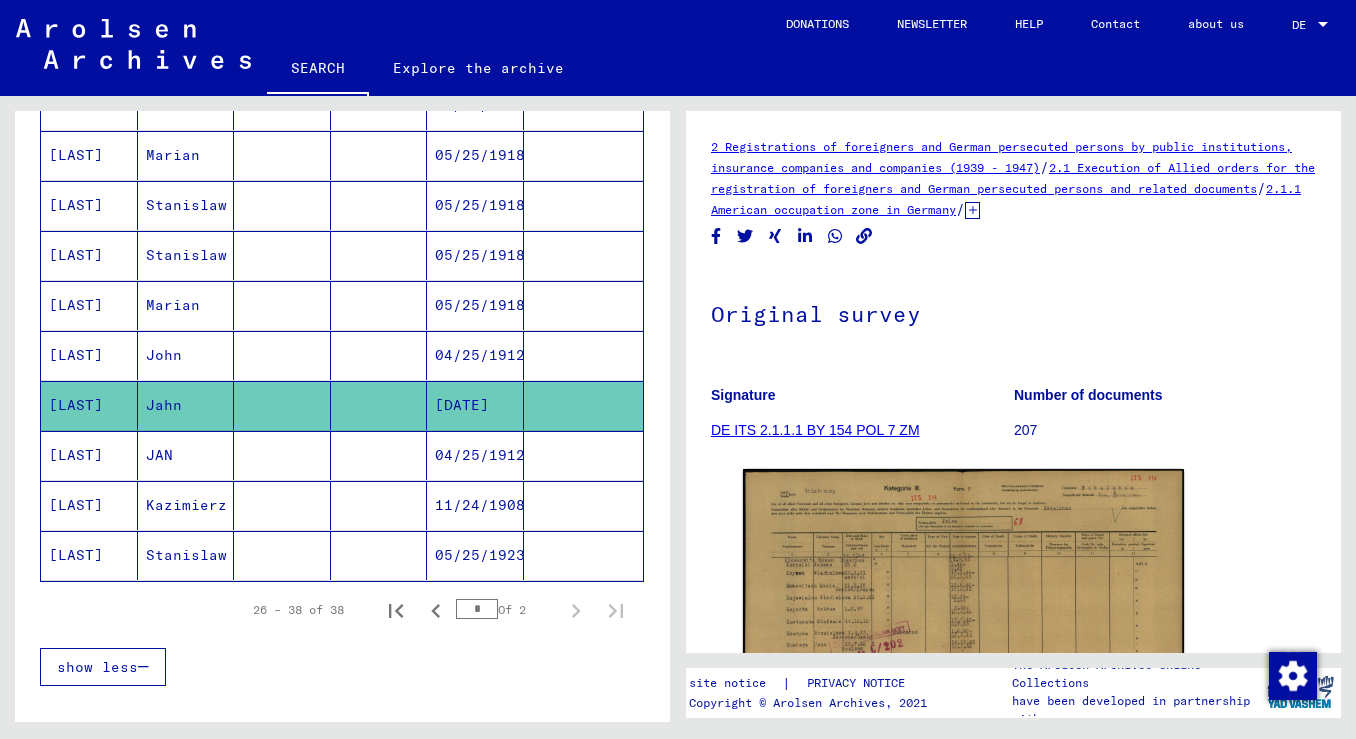 scroll, scrollTop: 0, scrollLeft: 0, axis: both 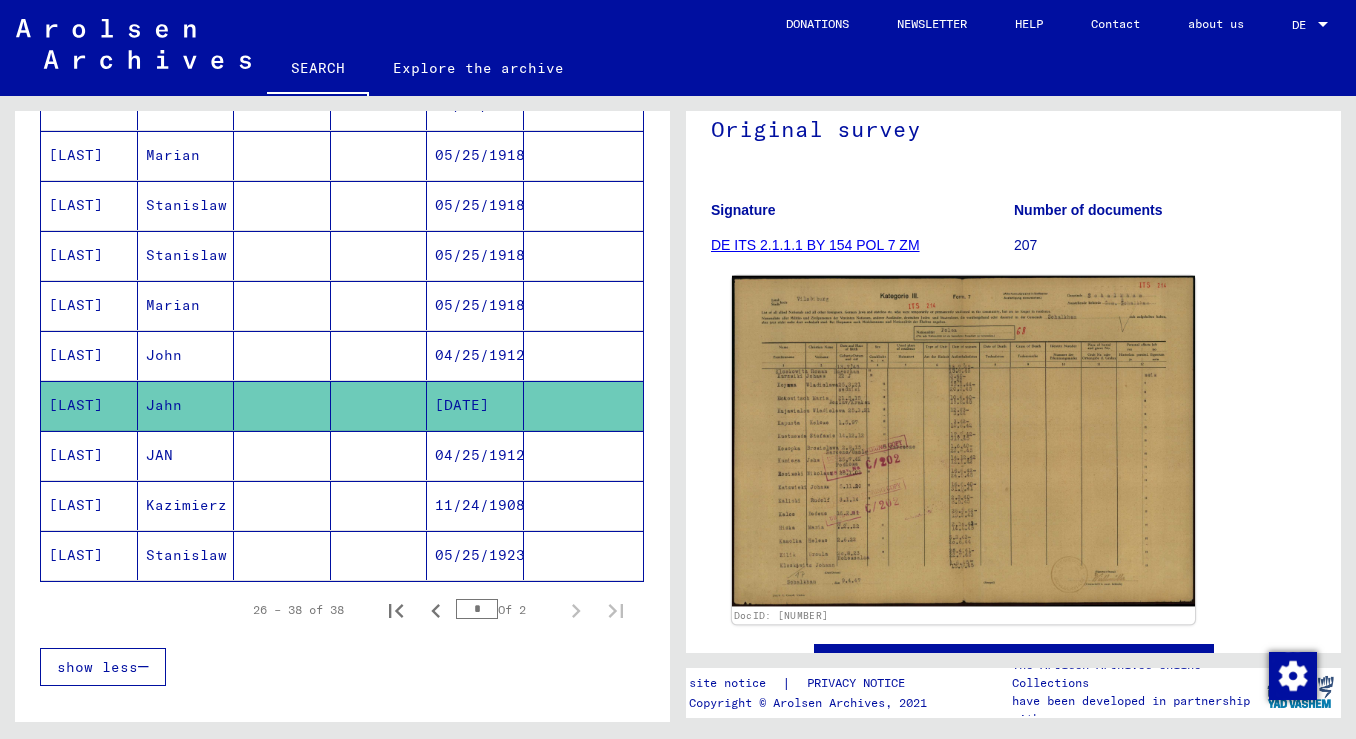 click 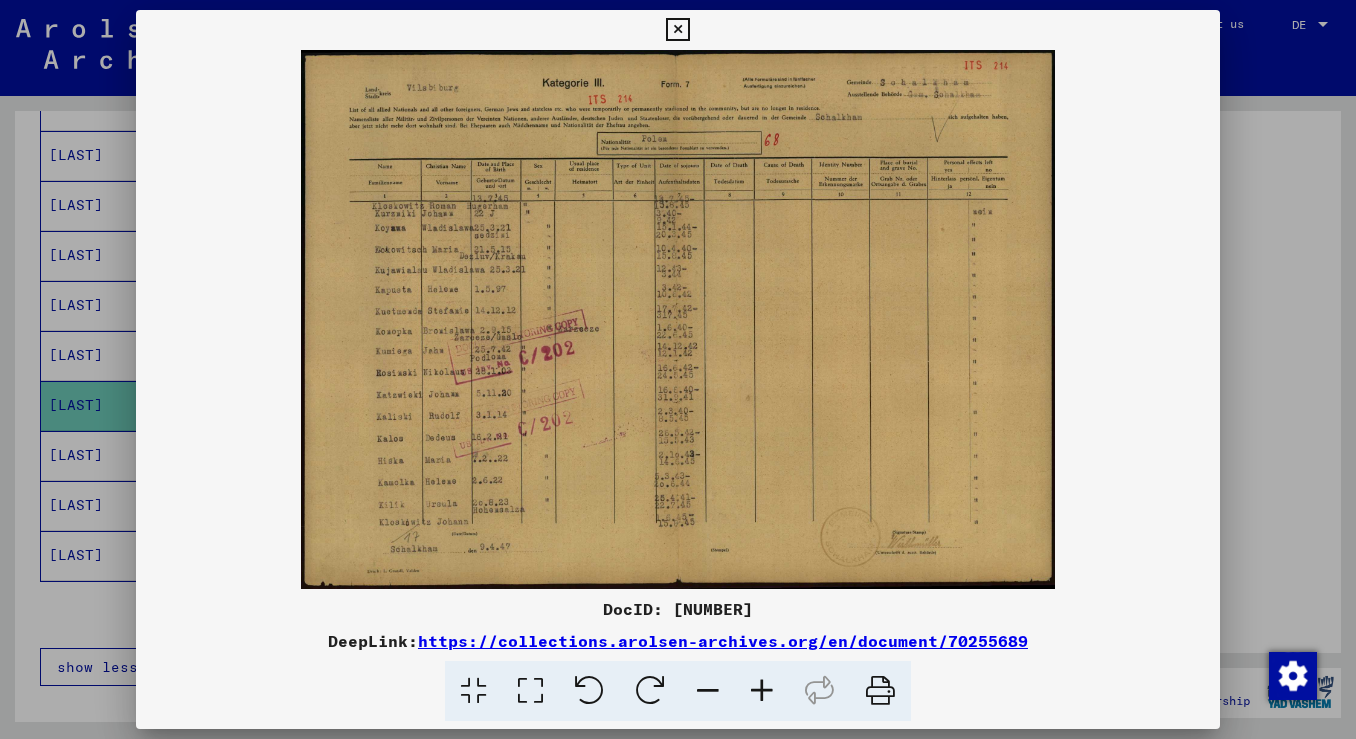 click at bounding box center (678, 369) 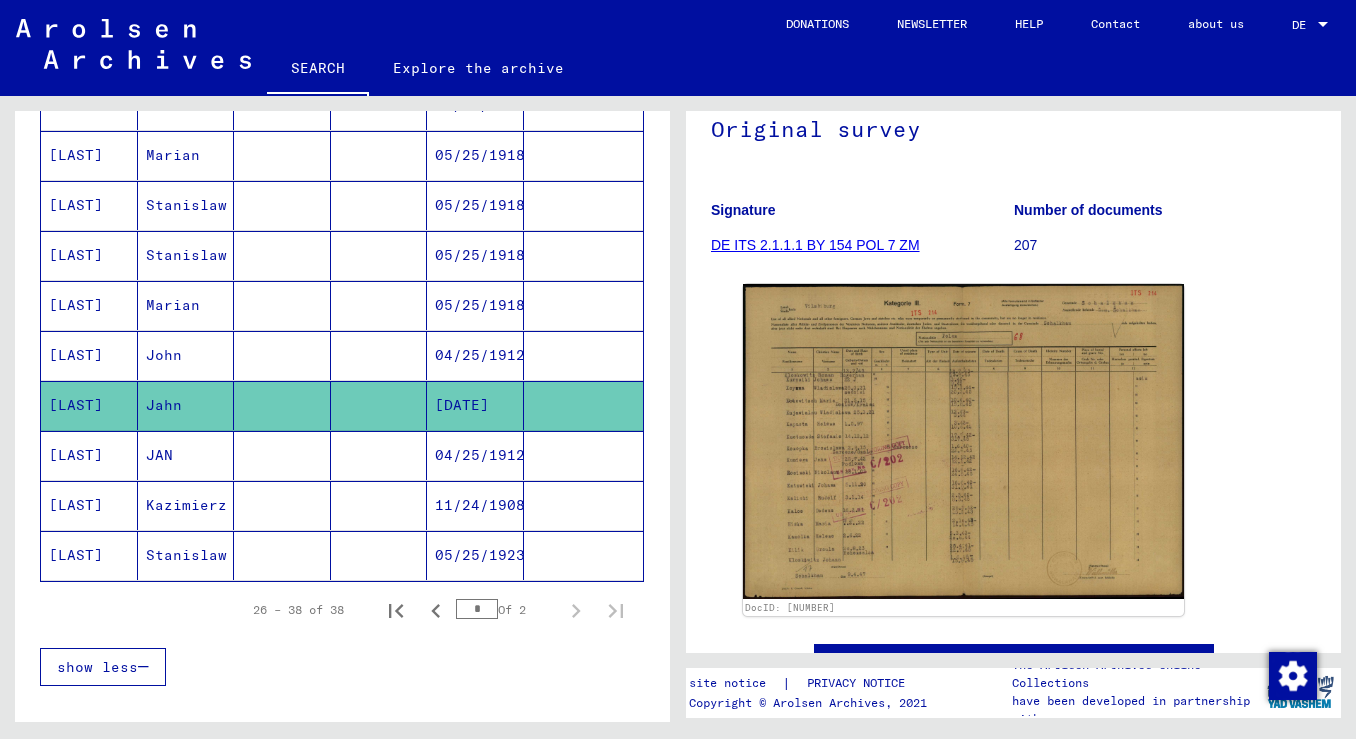 click on "[LAST]" at bounding box center [89, 405] 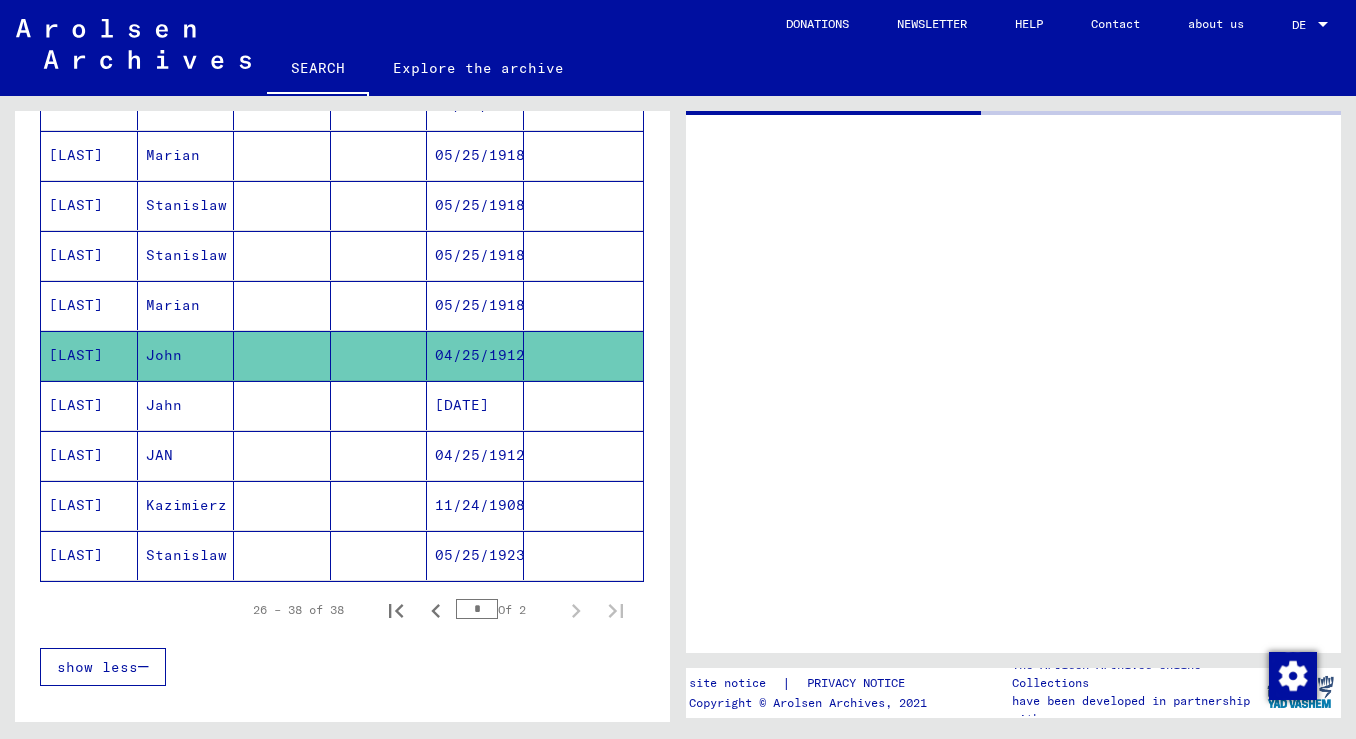 scroll, scrollTop: 0, scrollLeft: 0, axis: both 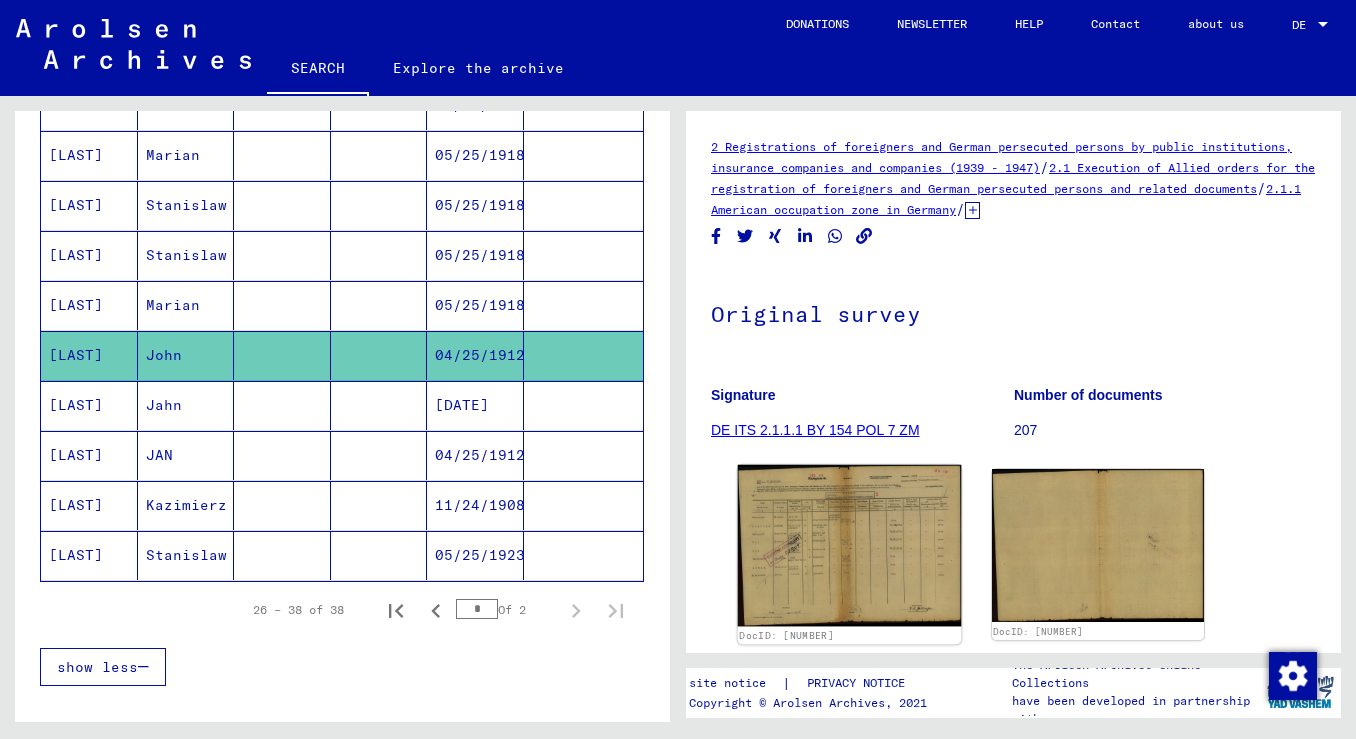 click 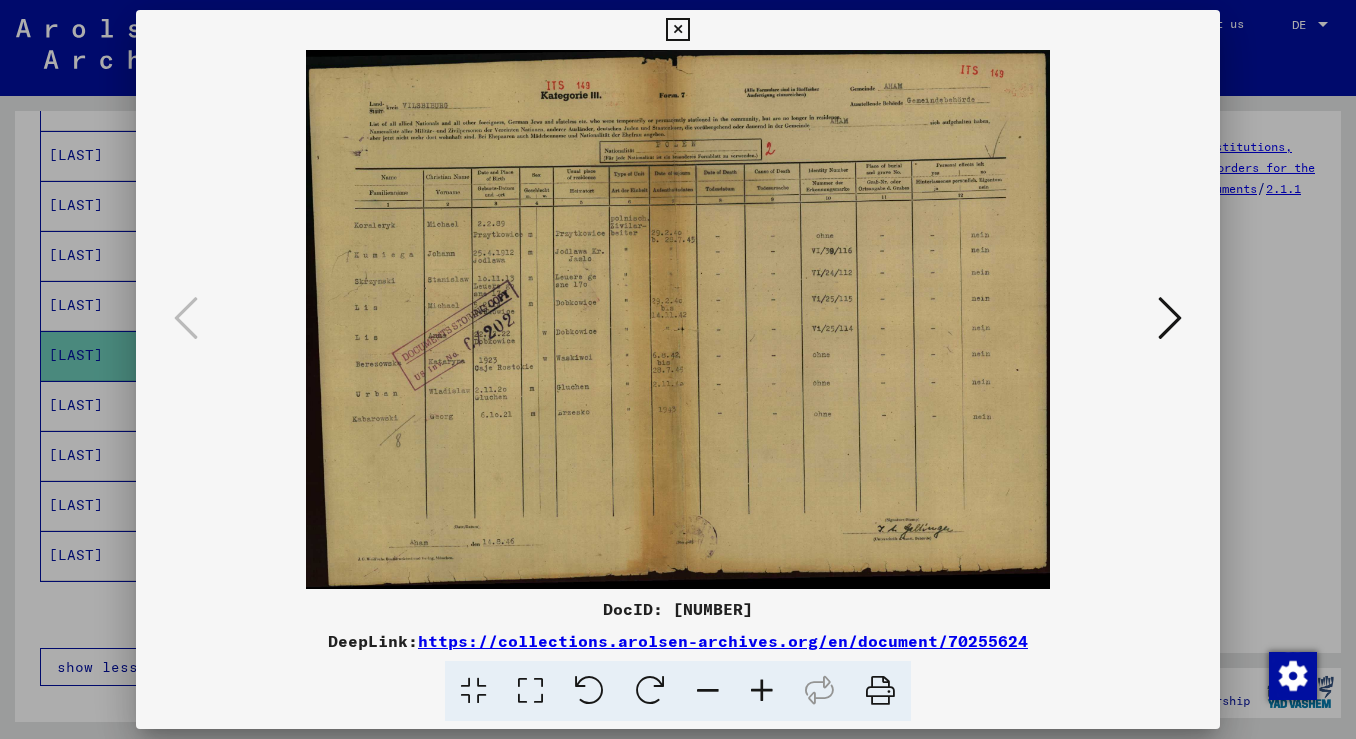 click at bounding box center [678, 369] 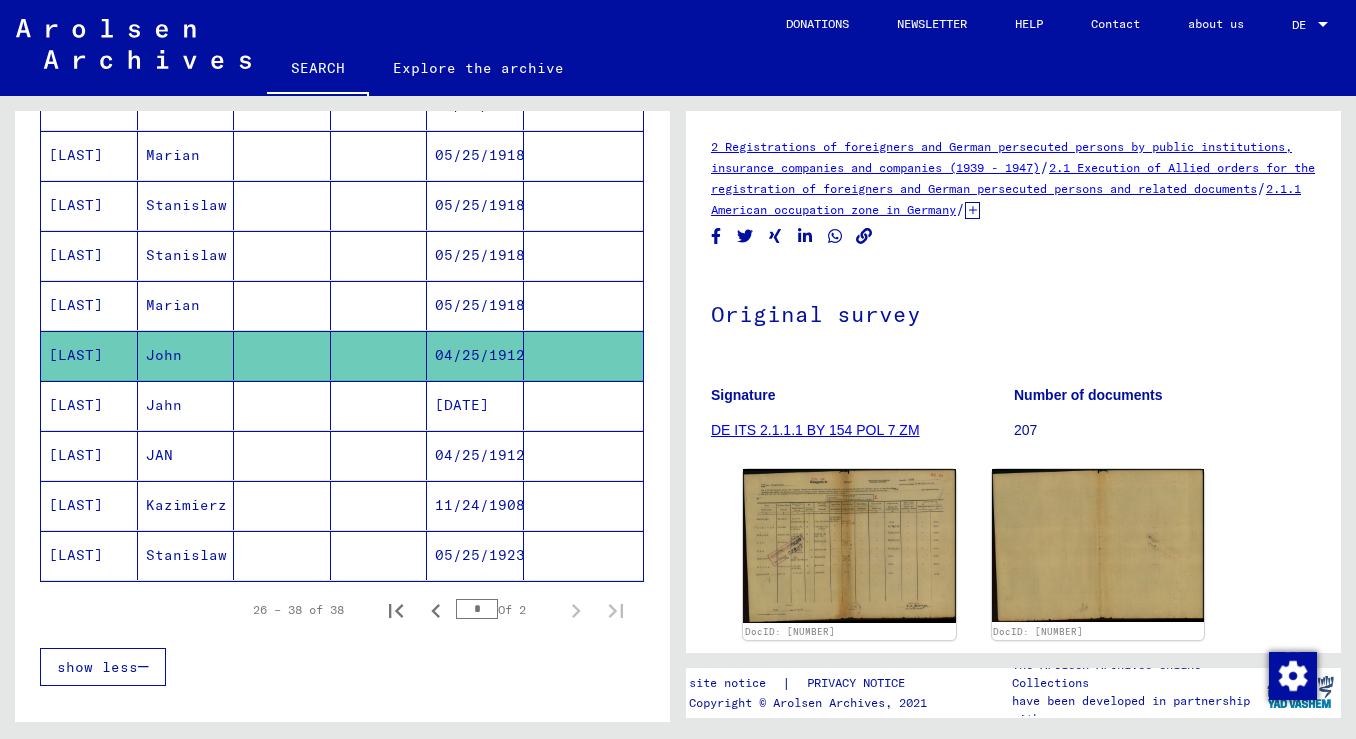click on "[LAST]" at bounding box center [89, 305] 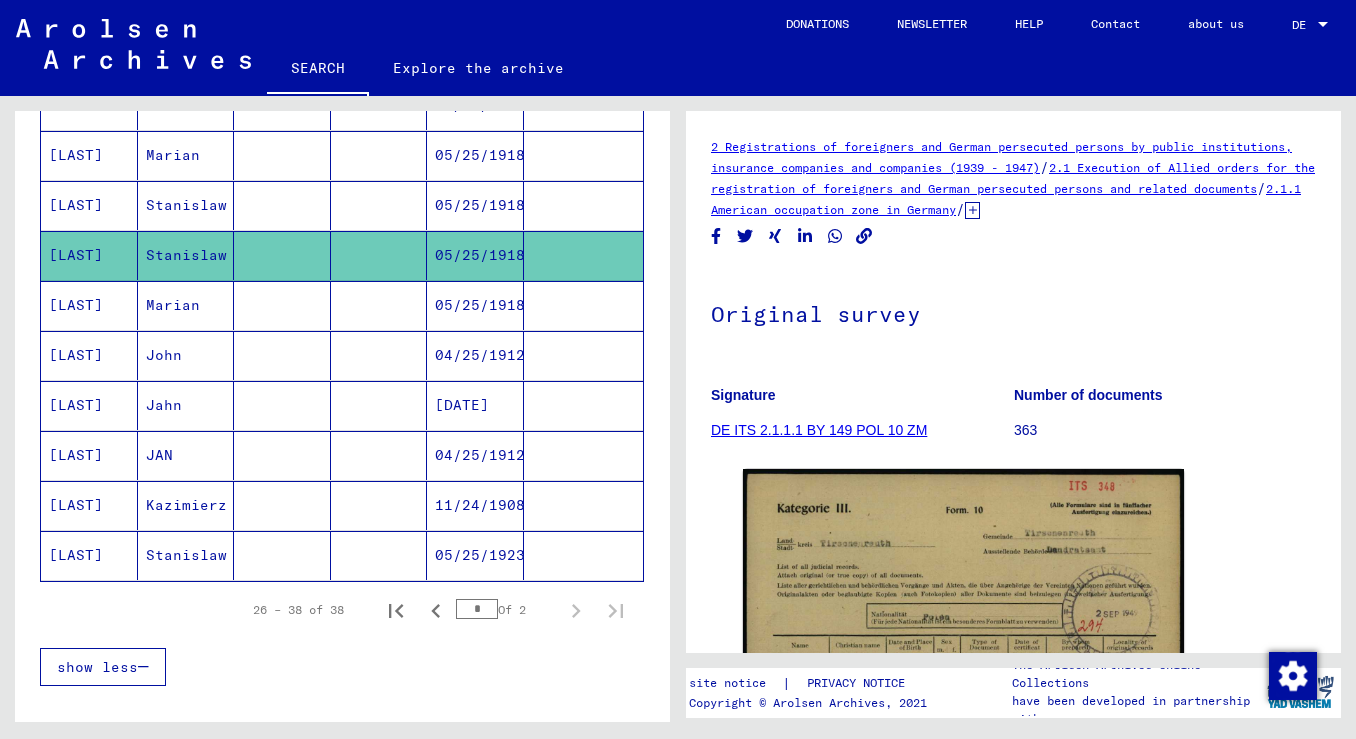 click on "[LAST]" at bounding box center [89, 355] 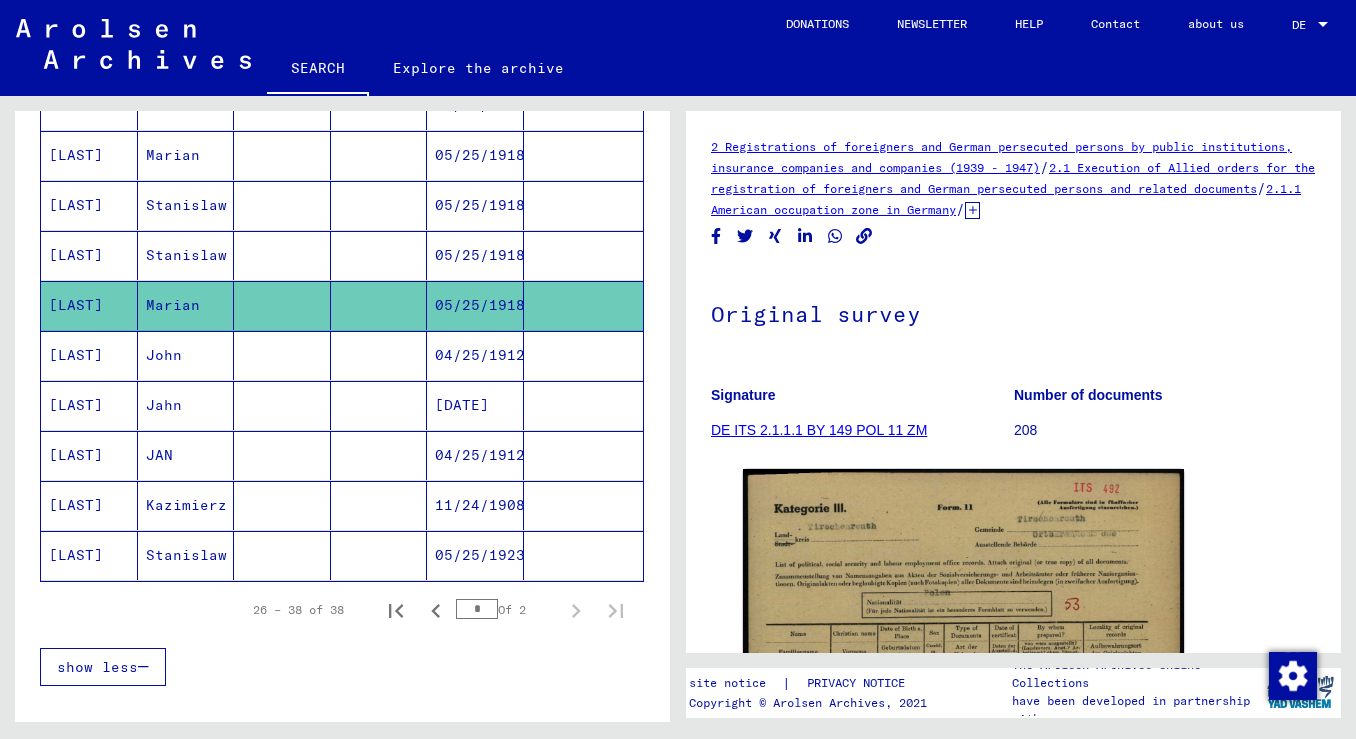 scroll, scrollTop: 0, scrollLeft: 0, axis: both 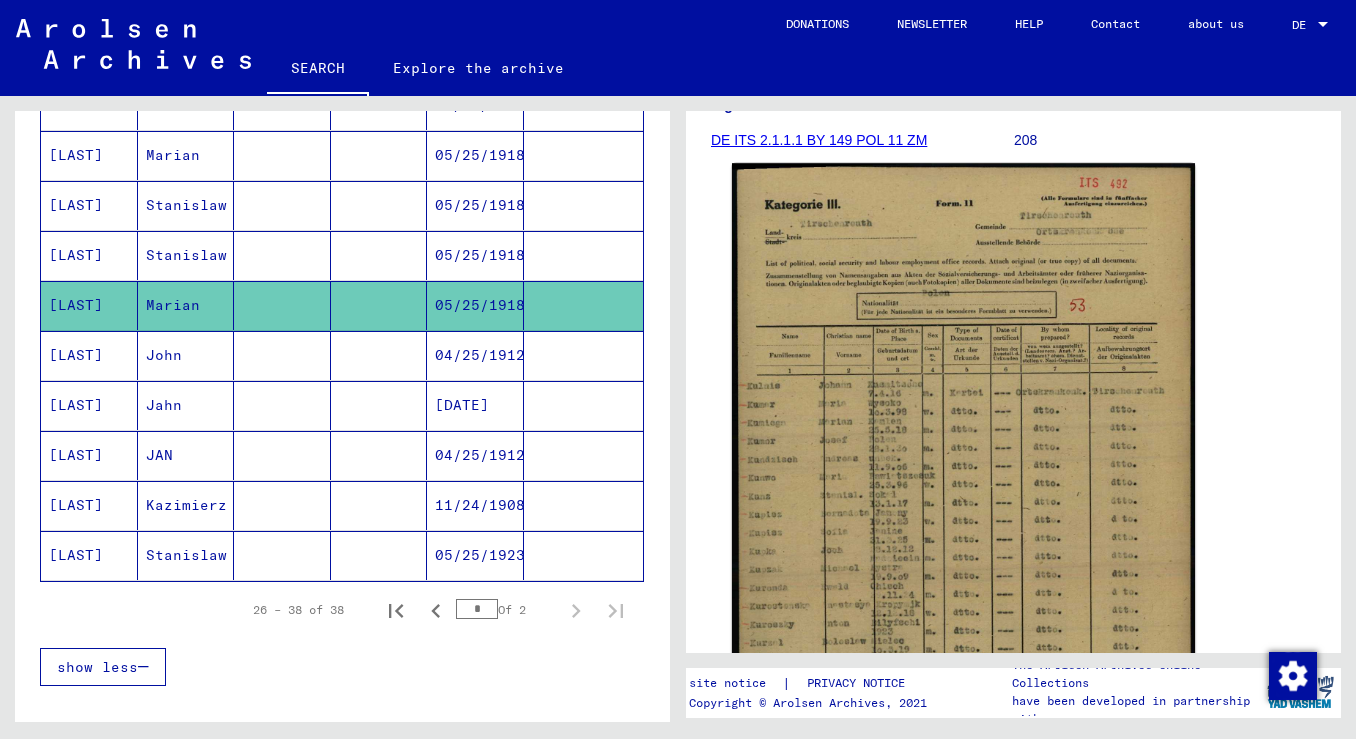 click 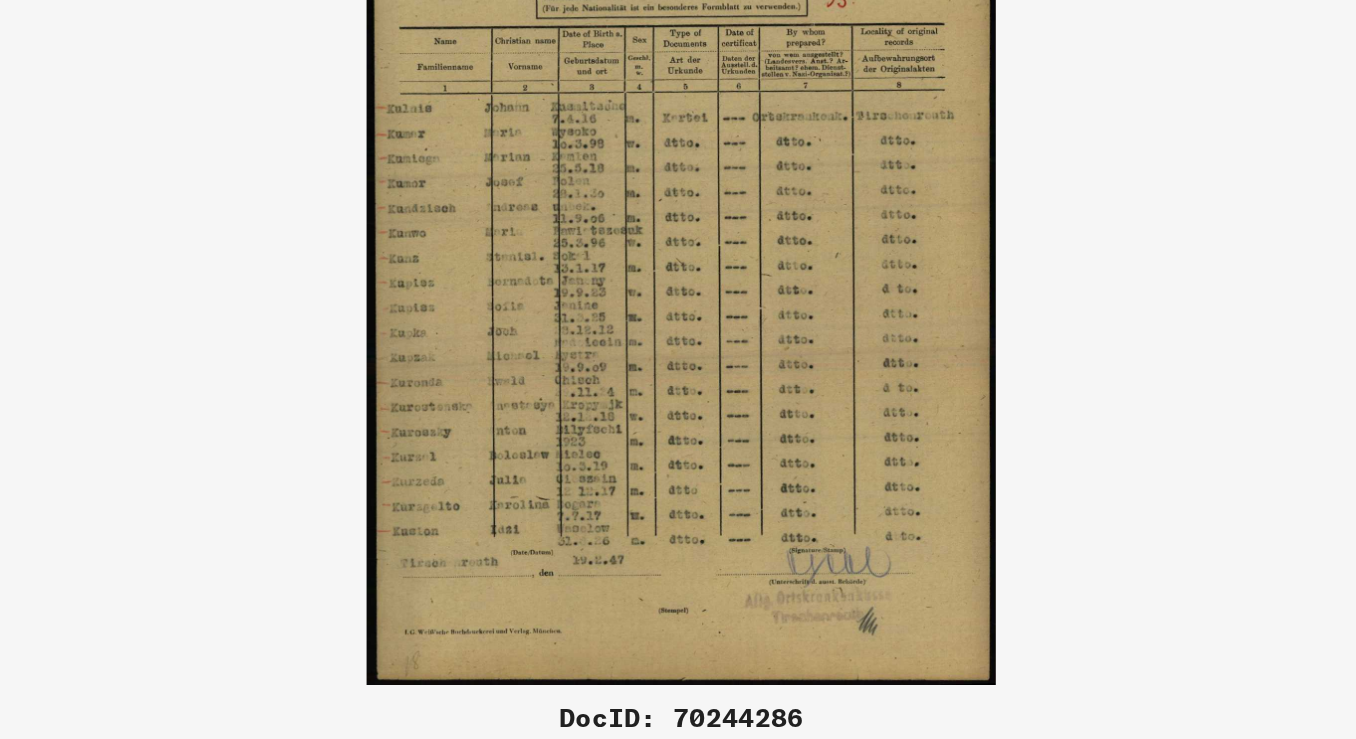 click at bounding box center (678, 319) 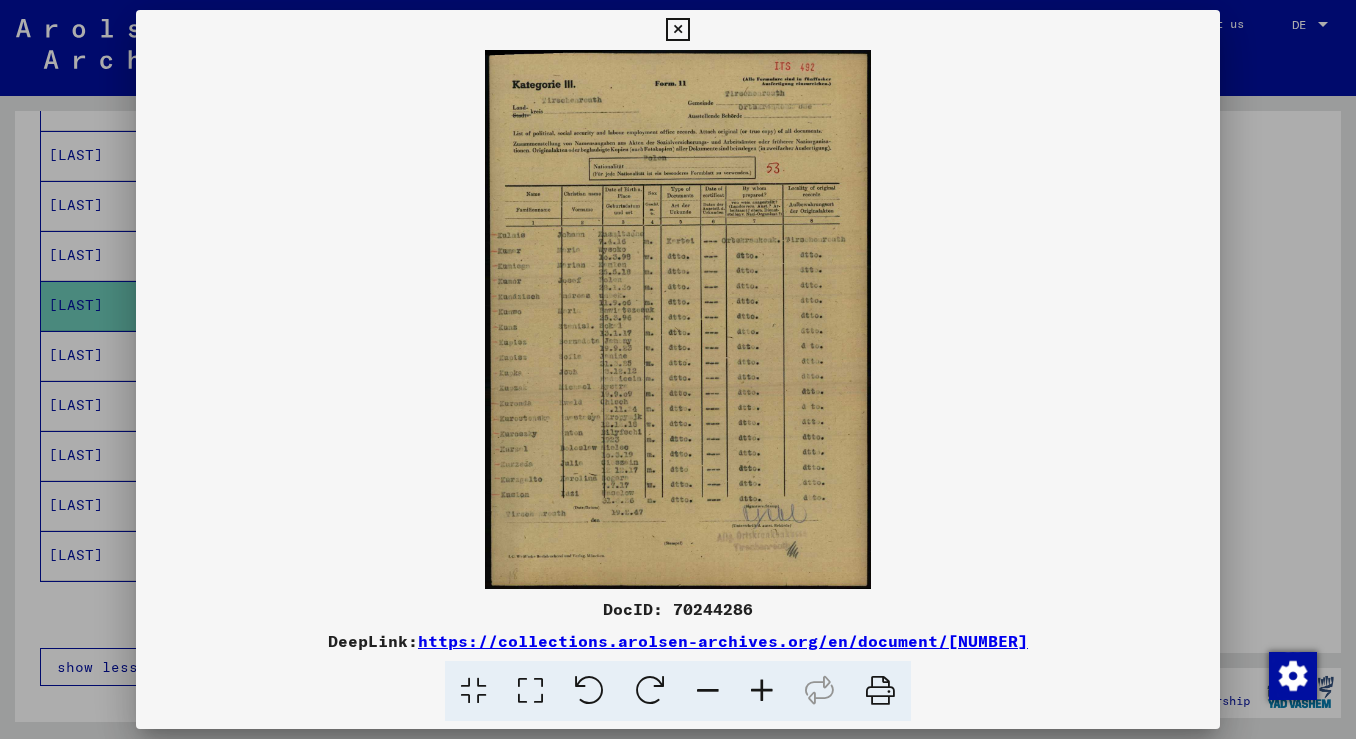 click at bounding box center [677, 30] 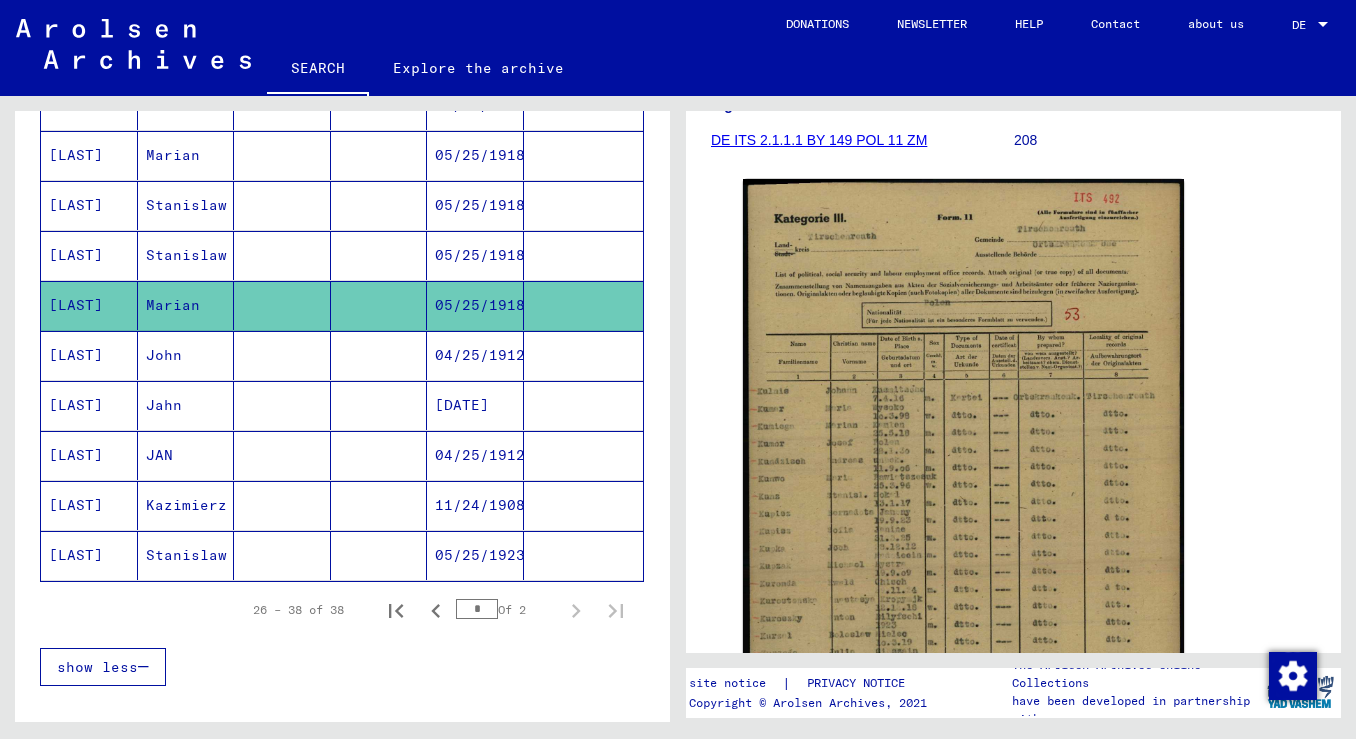 click on "Stanislaw" at bounding box center [186, 305] 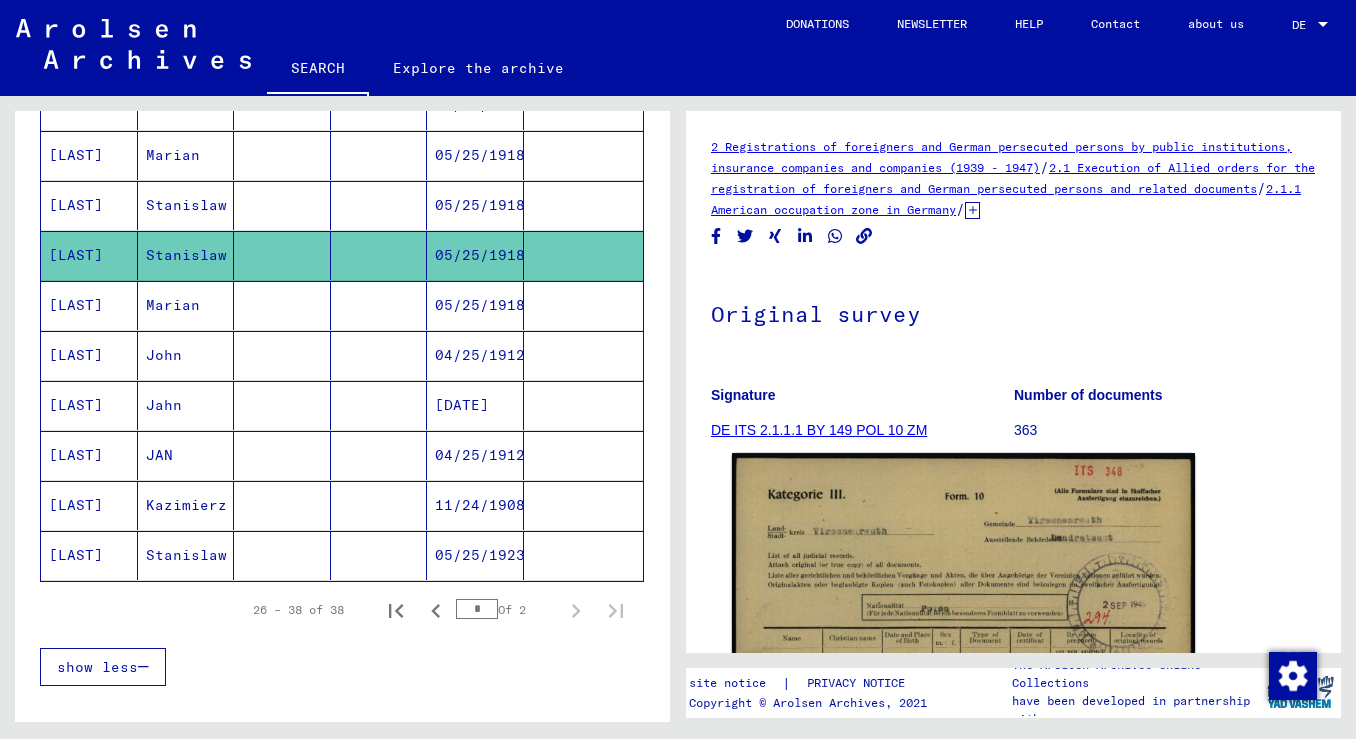 scroll, scrollTop: 0, scrollLeft: 0, axis: both 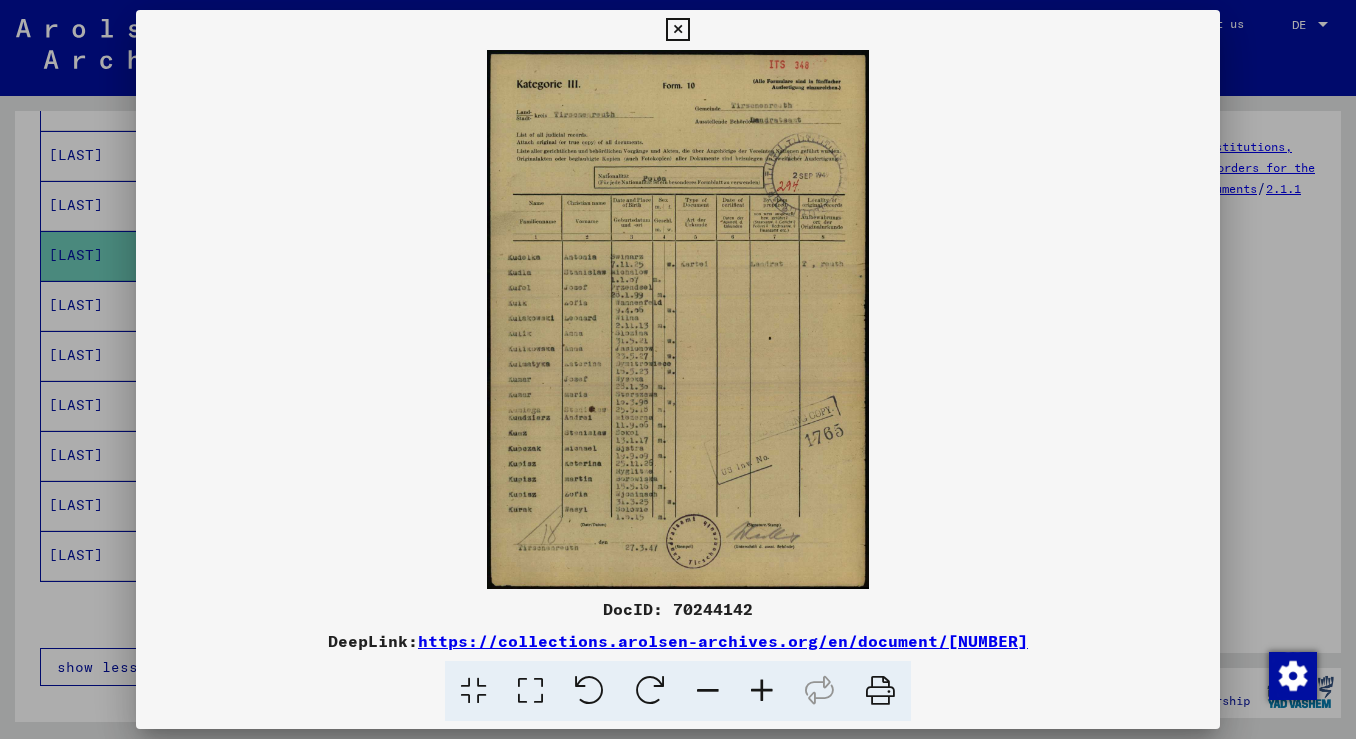click at bounding box center (678, 369) 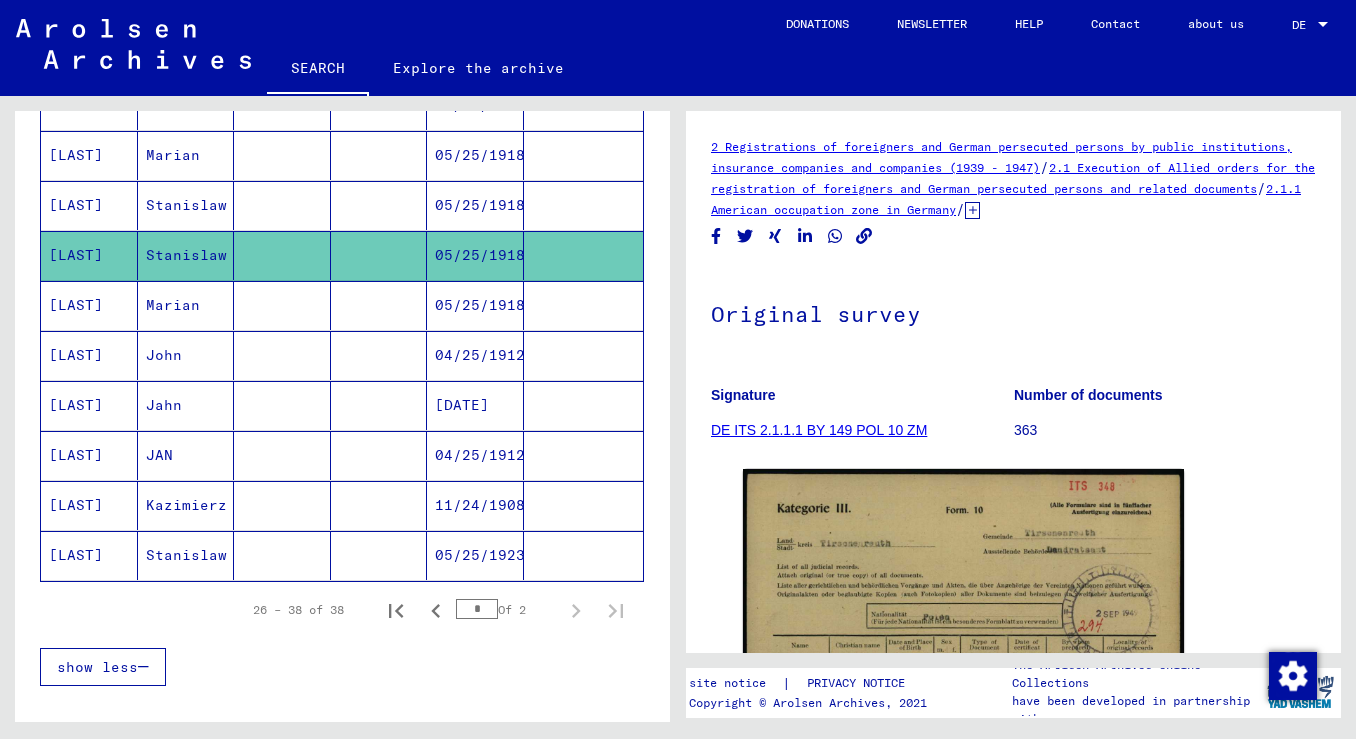 click on "[LAST]" at bounding box center (89, 255) 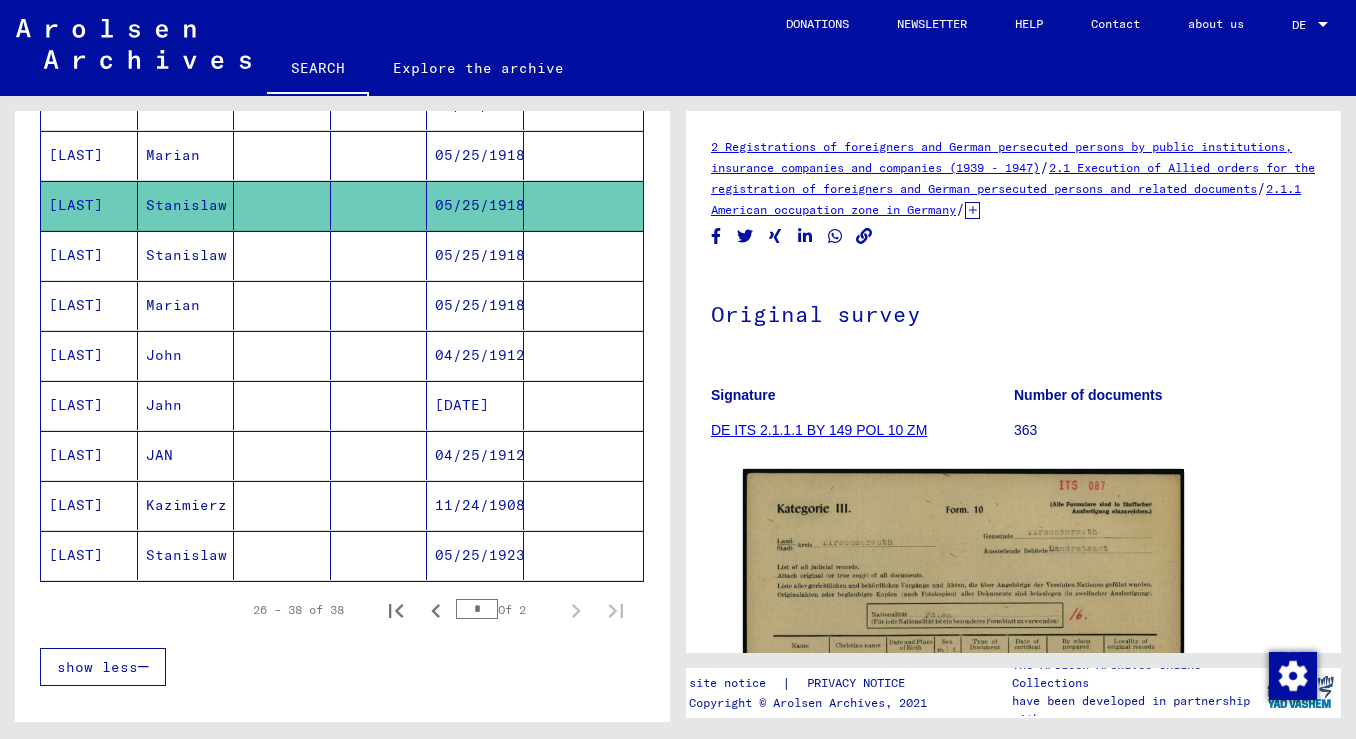 scroll, scrollTop: 0, scrollLeft: 0, axis: both 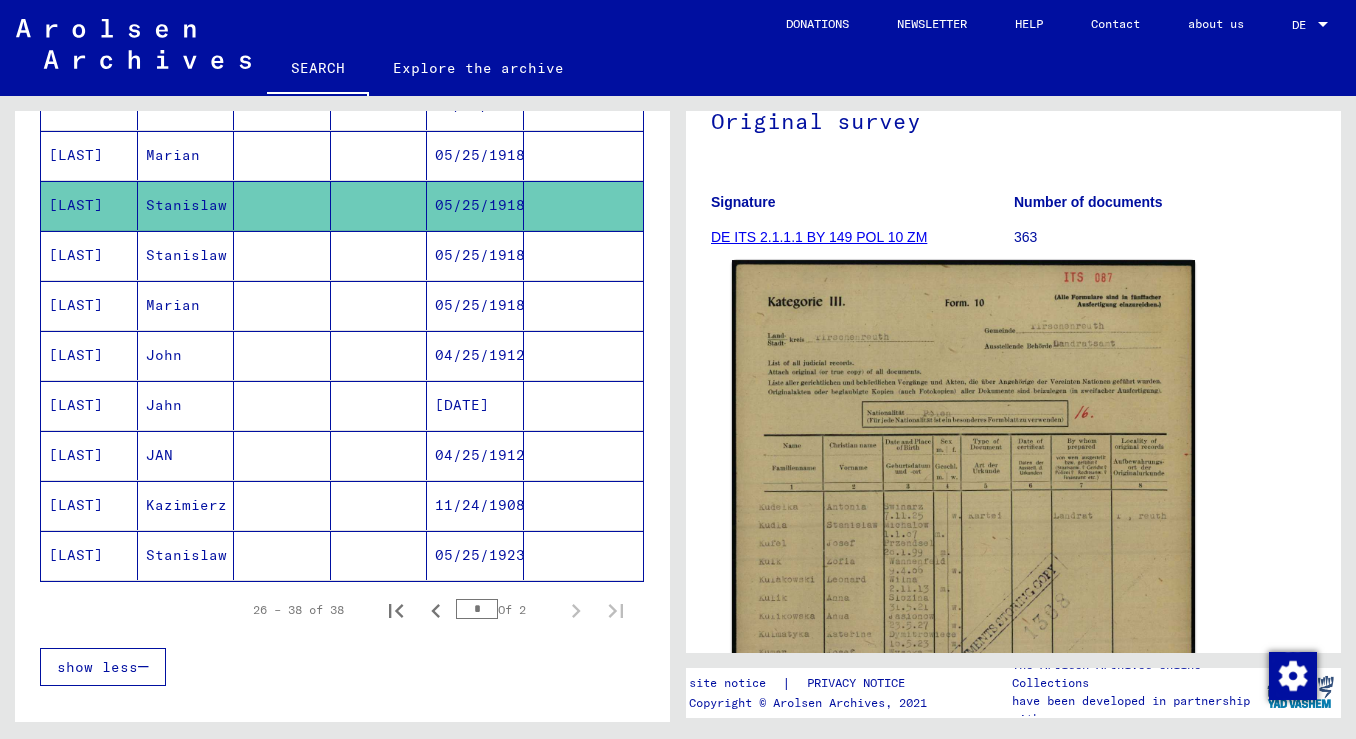 click 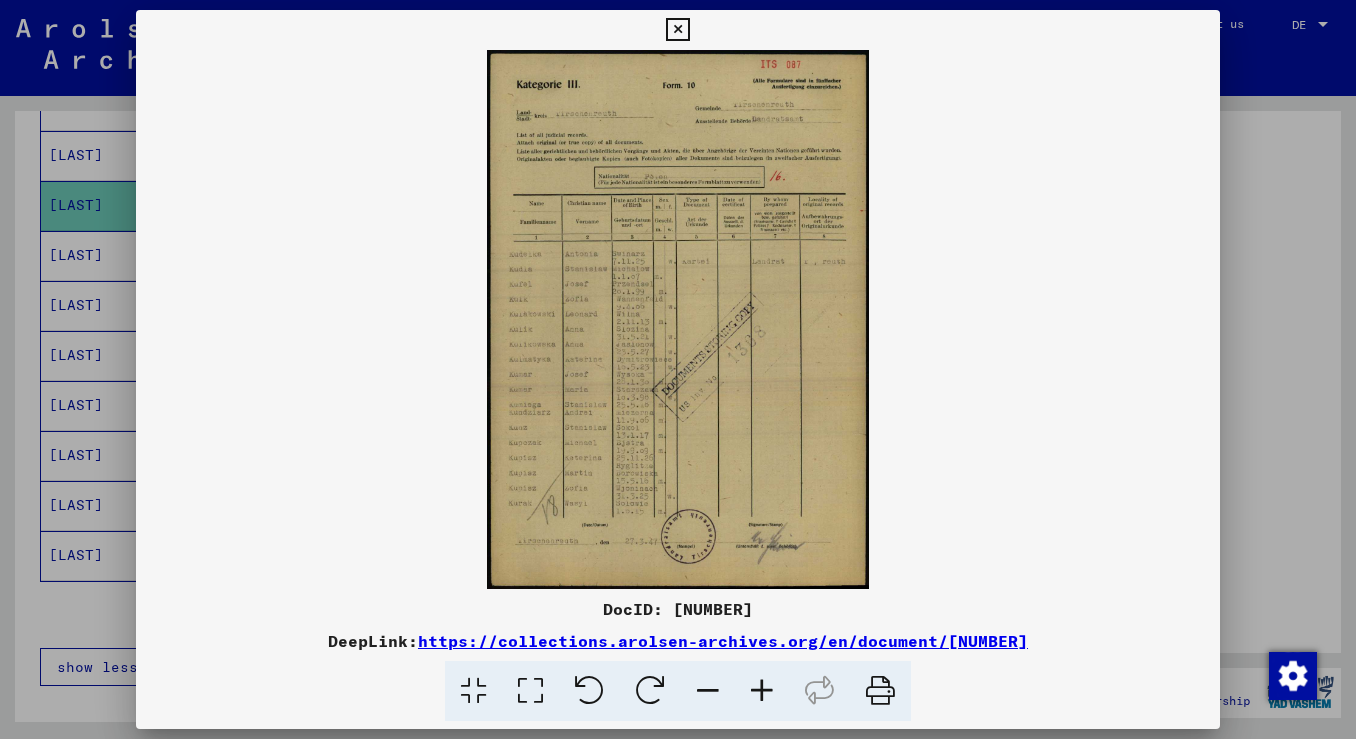 click at bounding box center (678, 319) 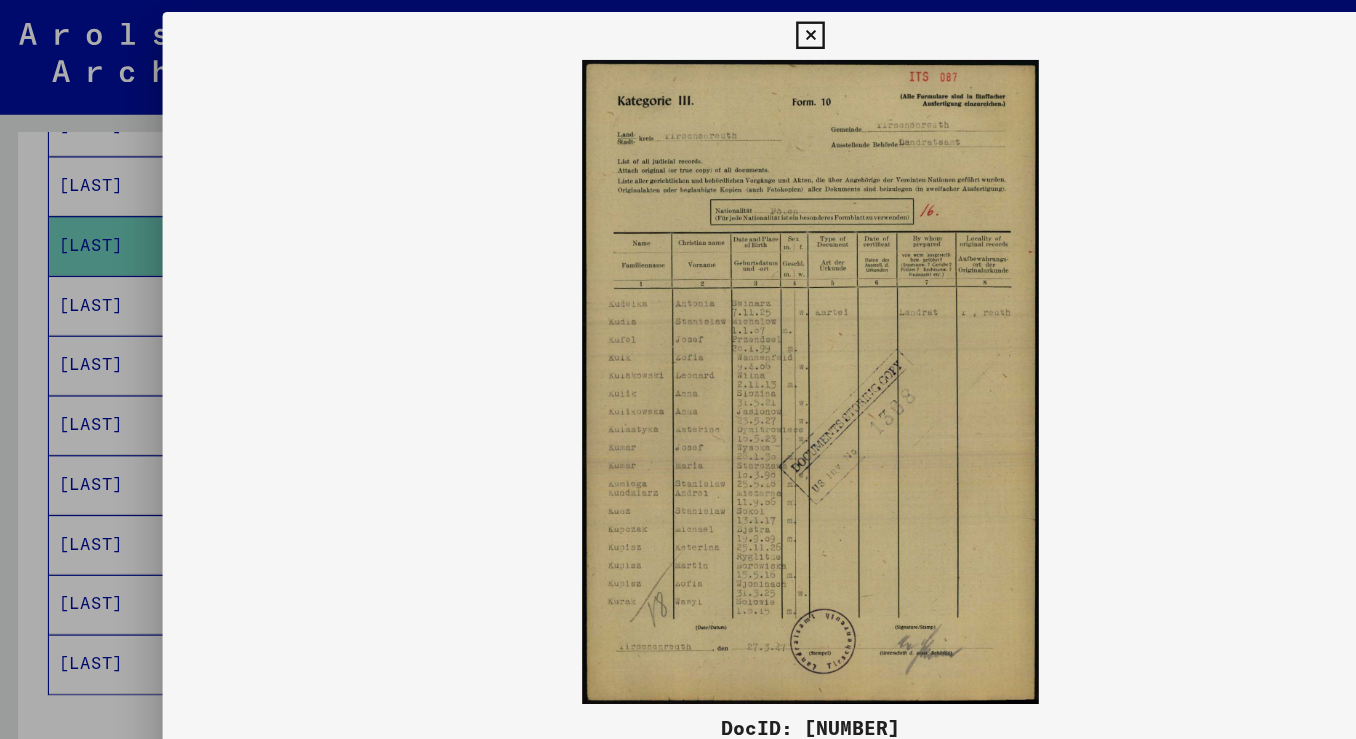 click at bounding box center [678, 369] 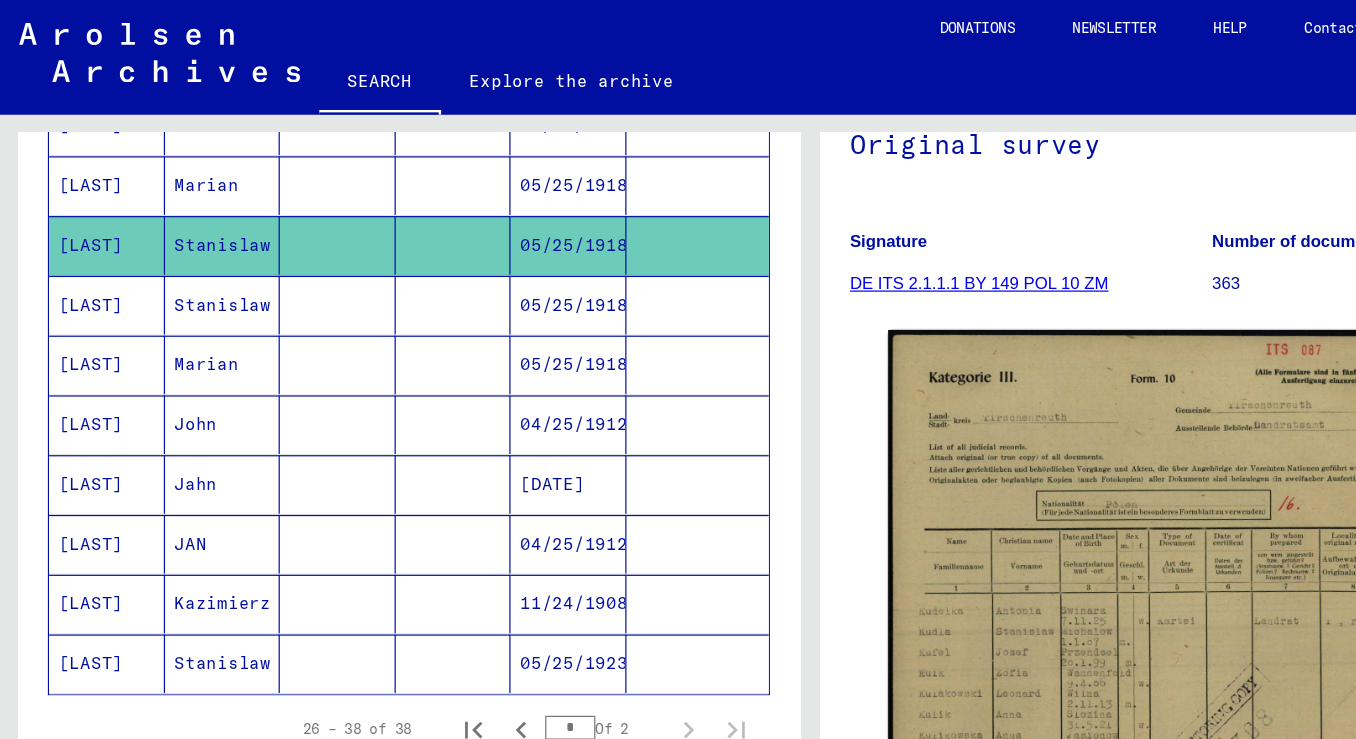 scroll, scrollTop: 1027, scrollLeft: 0, axis: vertical 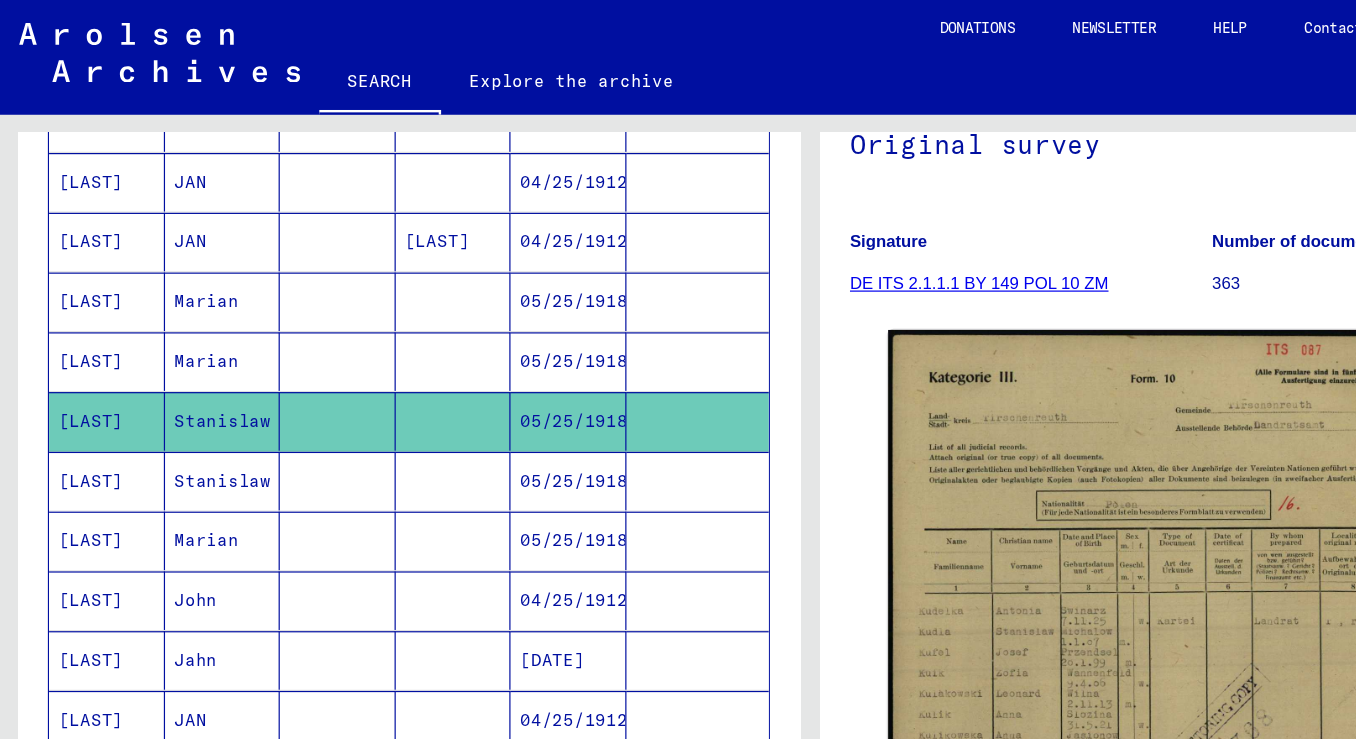 click on "Marian" at bounding box center (186, 352) 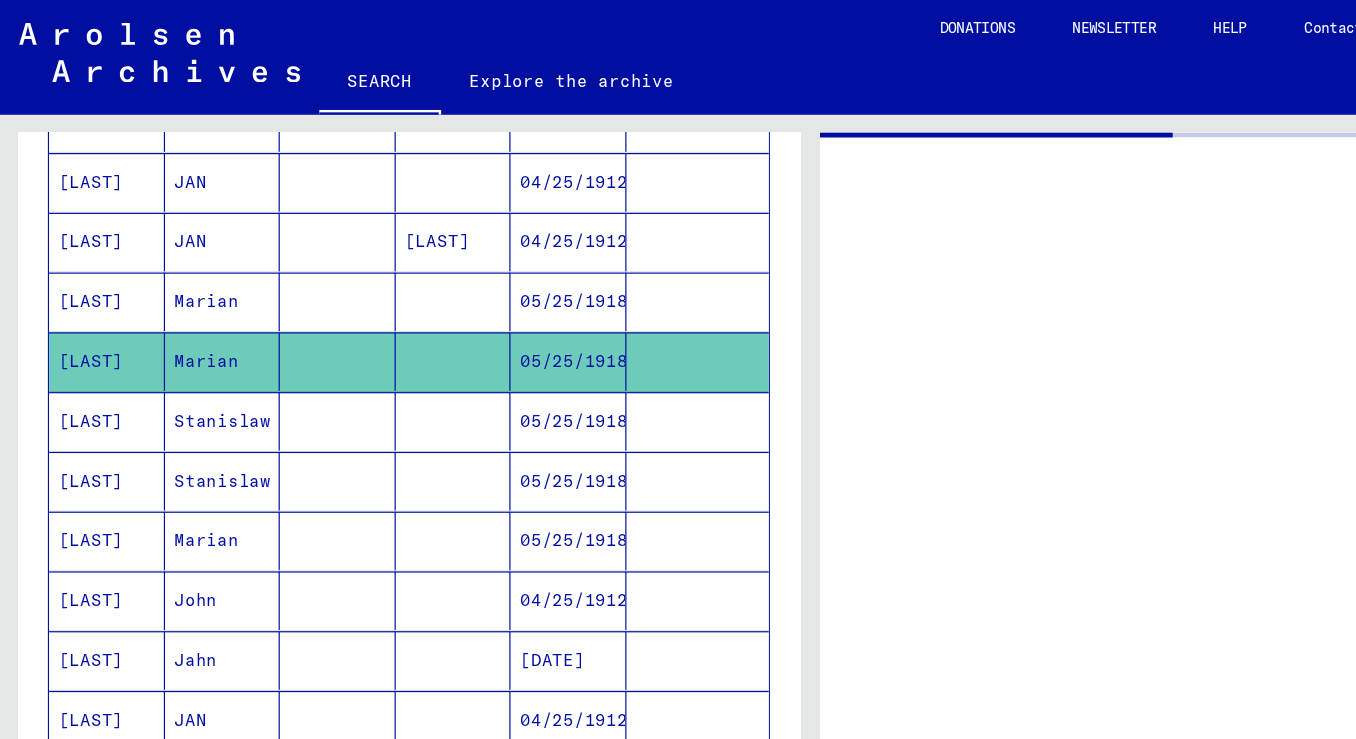 scroll, scrollTop: 0, scrollLeft: 0, axis: both 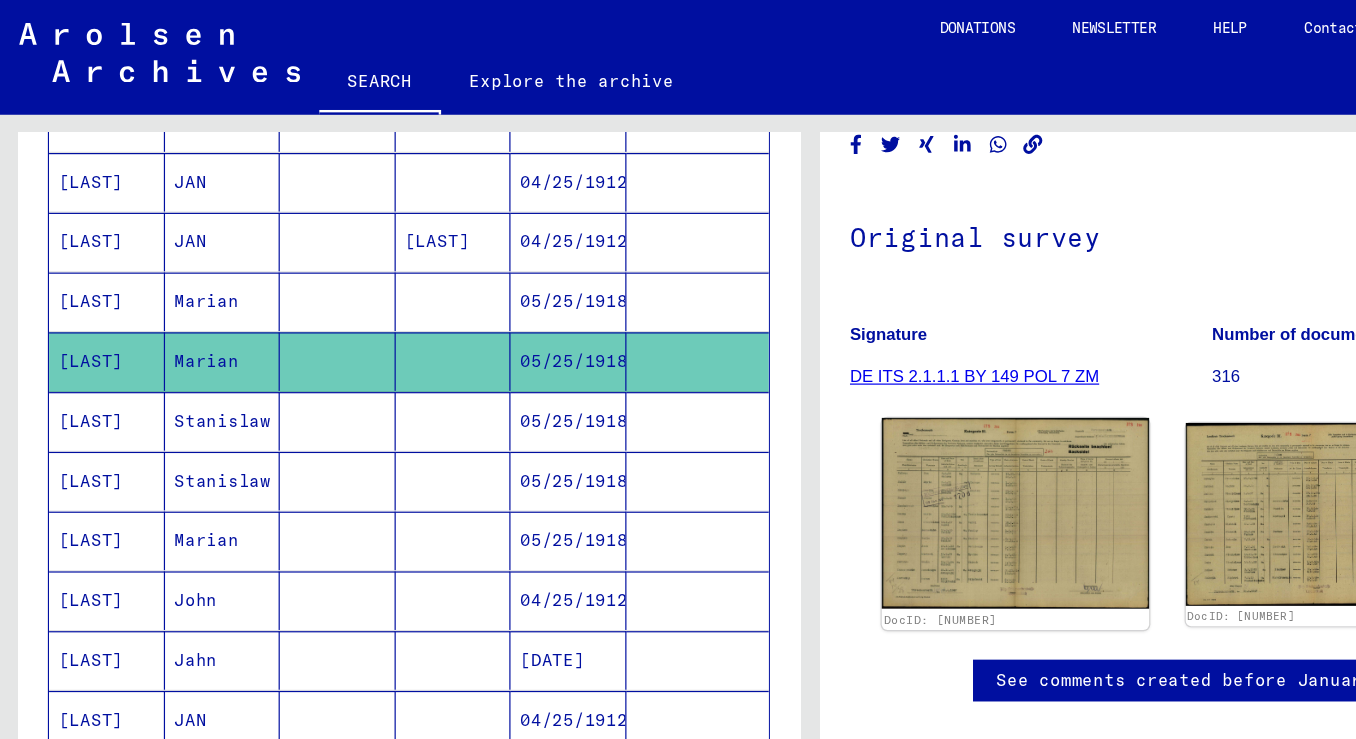 click 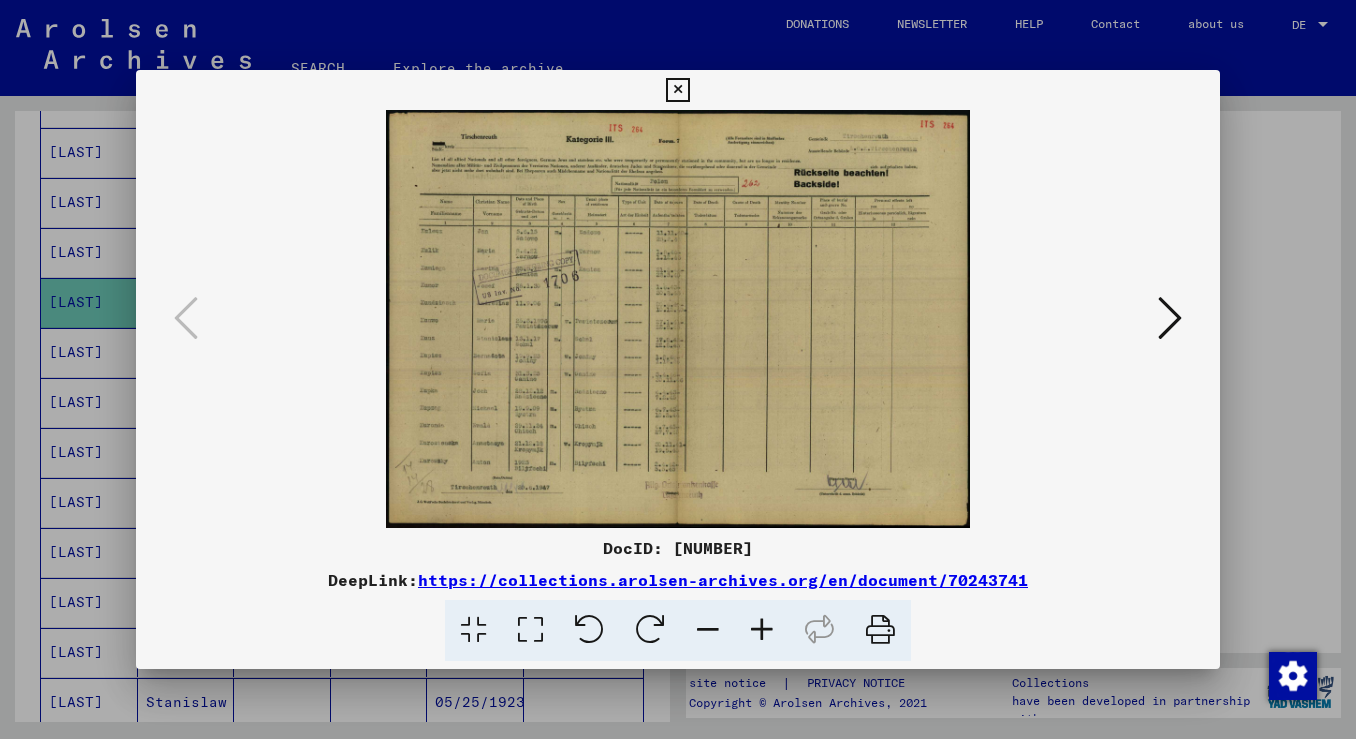 click at bounding box center (678, 369) 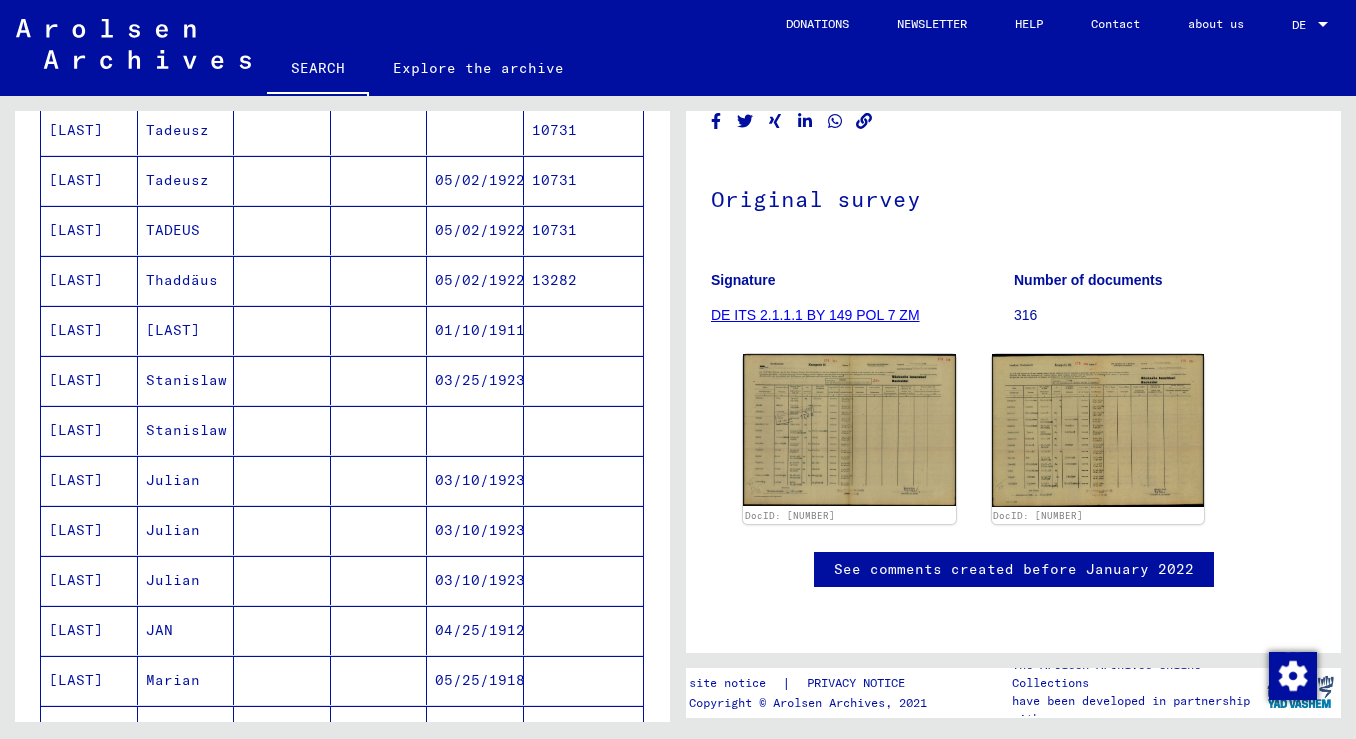 scroll, scrollTop: 447, scrollLeft: 0, axis: vertical 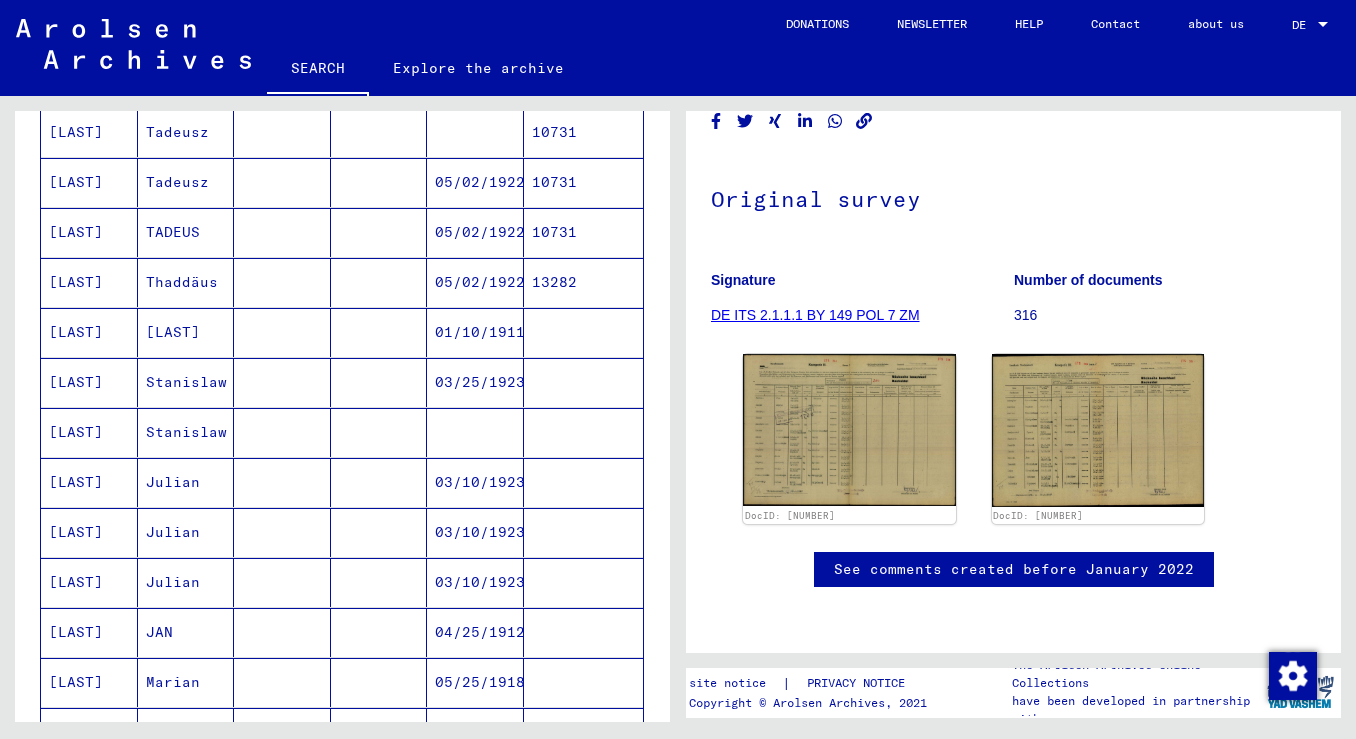 click on "[LAST]" at bounding box center [186, 382] 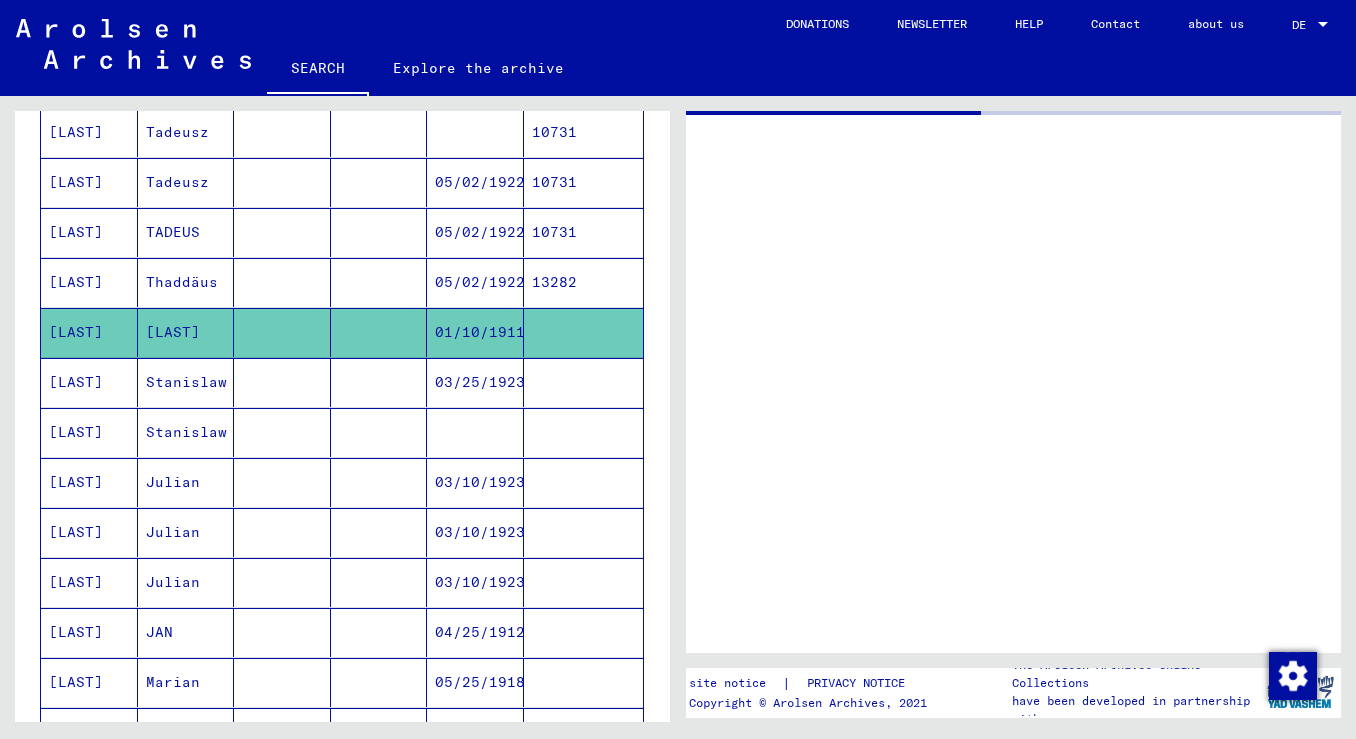 scroll, scrollTop: 0, scrollLeft: 0, axis: both 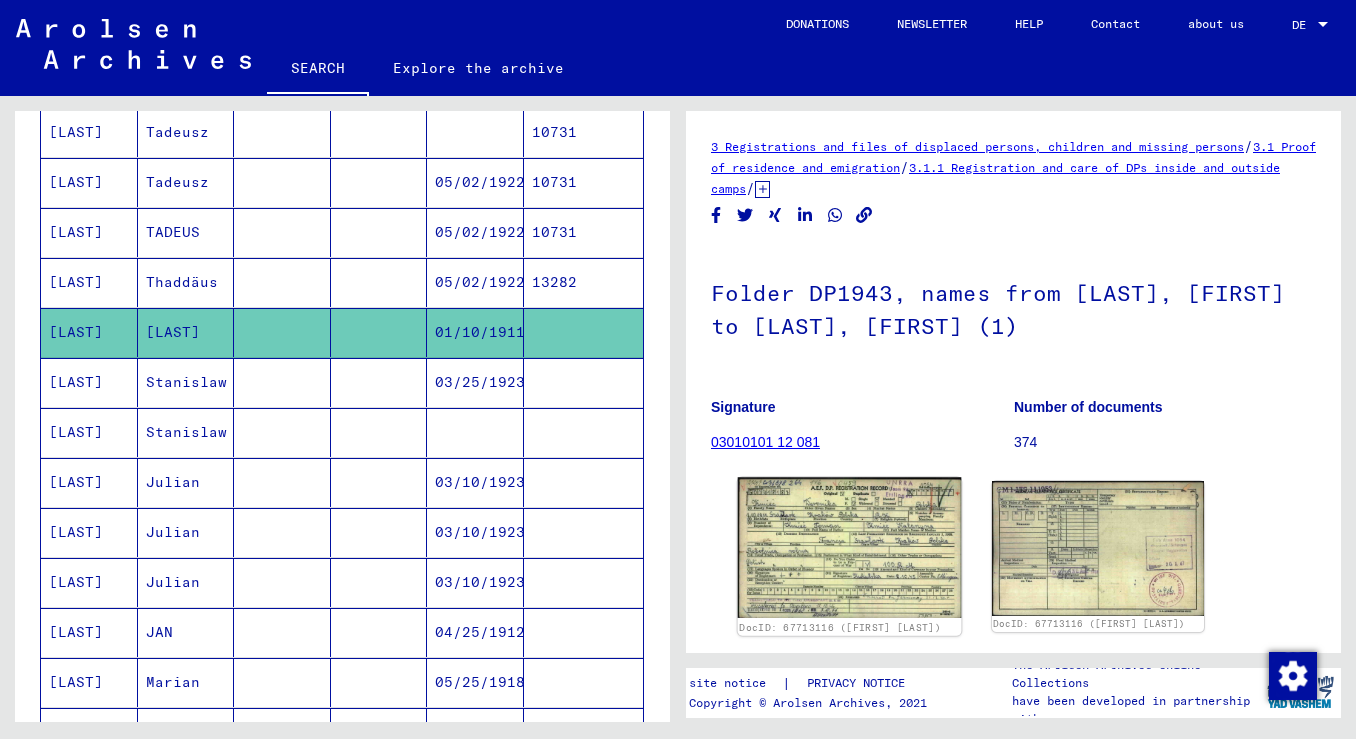 click 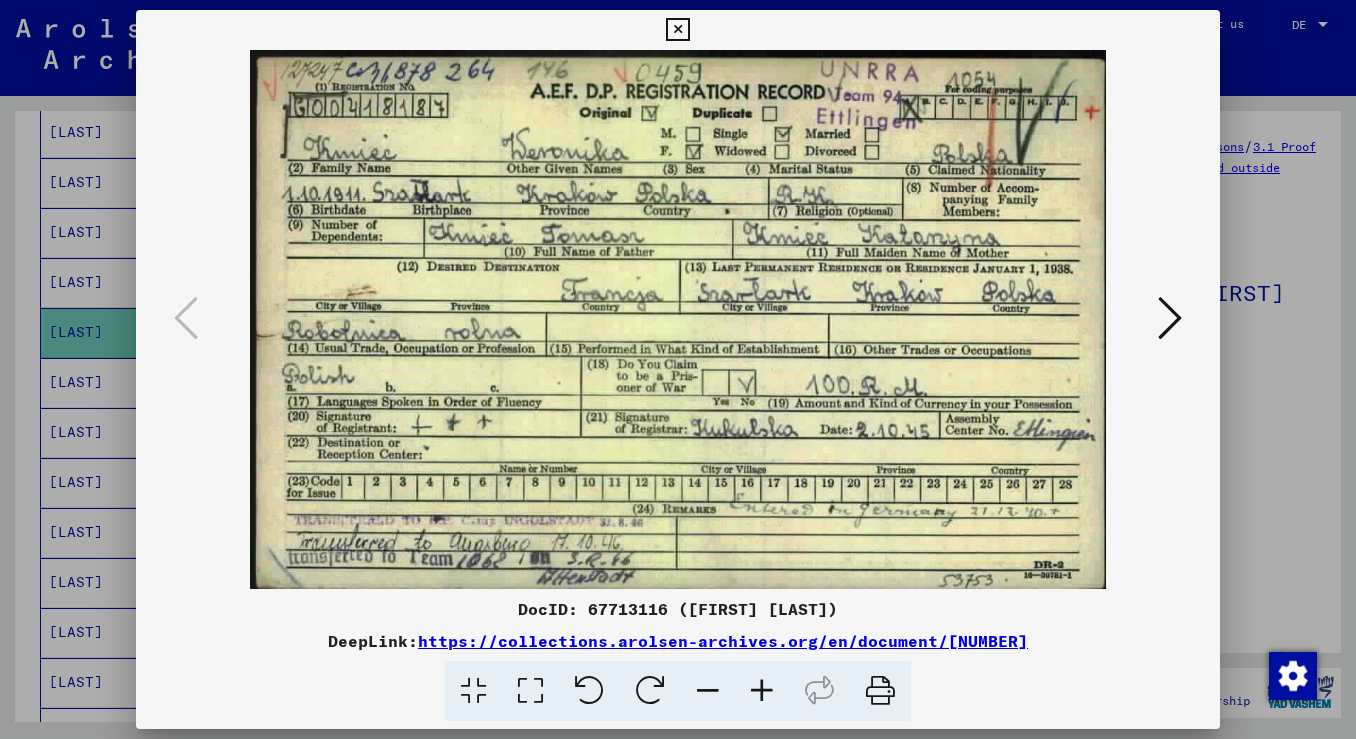 type 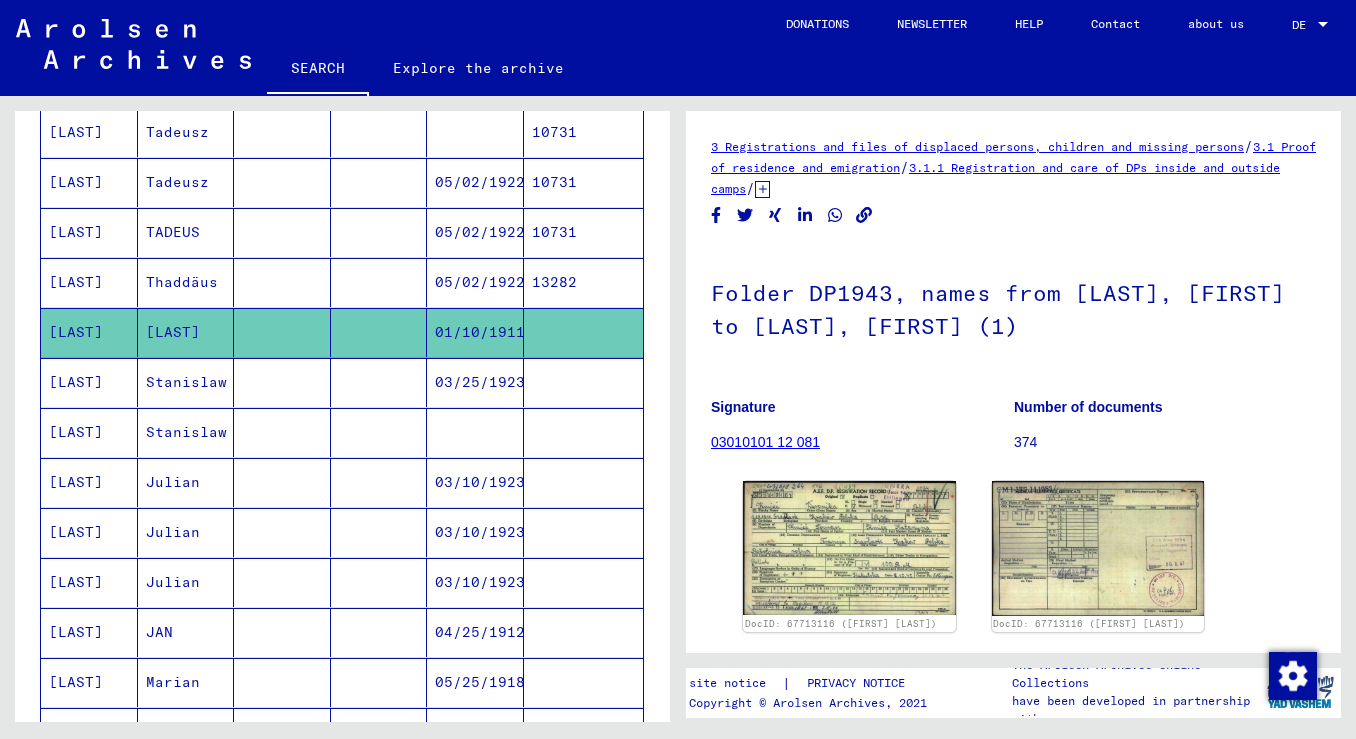 click on "[LAST]" at bounding box center [89, 332] 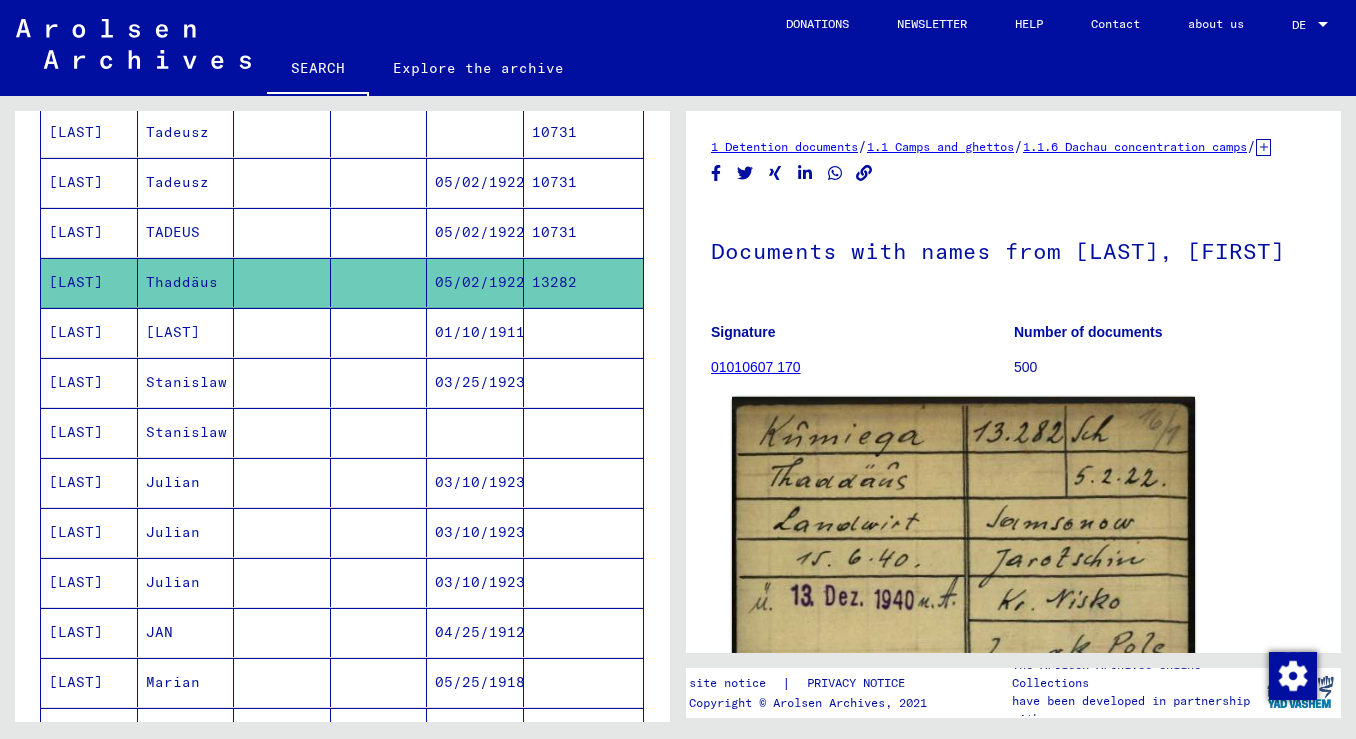 scroll, scrollTop: 0, scrollLeft: 0, axis: both 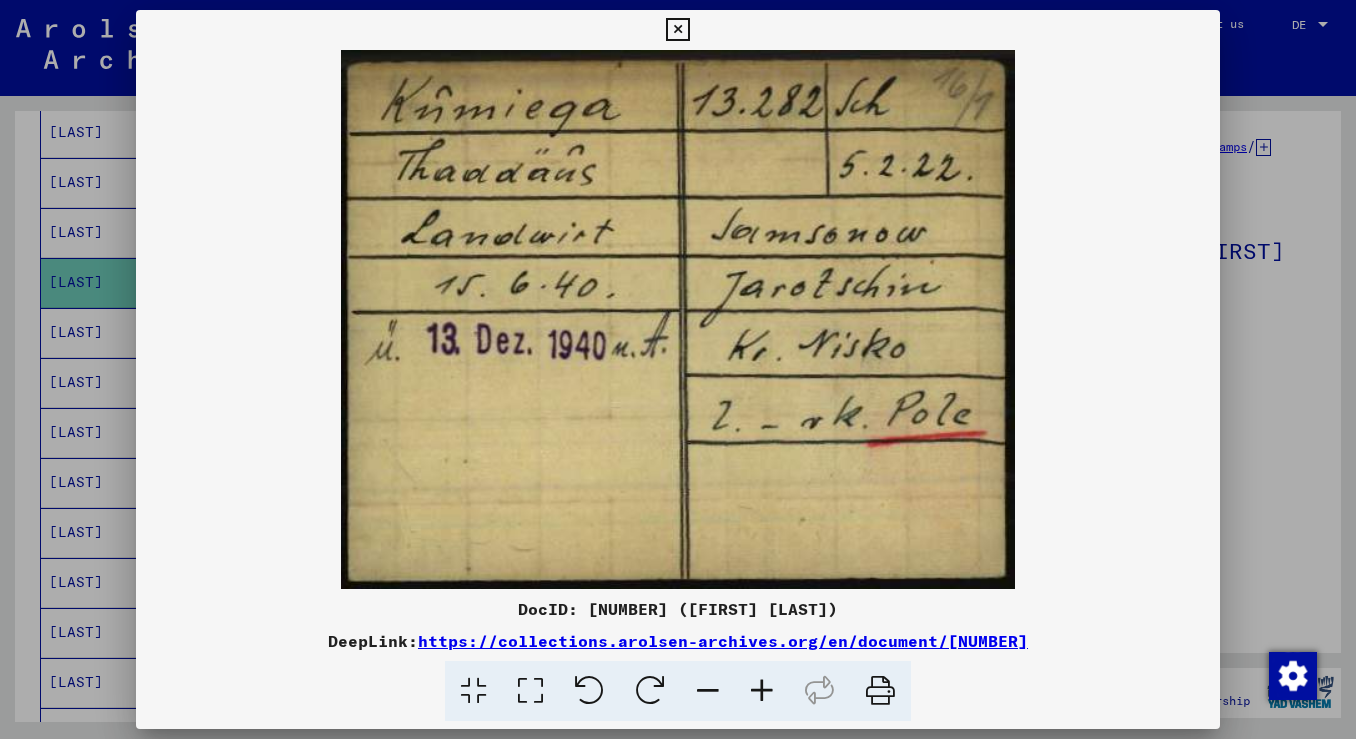 click at bounding box center (678, 369) 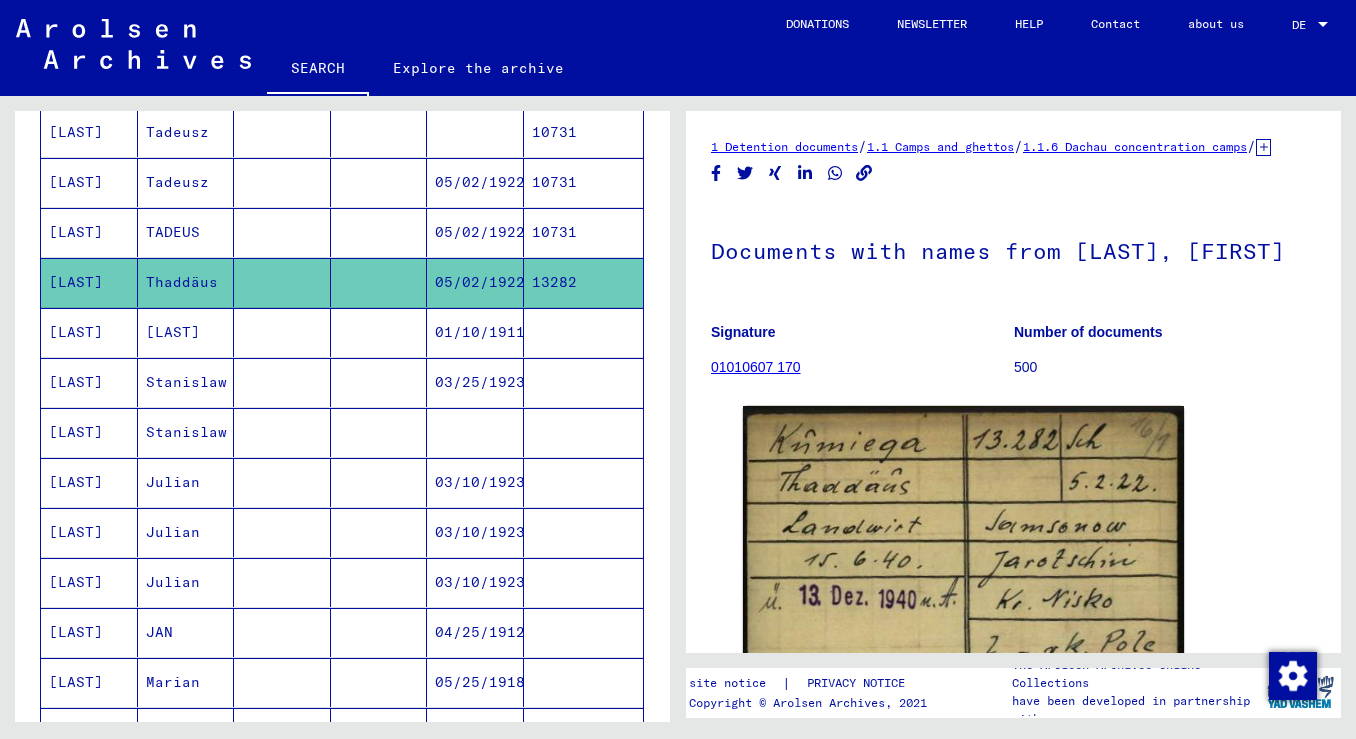 scroll, scrollTop: -1, scrollLeft: 0, axis: vertical 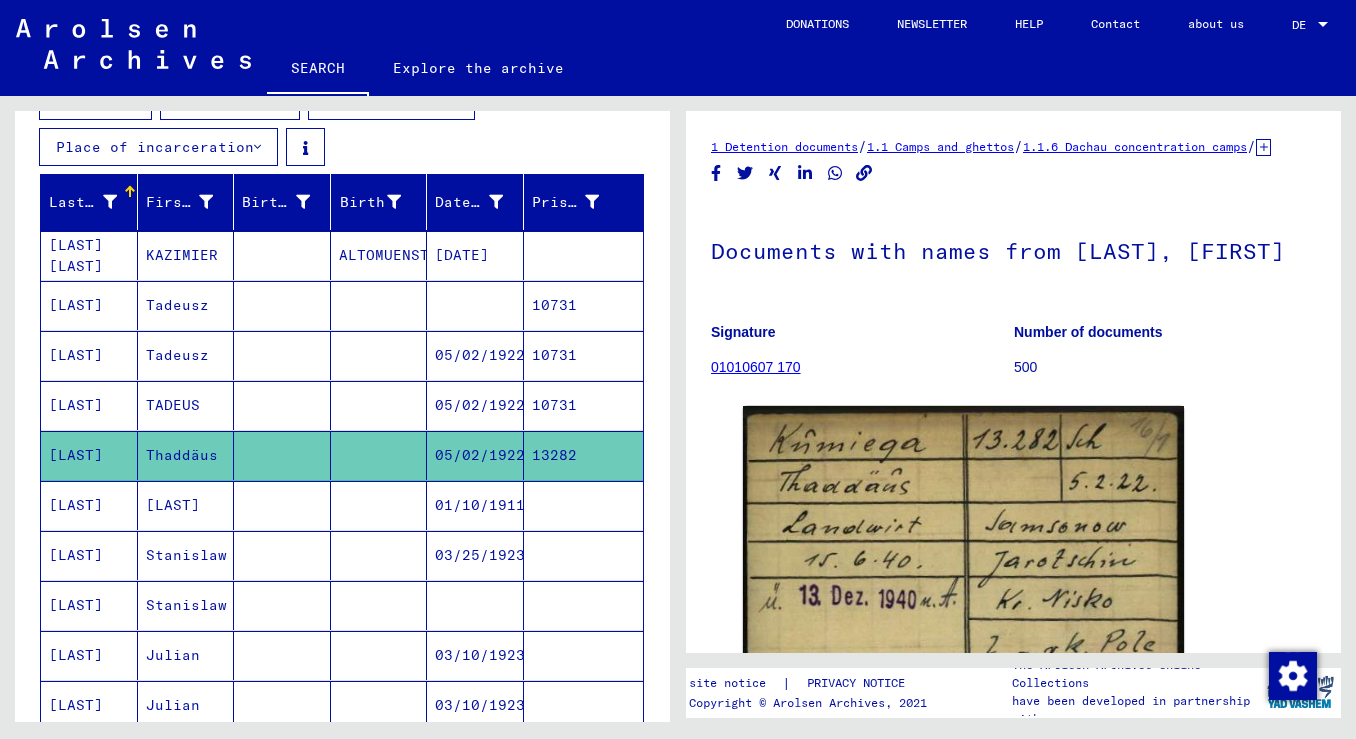click on "Tadeusz" at bounding box center [186, 355] 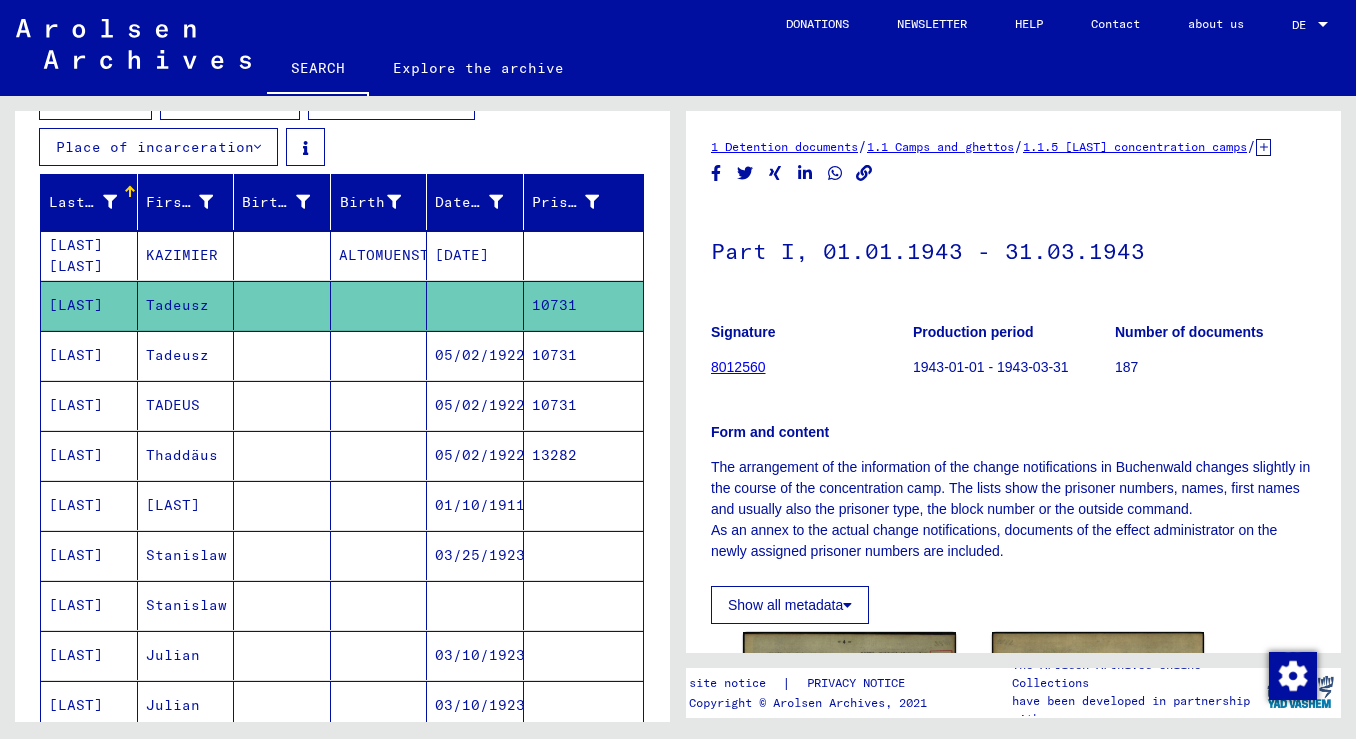 scroll, scrollTop: 0, scrollLeft: 0, axis: both 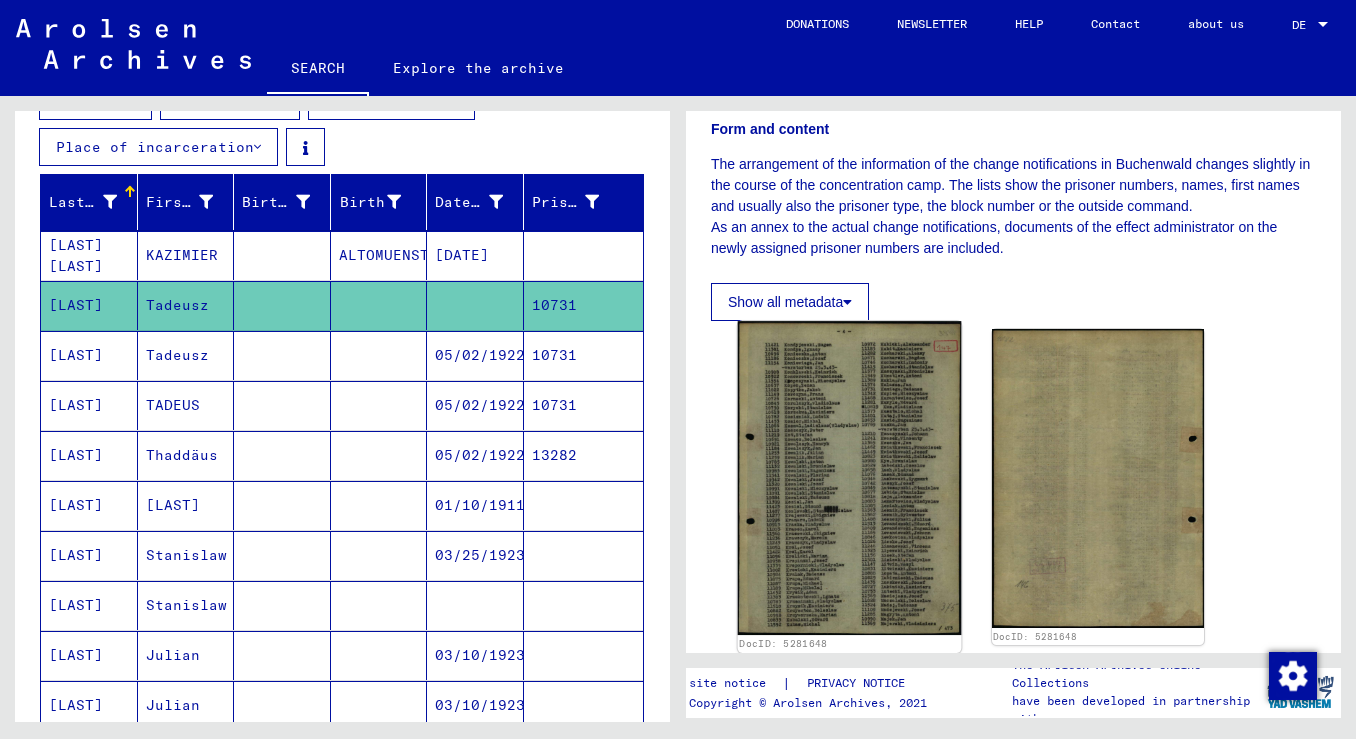 click 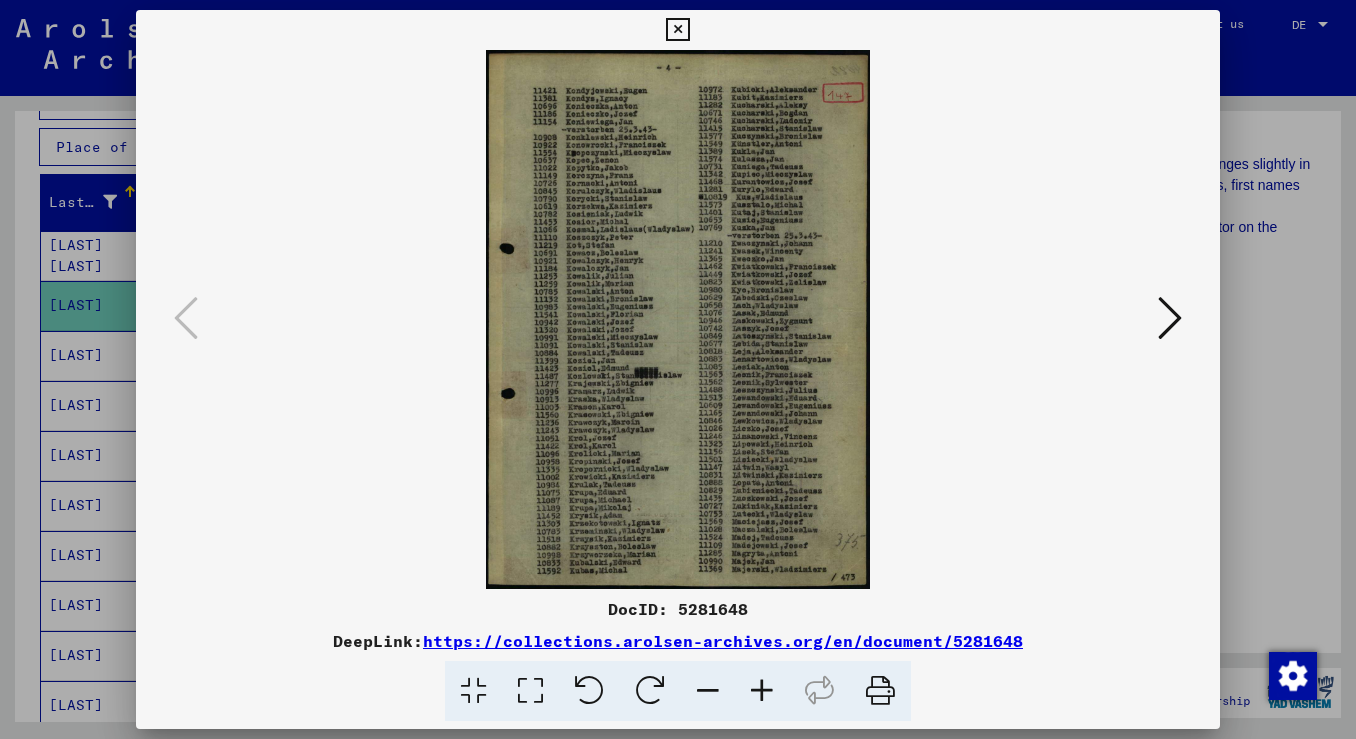 scroll, scrollTop: 0, scrollLeft: 0, axis: both 